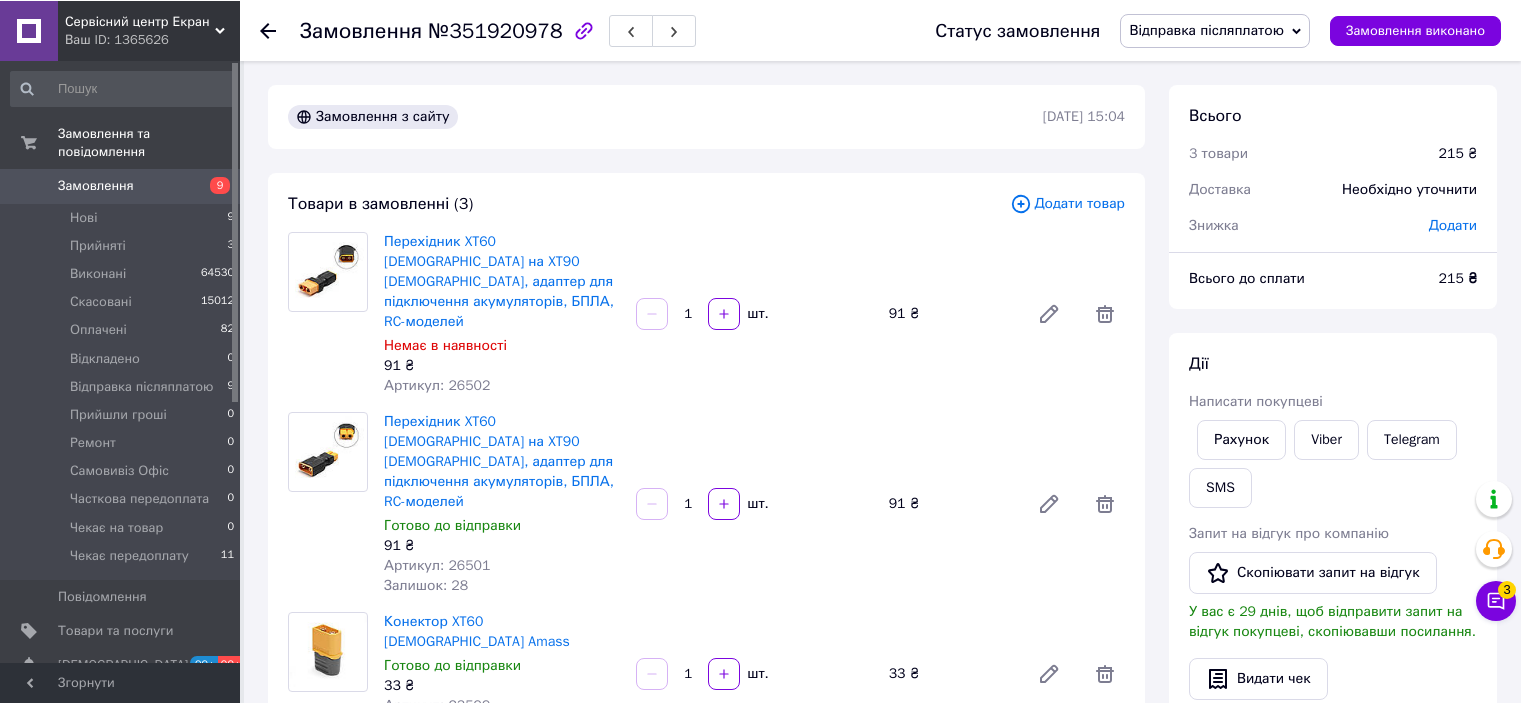 scroll, scrollTop: 0, scrollLeft: 0, axis: both 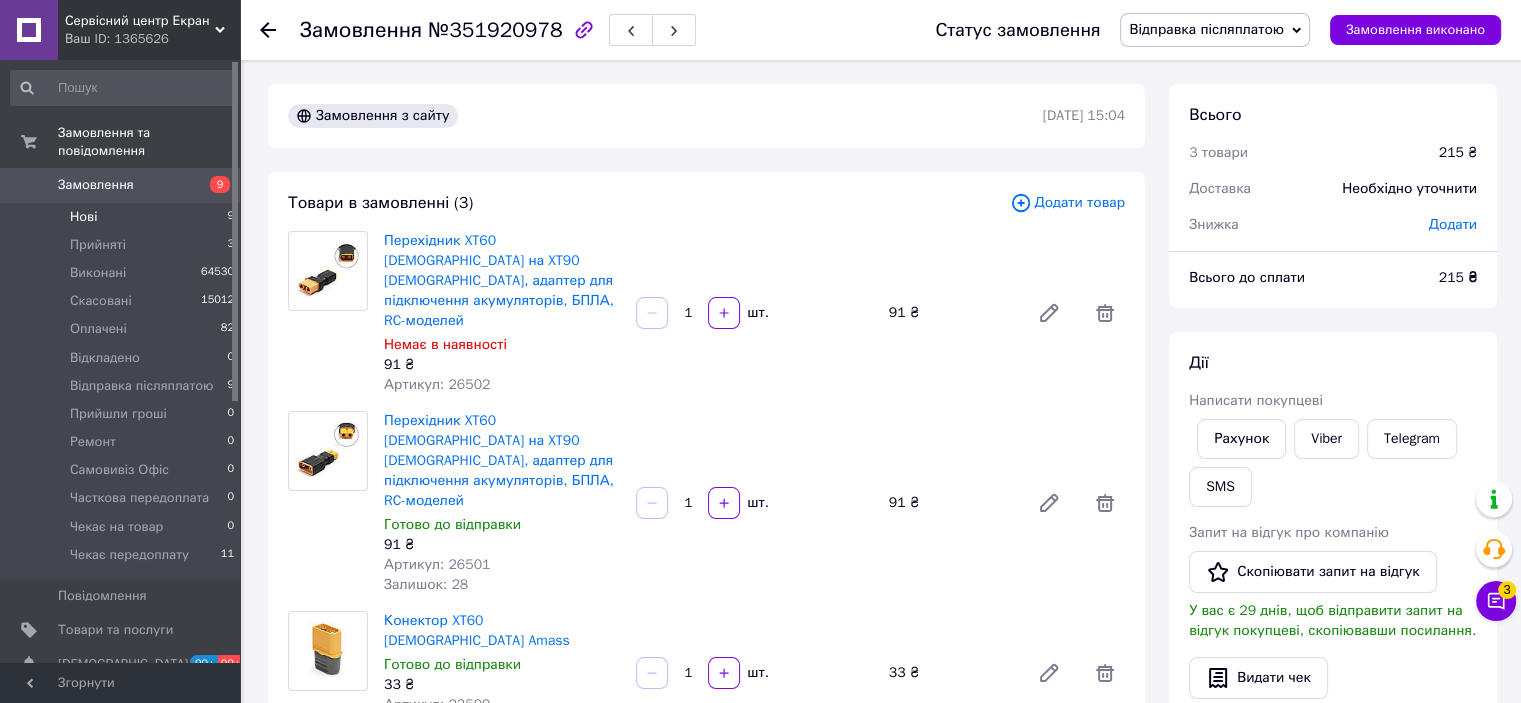 click on "Нові 9" at bounding box center (123, 217) 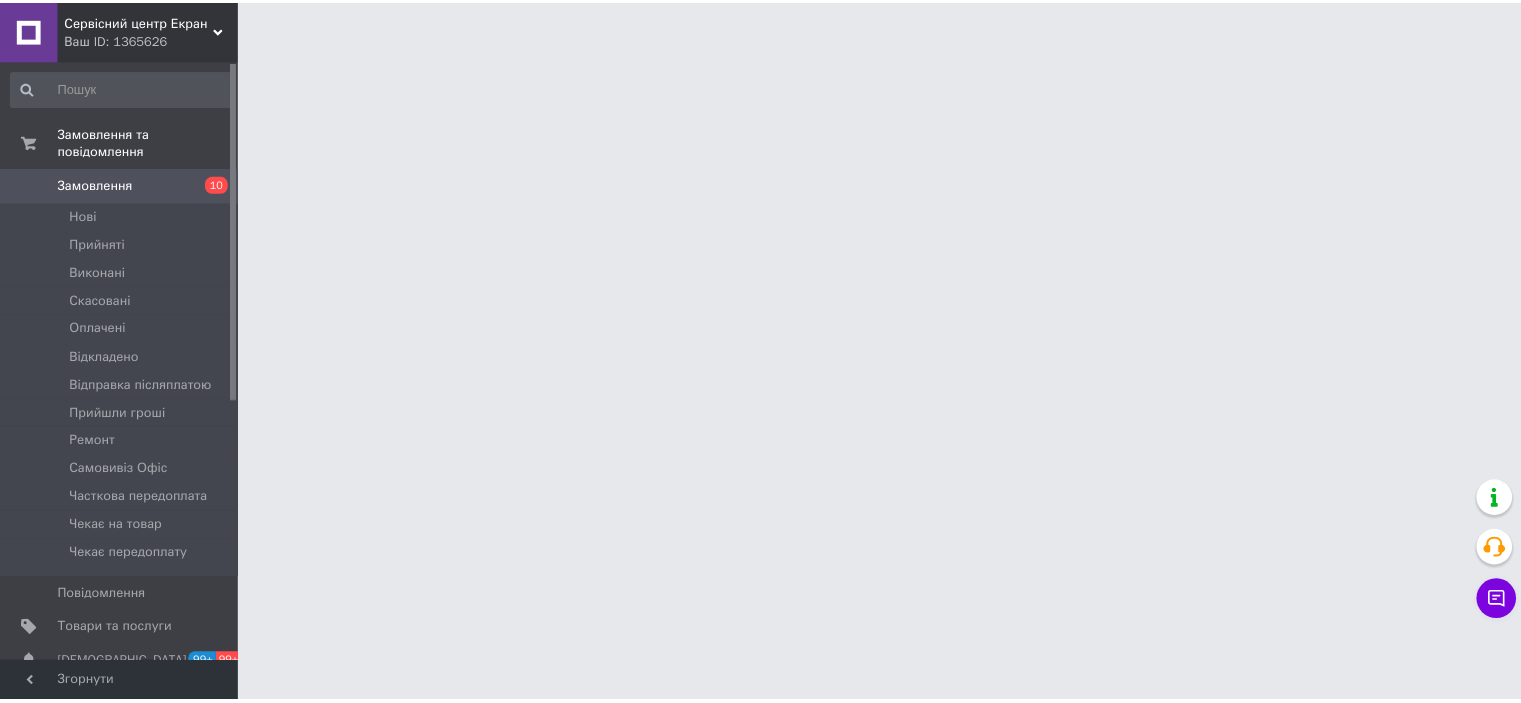 scroll, scrollTop: 0, scrollLeft: 0, axis: both 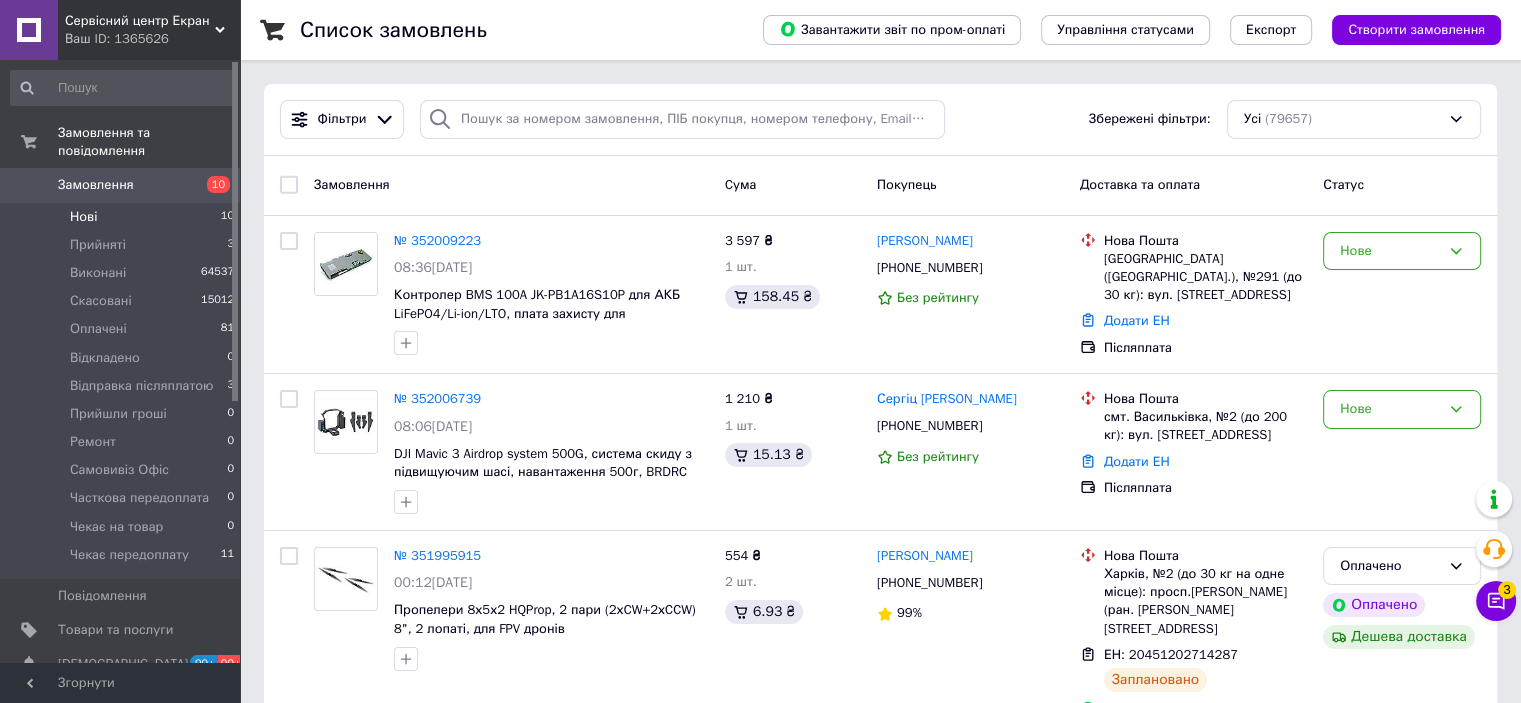 click on "Нові 10" at bounding box center [123, 217] 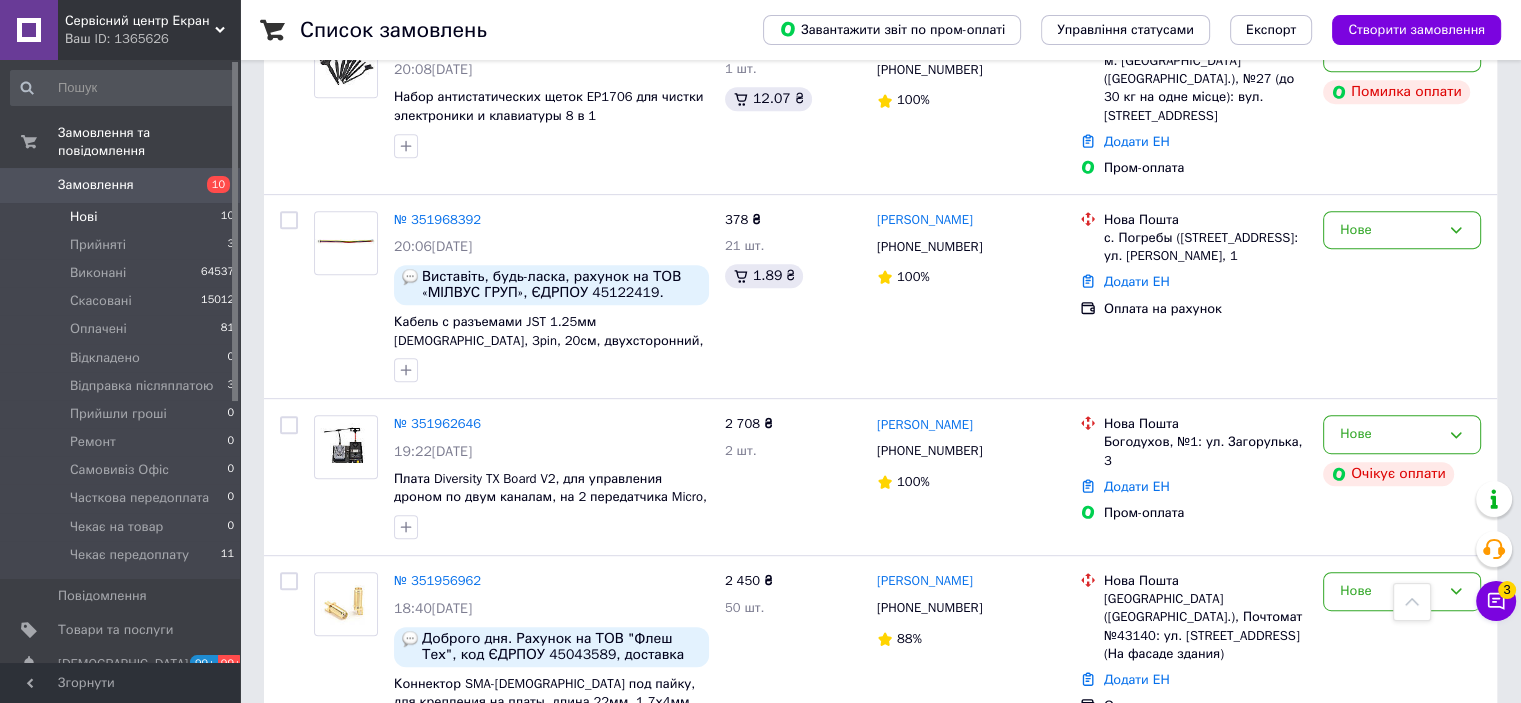 scroll, scrollTop: 955, scrollLeft: 0, axis: vertical 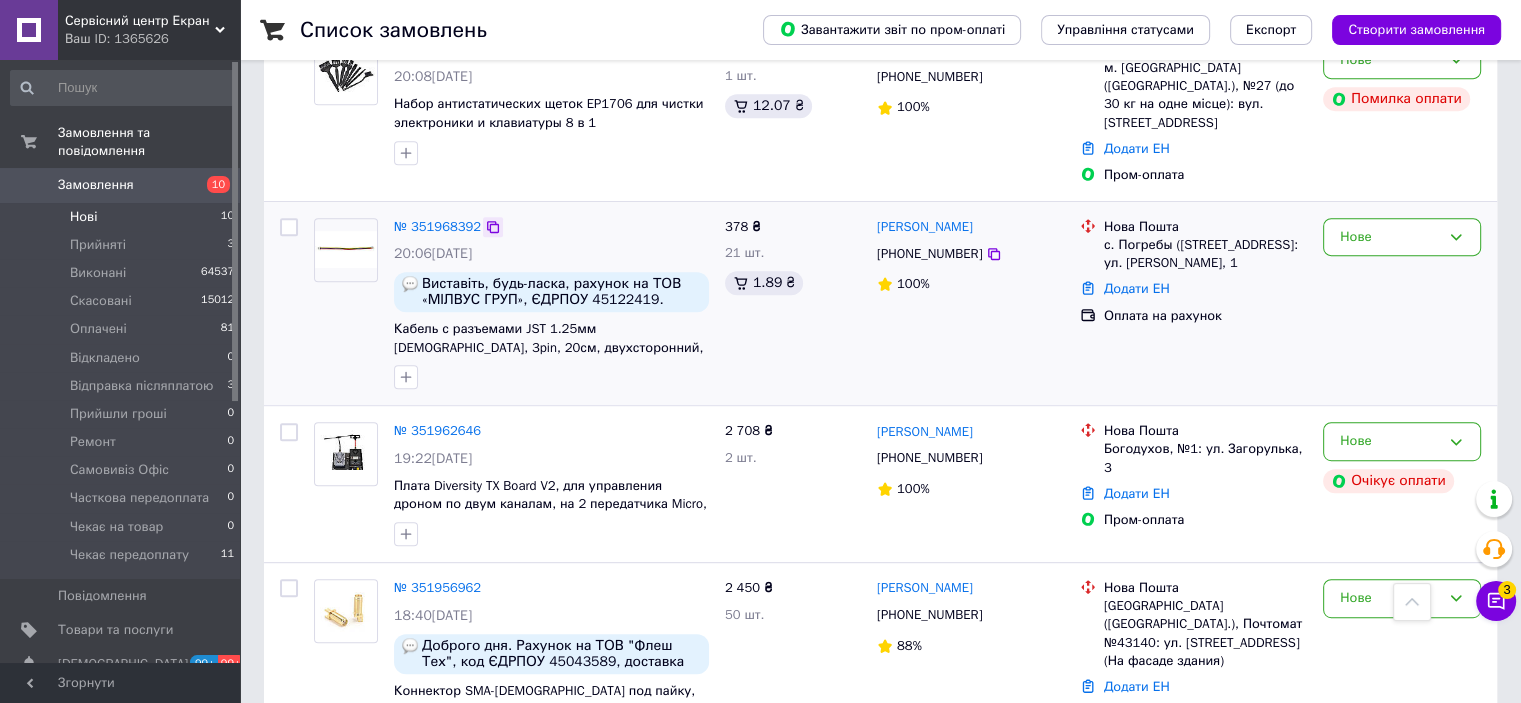 click 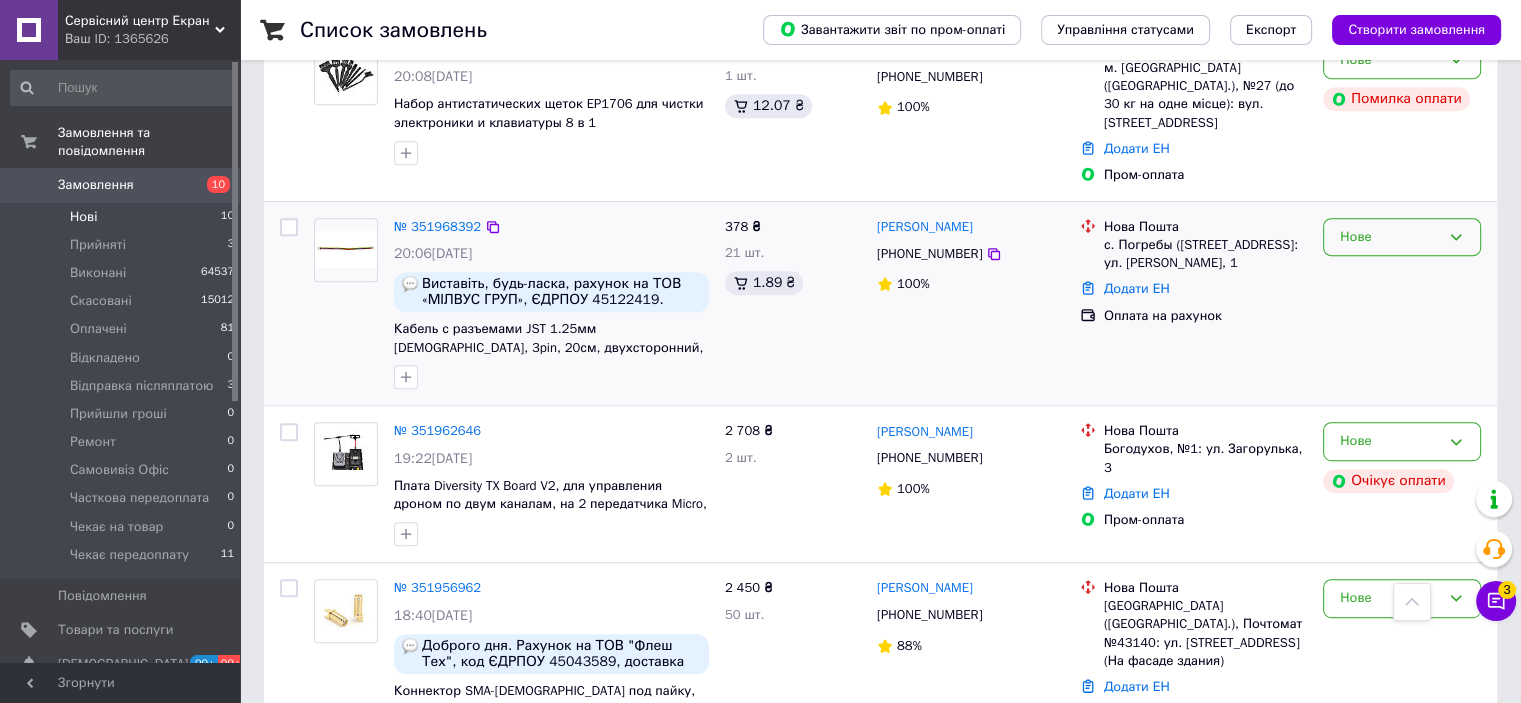 click on "Нове" at bounding box center [1390, 237] 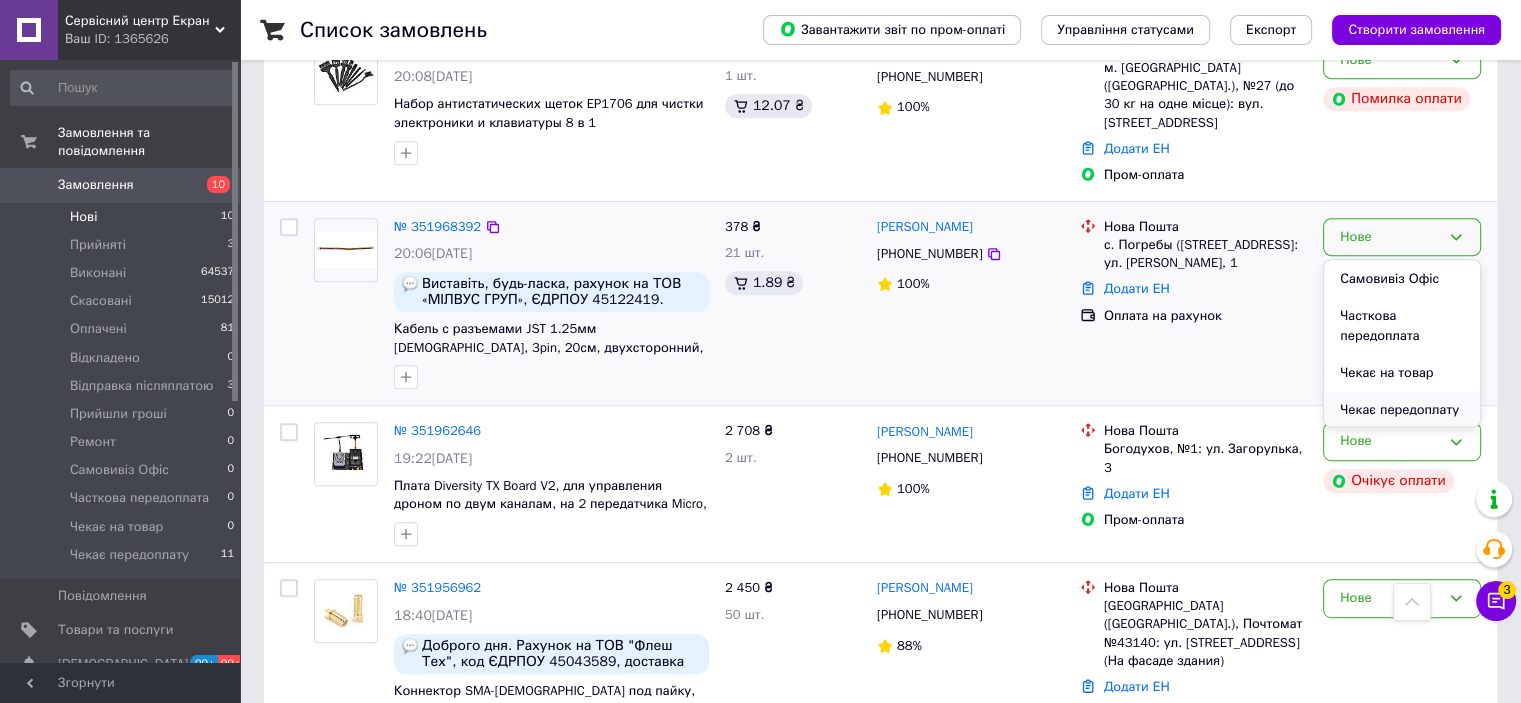 scroll, scrollTop: 314, scrollLeft: 0, axis: vertical 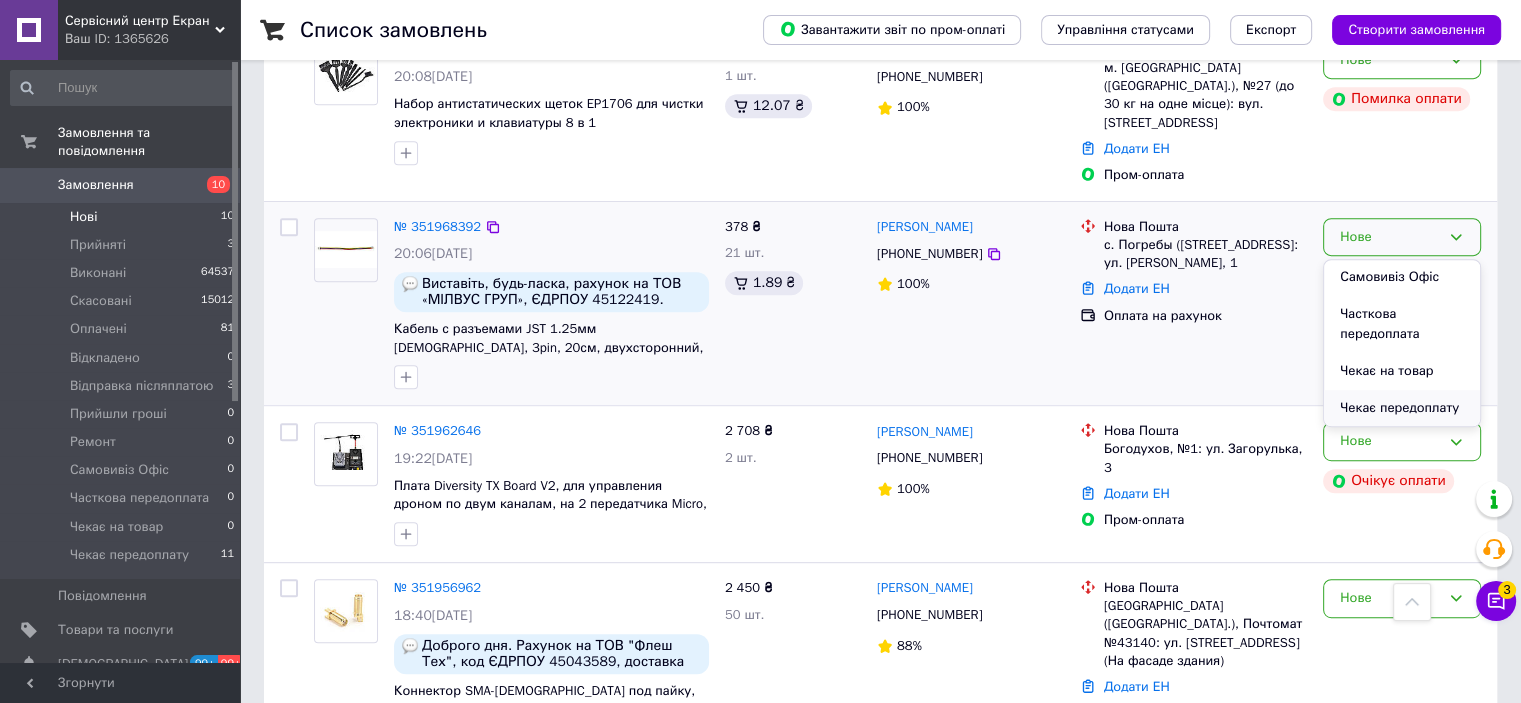click on "Чекає передоплату" at bounding box center [1402, 408] 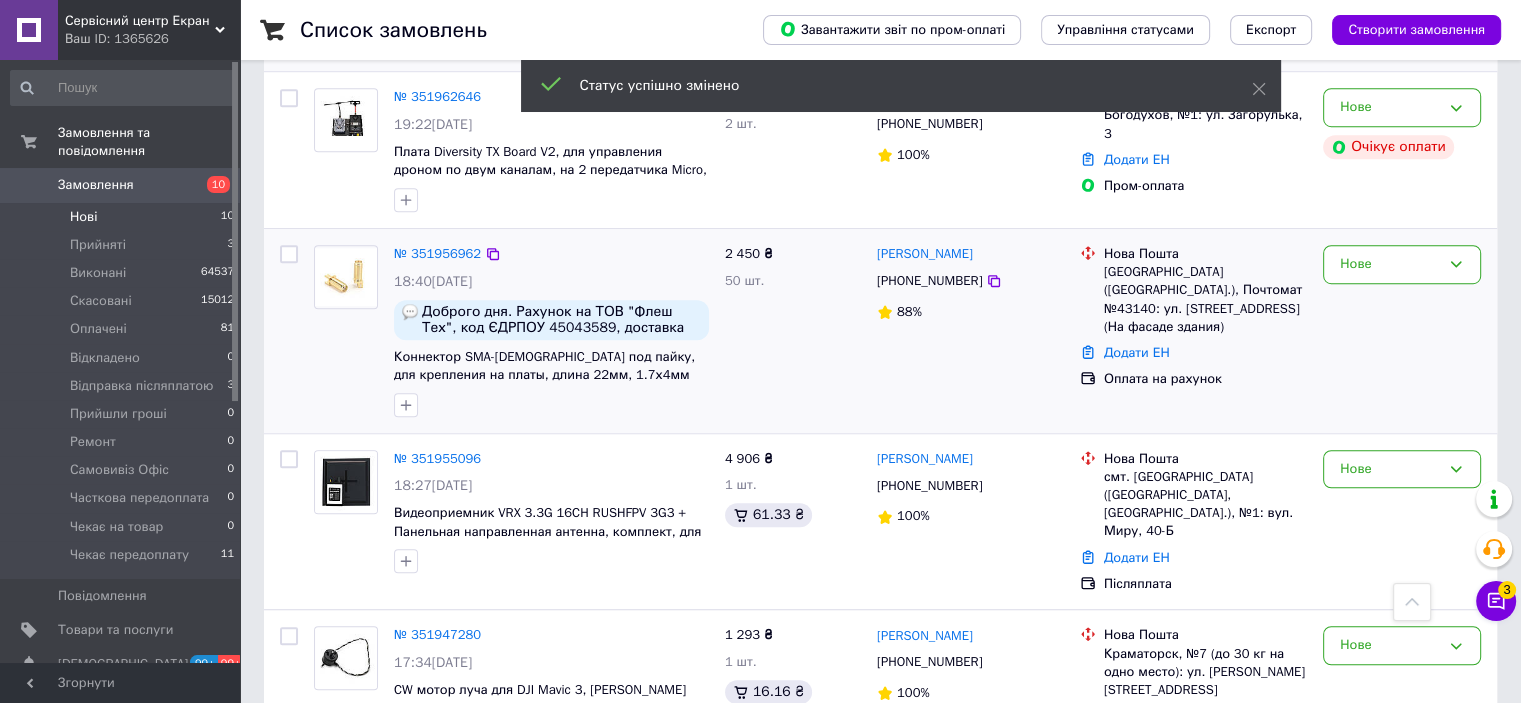 scroll, scrollTop: 1255, scrollLeft: 0, axis: vertical 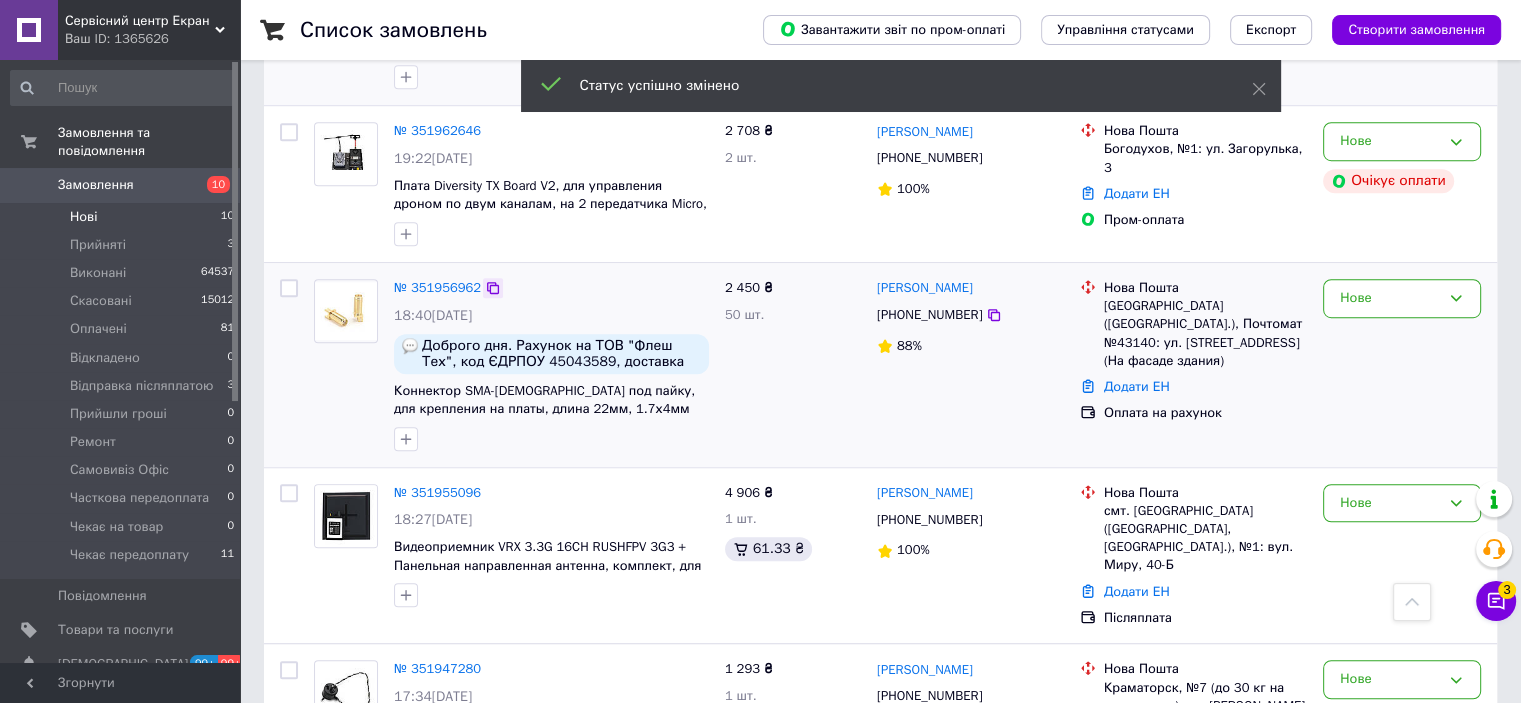 click 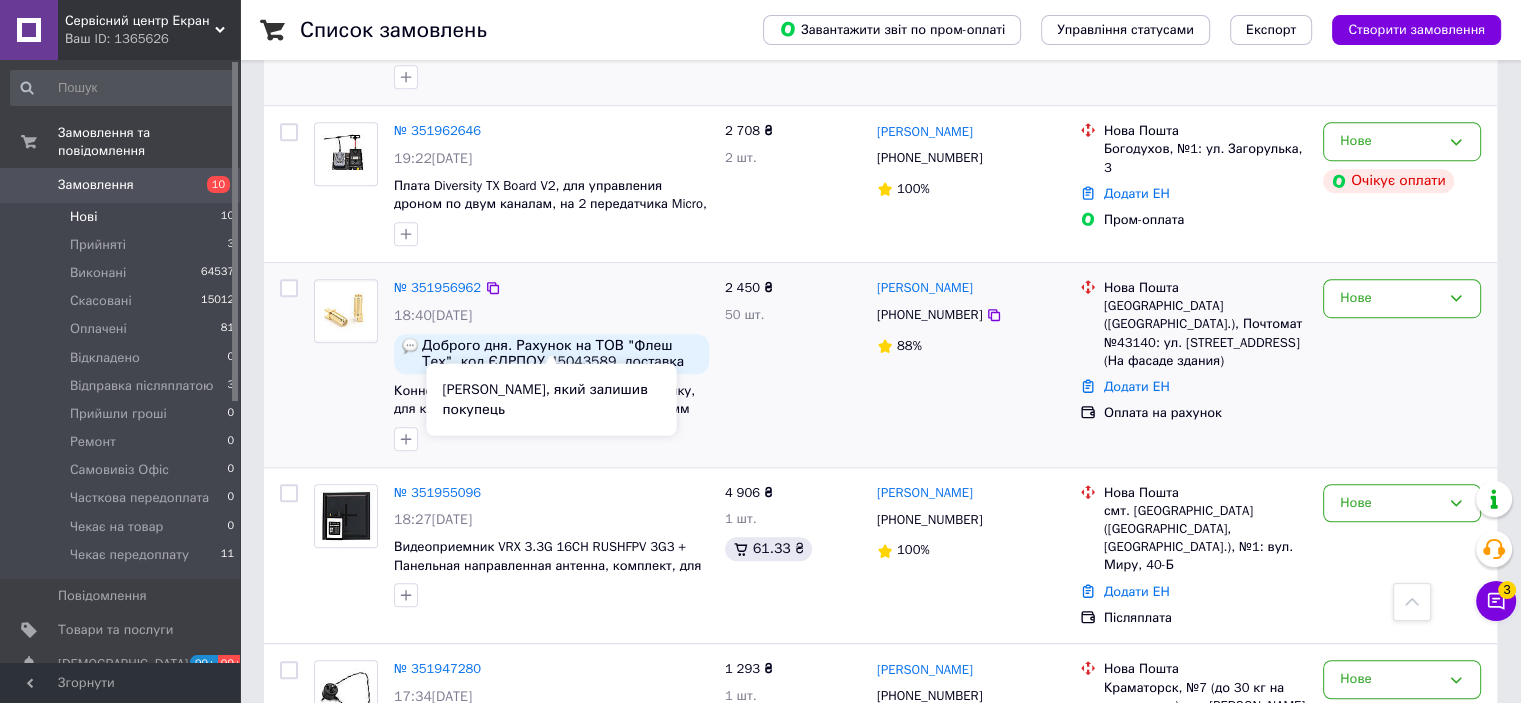 click on "Доброго дня.
Рахунок на ТОВ "Флеш Тех", код ЄДРПОУ 45043589, доставка Київ, НП поштомат №43140 на ТОВ "Флеш Тех", оплата по б/г, представник [PERSON_NAME] [PHONE_NUMBER], вкладіть до посилки будь ласка, рахунок і видаткову.
Дякую" at bounding box center (561, 354) 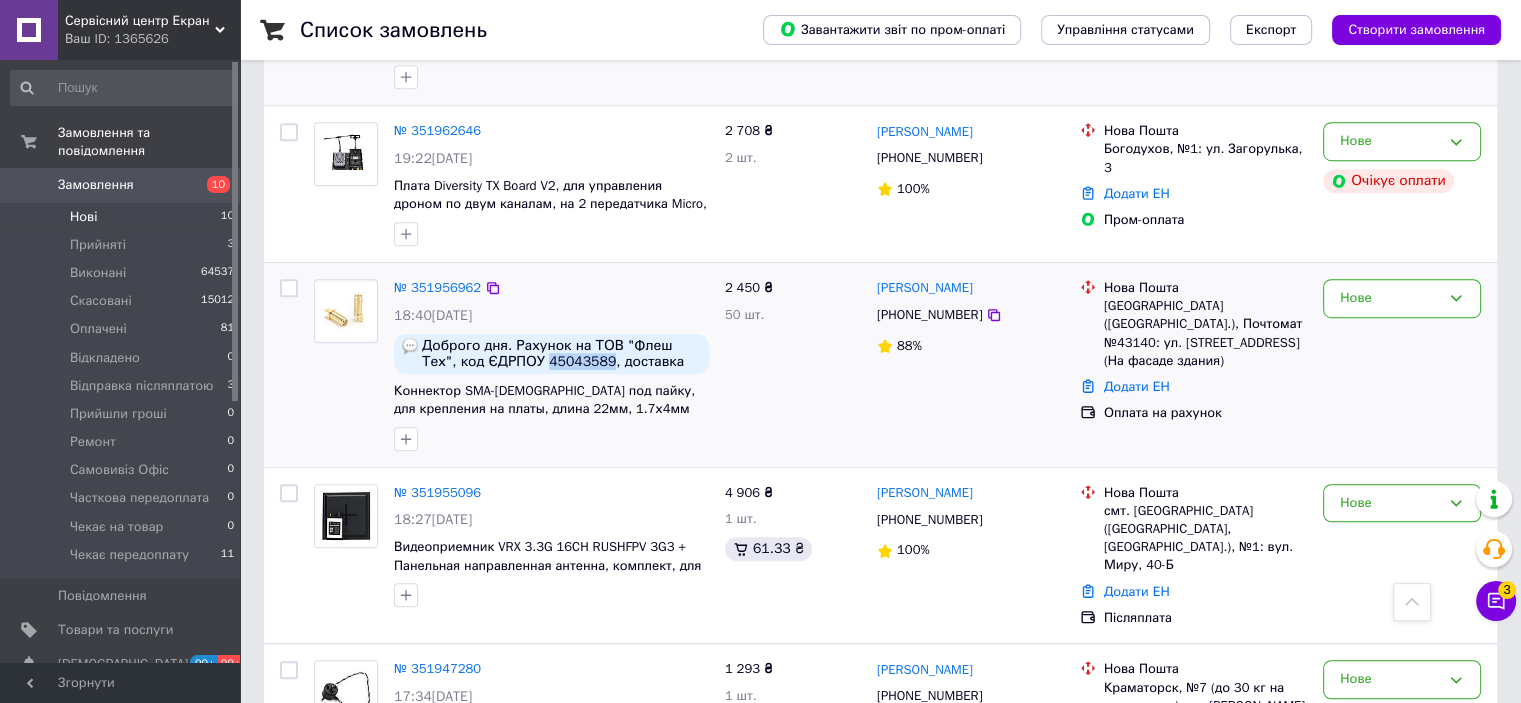 click on "Доброго дня.
Рахунок на ТОВ "Флеш Тех", код ЄДРПОУ 45043589, доставка Київ, НП поштомат №43140 на ТОВ "Флеш Тех", оплата по б/г, представник [PERSON_NAME] [PHONE_NUMBER], вкладіть до посилки будь ласка, рахунок і видаткову.
Дякую" at bounding box center (561, 354) 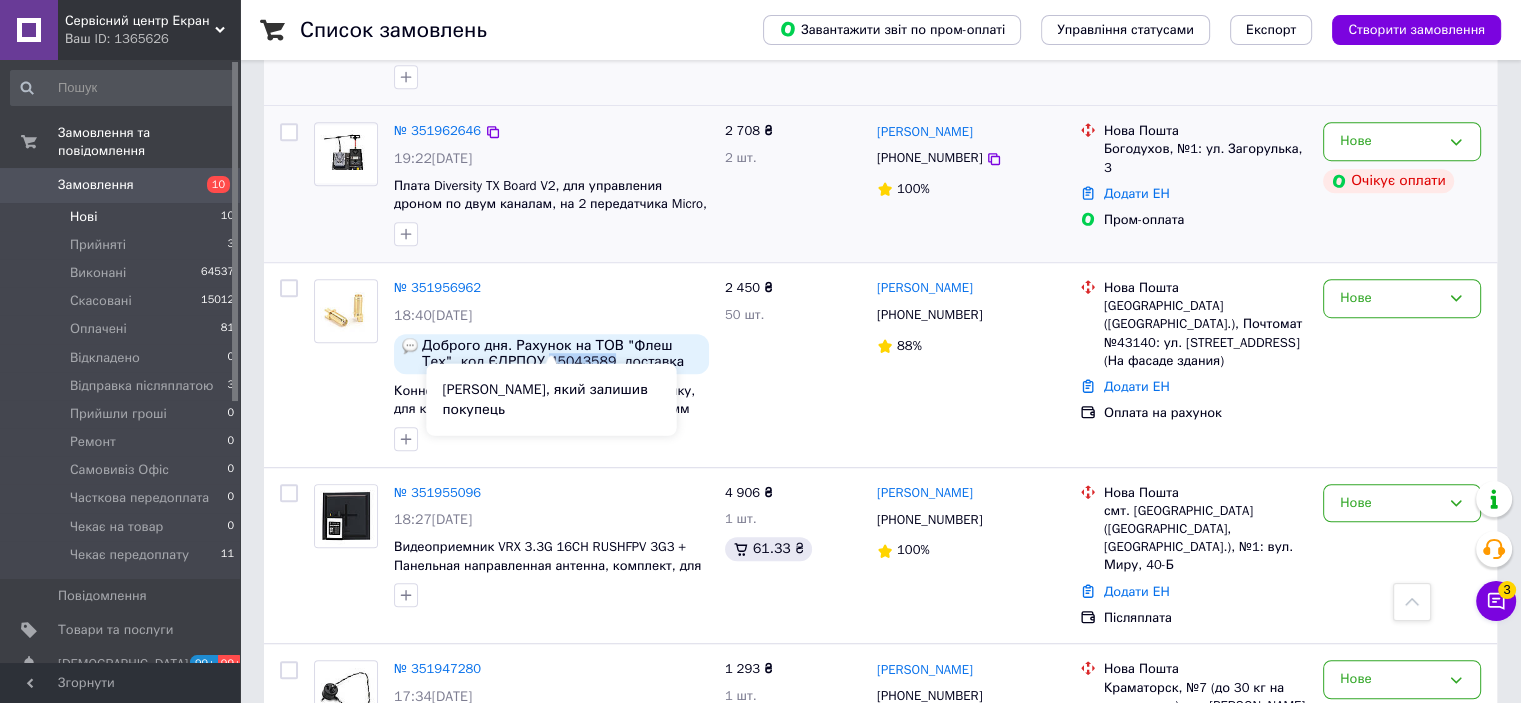 copy on "45043589" 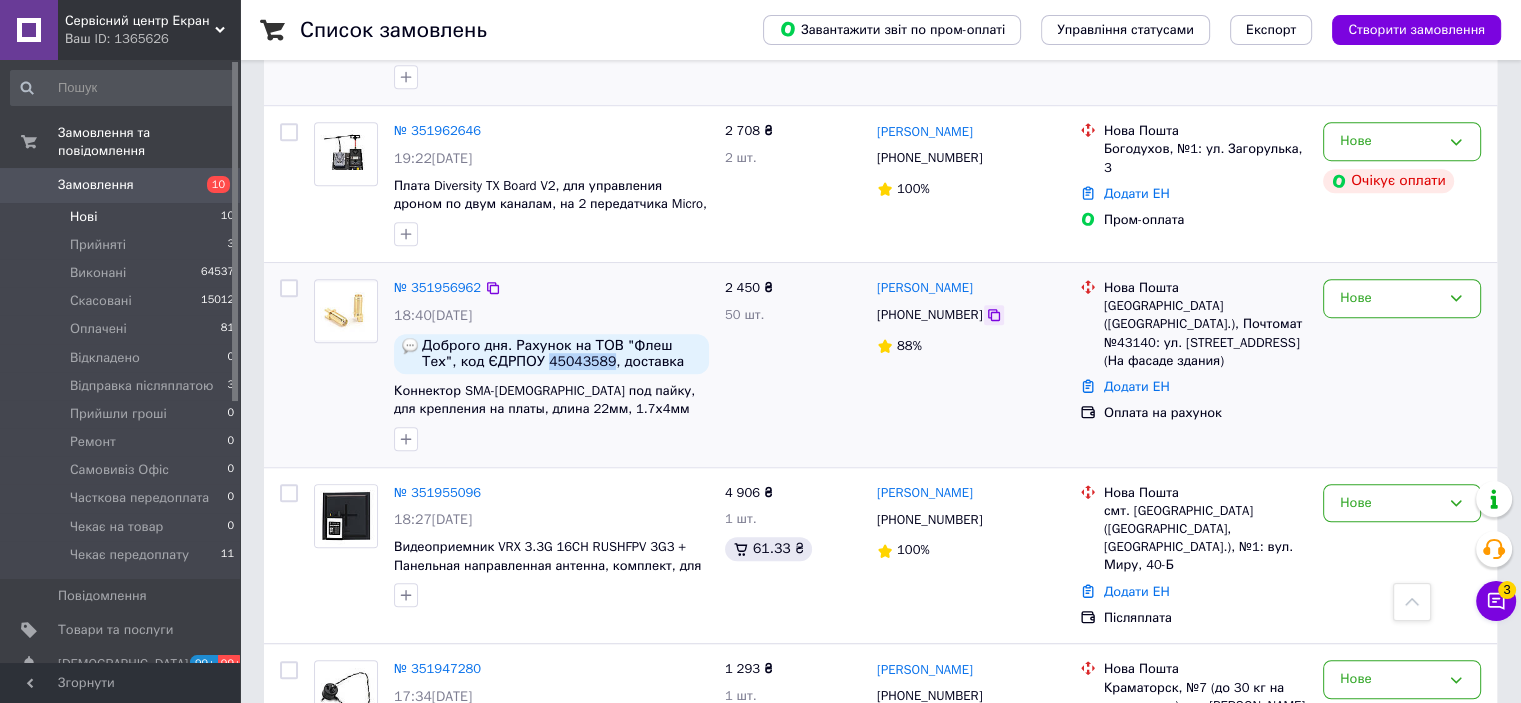 click 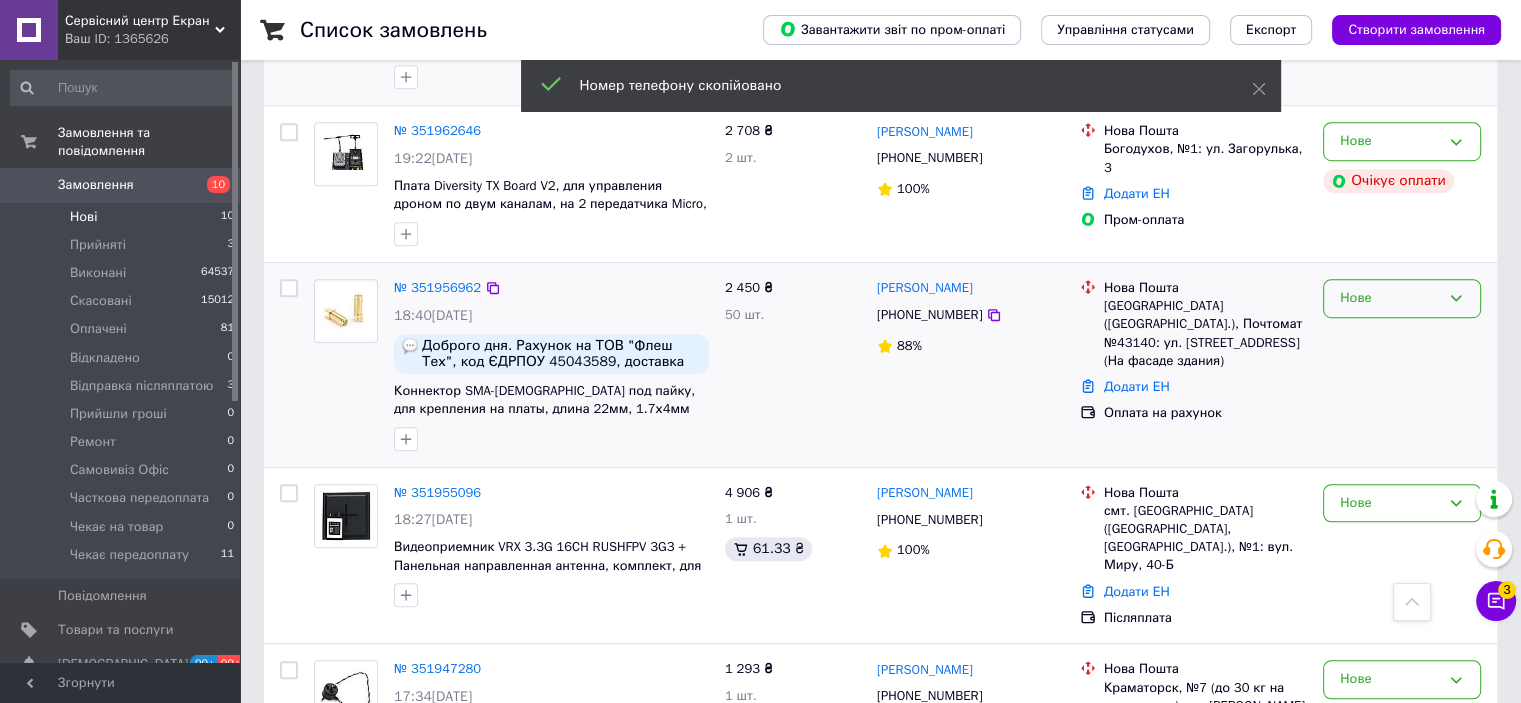 click on "Нове" at bounding box center (1390, 298) 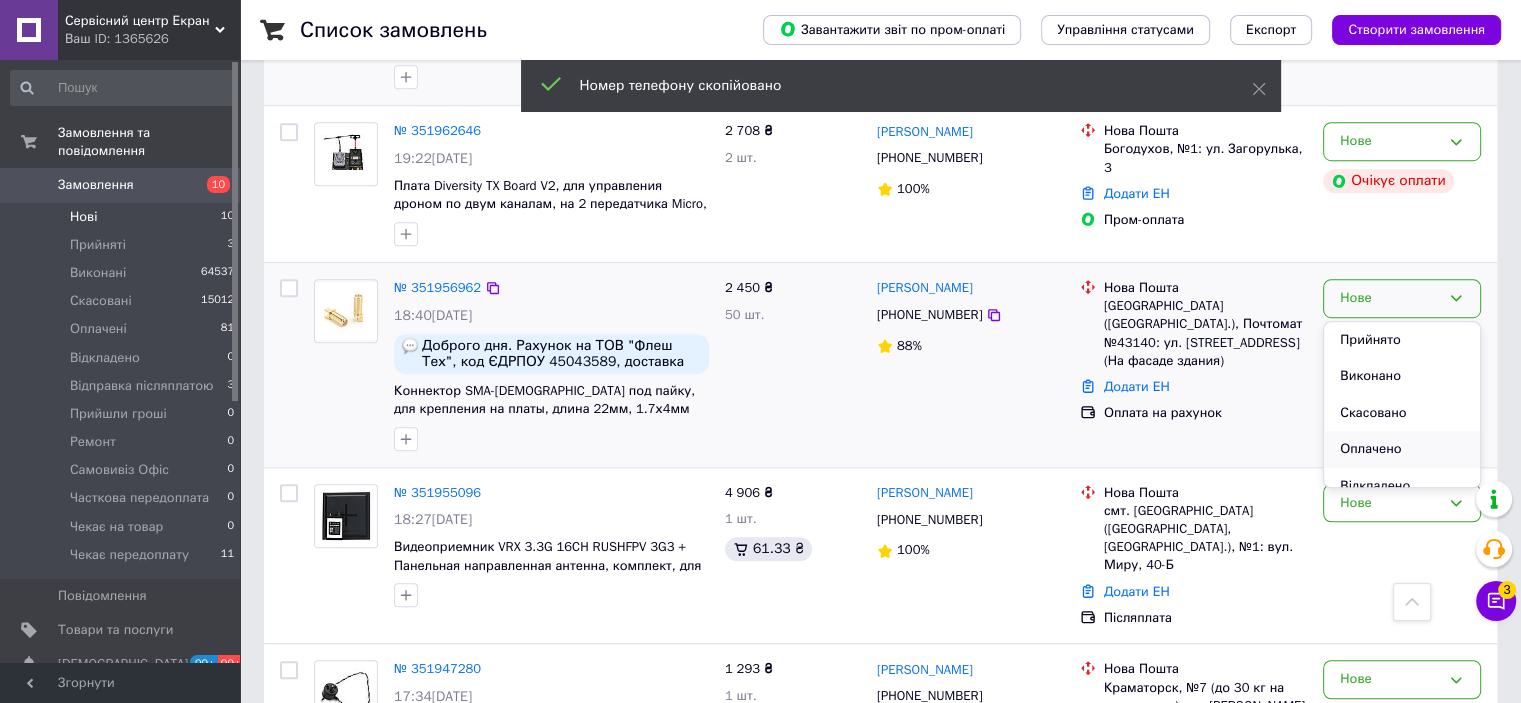 scroll, scrollTop: 314, scrollLeft: 0, axis: vertical 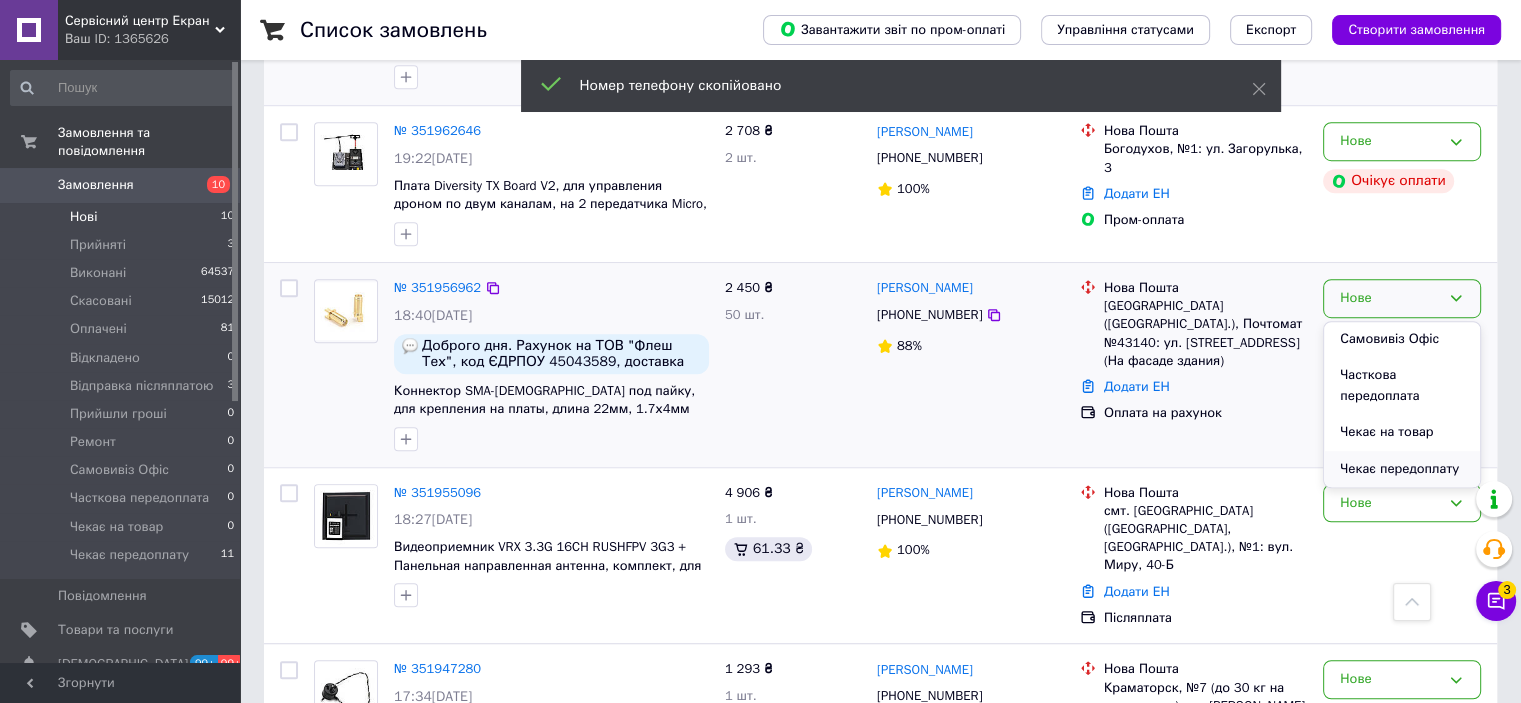 click on "Чекає передоплату" at bounding box center [1402, 469] 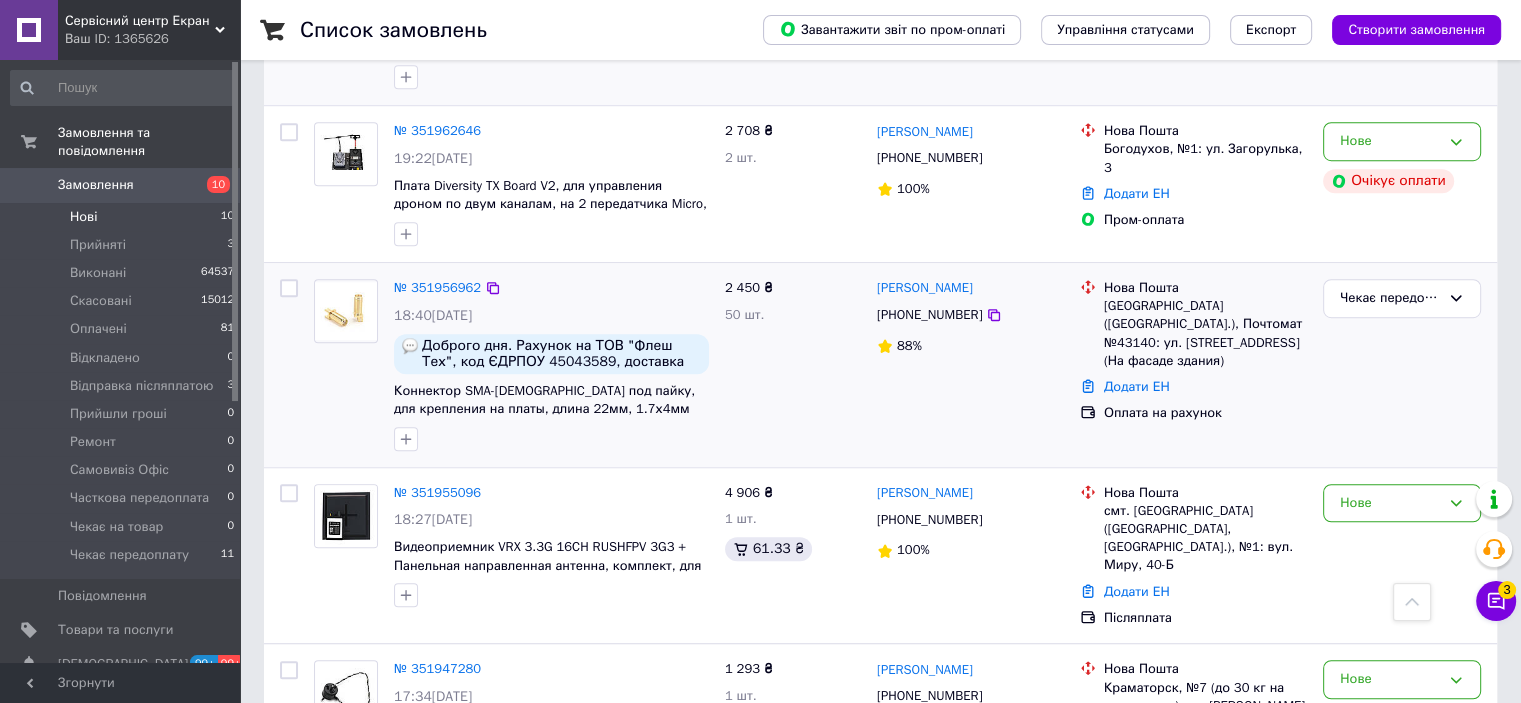 click at bounding box center (289, 365) 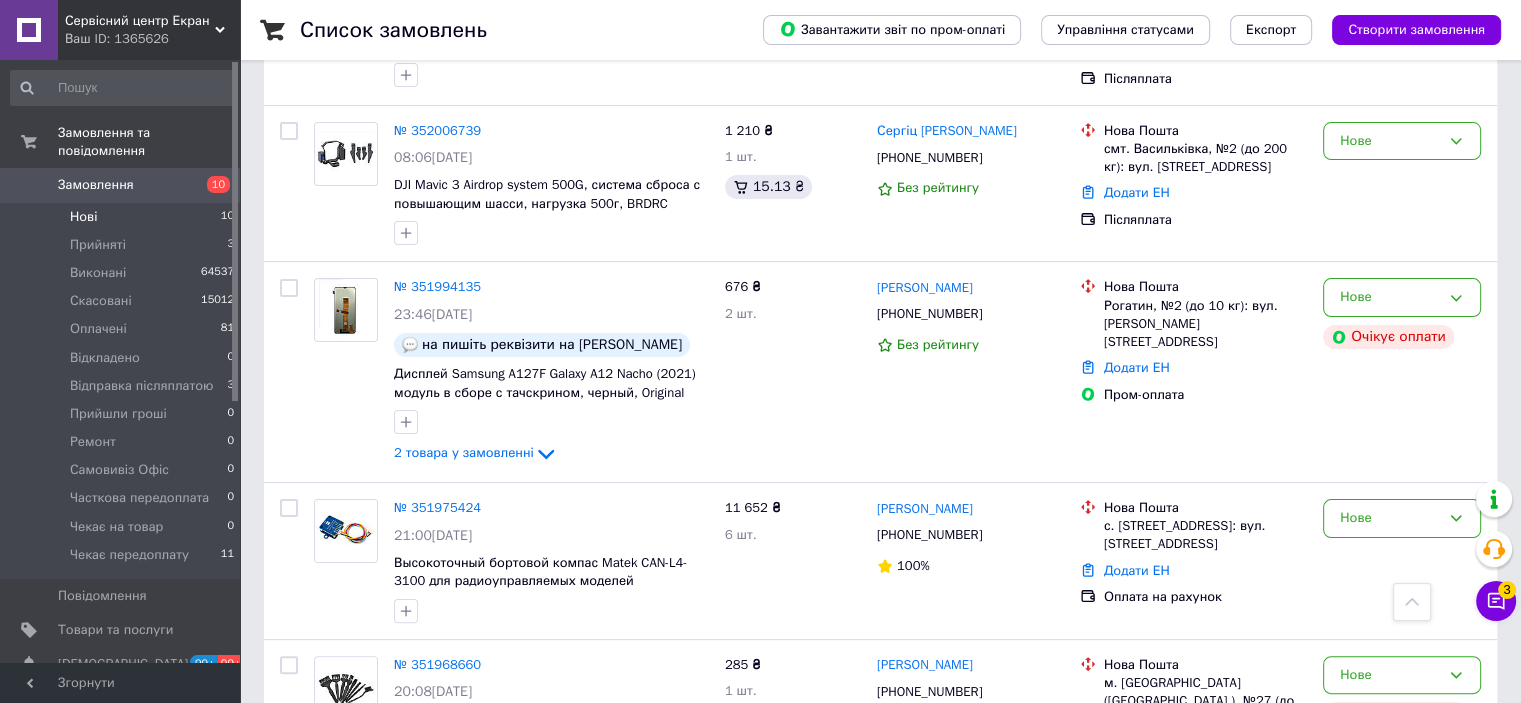 scroll, scrollTop: 255, scrollLeft: 0, axis: vertical 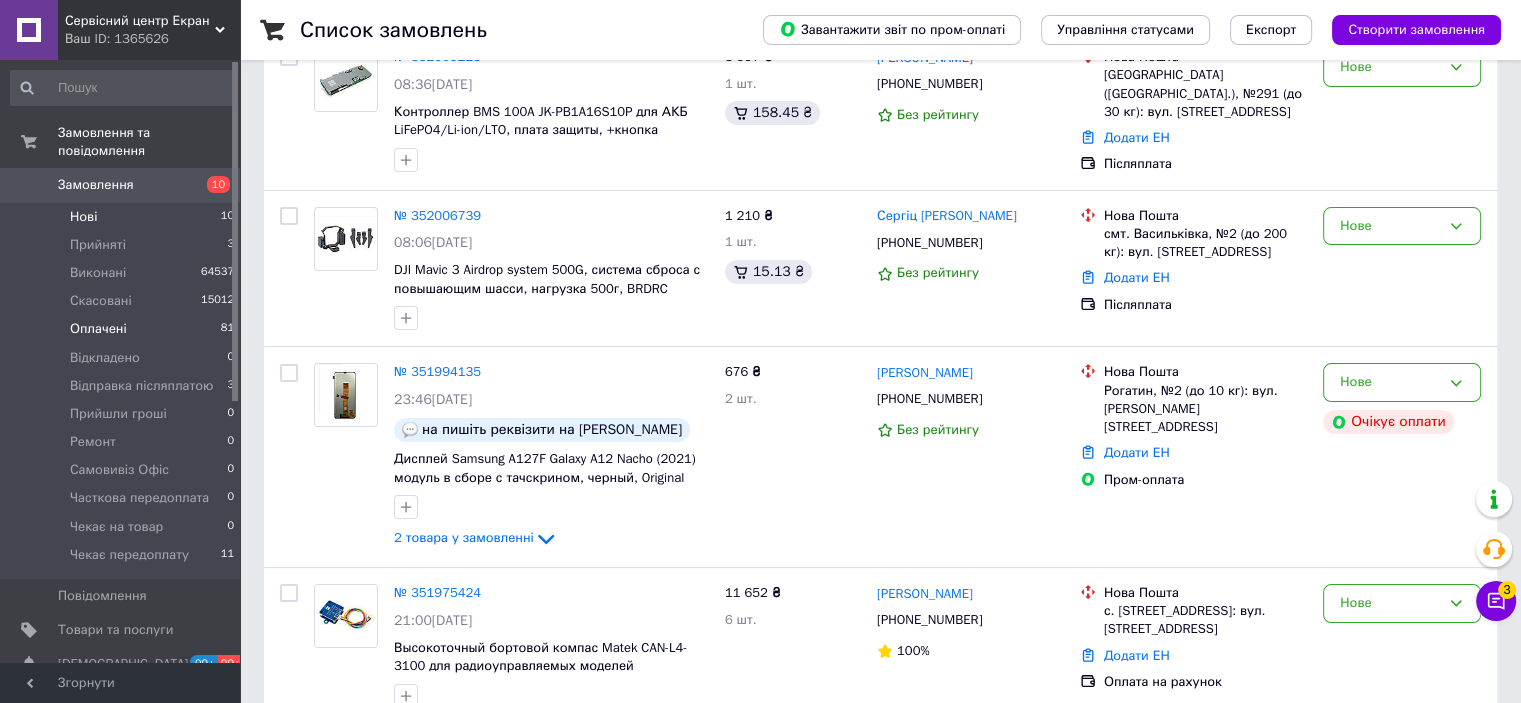 click on "Оплачені 81" at bounding box center (123, 329) 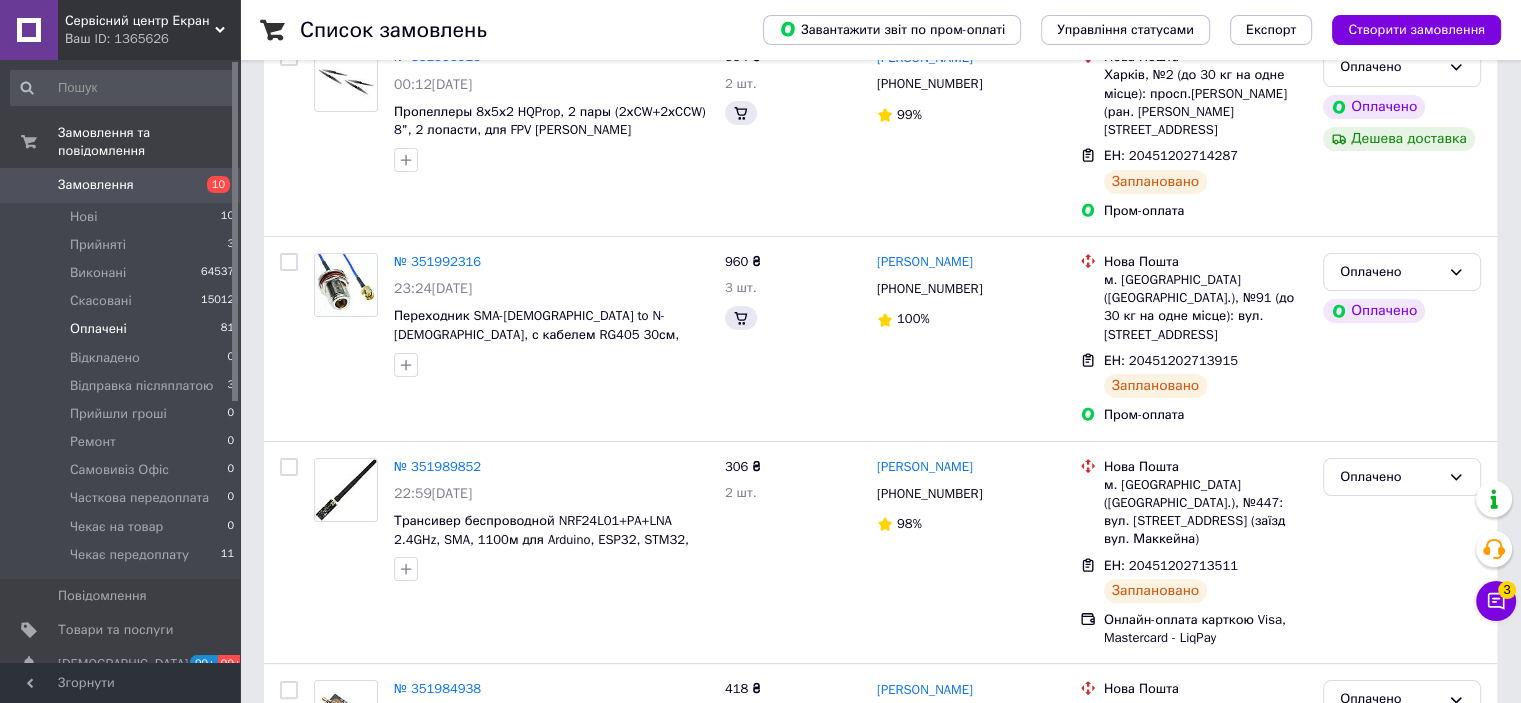 scroll, scrollTop: 0, scrollLeft: 0, axis: both 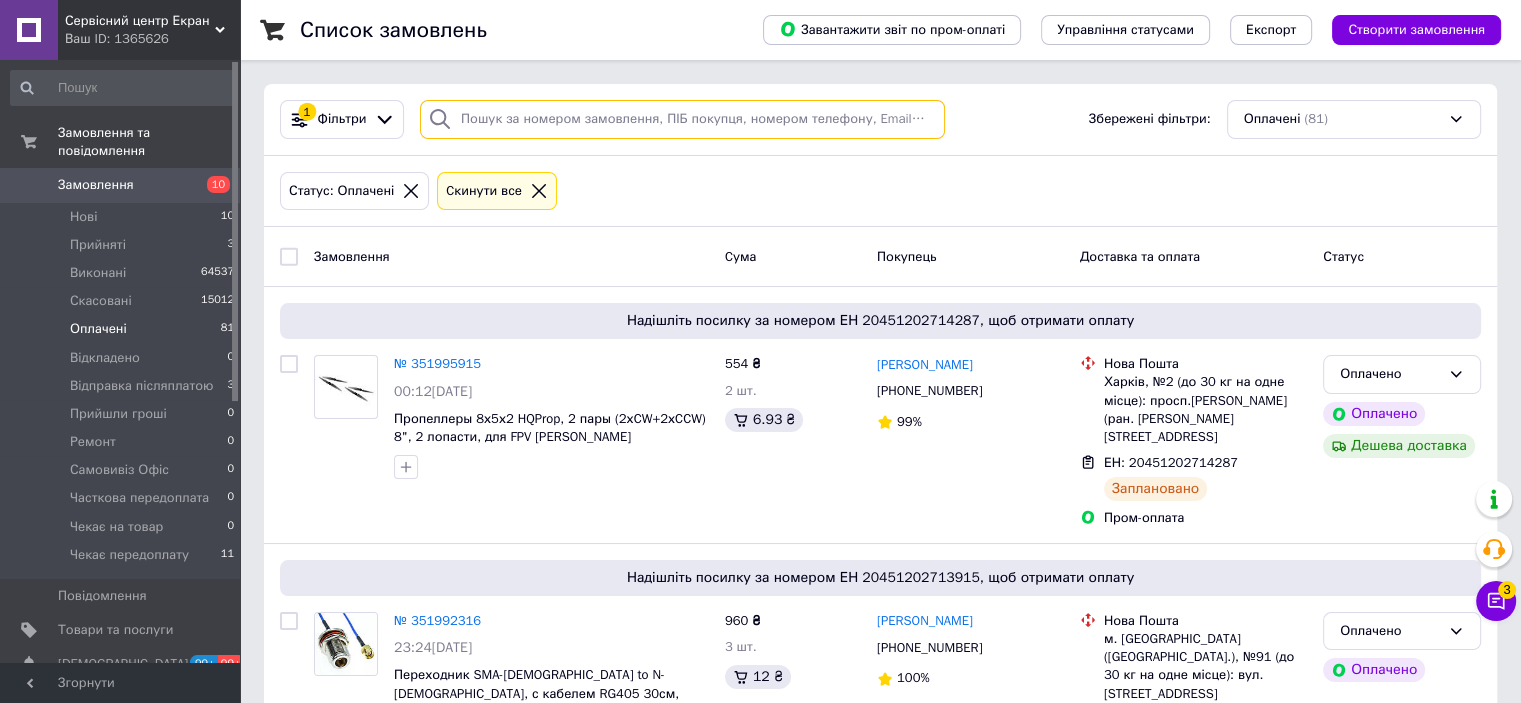 click at bounding box center (682, 119) 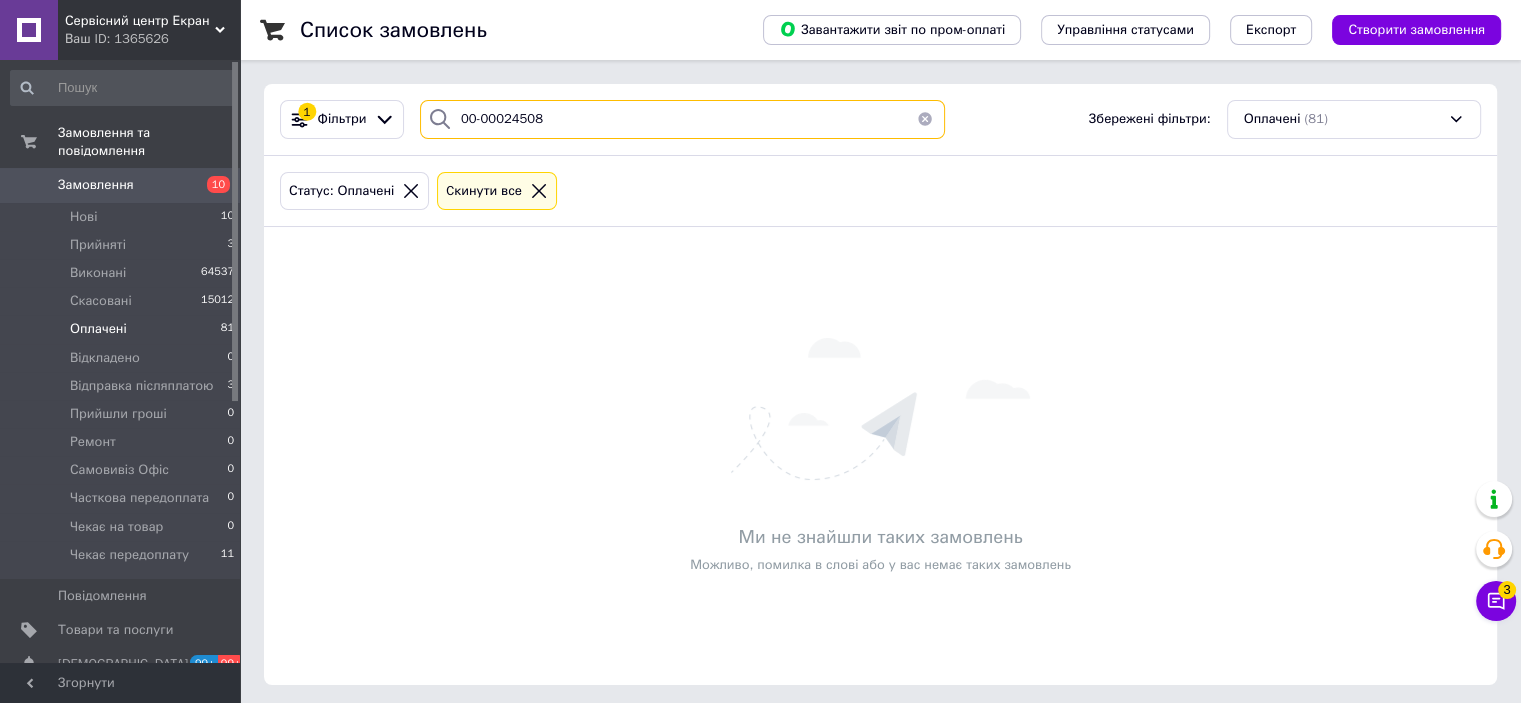 click on "00-00024508" at bounding box center [682, 119] 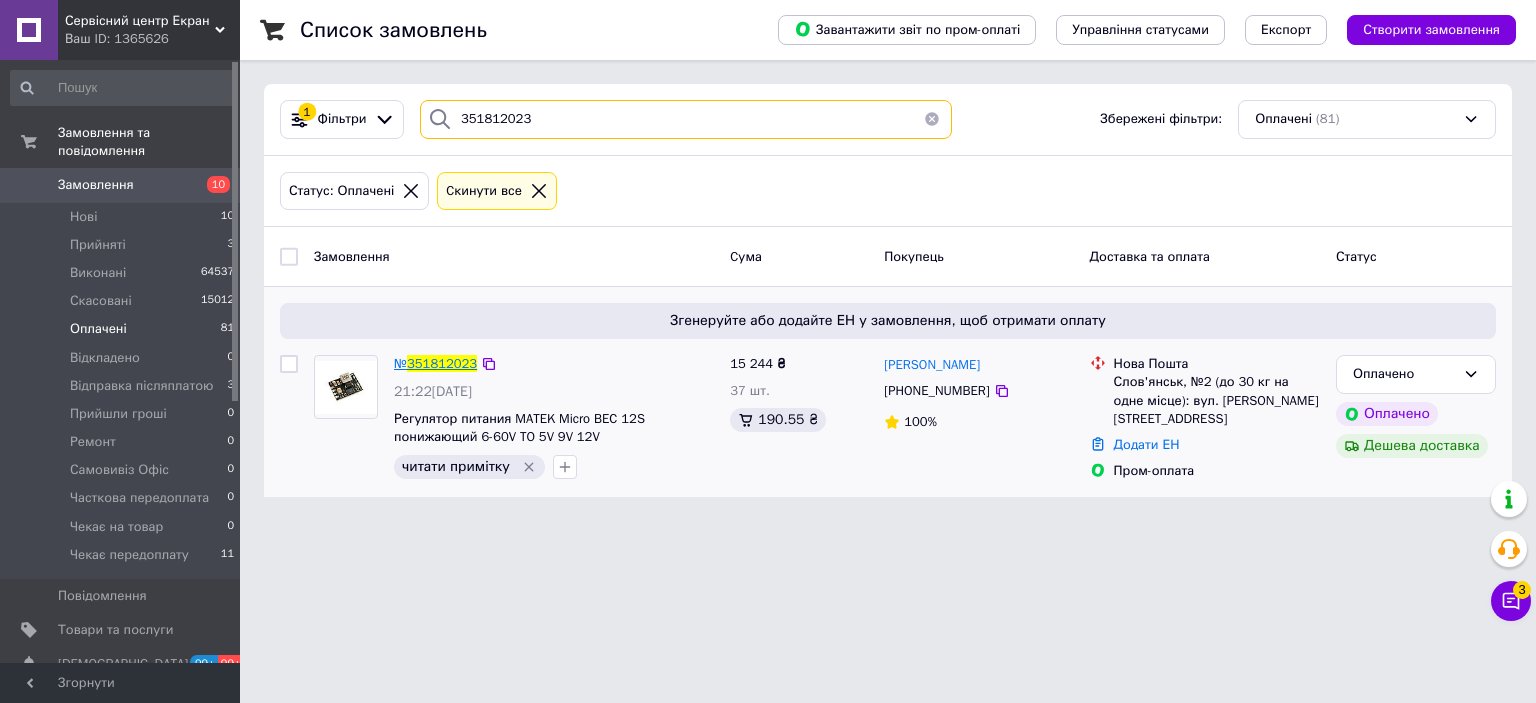 type on "351812023" 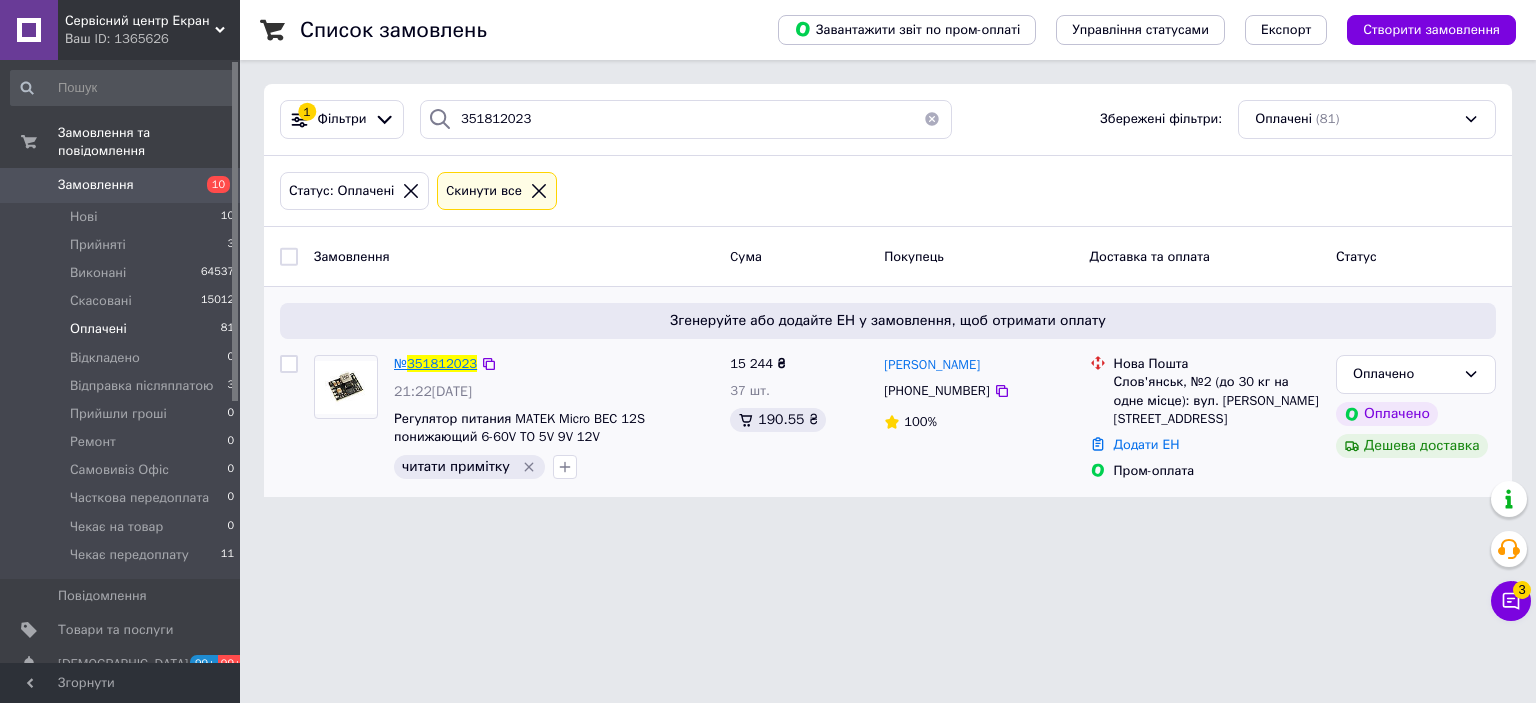 click on "351812023" at bounding box center (442, 363) 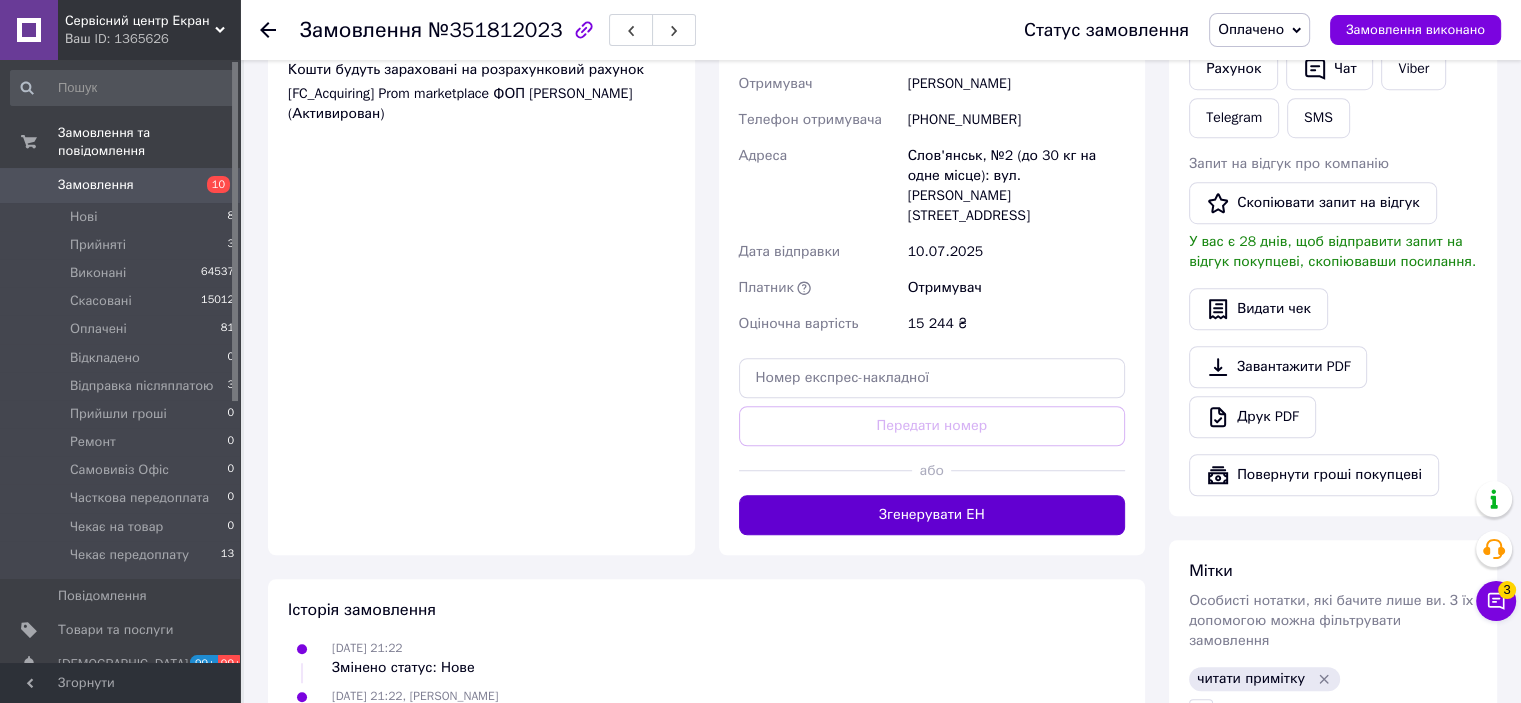 scroll, scrollTop: 1400, scrollLeft: 0, axis: vertical 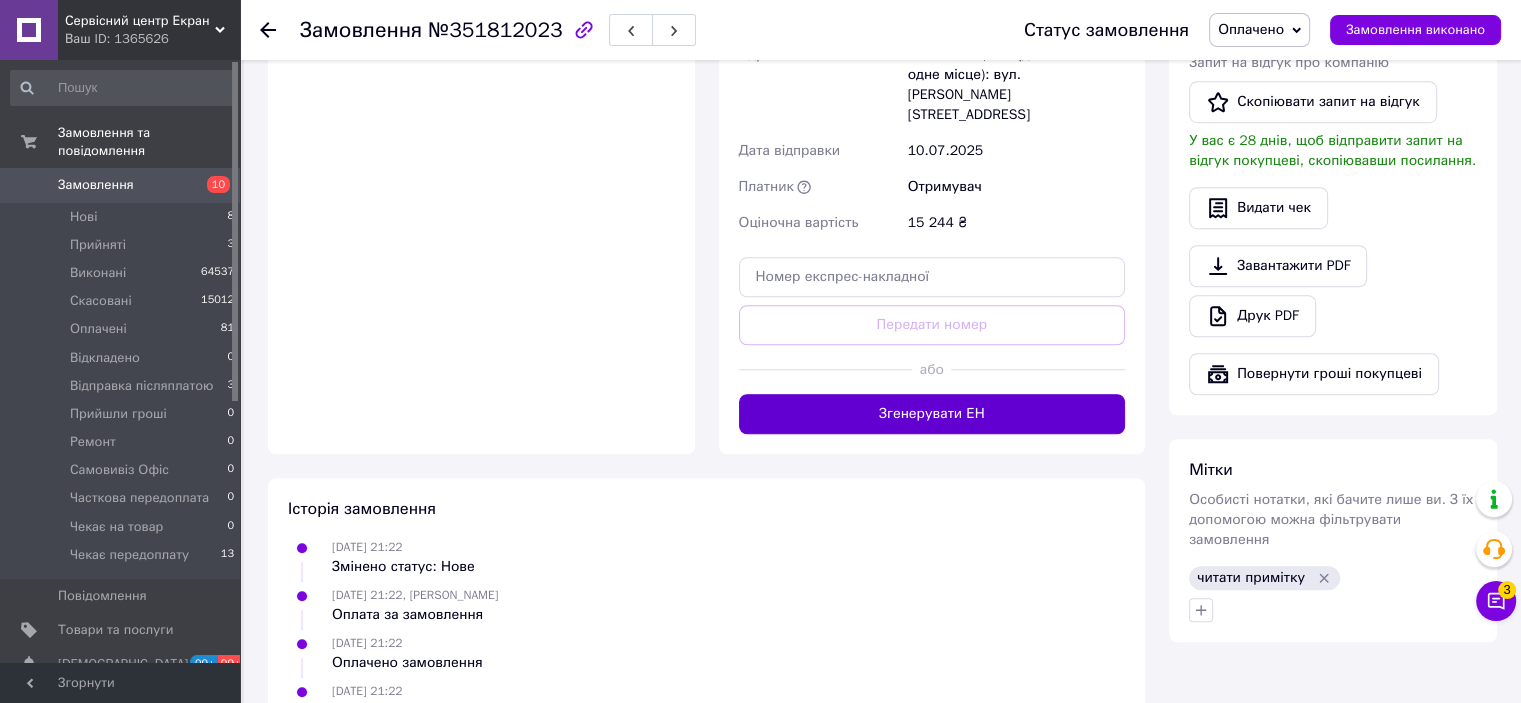 click on "Згенерувати ЕН" at bounding box center (932, 414) 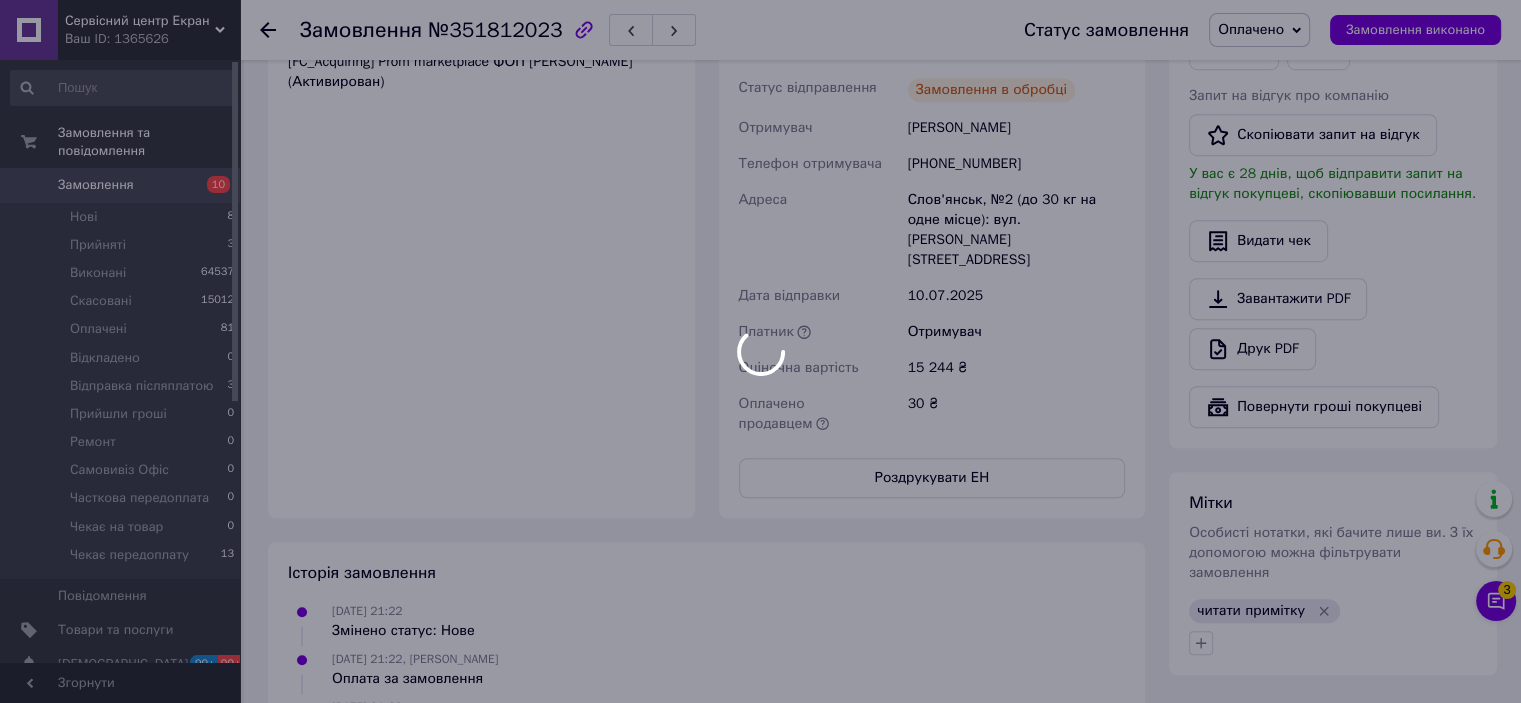scroll, scrollTop: 1100, scrollLeft: 0, axis: vertical 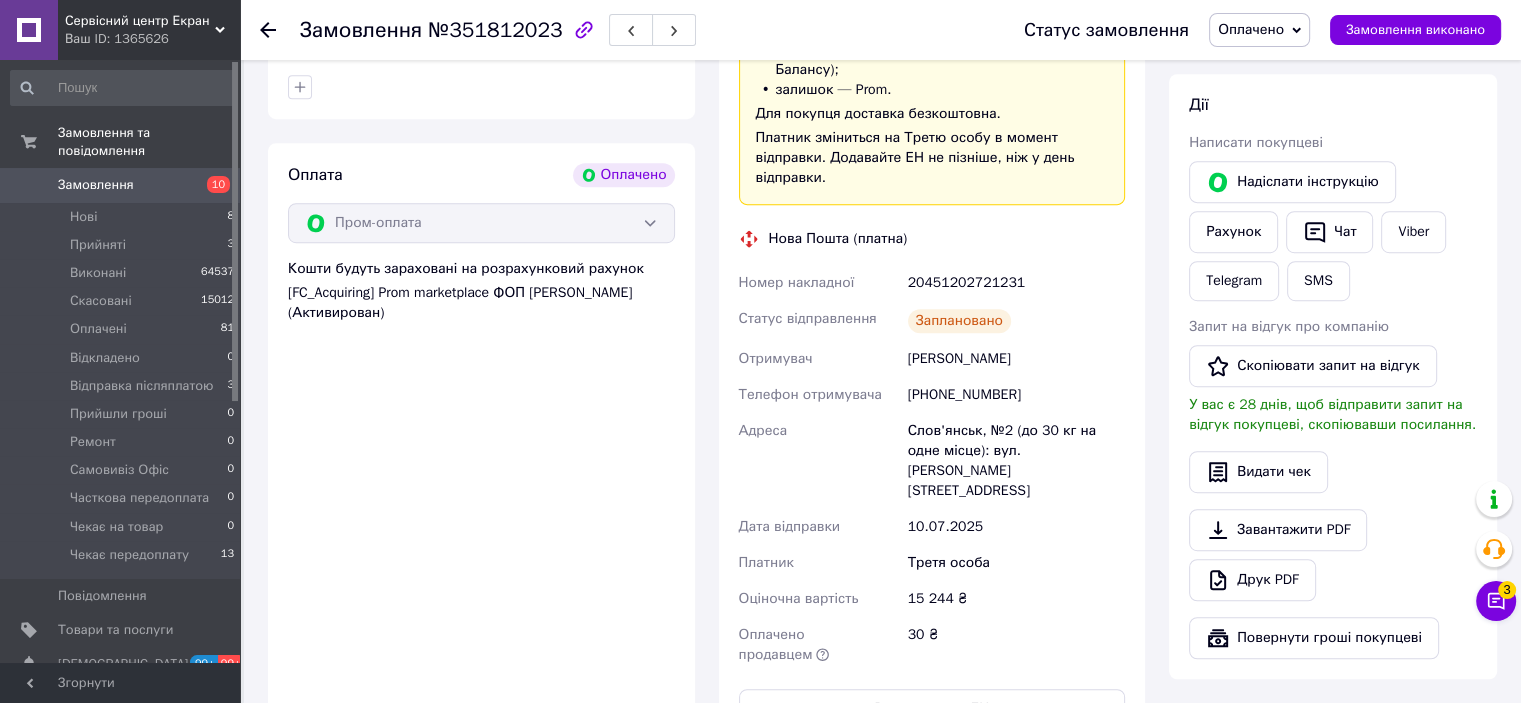 click on "20451202721231" at bounding box center [1016, 283] 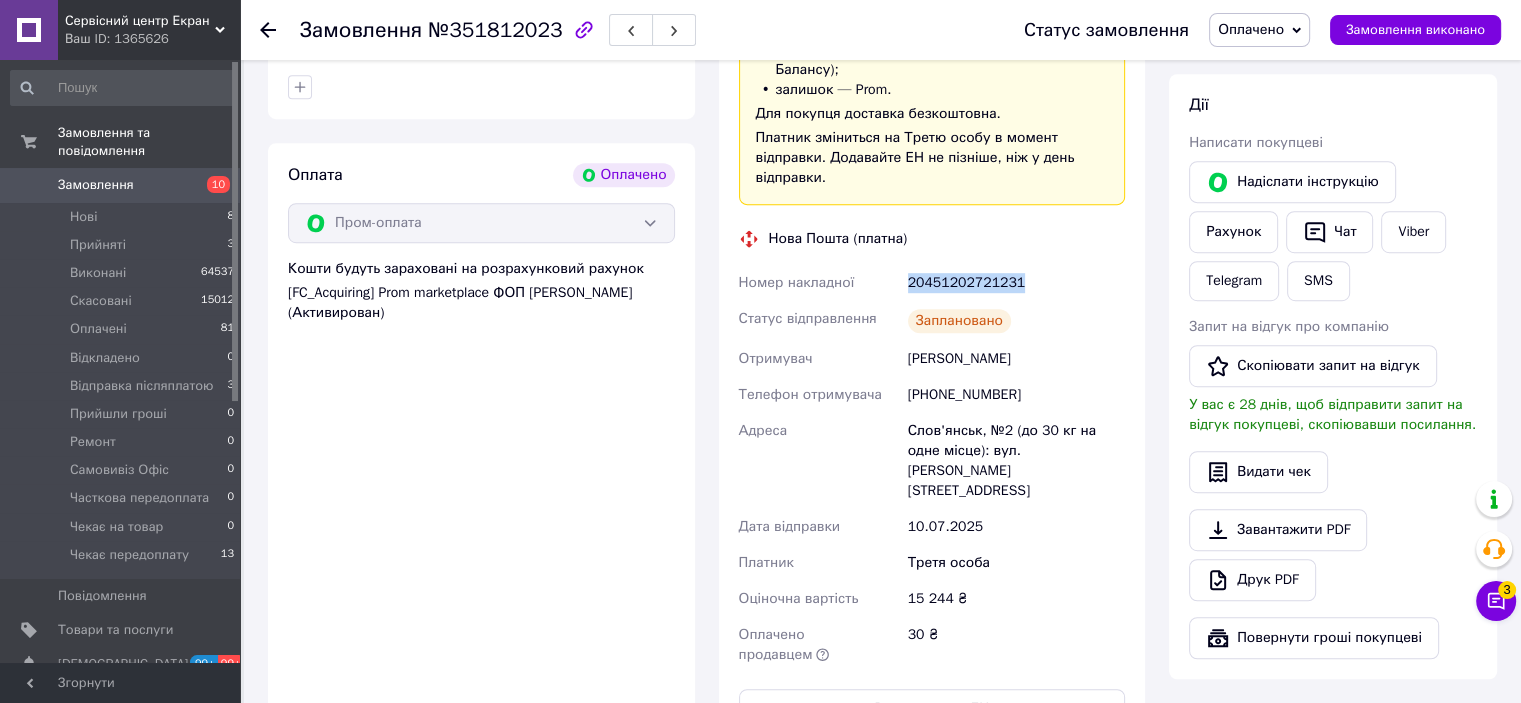 click on "20451202721231" at bounding box center (1016, 283) 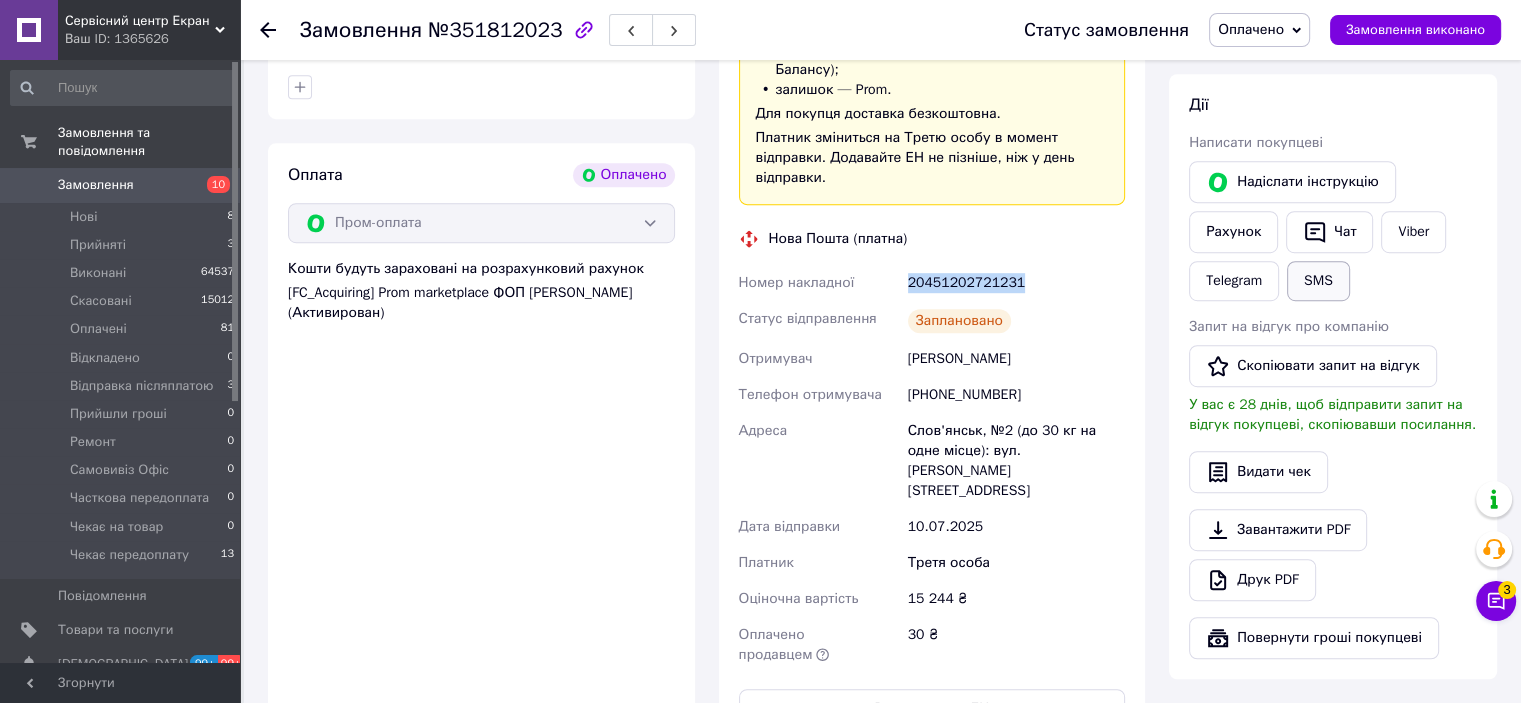 click on "SMS" at bounding box center (1318, 281) 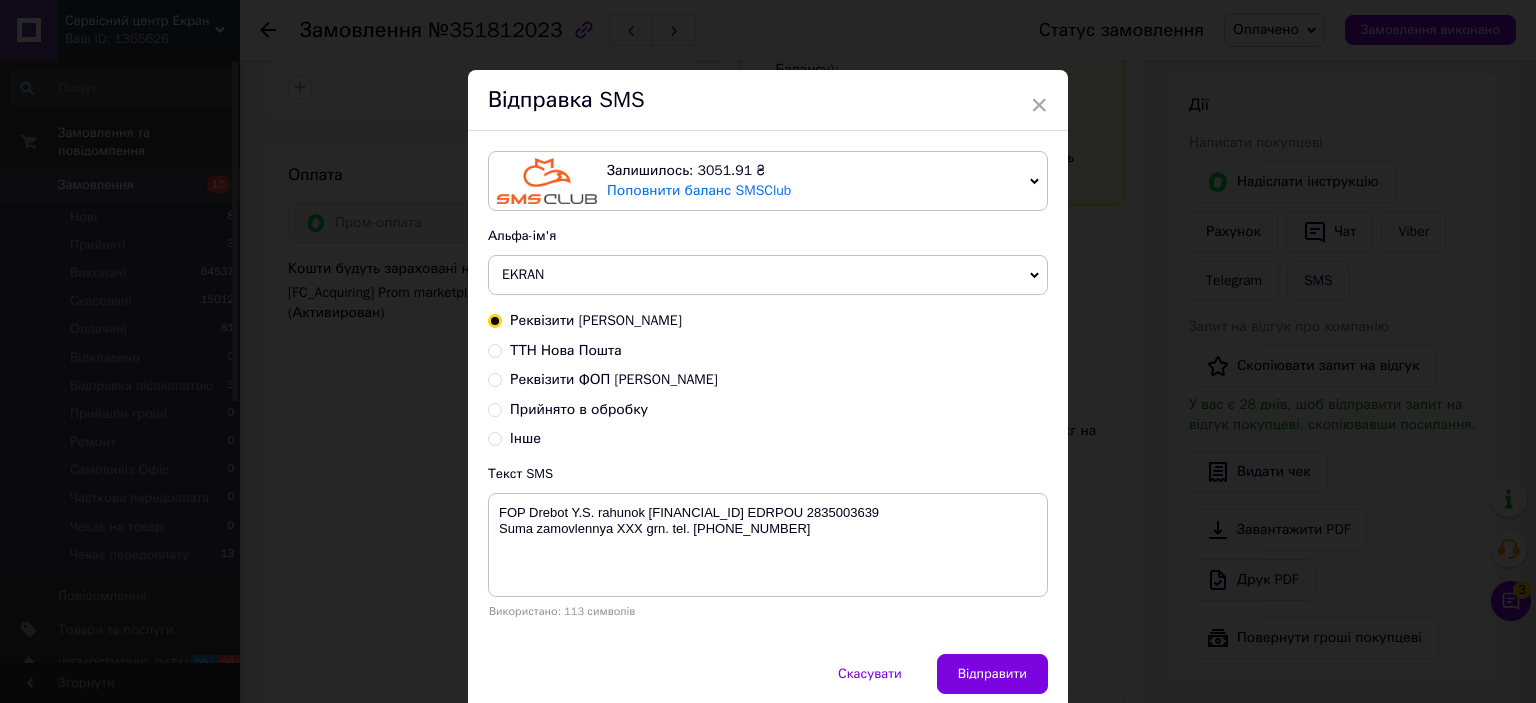 click on "ТТН Нова Пошта" at bounding box center (566, 350) 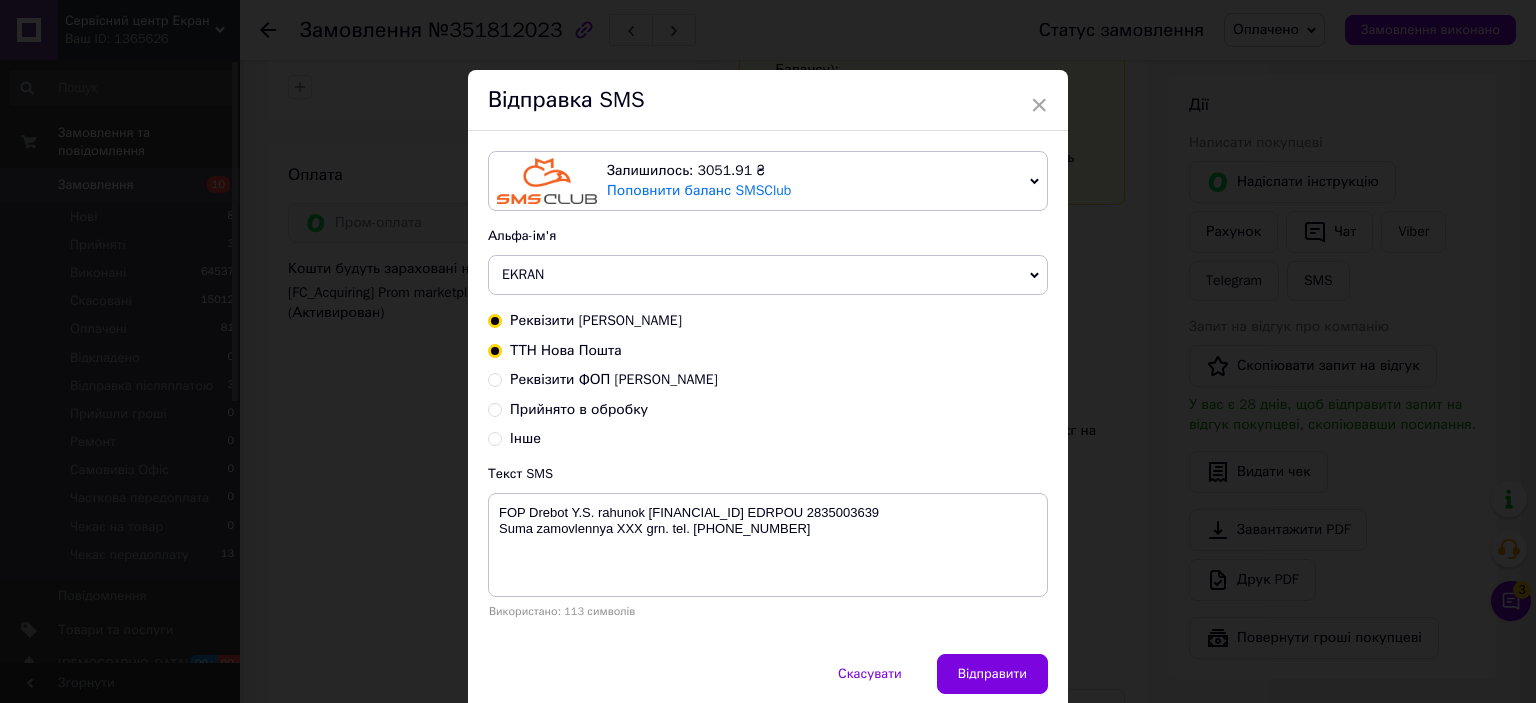 radio on "true" 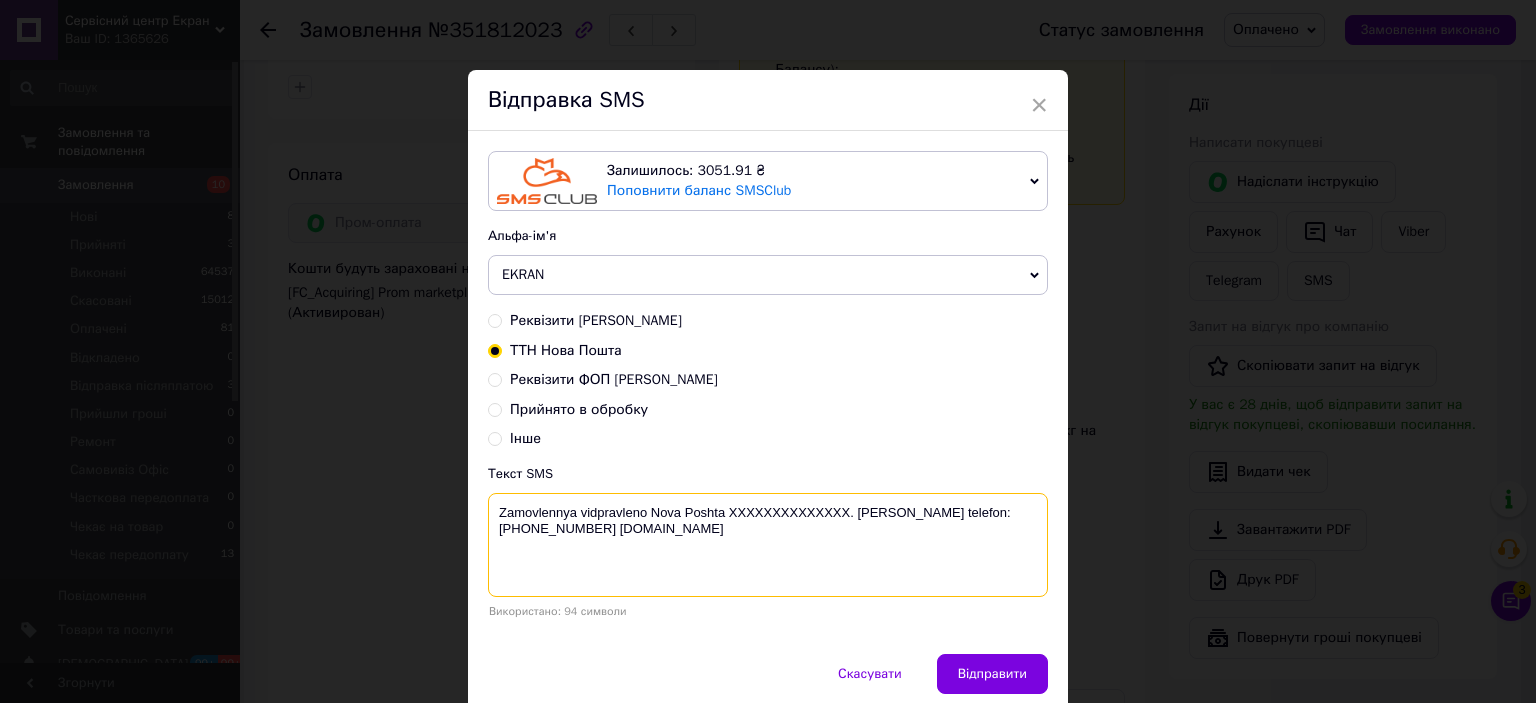 click on "Zamovlennya vidpravleno Nova Poshta XXXXXXXXXXXXXX. [PERSON_NAME] telefon:[PHONE_NUMBER] [DOMAIN_NAME]" at bounding box center [768, 545] 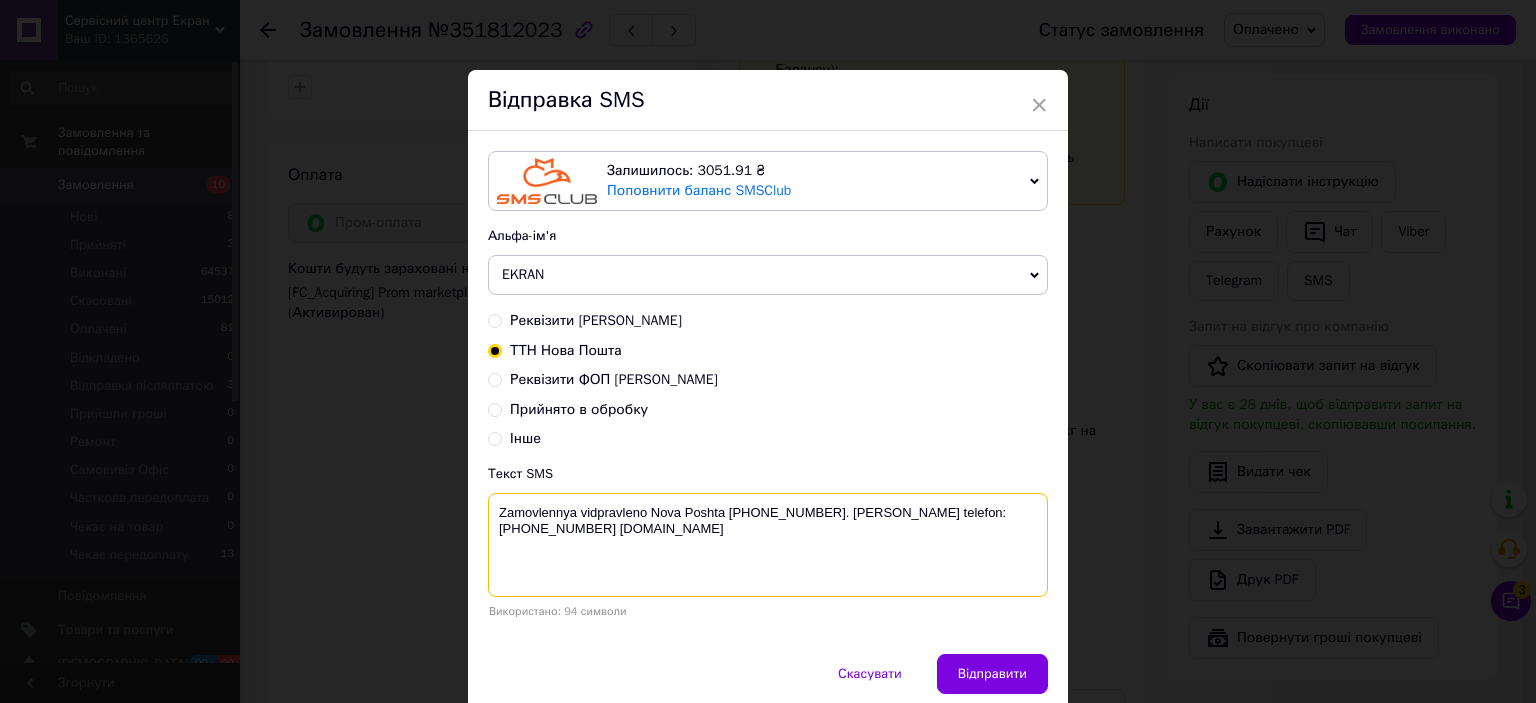 type on "Zamovlennya vidpravleno Nova Poshta 20451202721231. Nash telefon:+380689452358 www.ekran.in.ua" 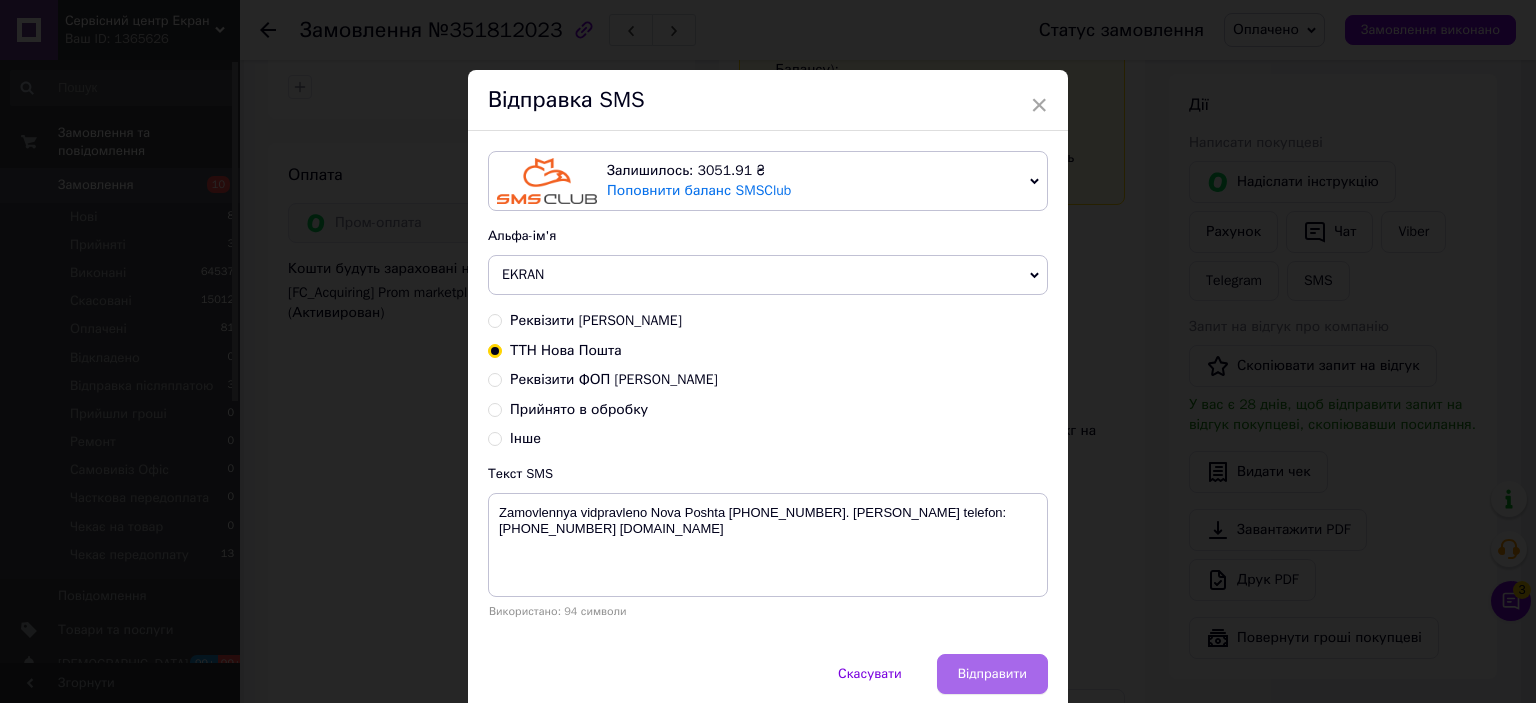 click on "Відправити" at bounding box center (992, 674) 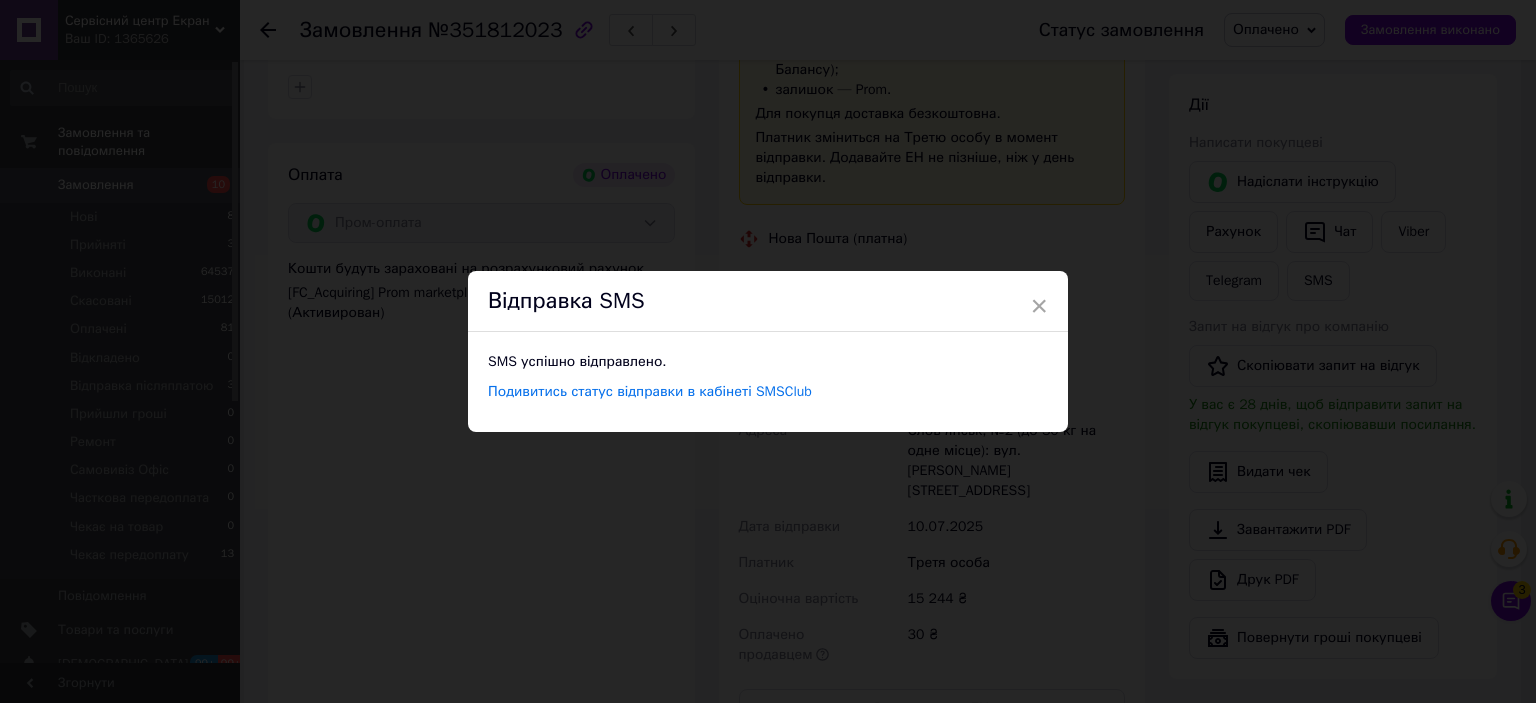 drag, startPoint x: 1044, startPoint y: 147, endPoint x: 292, endPoint y: 167, distance: 752.2659 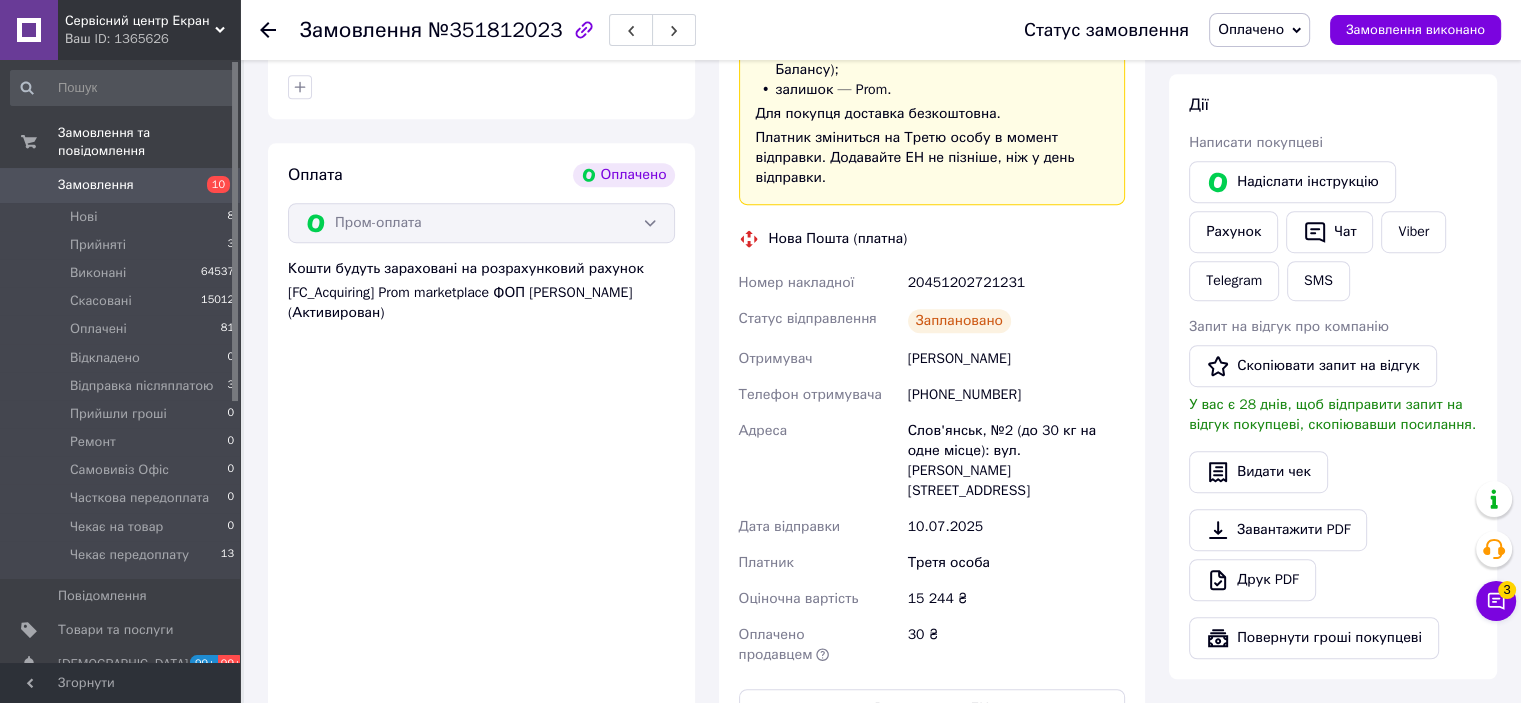 click at bounding box center (268, 30) 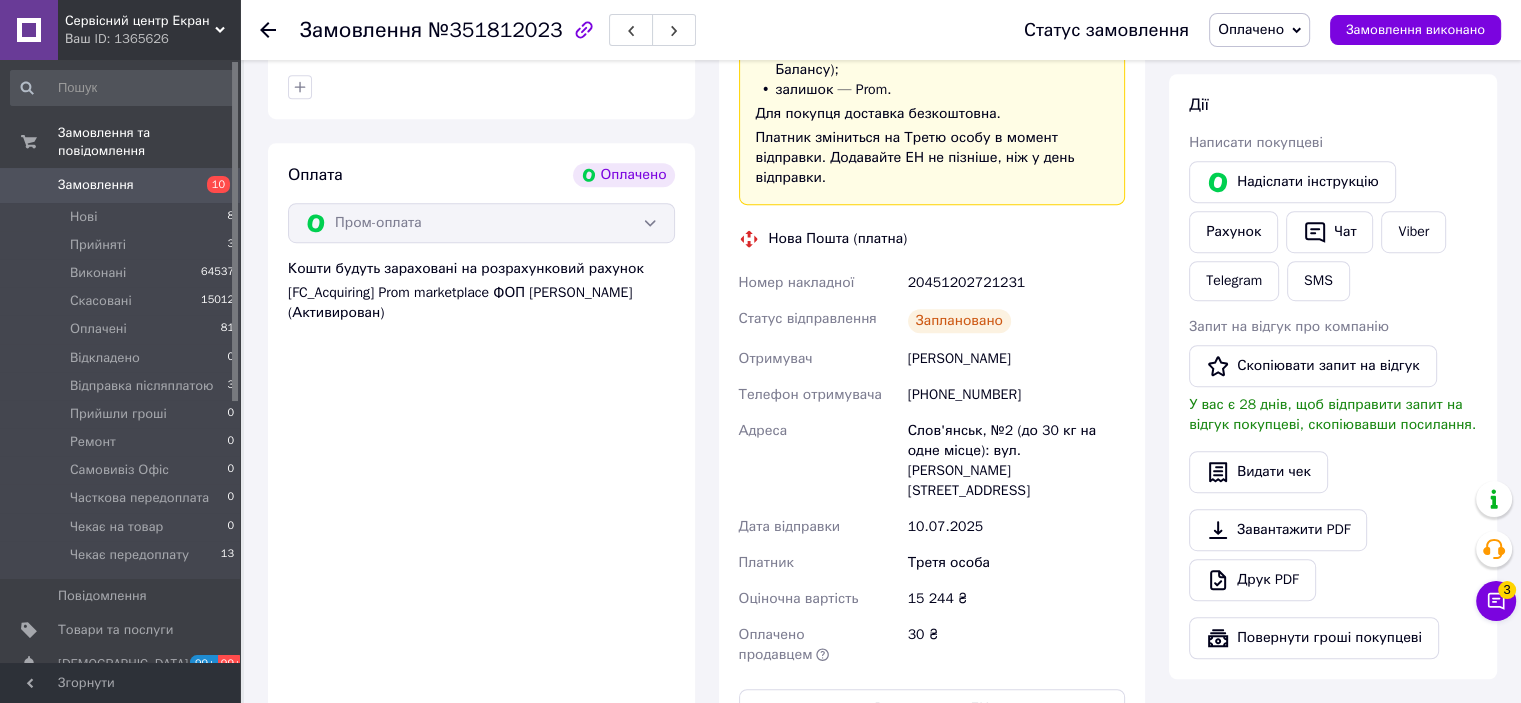 scroll, scrollTop: 0, scrollLeft: 0, axis: both 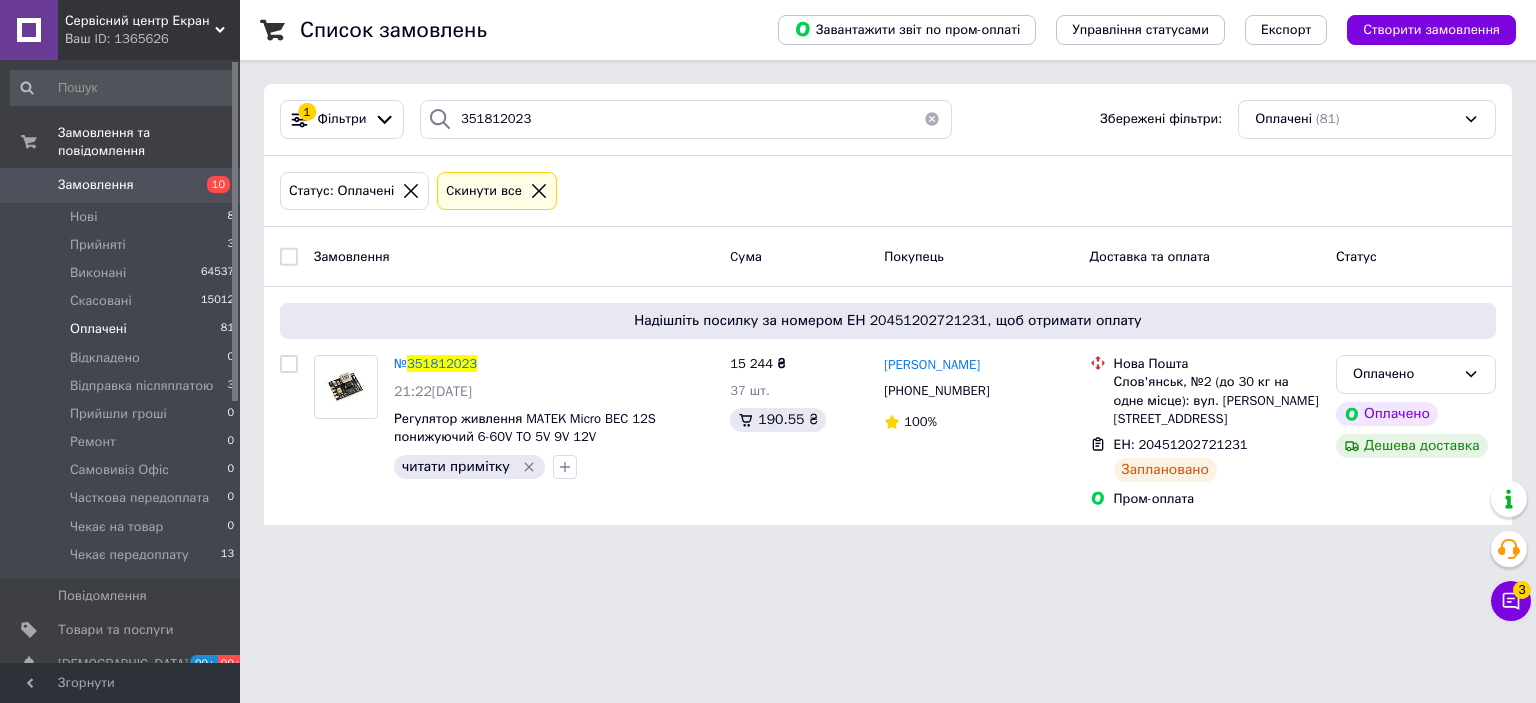 click on "Сервісний центр Екран Ваш ID: 1365626 Сайт Сервісний центр Екран Кабінет покупця Перевірити стан системи Сторінка на порталі Довідка Вийти Замовлення та повідомлення Замовлення 10 Нові 8 Прийняті 3 Виконані 64537 Скасовані 15012 Оплачені 81 Відкладено 0 Відправка післяплатою 3 Прийшли гроші 0 Ремонт 0 Самовивіз Офіс 0 Часткова передоплата 0 Чекає на товар 0 Чекає передоплату 13 Повідомлення 0 Товари та послуги Сповіщення 99+ 99+ Показники роботи компанії Панель управління Відгуки Клієнти Каталог ProSale Аналітика Маркет" at bounding box center (768, 274) 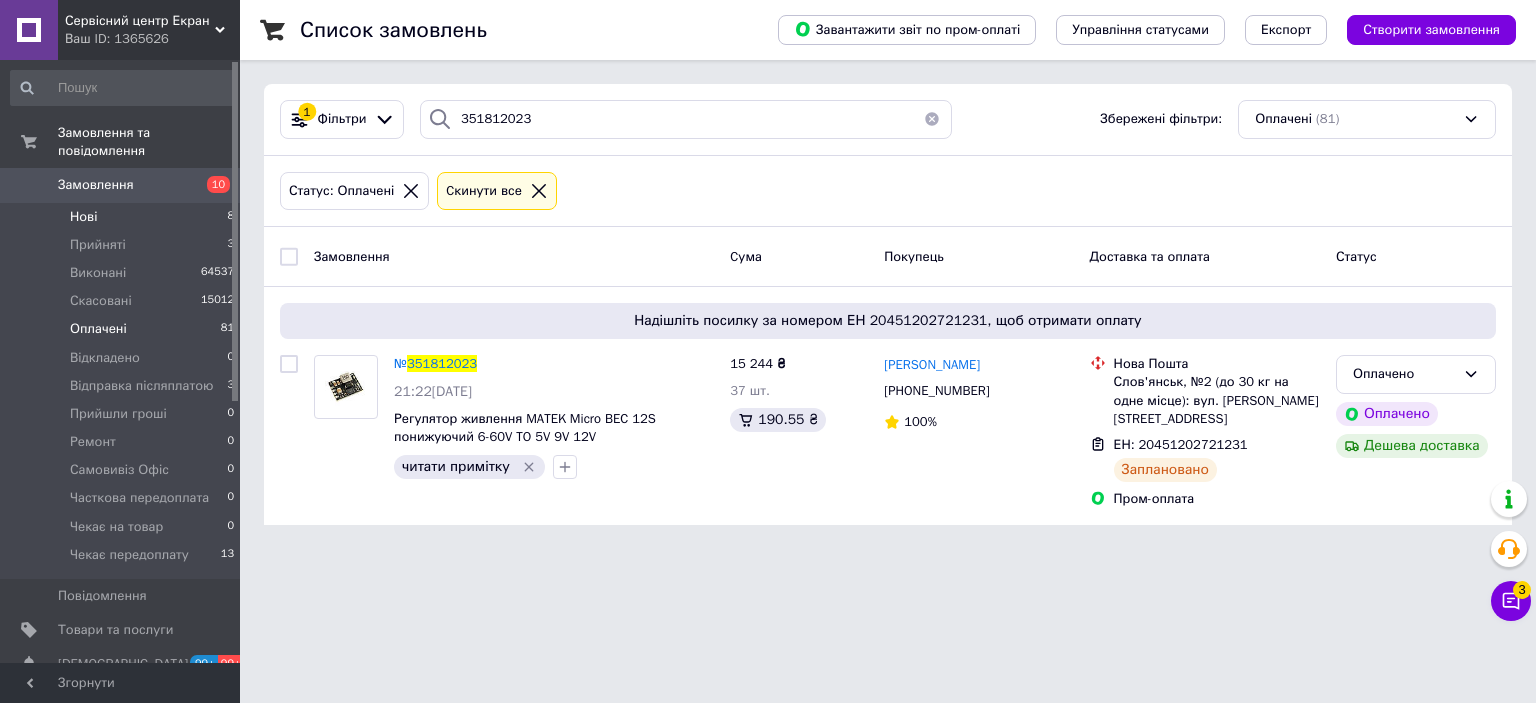 click on "Нові 8" at bounding box center [123, 217] 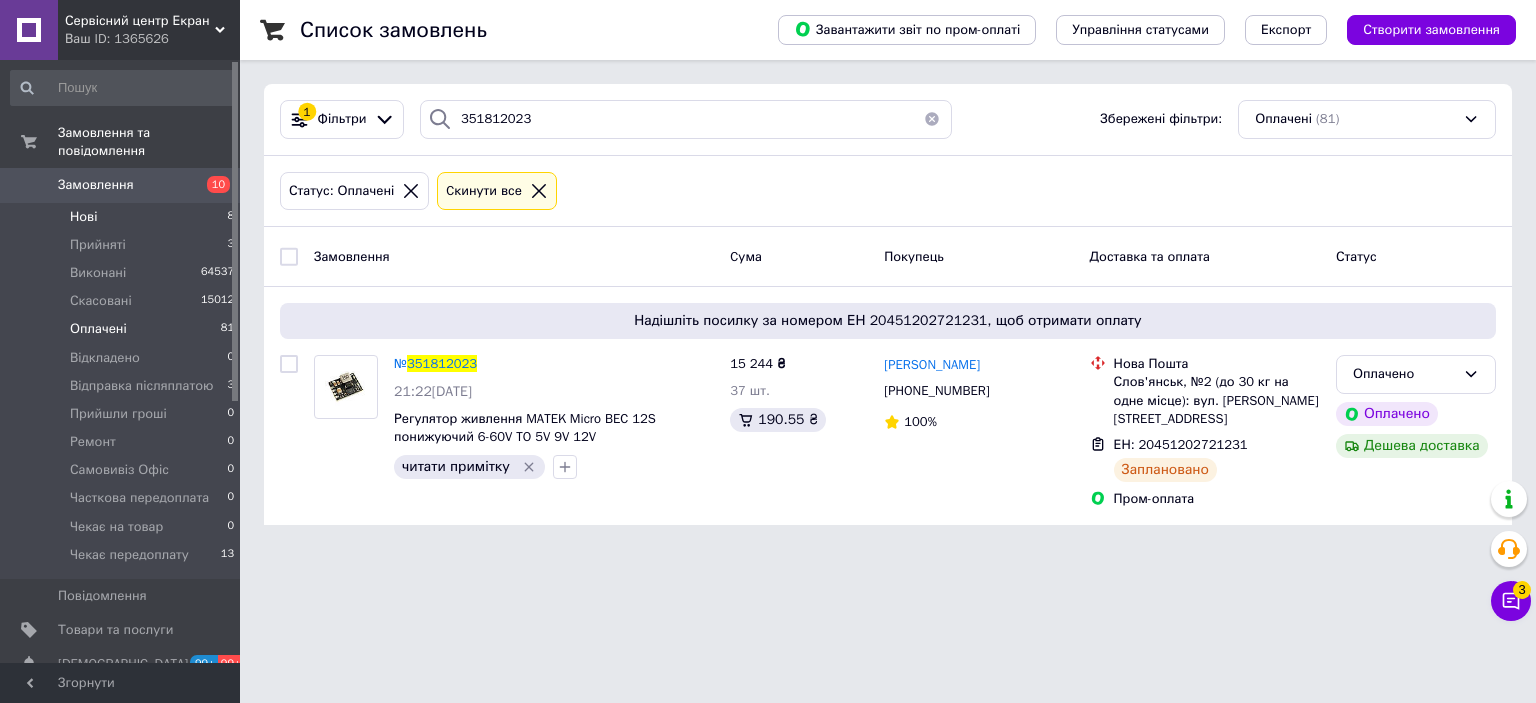 type 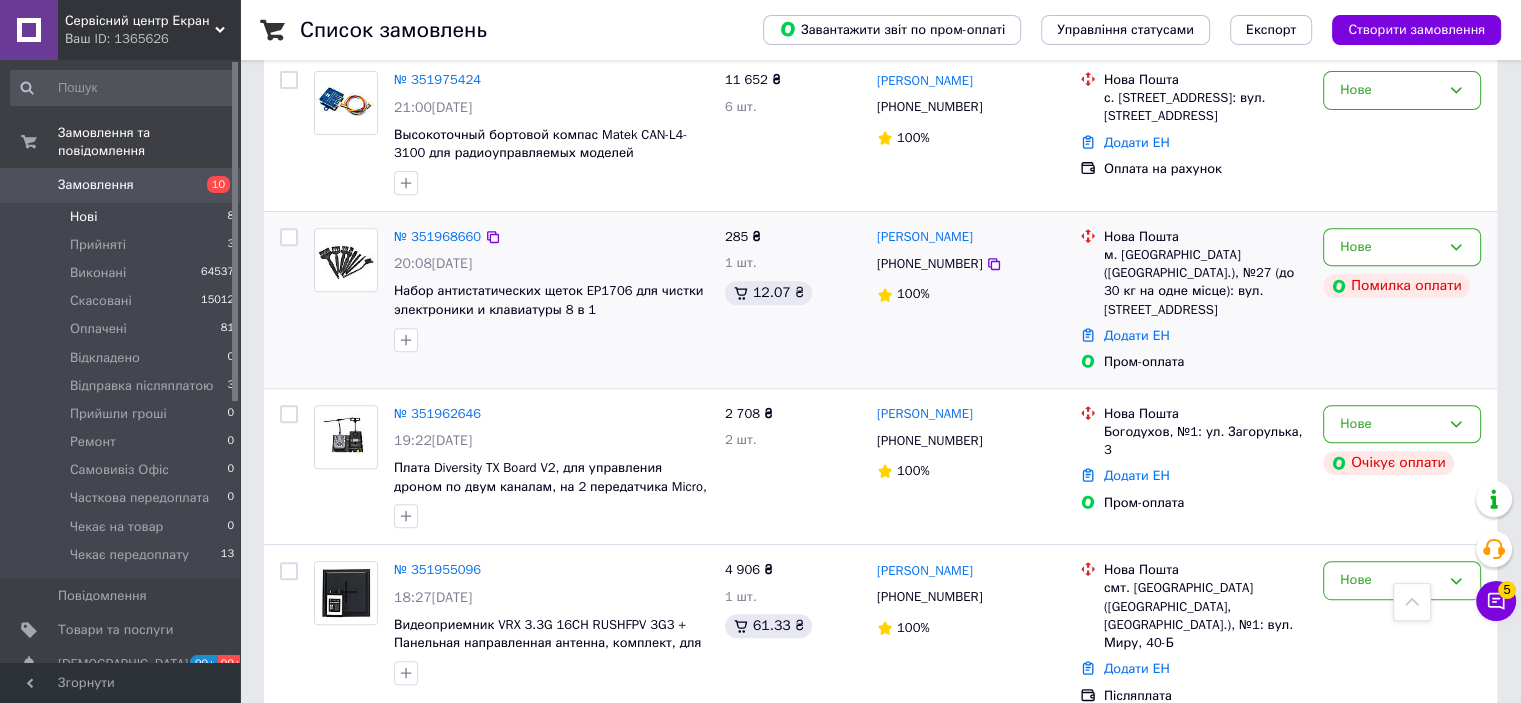 scroll, scrollTop: 945, scrollLeft: 0, axis: vertical 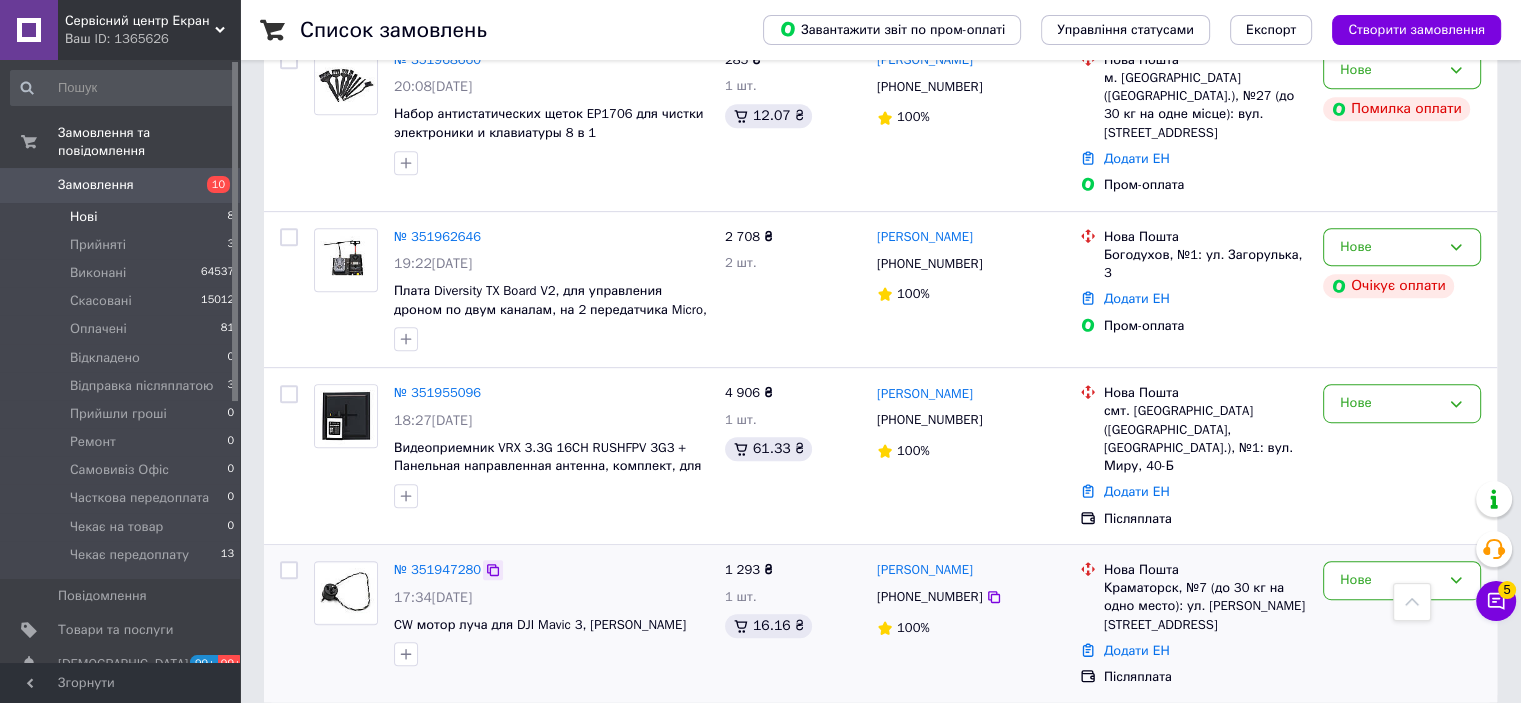 click 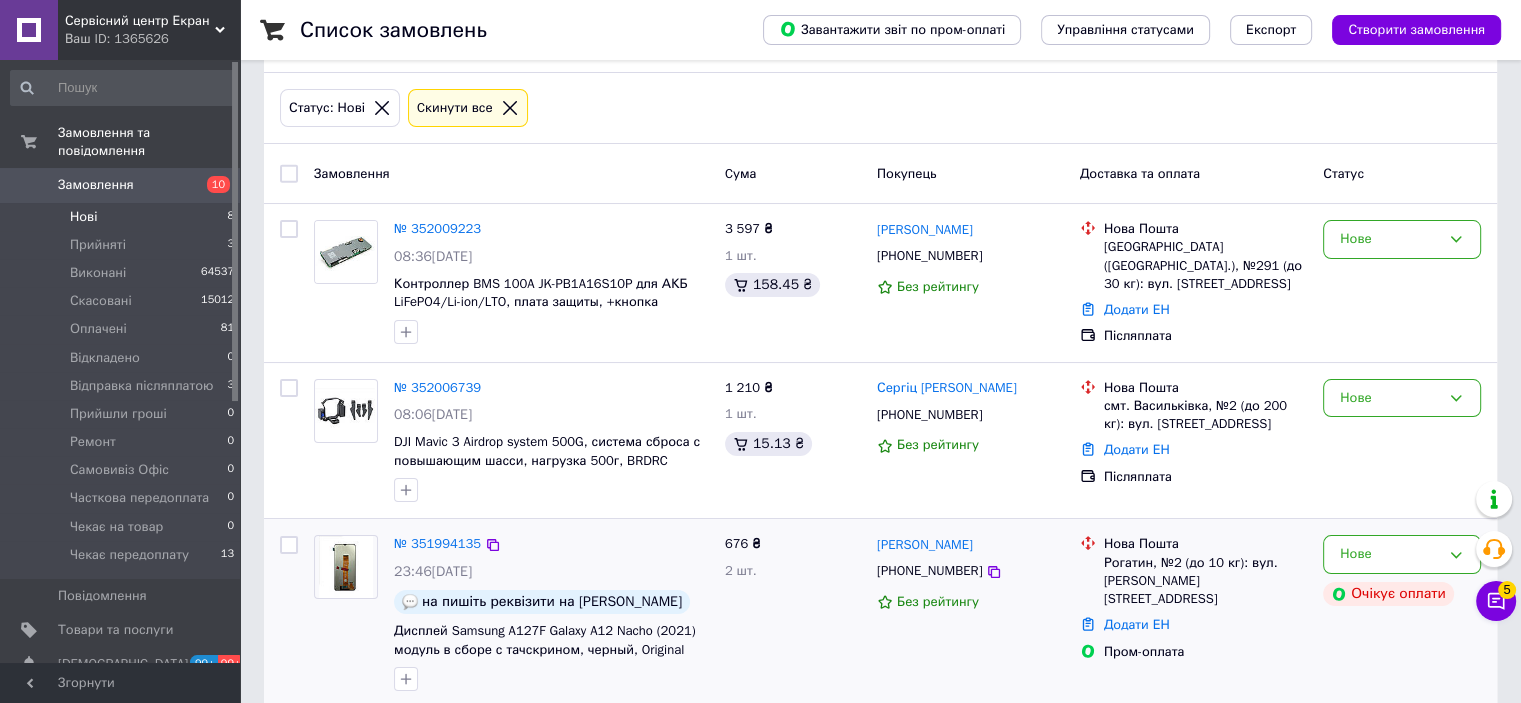 scroll, scrollTop: 45, scrollLeft: 0, axis: vertical 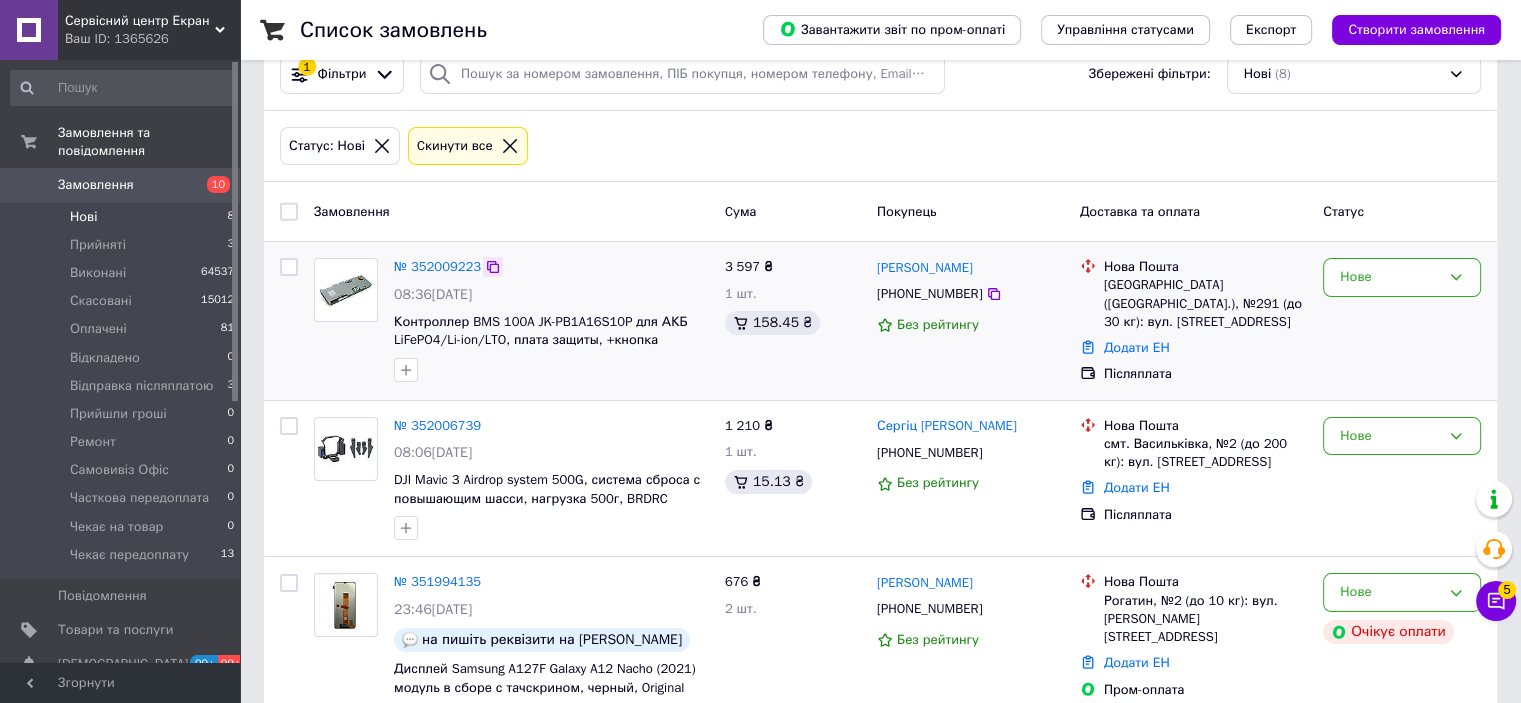 click at bounding box center [493, 267] 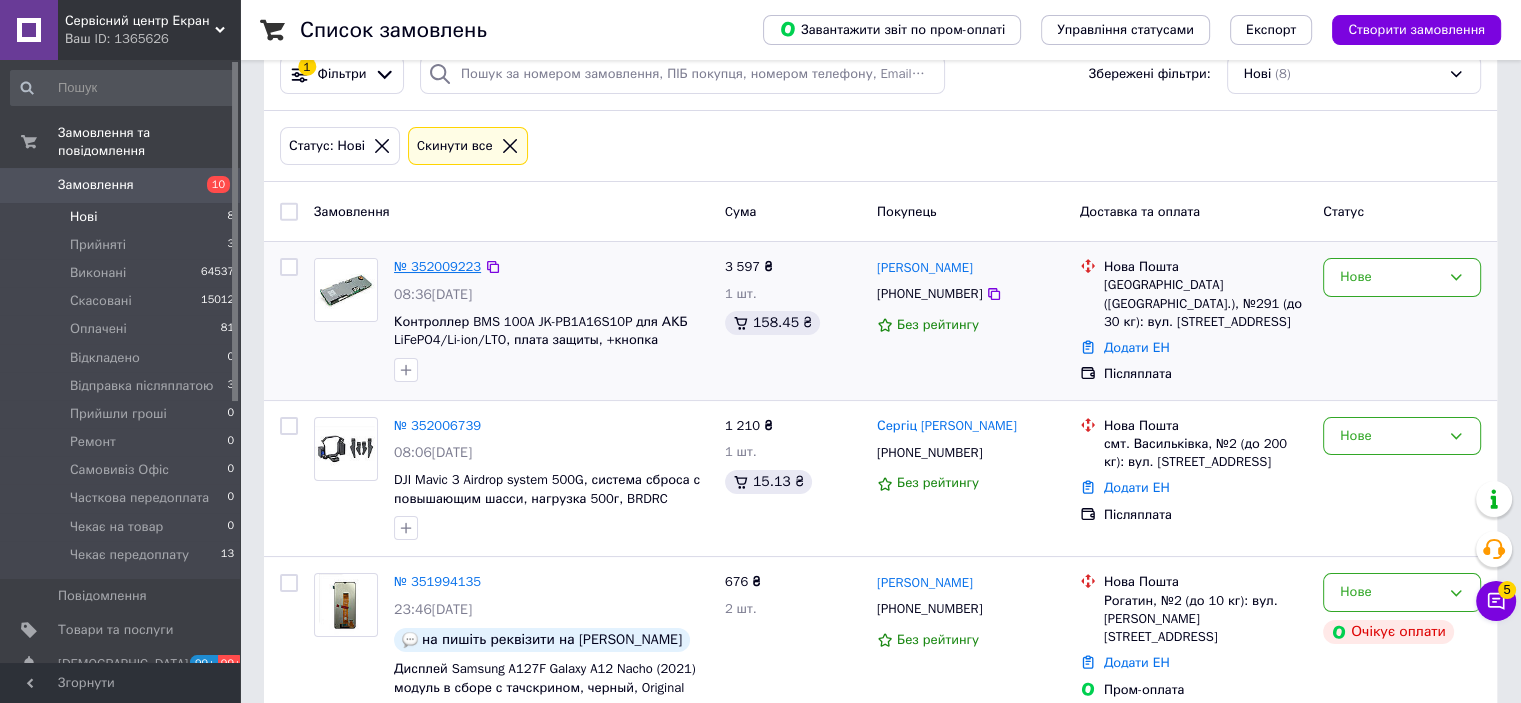 click on "№ 352009223" at bounding box center [437, 266] 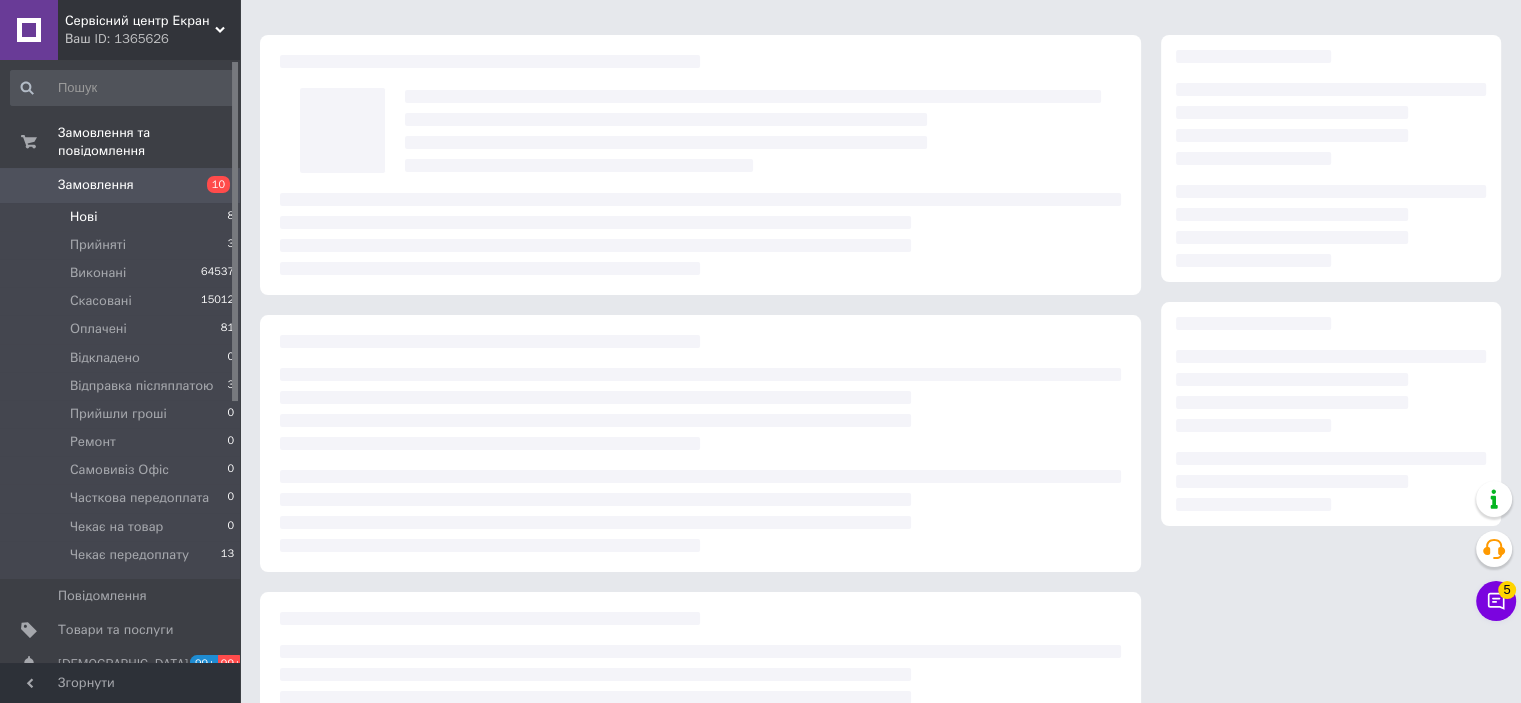 click at bounding box center [700, 234] 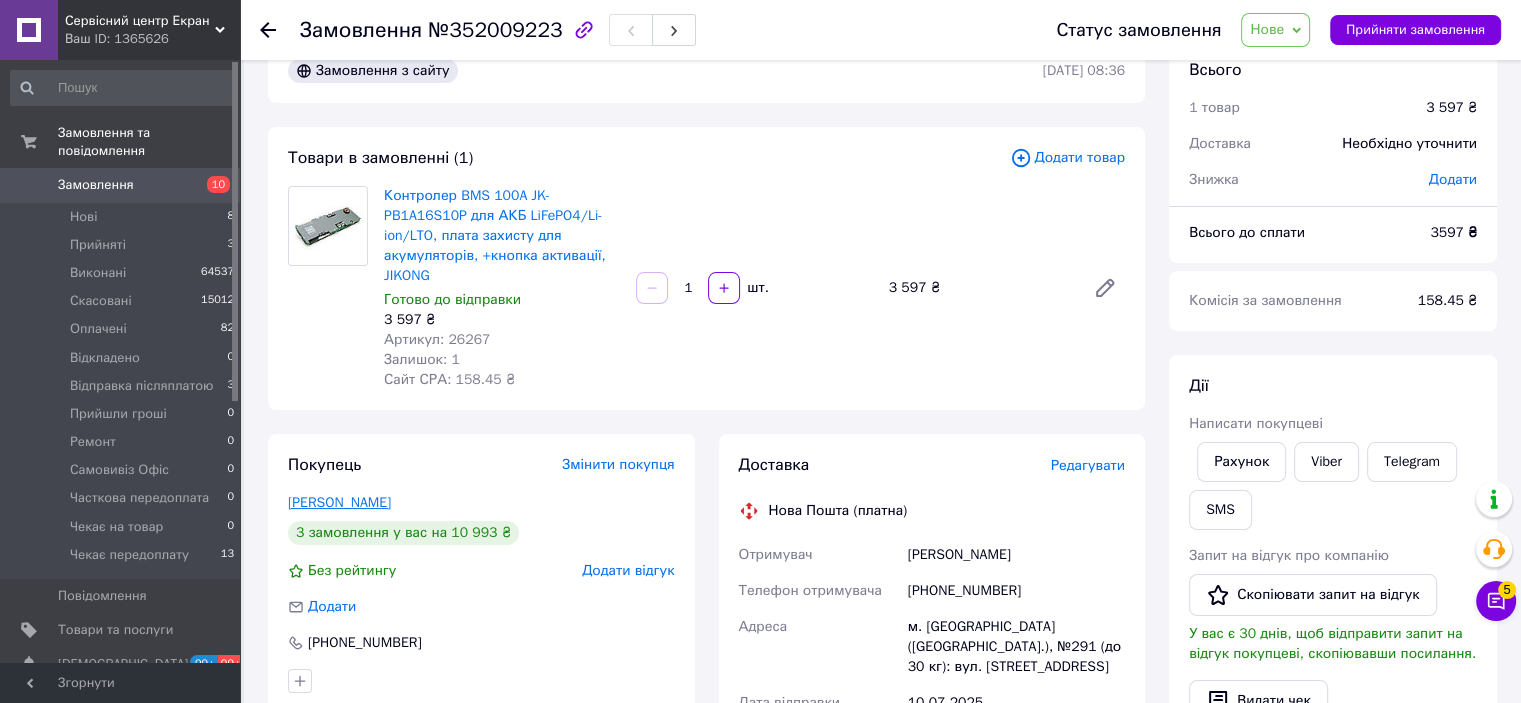 click on "Галушка Валентин" at bounding box center (339, 502) 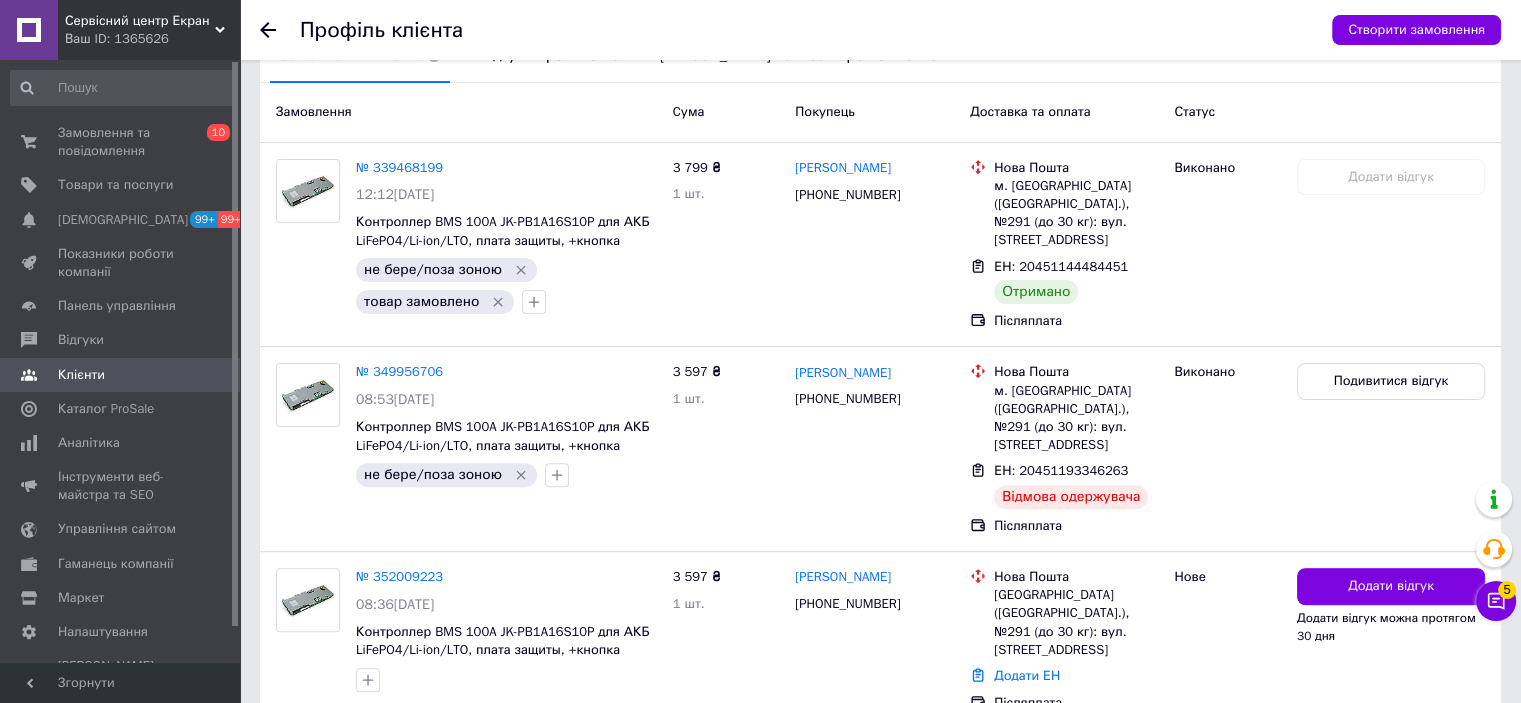 scroll, scrollTop: 500, scrollLeft: 0, axis: vertical 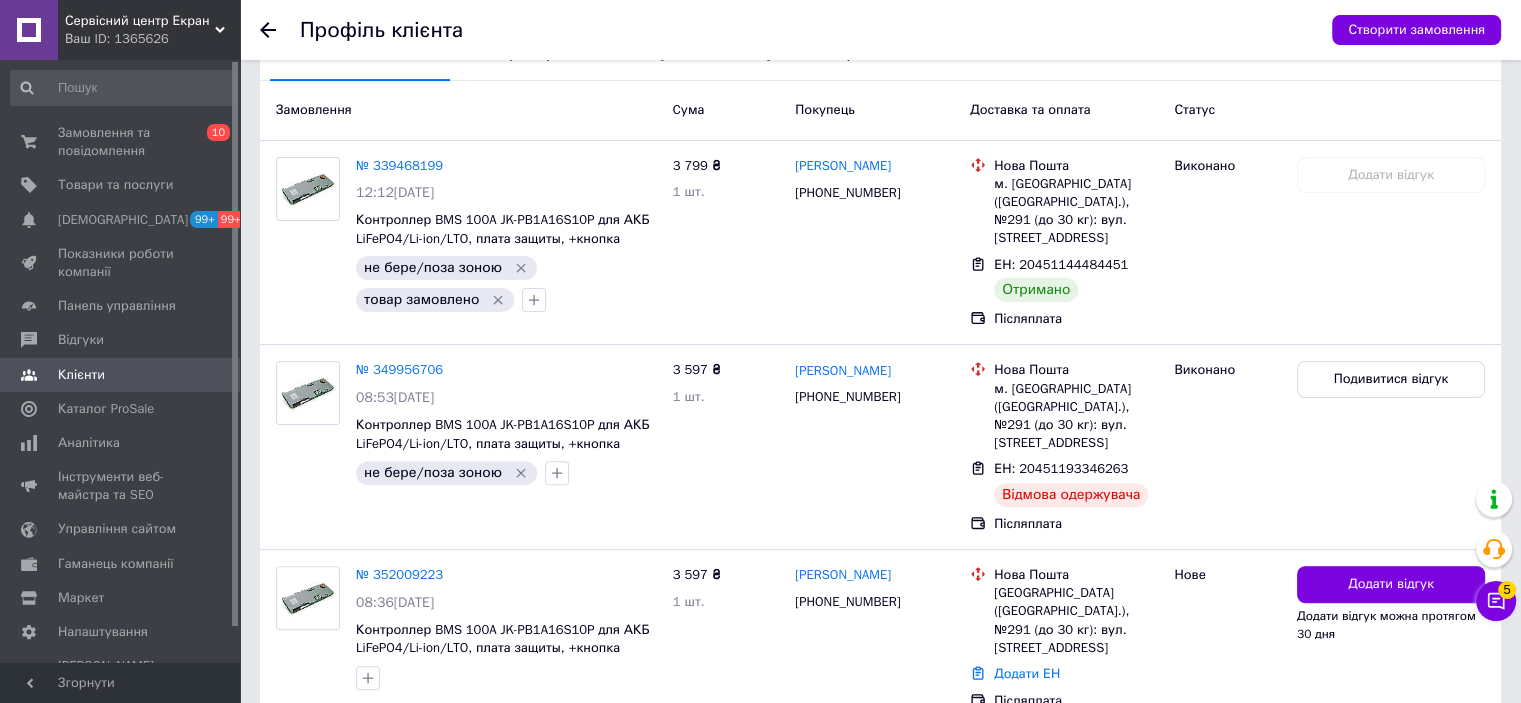click at bounding box center [280, 30] 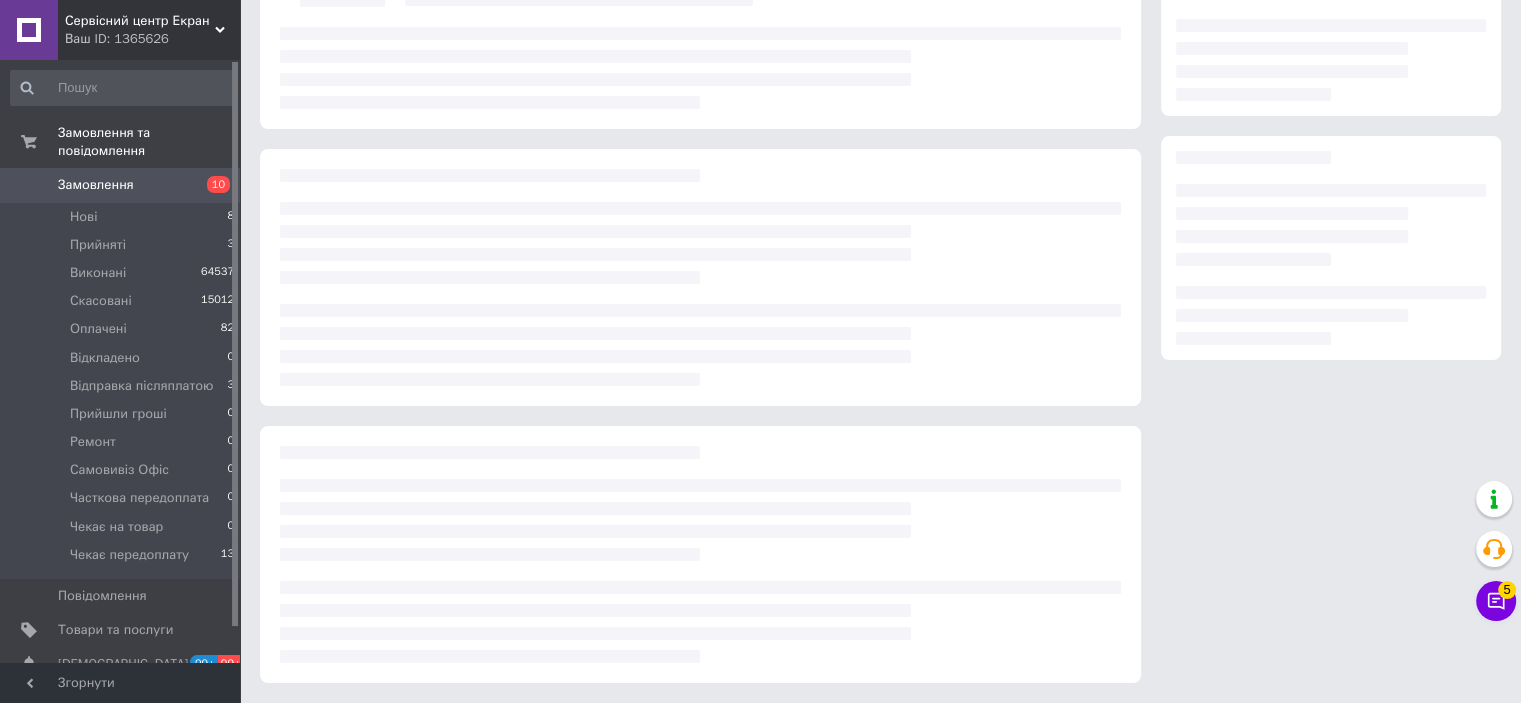 scroll, scrollTop: 45, scrollLeft: 0, axis: vertical 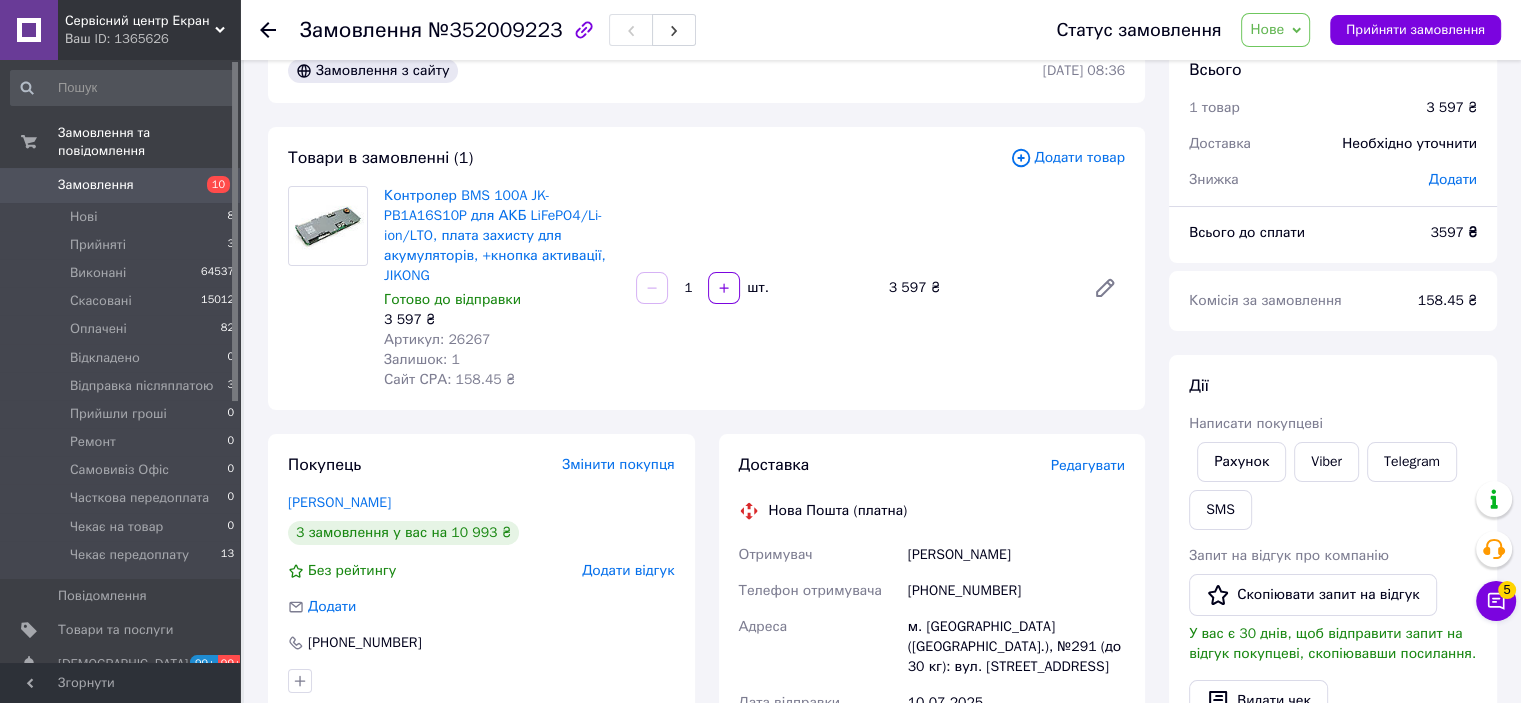 click on "Нове" at bounding box center (1267, 29) 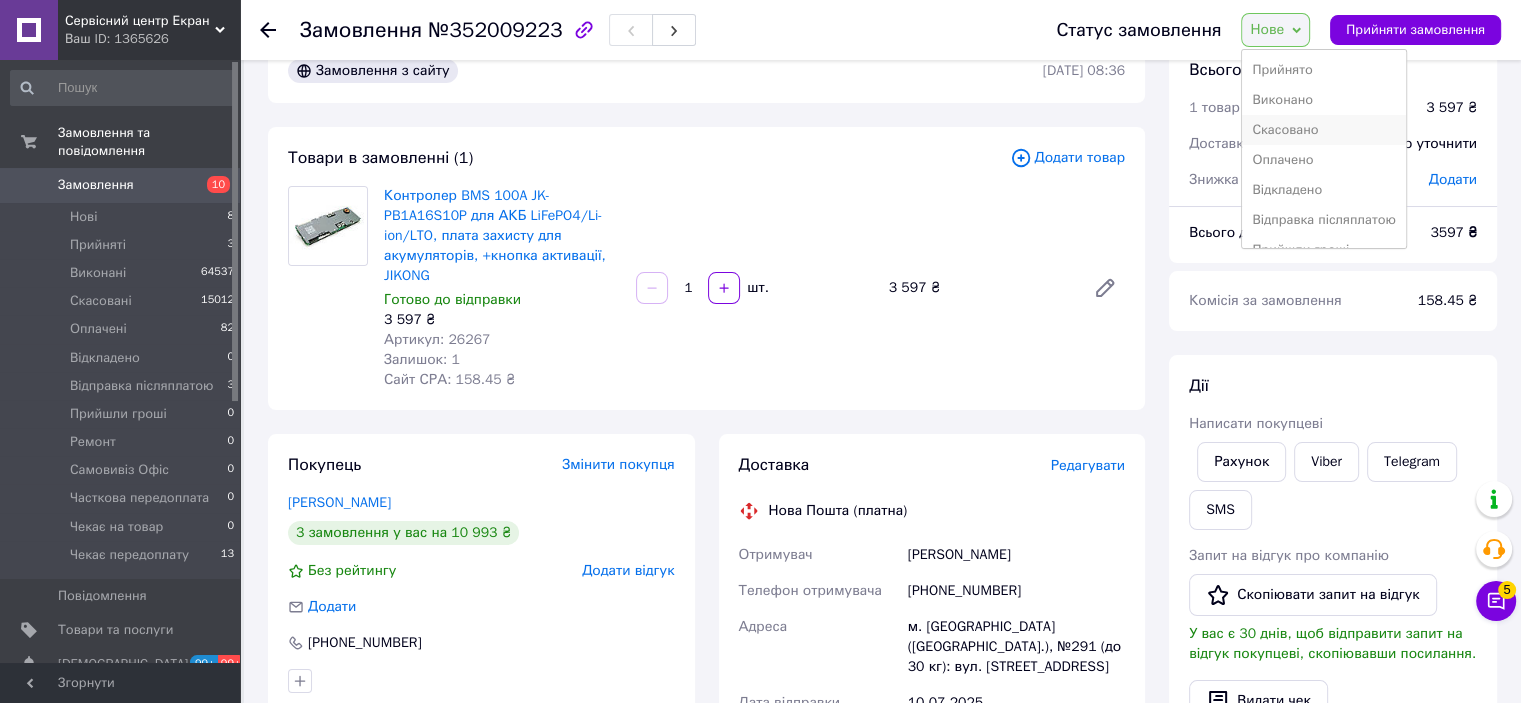 click on "Скасовано" at bounding box center [1324, 130] 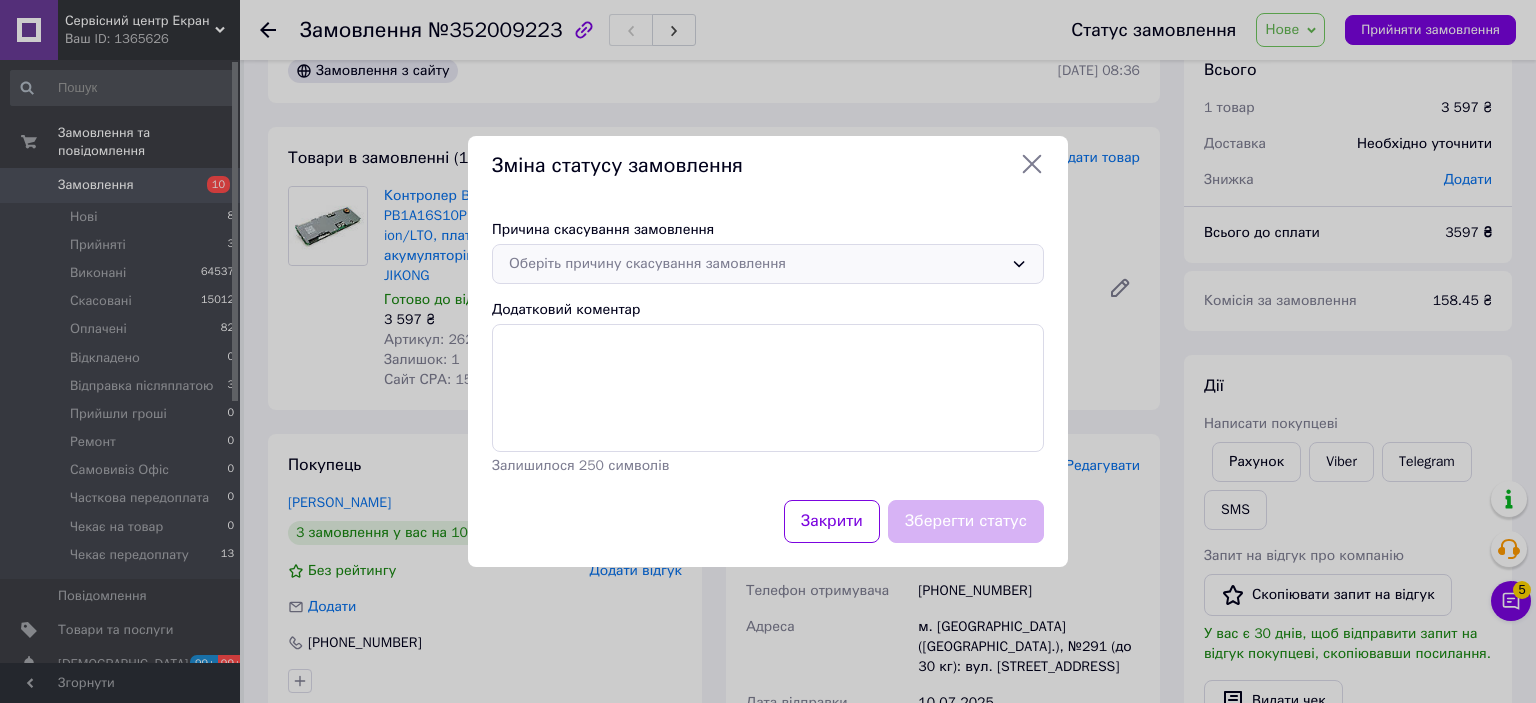 click on "Оберіть причину скасування замовлення" at bounding box center [756, 264] 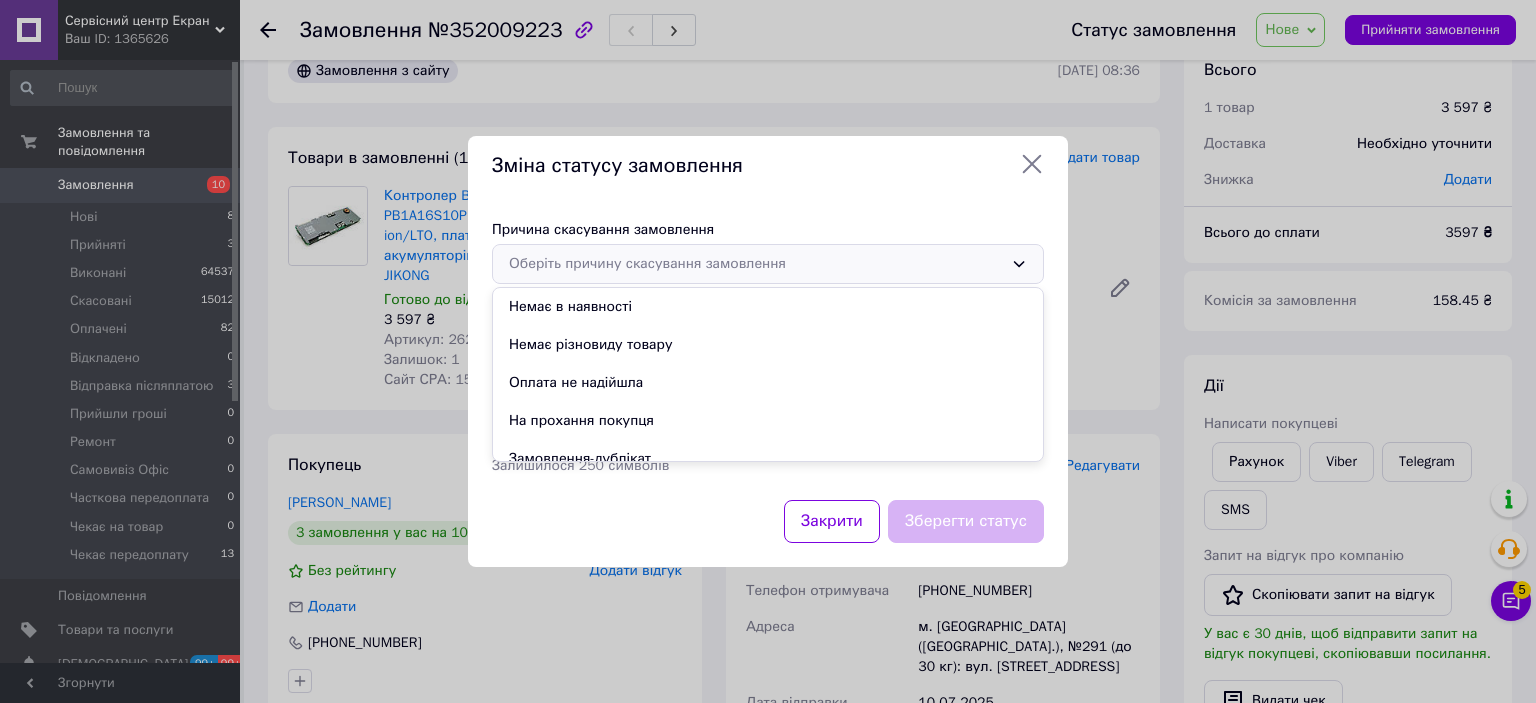 click on "На прохання покупця" at bounding box center (768, 421) 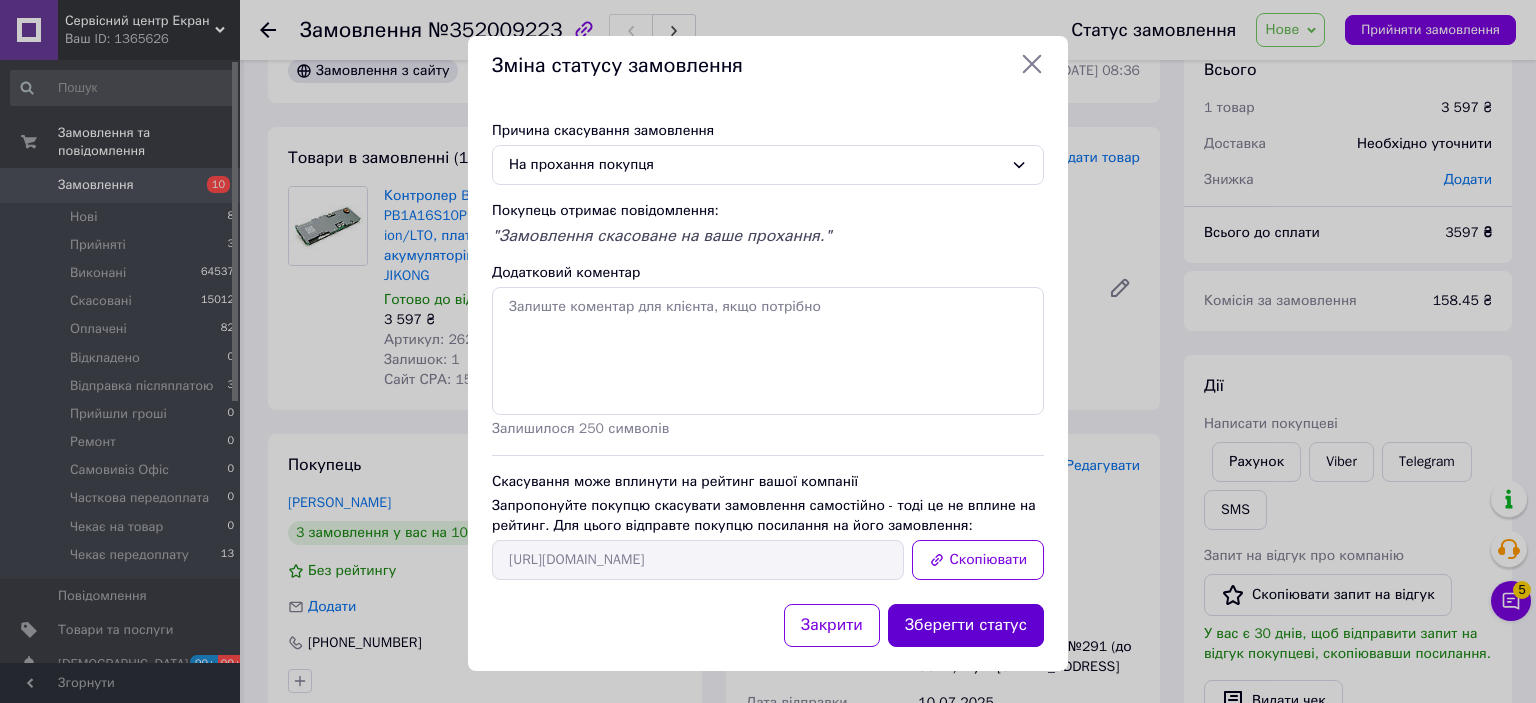 click on "Зберегти статус" at bounding box center (966, 625) 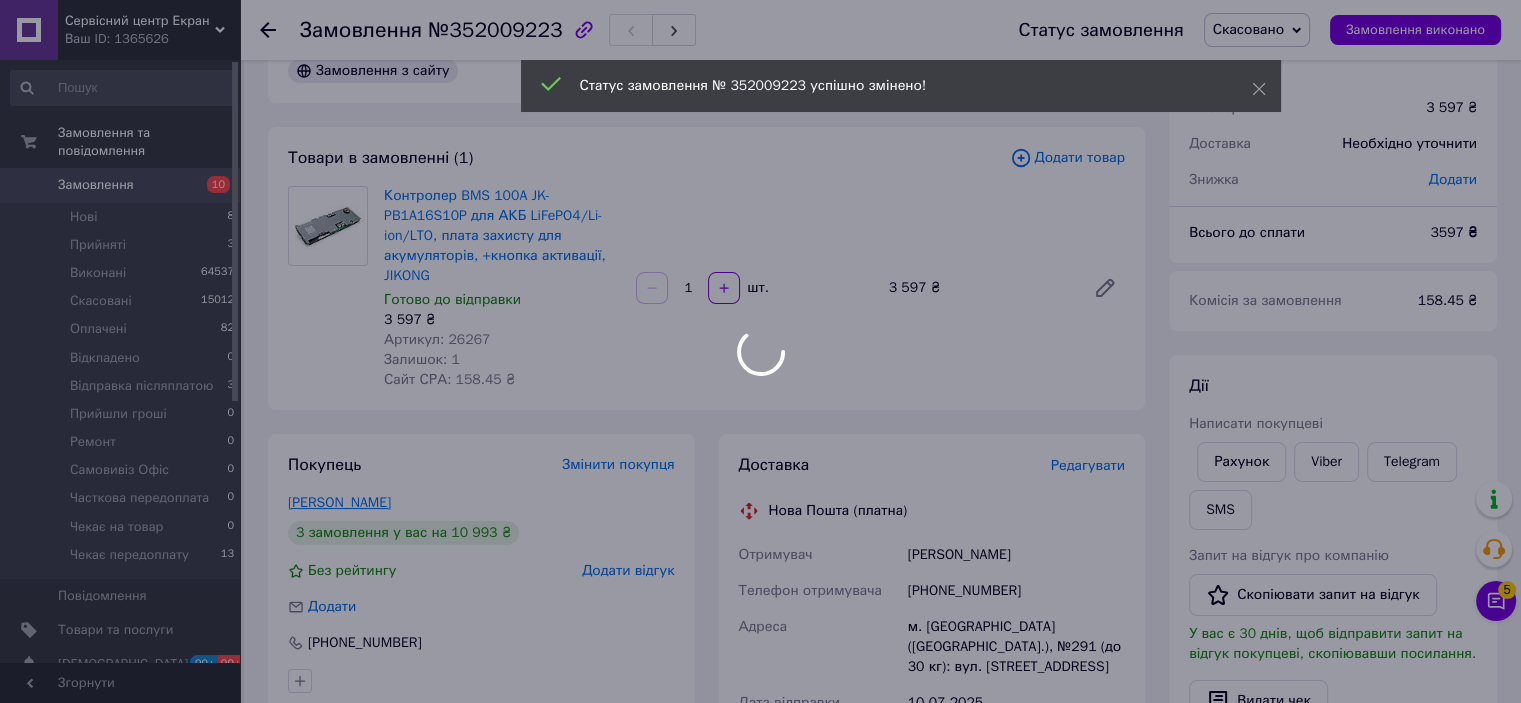 click on "Галушка Валентин" at bounding box center [339, 502] 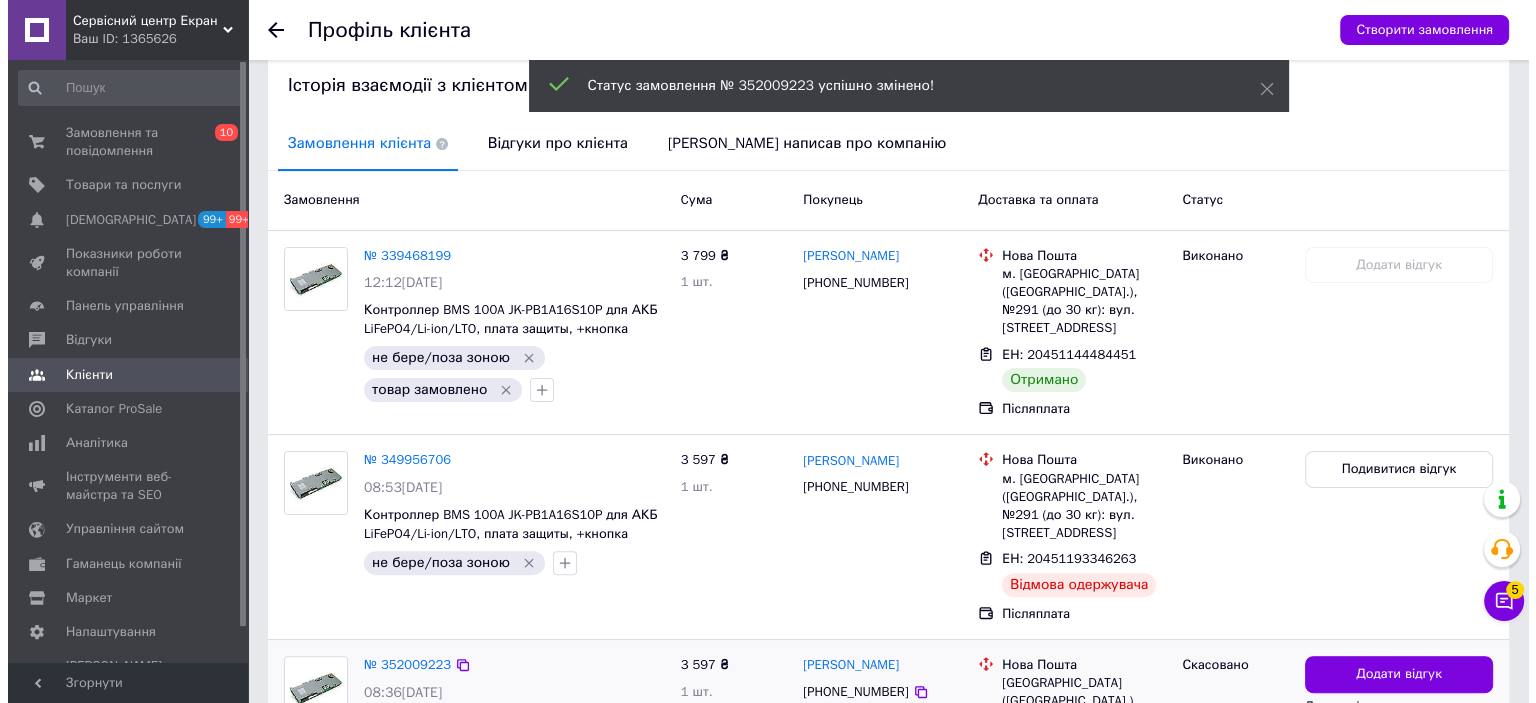 scroll, scrollTop: 500, scrollLeft: 0, axis: vertical 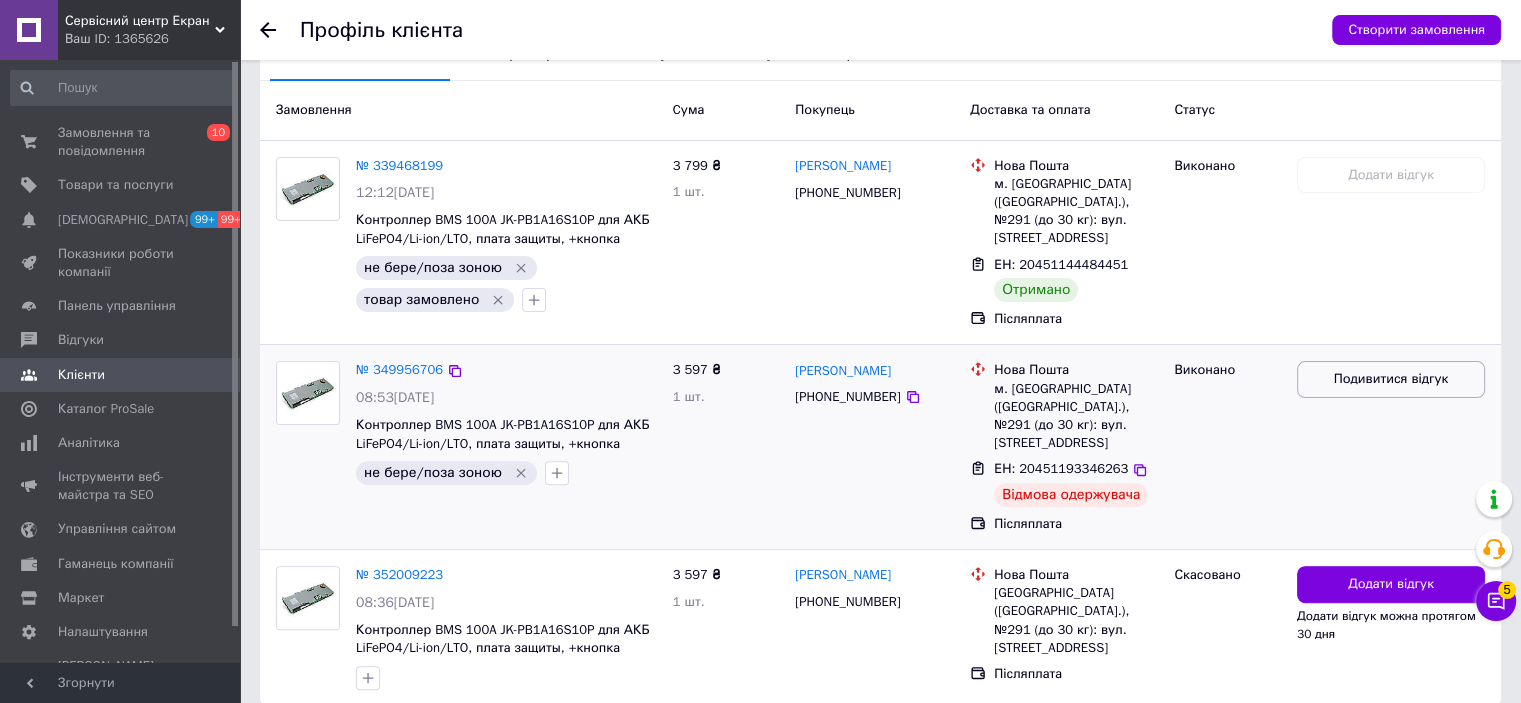 click on "Подивитися відгук" at bounding box center (1391, 379) 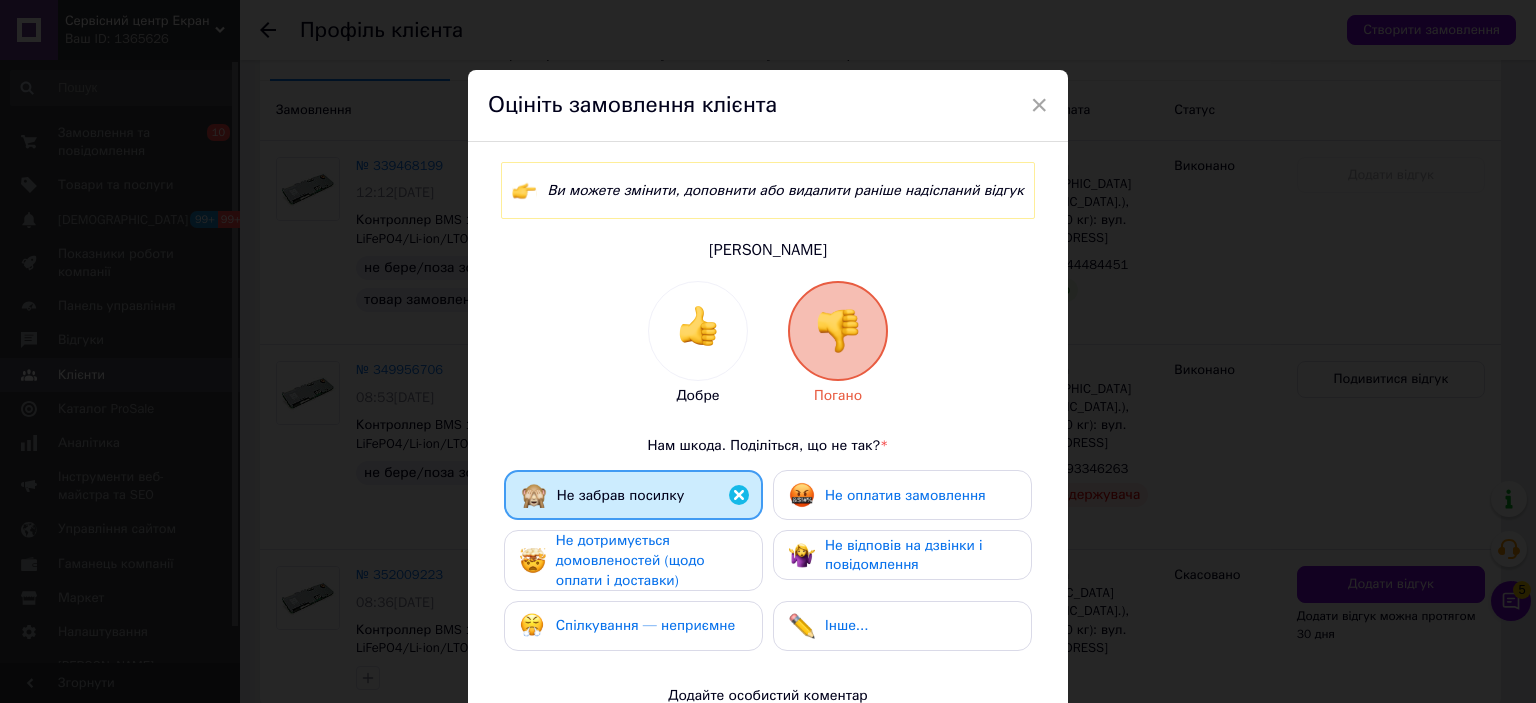 click on "Не дотримується домовленостей (щодо оплати і доставки)" at bounding box center (630, 560) 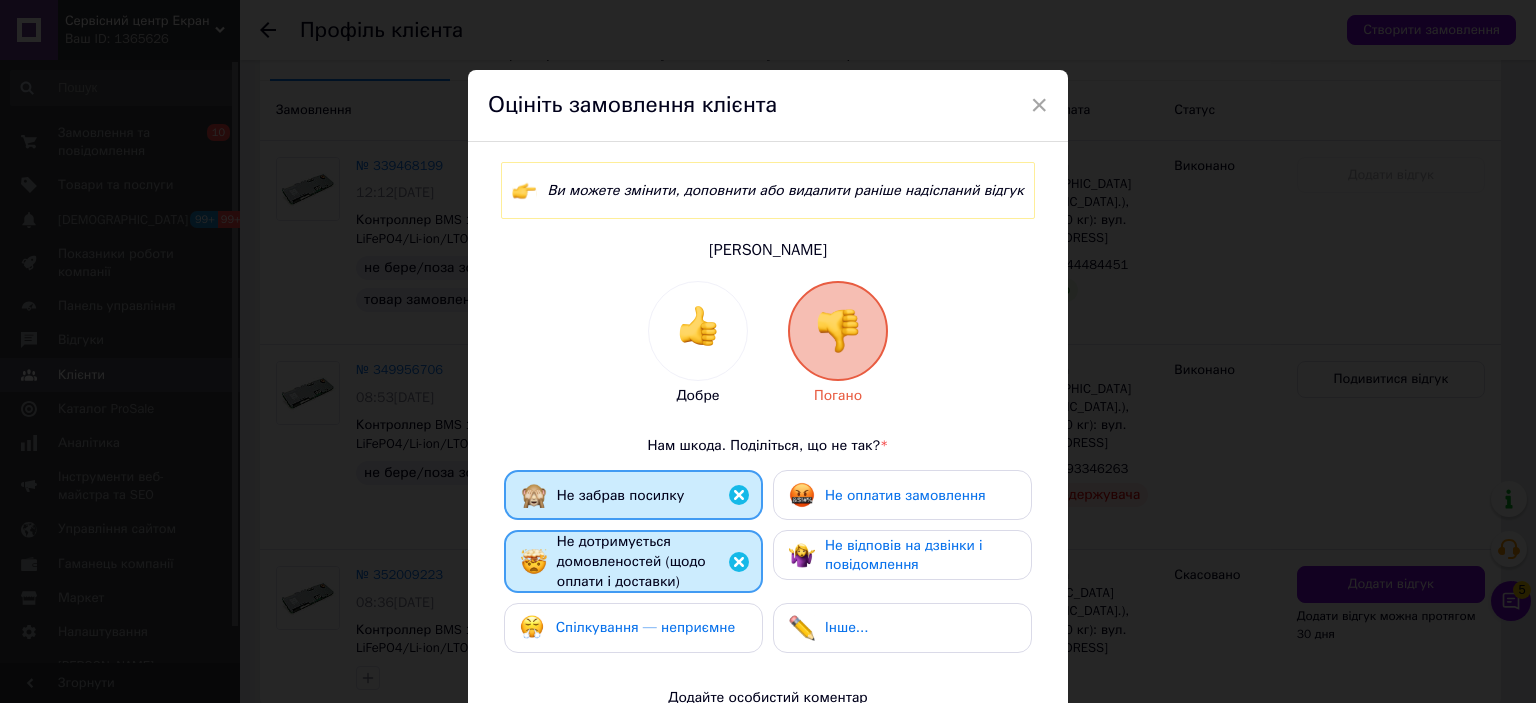 drag, startPoint x: 661, startPoint y: 627, endPoint x: 814, endPoint y: 546, distance: 173.11845 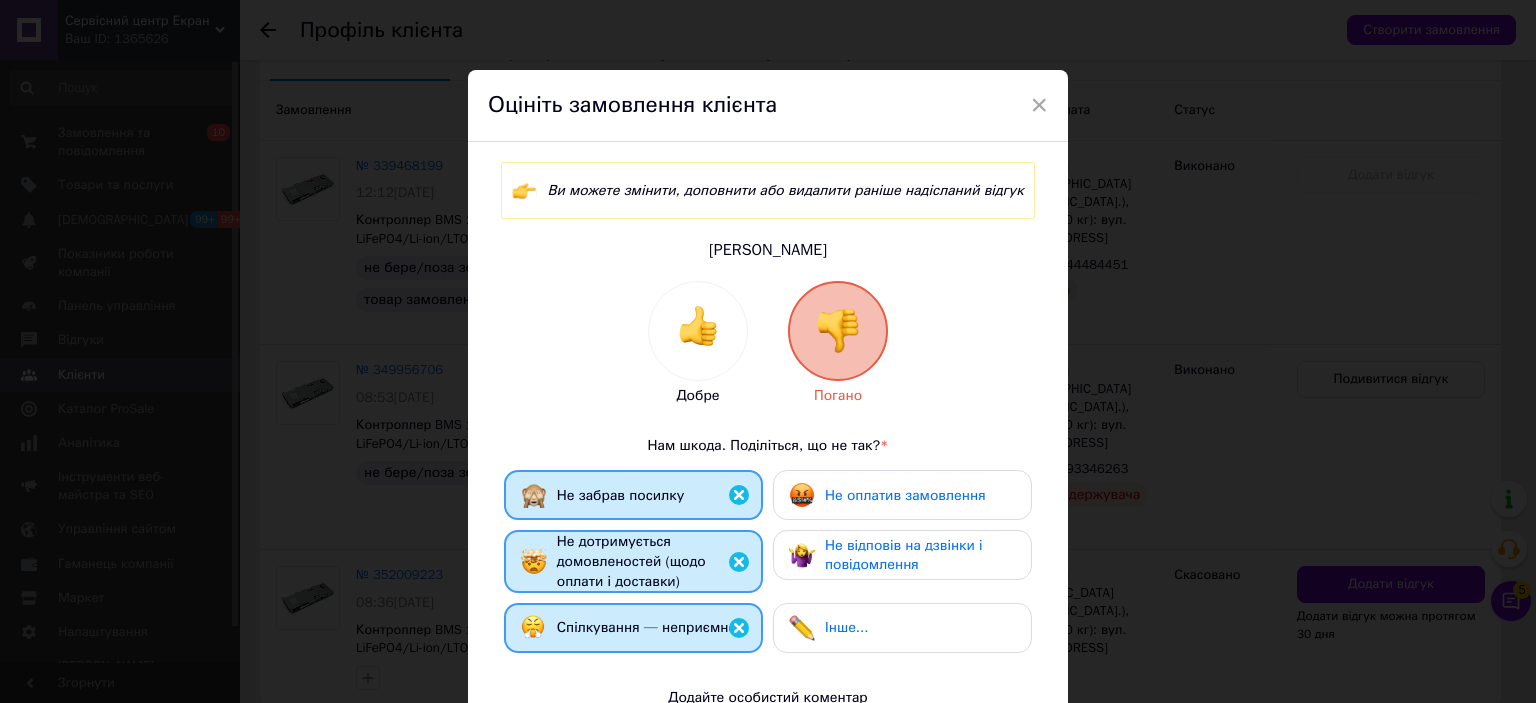 drag, startPoint x: 886, startPoint y: 476, endPoint x: 892, endPoint y: 538, distance: 62.289646 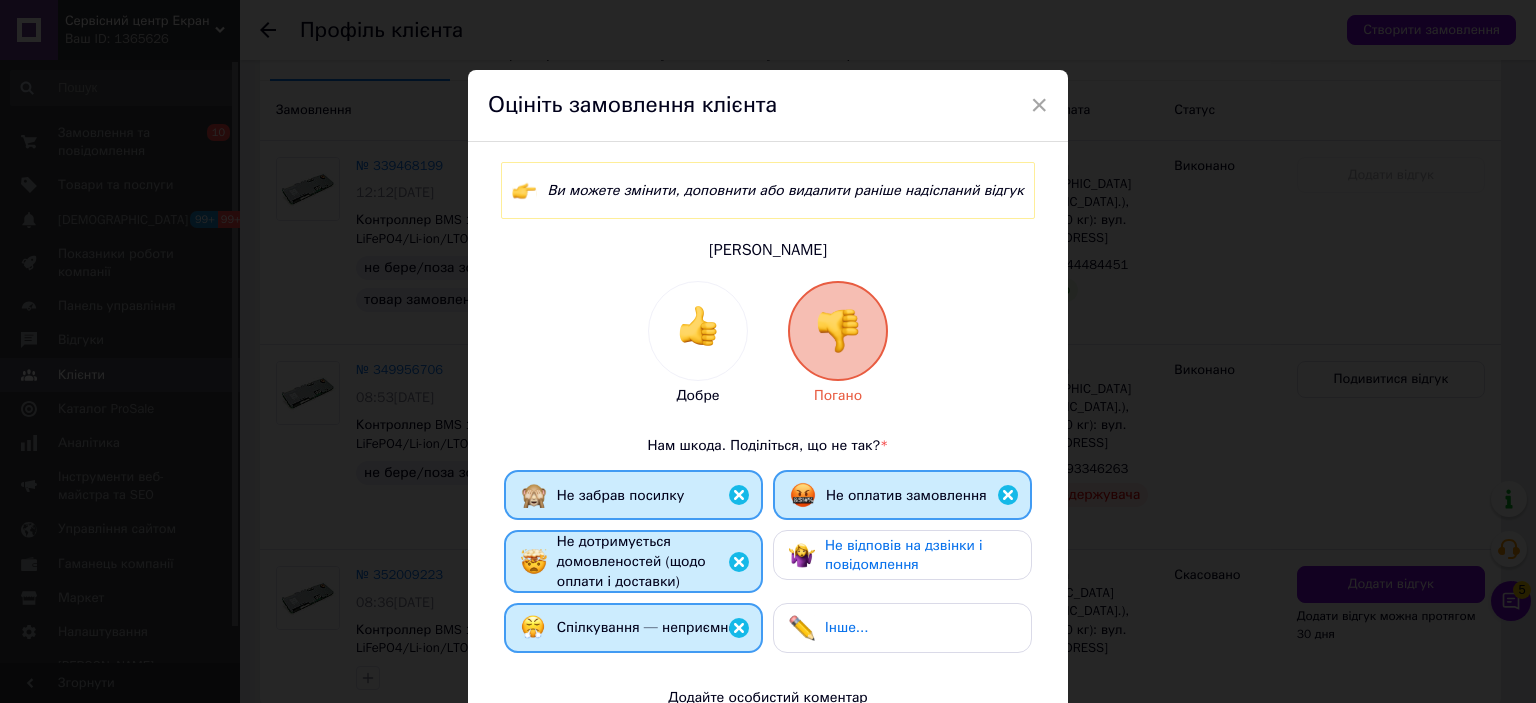 click on "Не відповів на дзвінки і повідомлення" at bounding box center [904, 555] 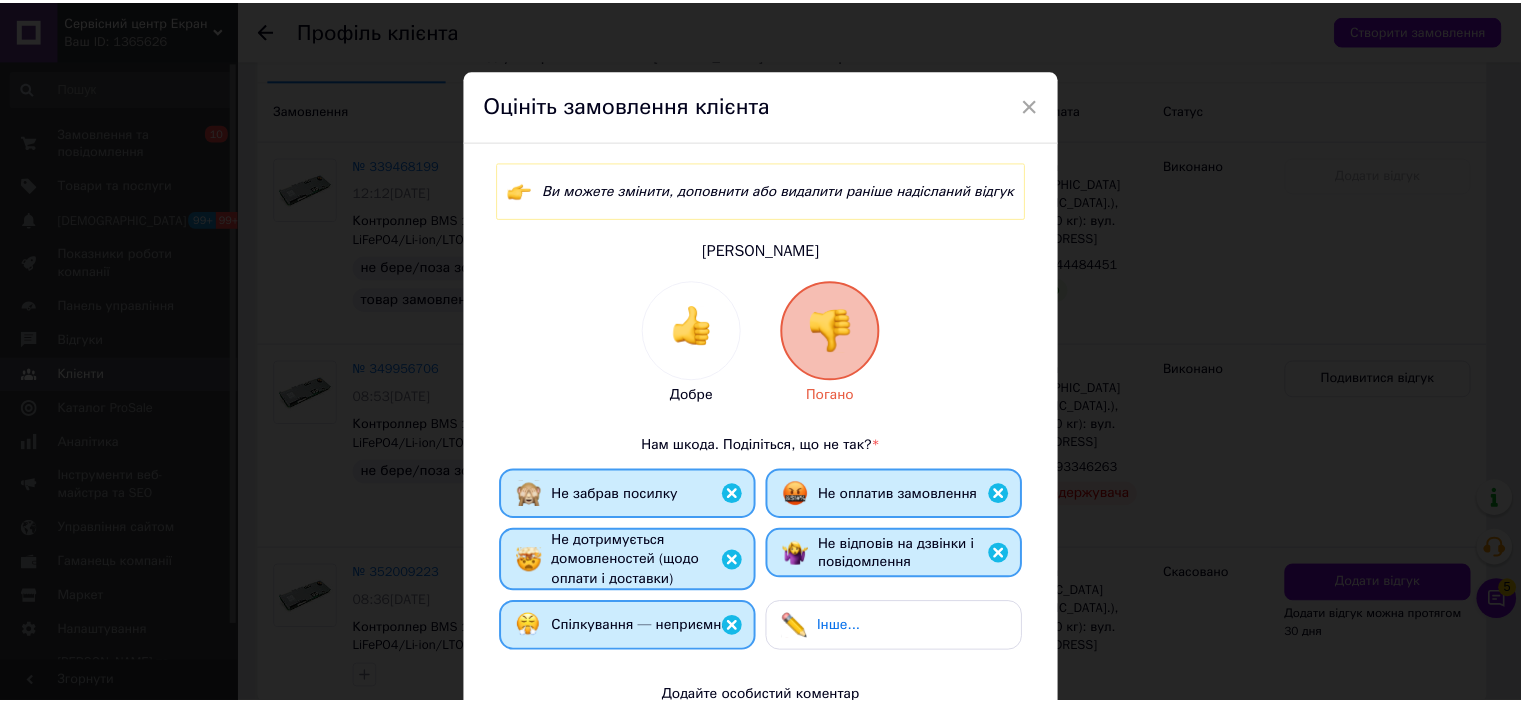 scroll, scrollTop: 350, scrollLeft: 0, axis: vertical 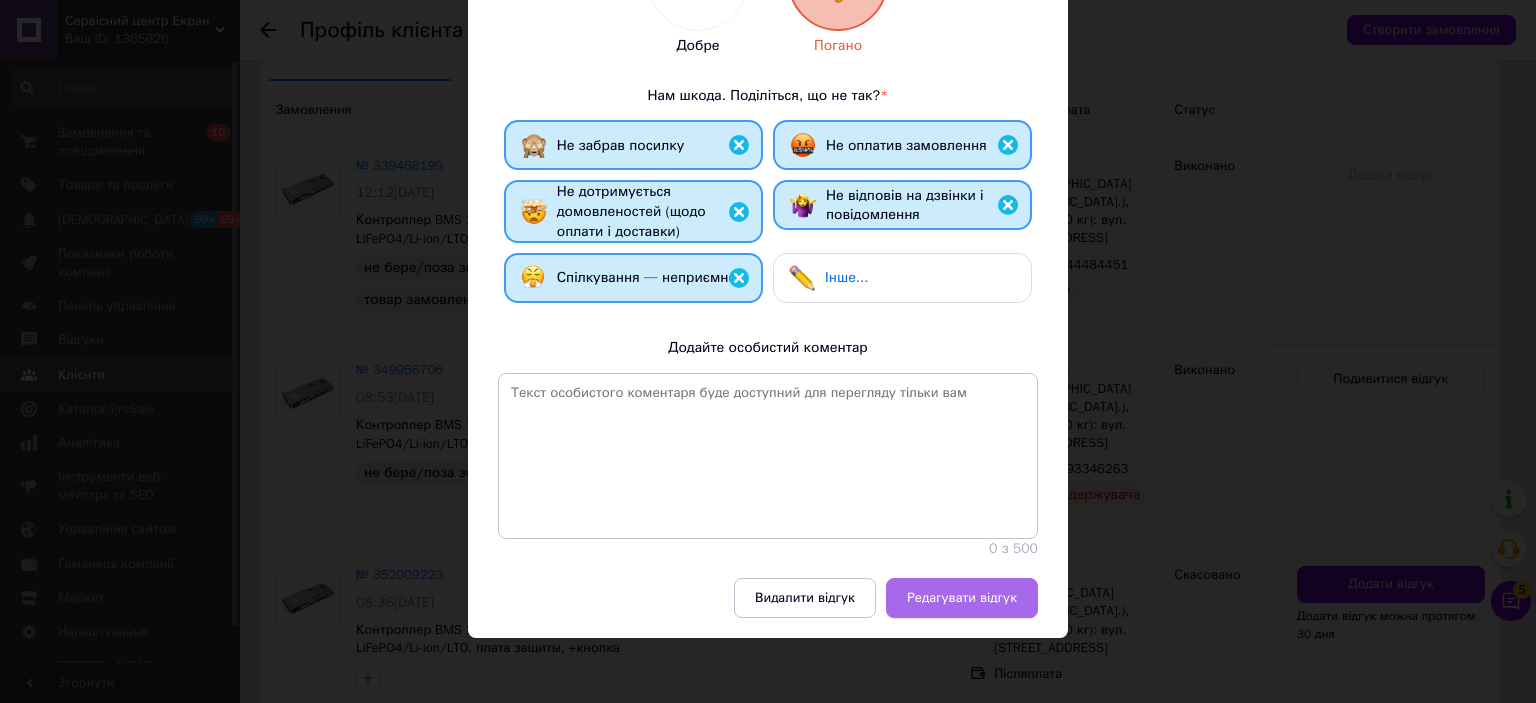 click on "Редагувати відгук" at bounding box center [962, 598] 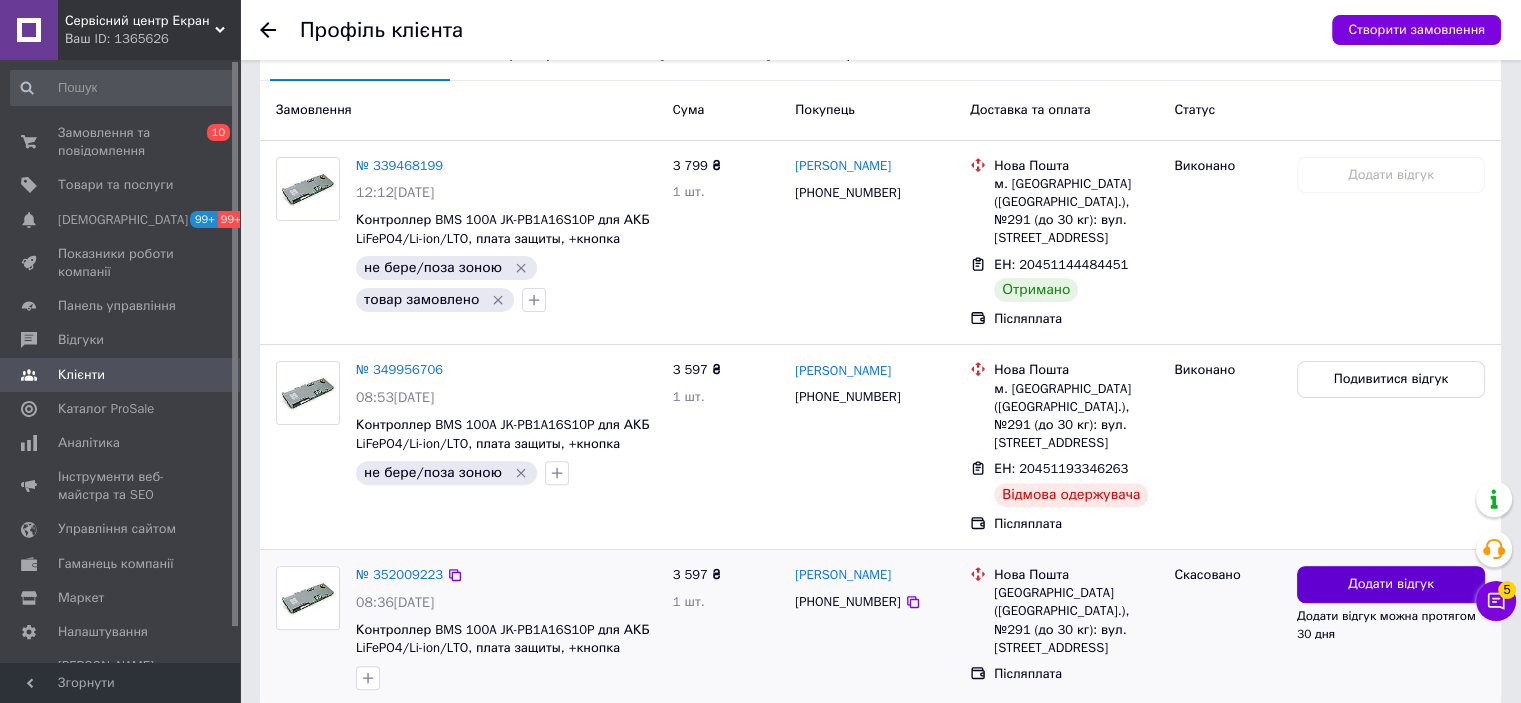 click on "Додати відгук" at bounding box center (1391, 584) 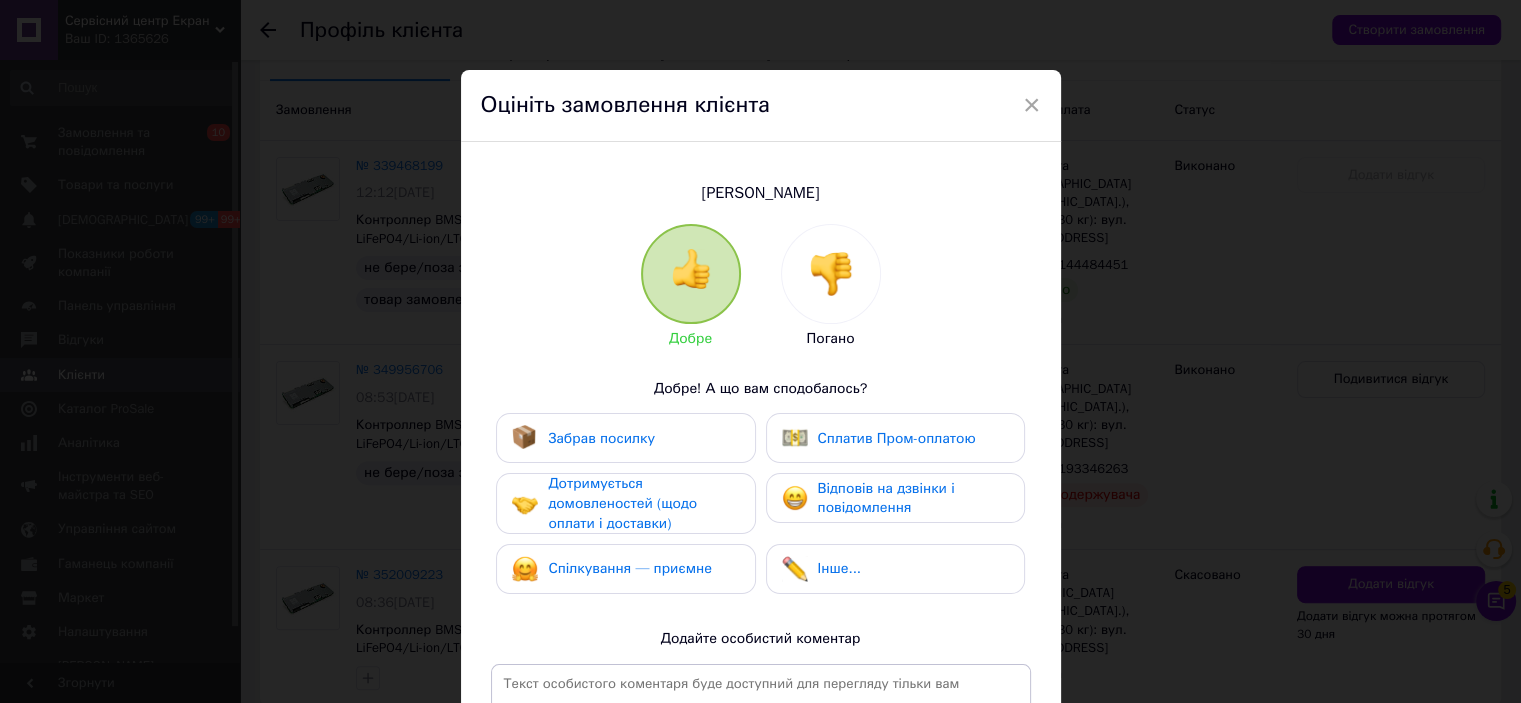 click at bounding box center (831, 274) 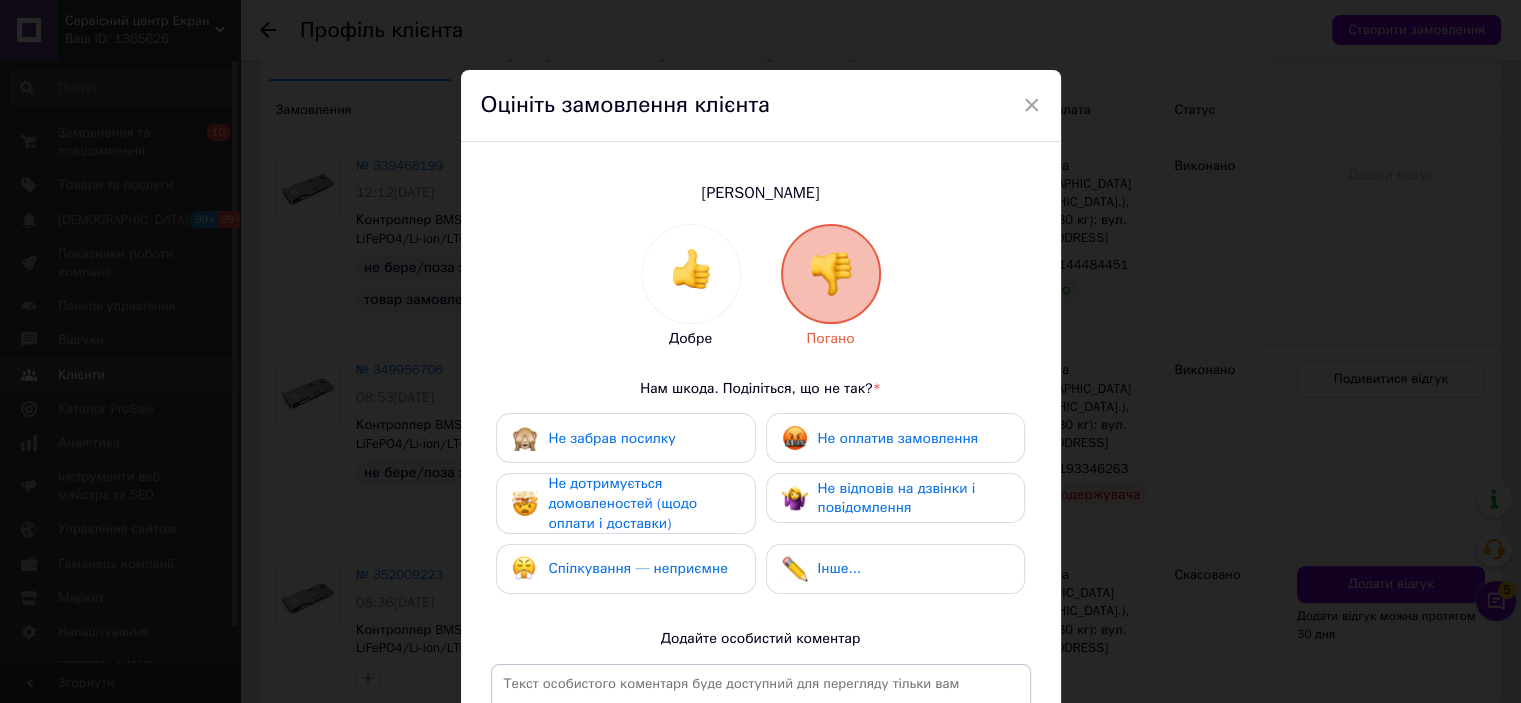 click on "Не забрав посилку" at bounding box center [611, 438] 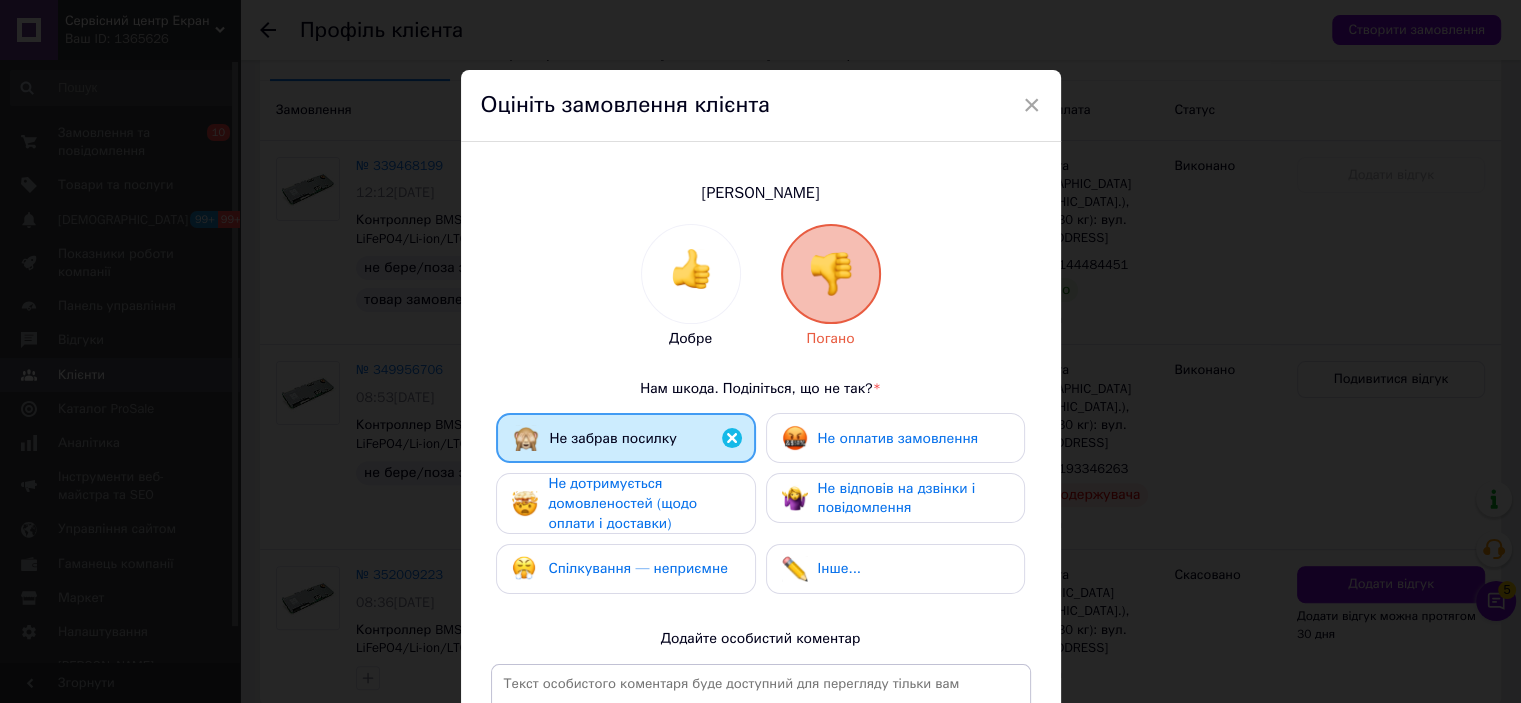 click on "Не дотримується домовленостей (щодо оплати і доставки)" at bounding box center [622, 503] 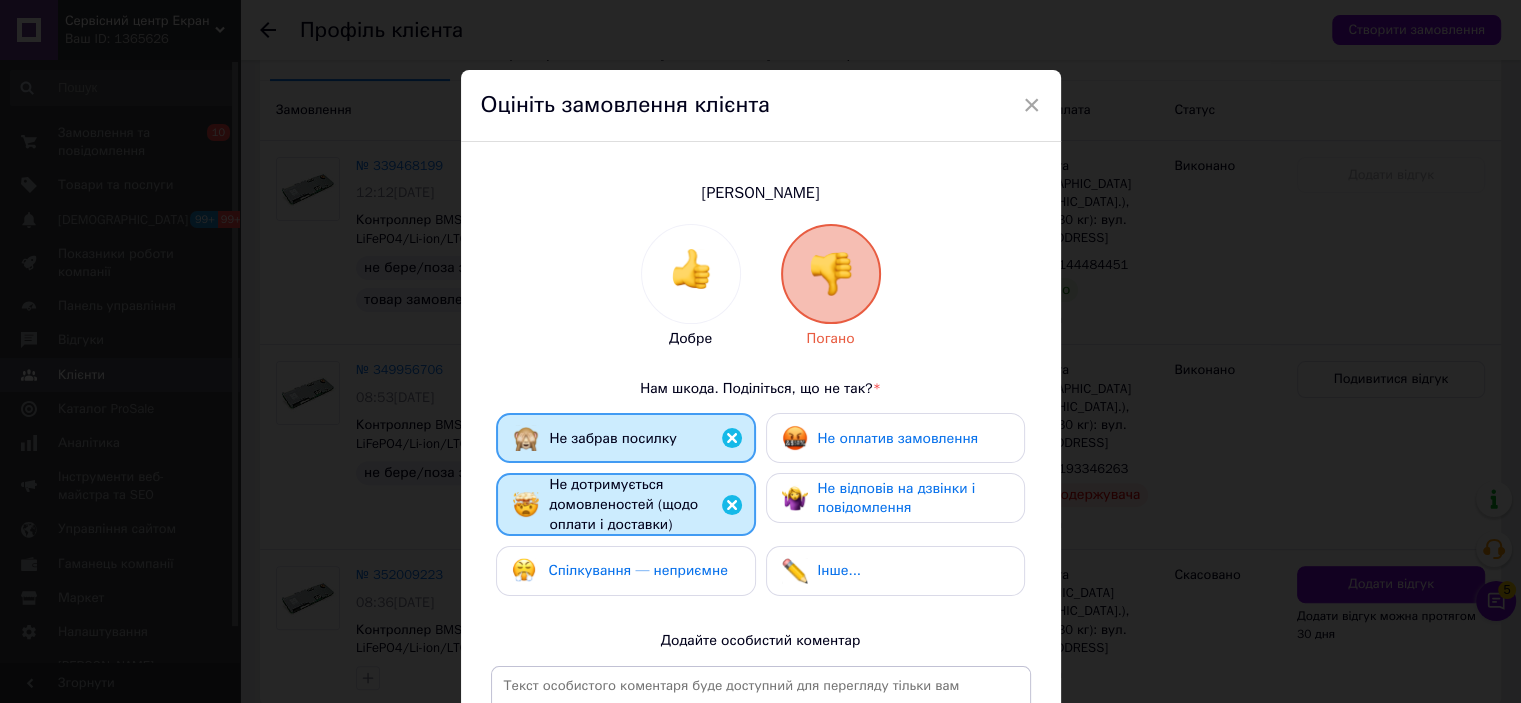 click on "Спілкування — неприємне" at bounding box center (637, 570) 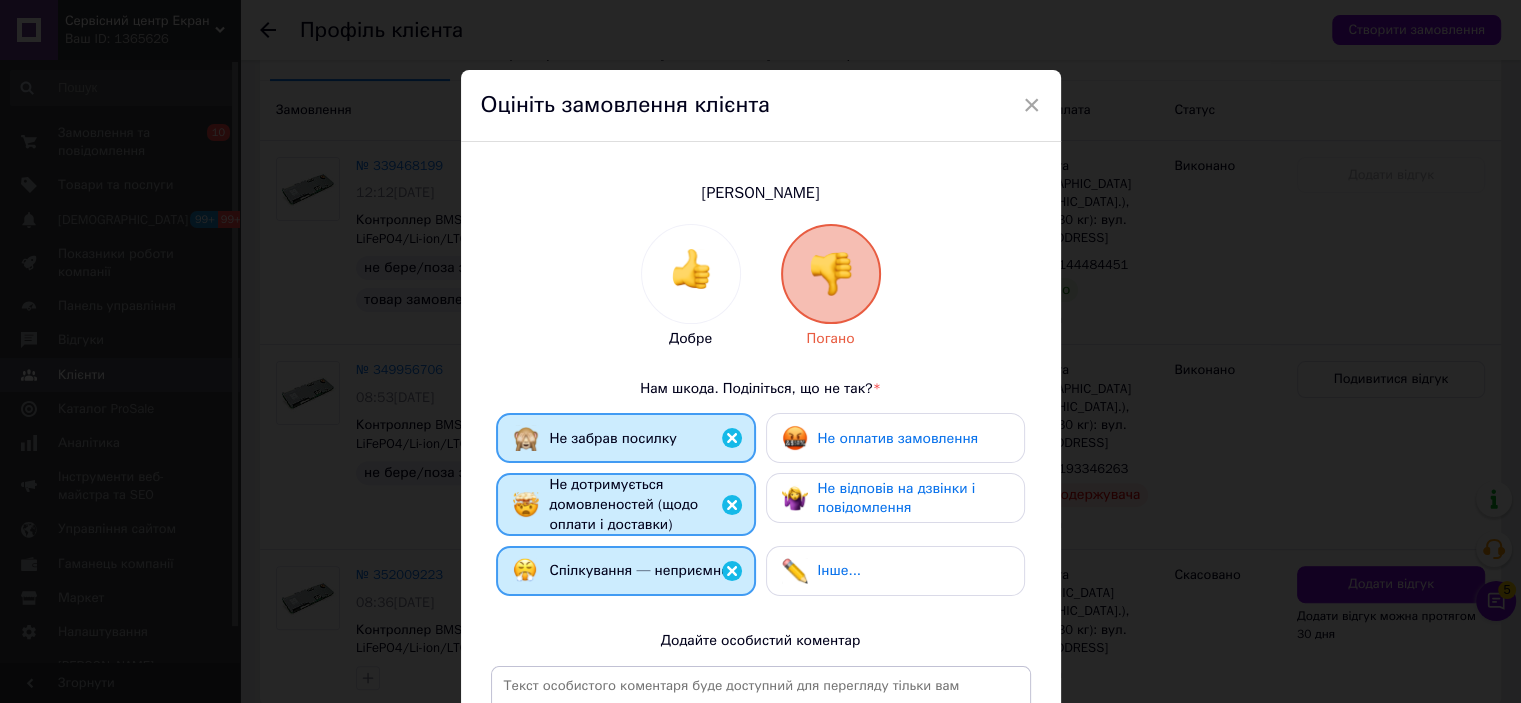 click on "Не оплатив замовлення" at bounding box center (898, 438) 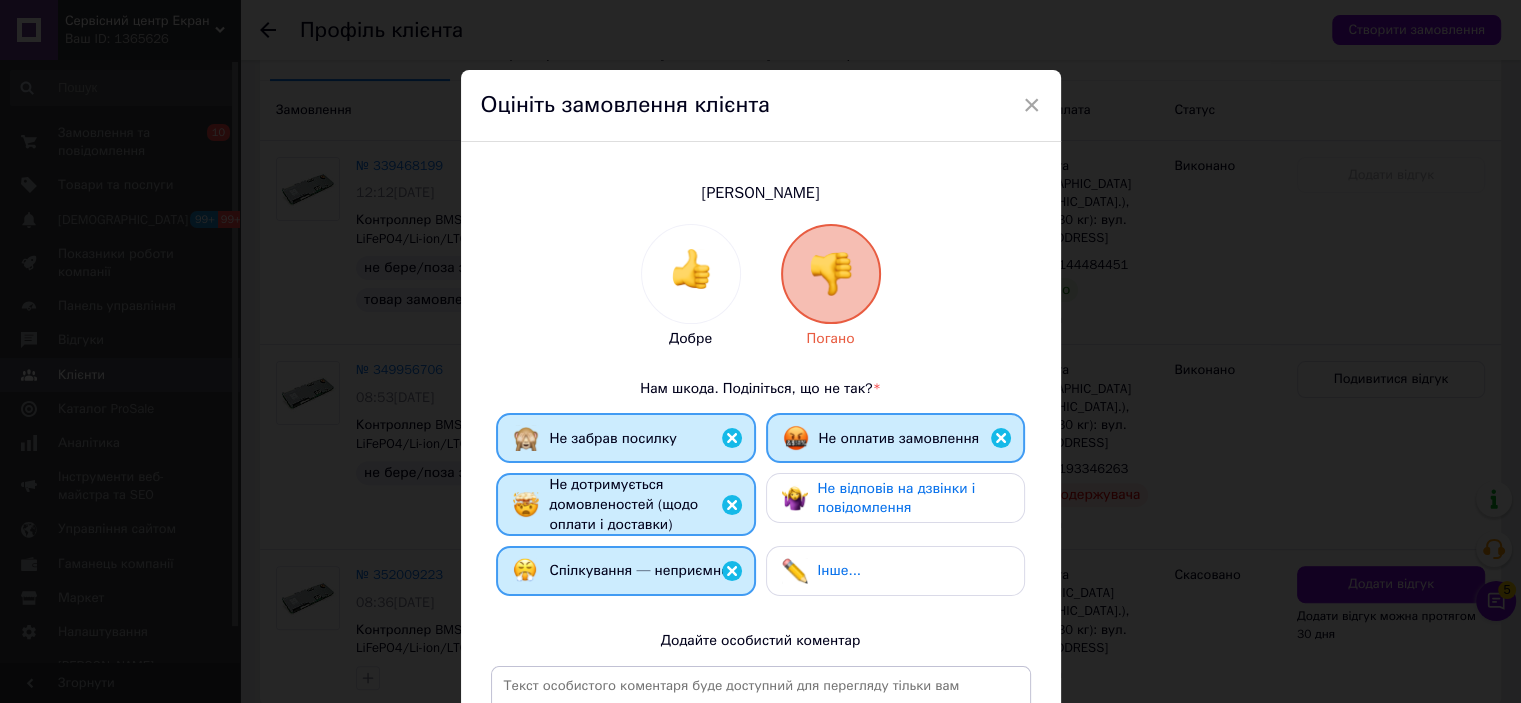 click on "Не відповів на дзвінки і повідомлення" at bounding box center [897, 498] 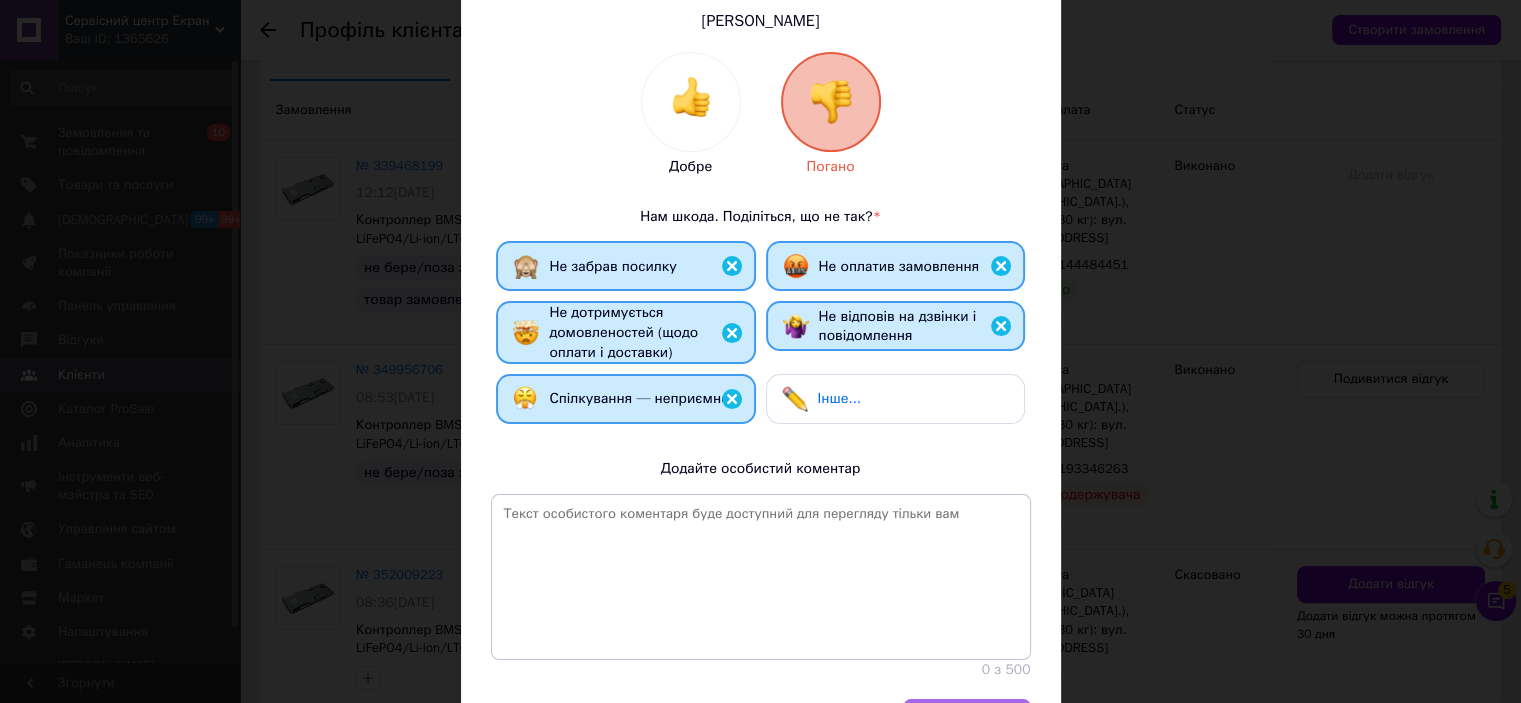 scroll, scrollTop: 293, scrollLeft: 0, axis: vertical 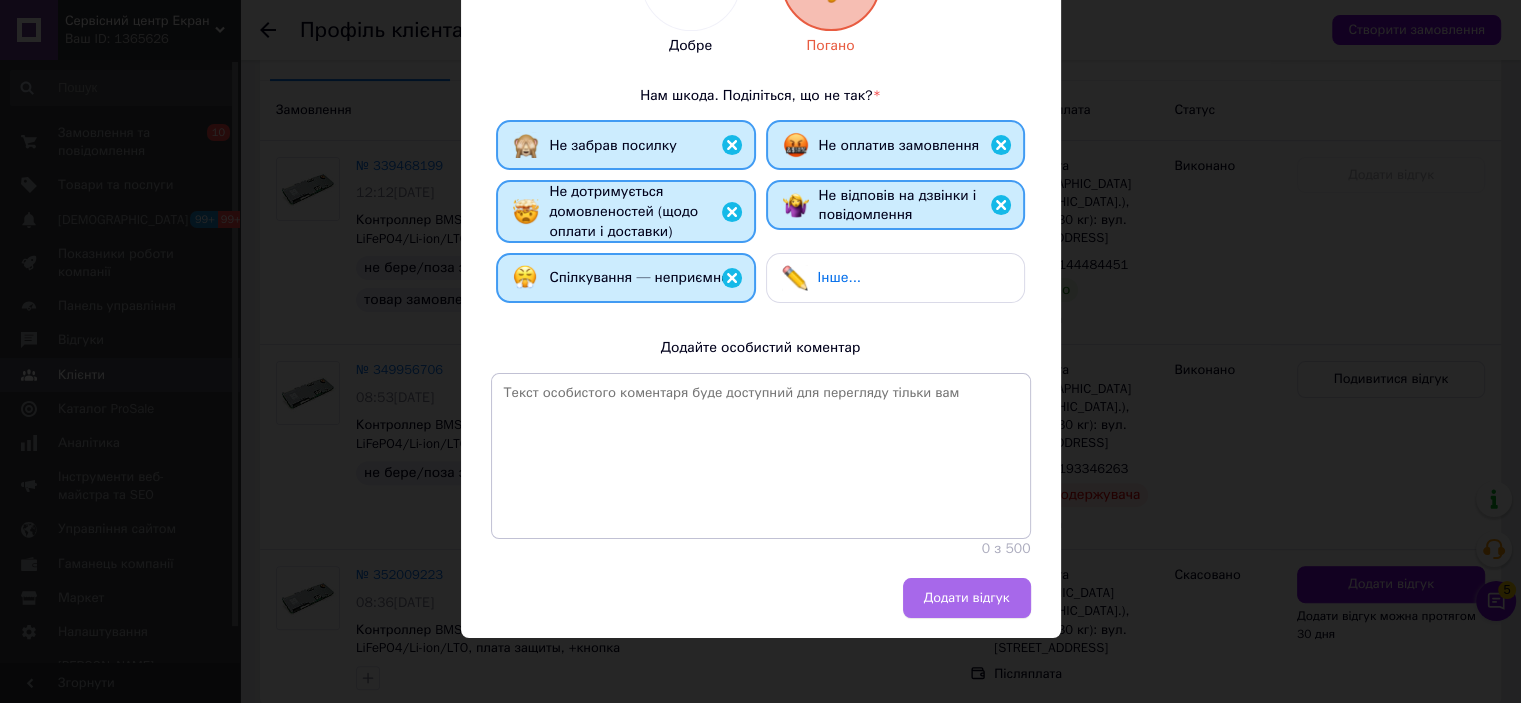 click on "Додати відгук" at bounding box center [967, 598] 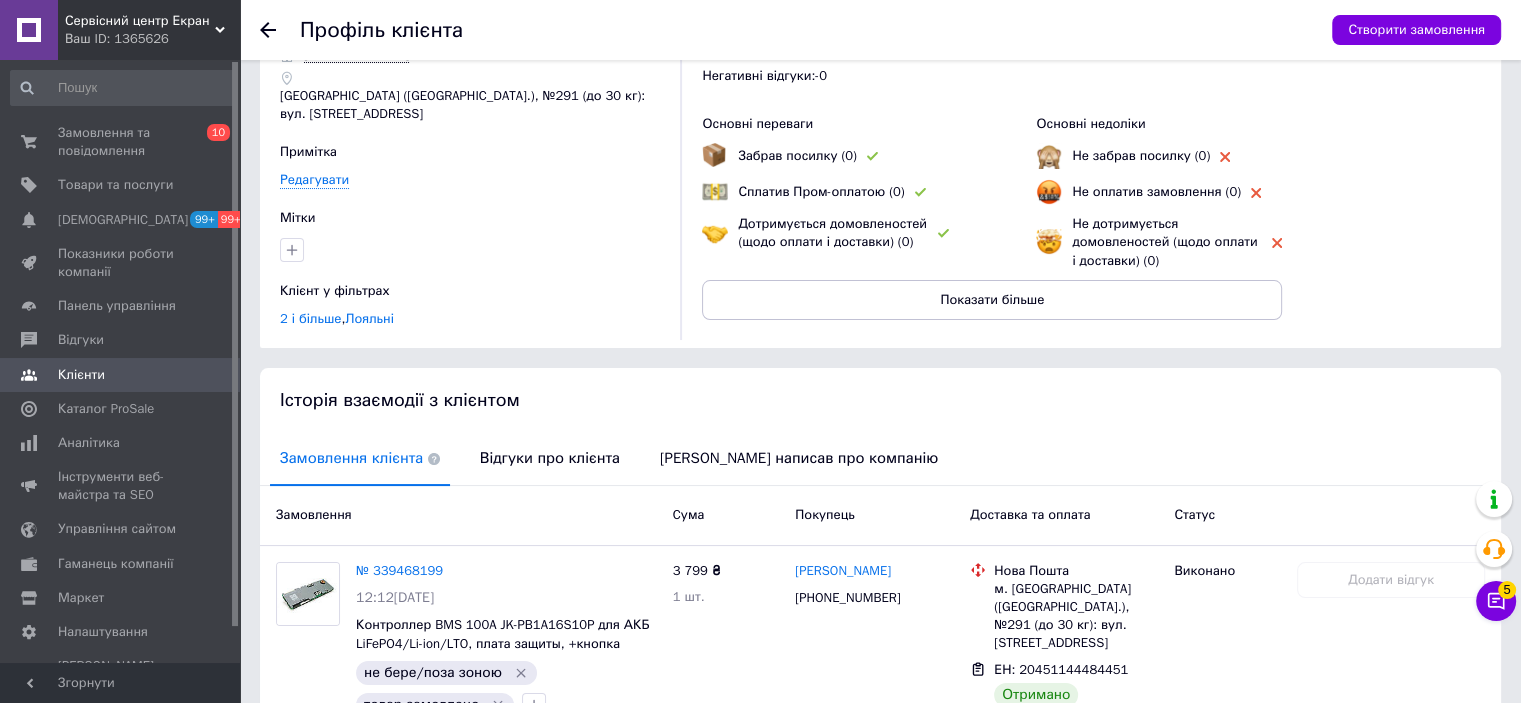 scroll, scrollTop: 539, scrollLeft: 0, axis: vertical 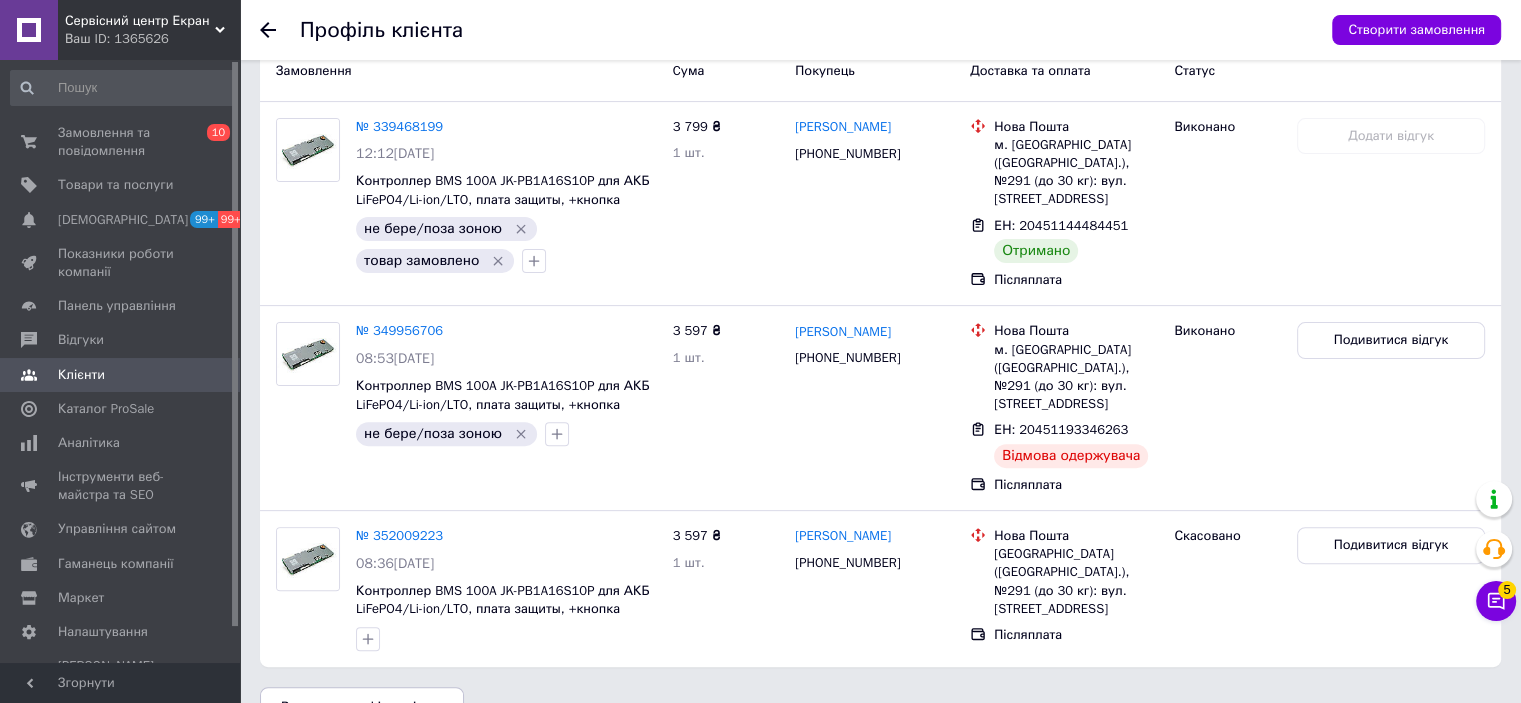 click at bounding box center (280, 30) 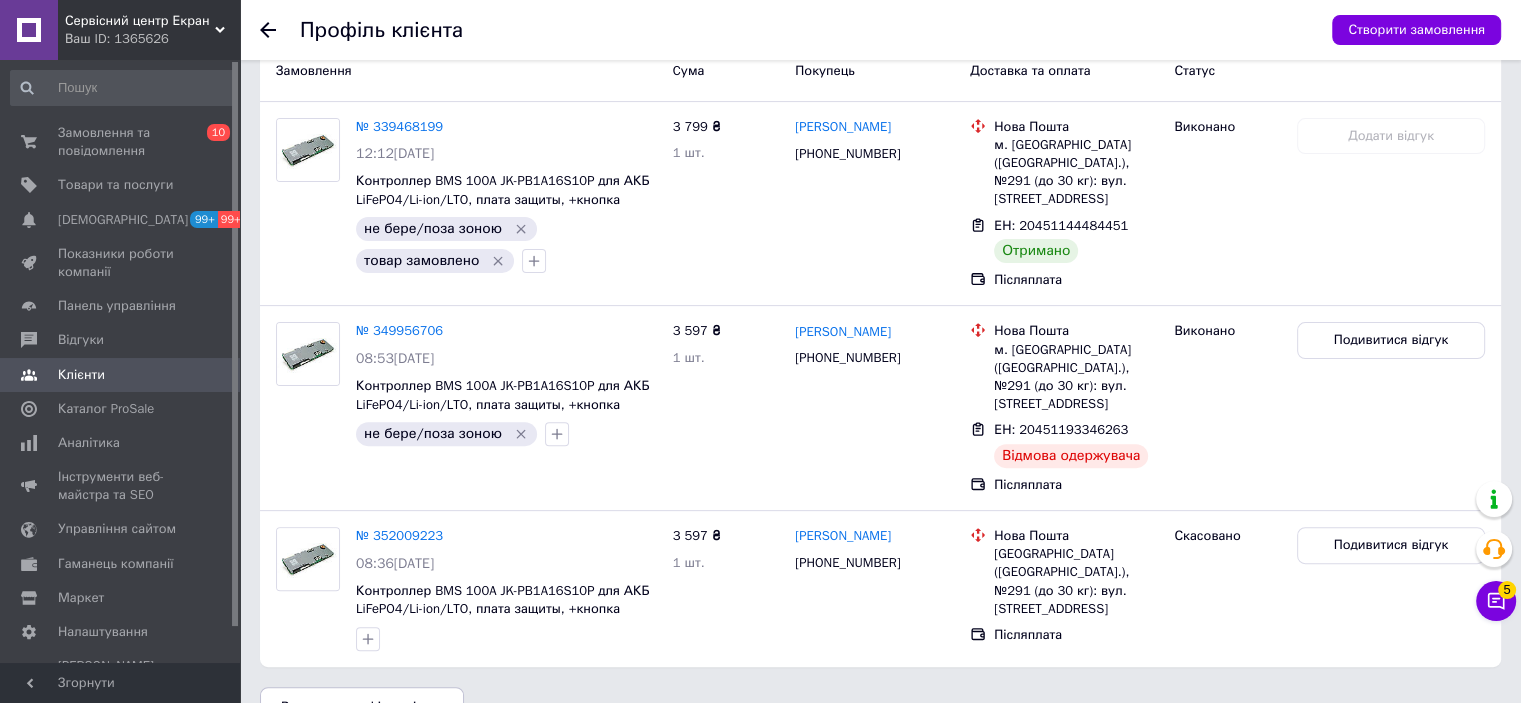 click 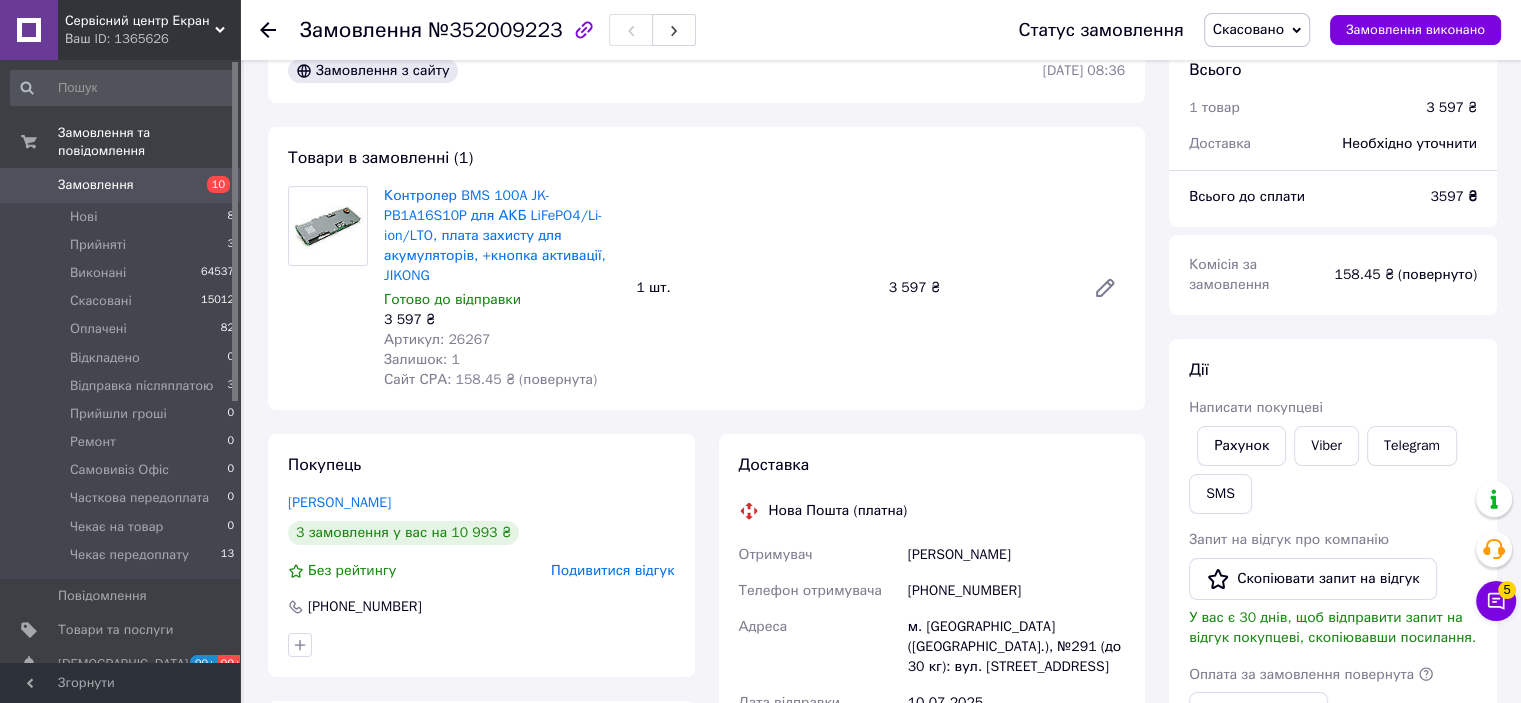 click 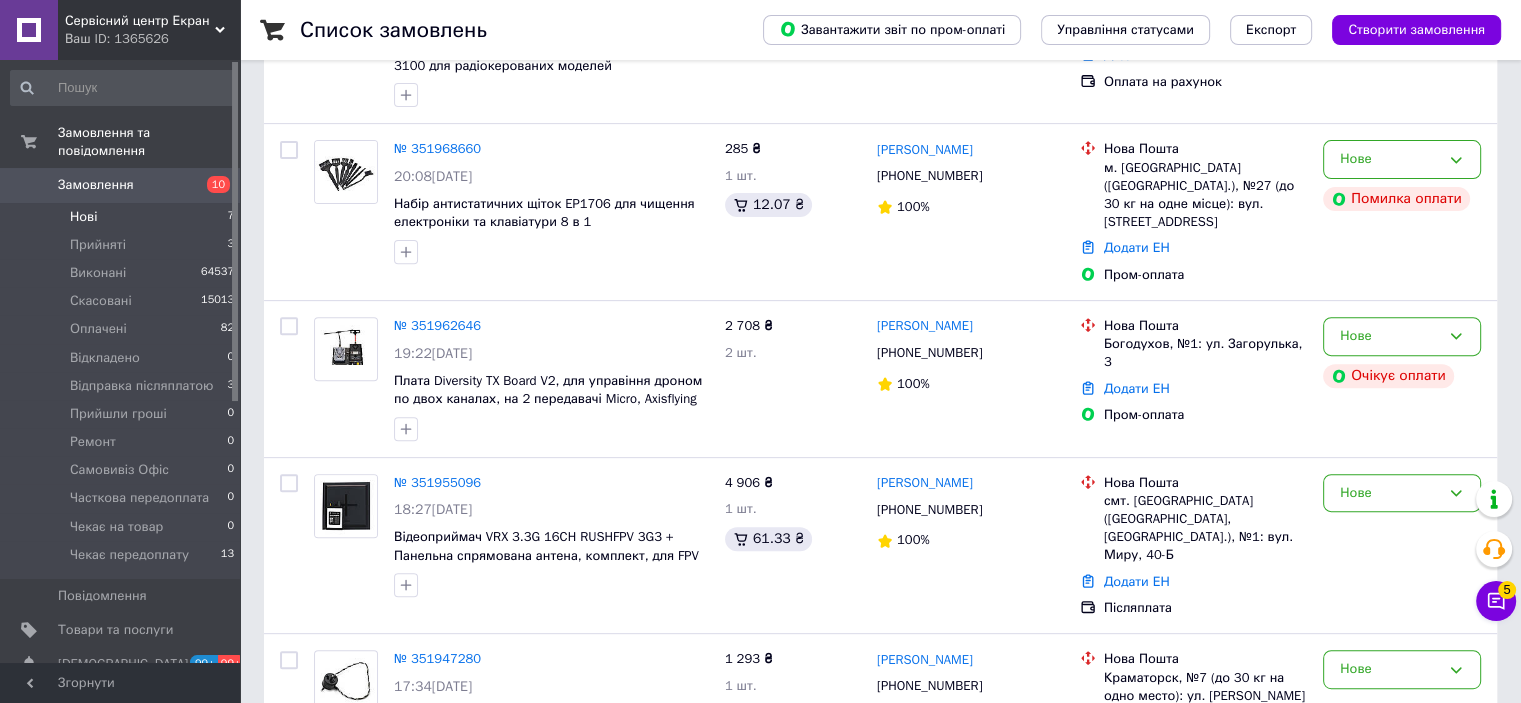 scroll, scrollTop: 789, scrollLeft: 0, axis: vertical 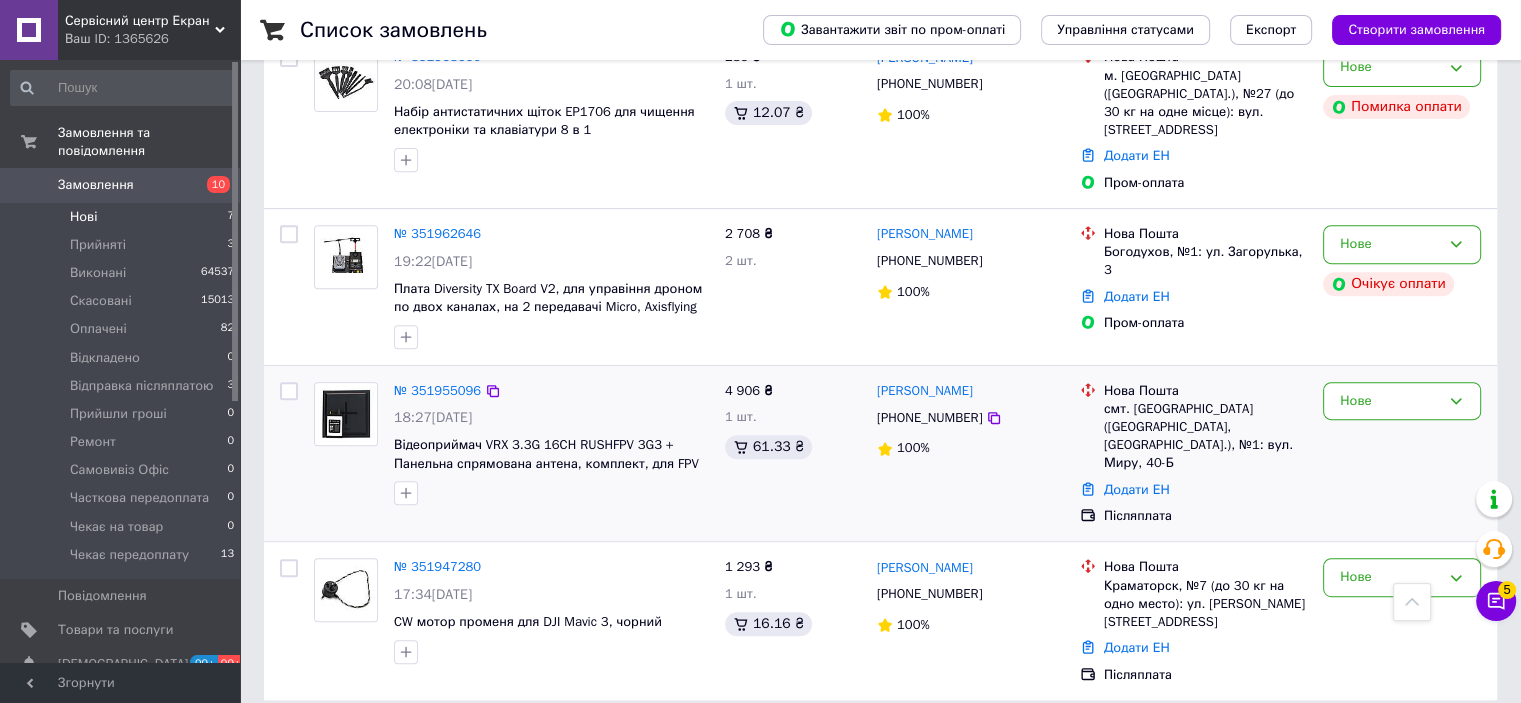 drag, startPoint x: 499, startPoint y: 546, endPoint x: 542, endPoint y: 518, distance: 51.312767 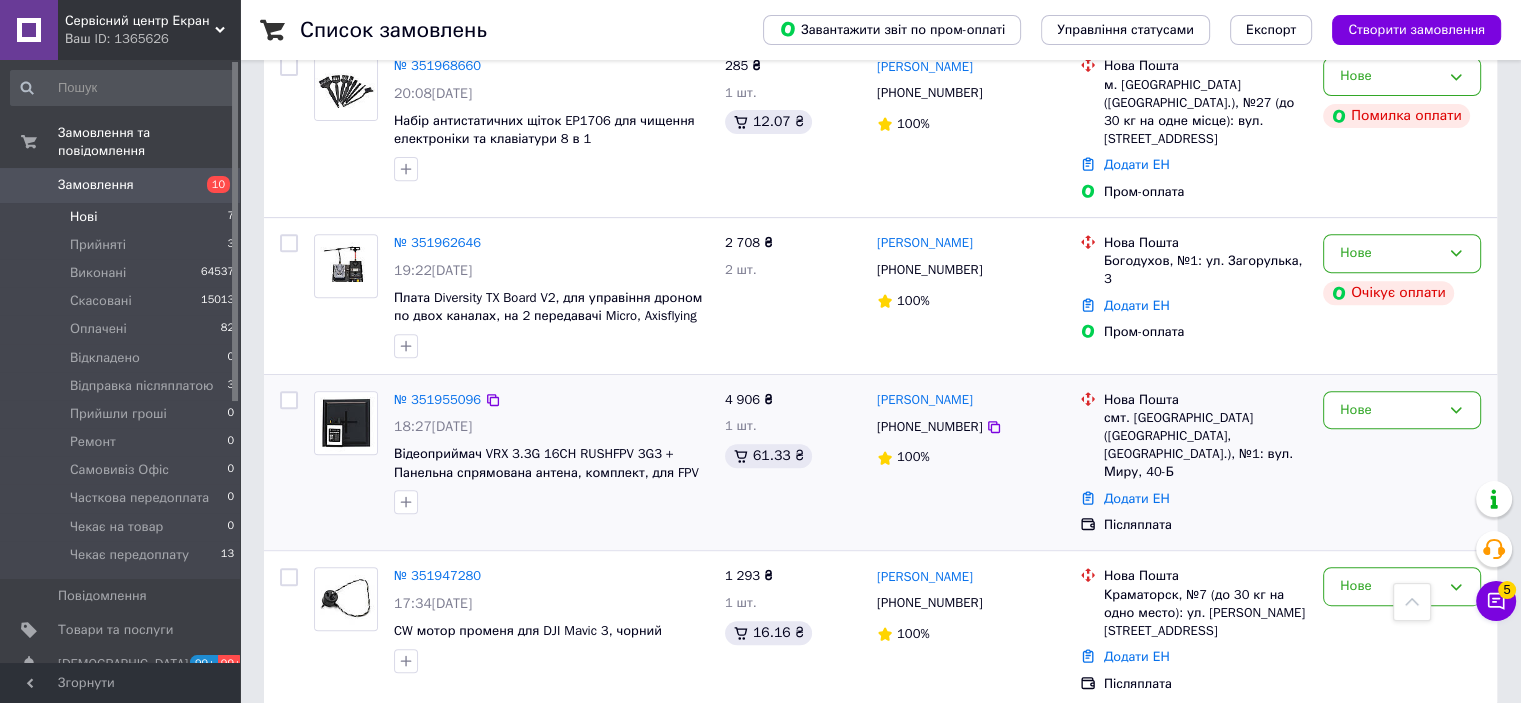 scroll, scrollTop: 789, scrollLeft: 0, axis: vertical 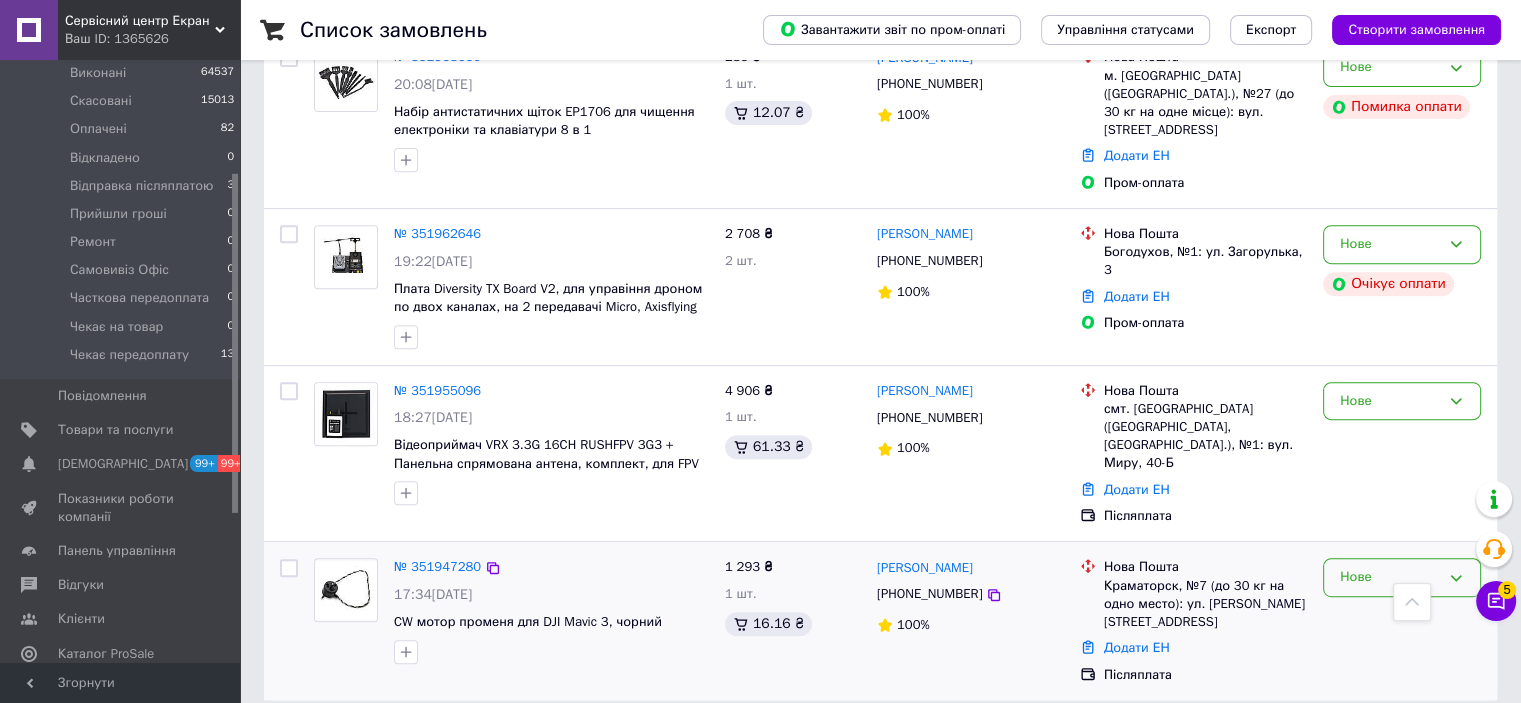 click on "Нове" at bounding box center [1390, 577] 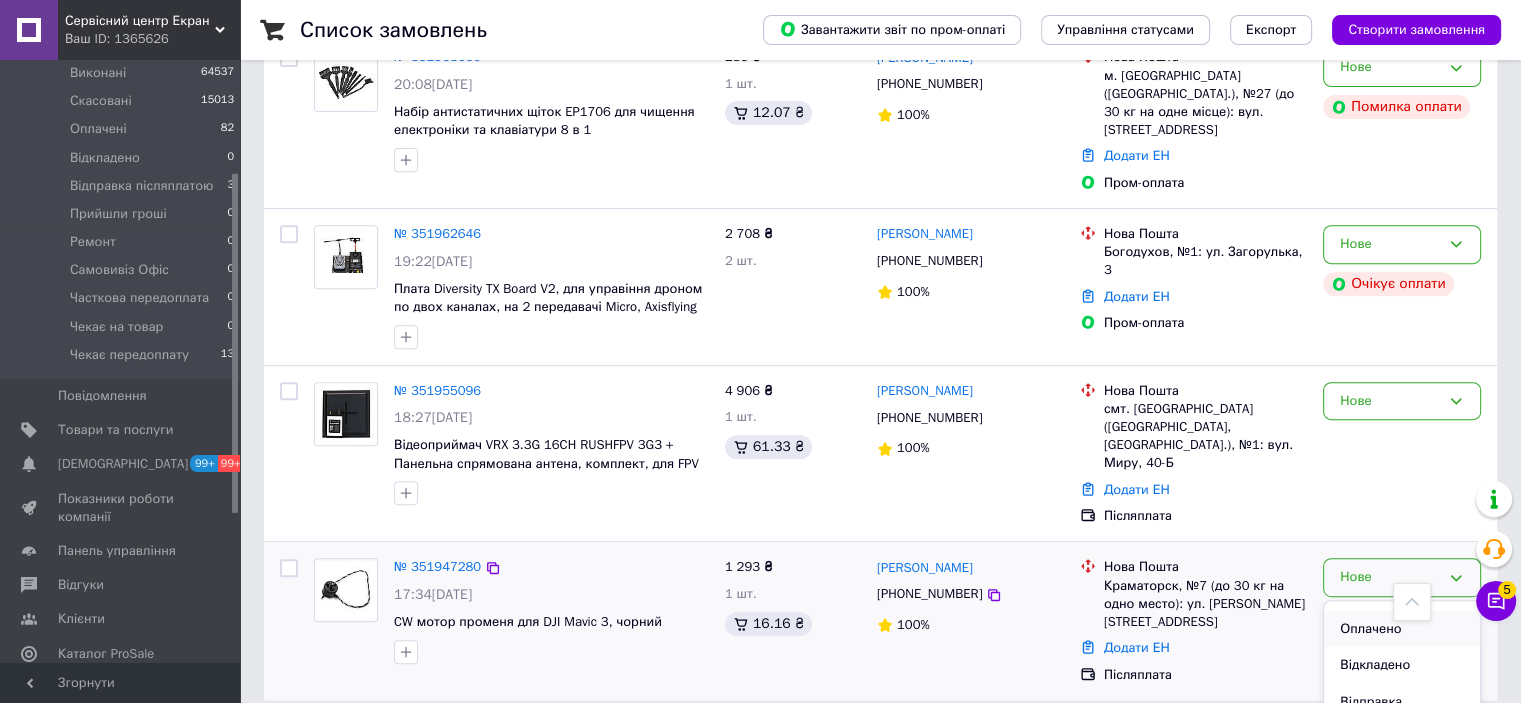 scroll, scrollTop: 200, scrollLeft: 0, axis: vertical 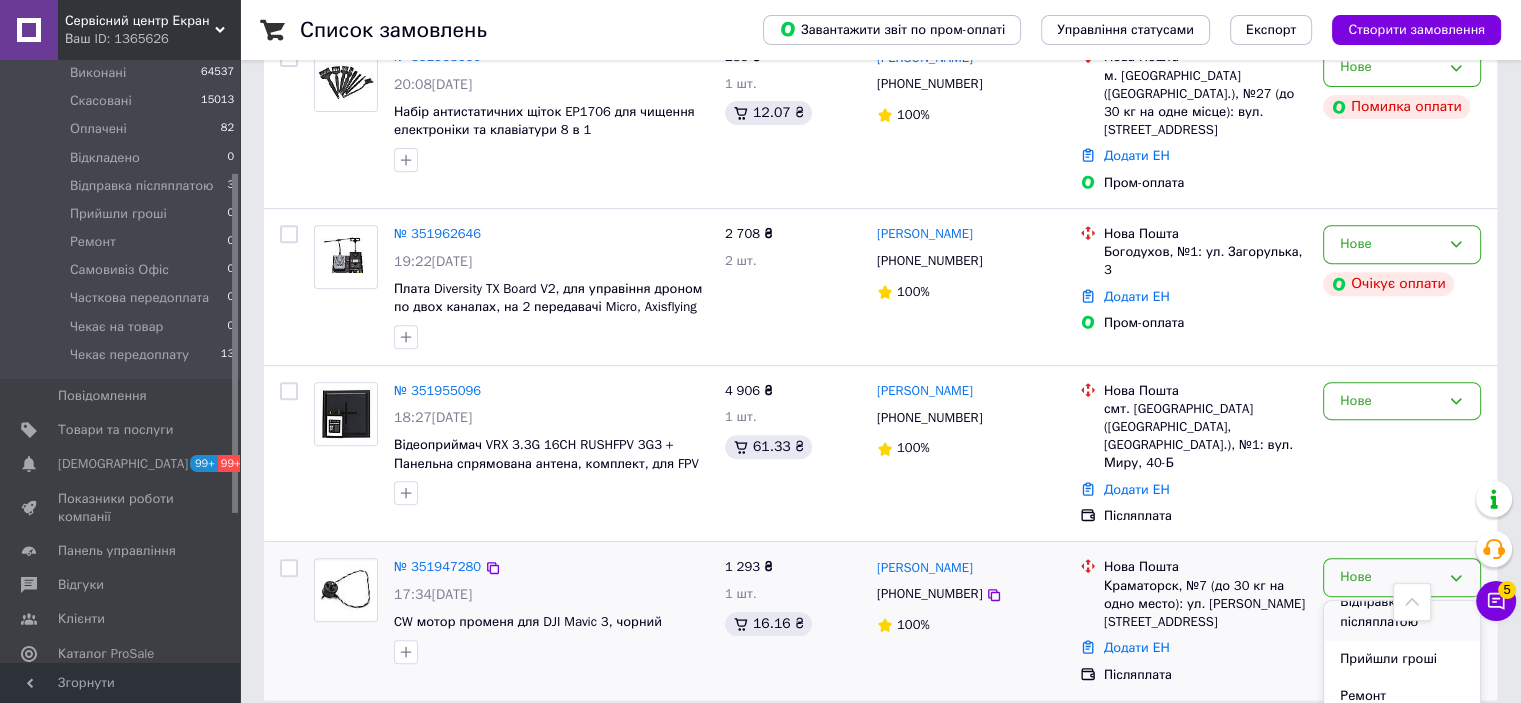 click on "Відправка післяплатою" at bounding box center (1402, 612) 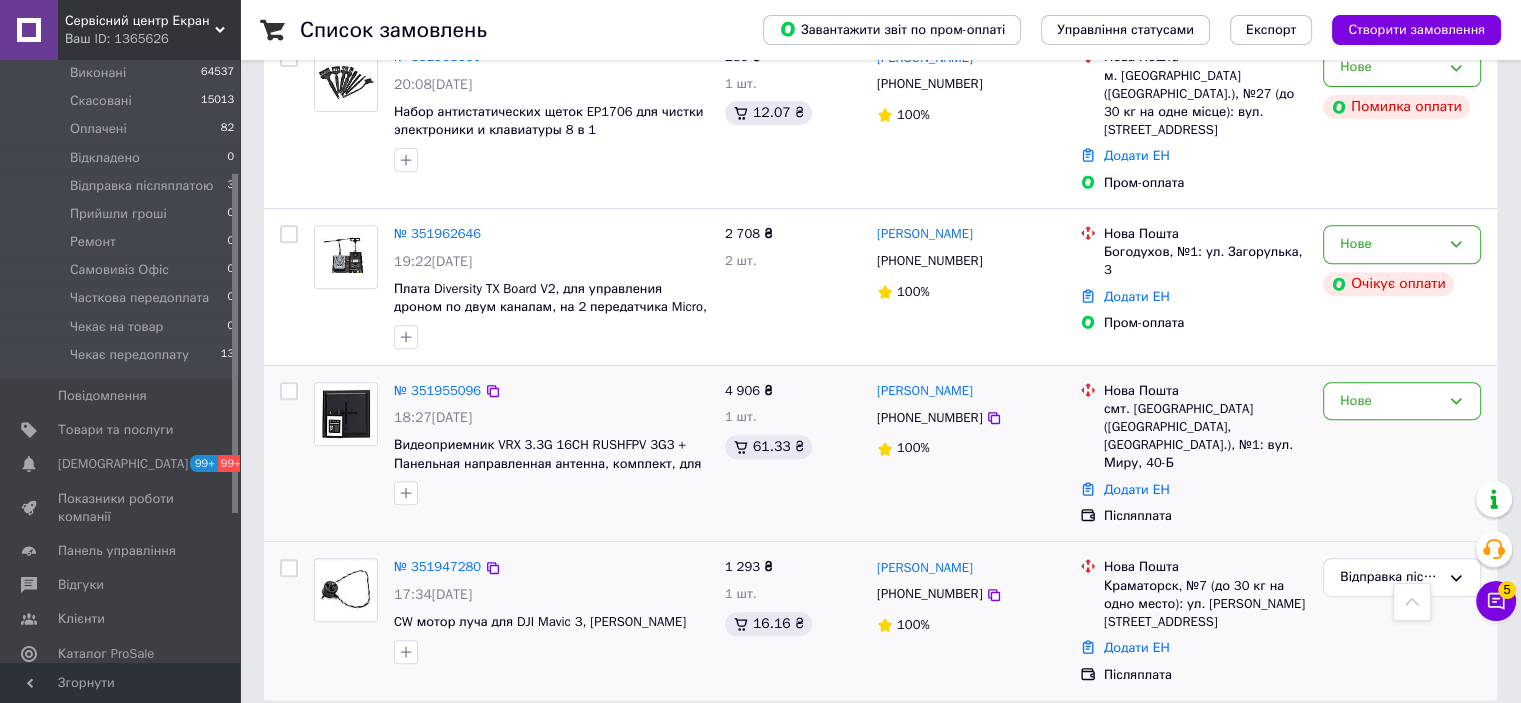 drag, startPoint x: 493, startPoint y: 367, endPoint x: 548, endPoint y: 367, distance: 55 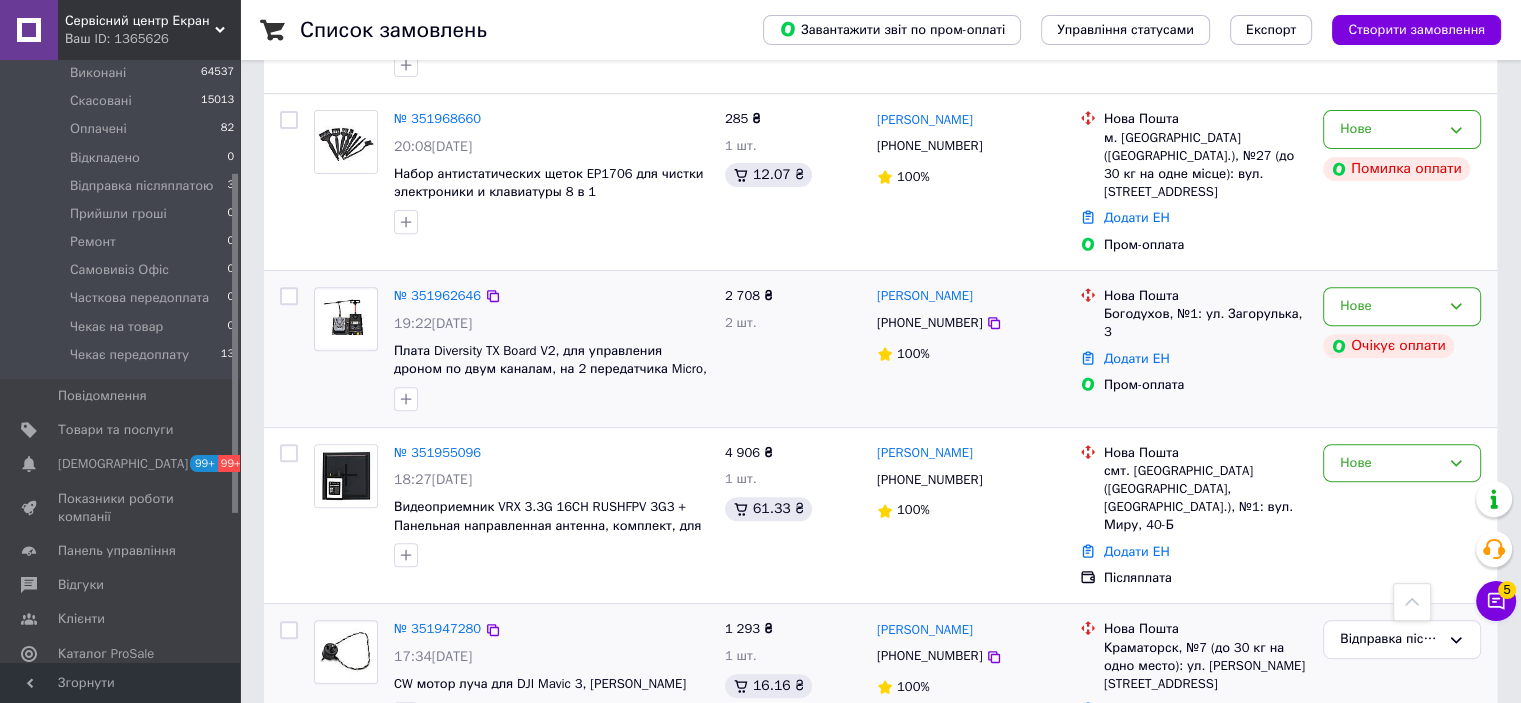 scroll, scrollTop: 789, scrollLeft: 0, axis: vertical 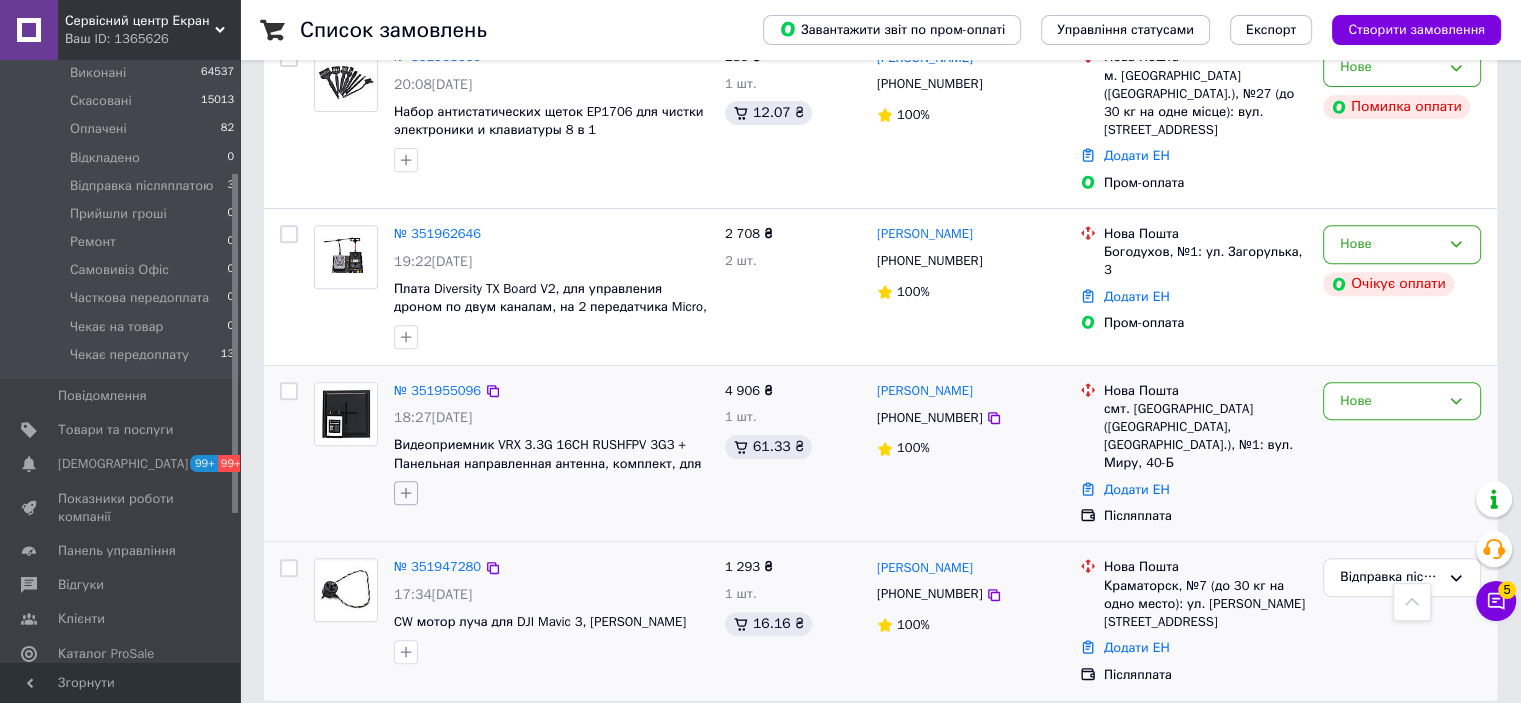 click 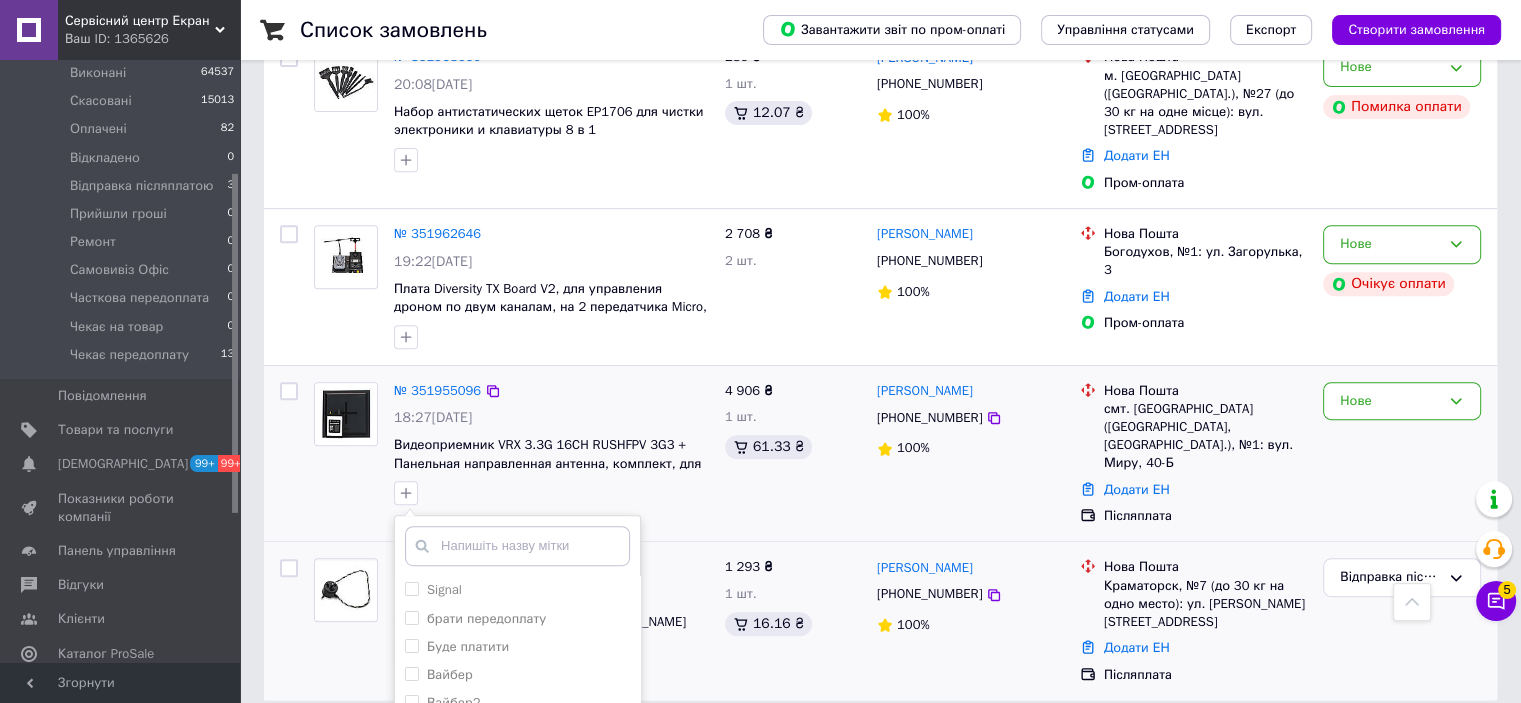 scroll, scrollTop: 1007, scrollLeft: 0, axis: vertical 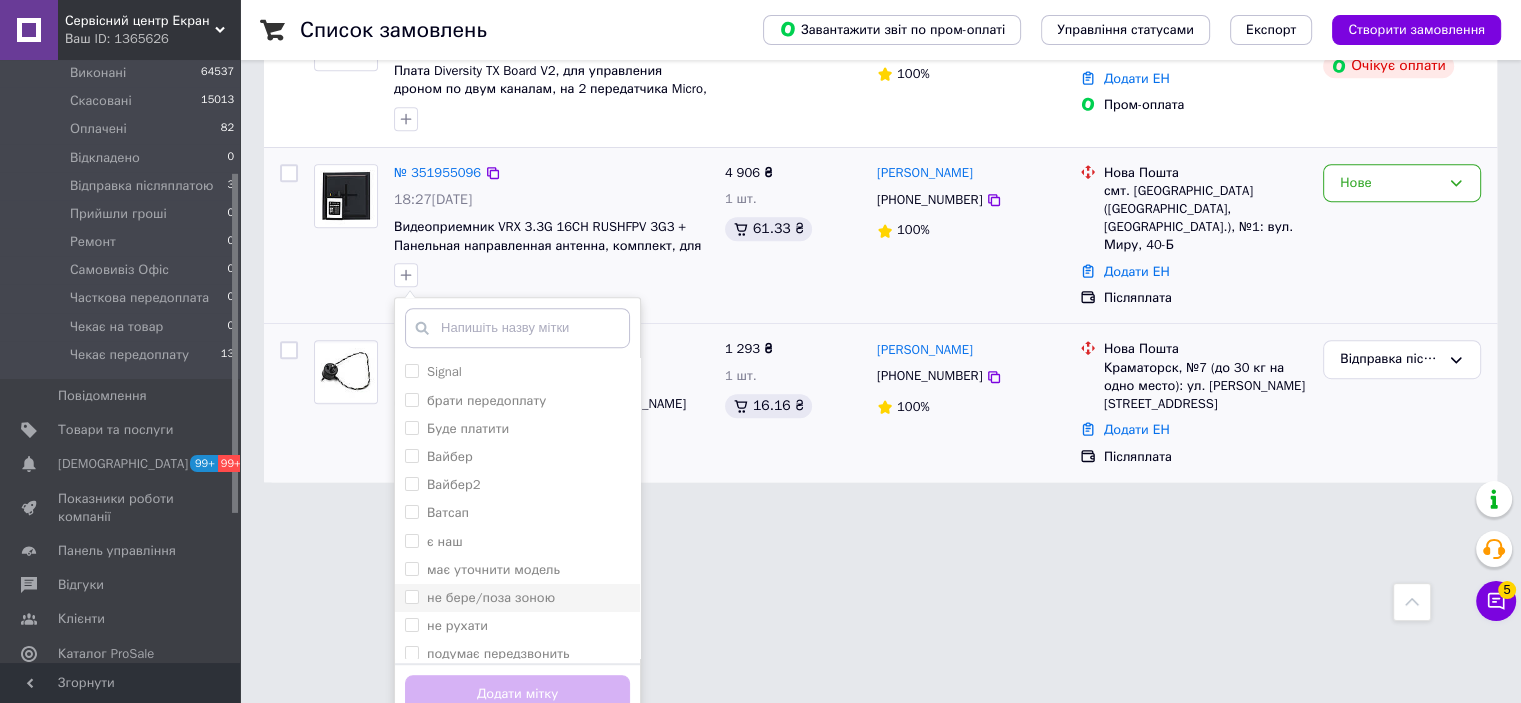 click on "не бере/поза зоною" at bounding box center (491, 597) 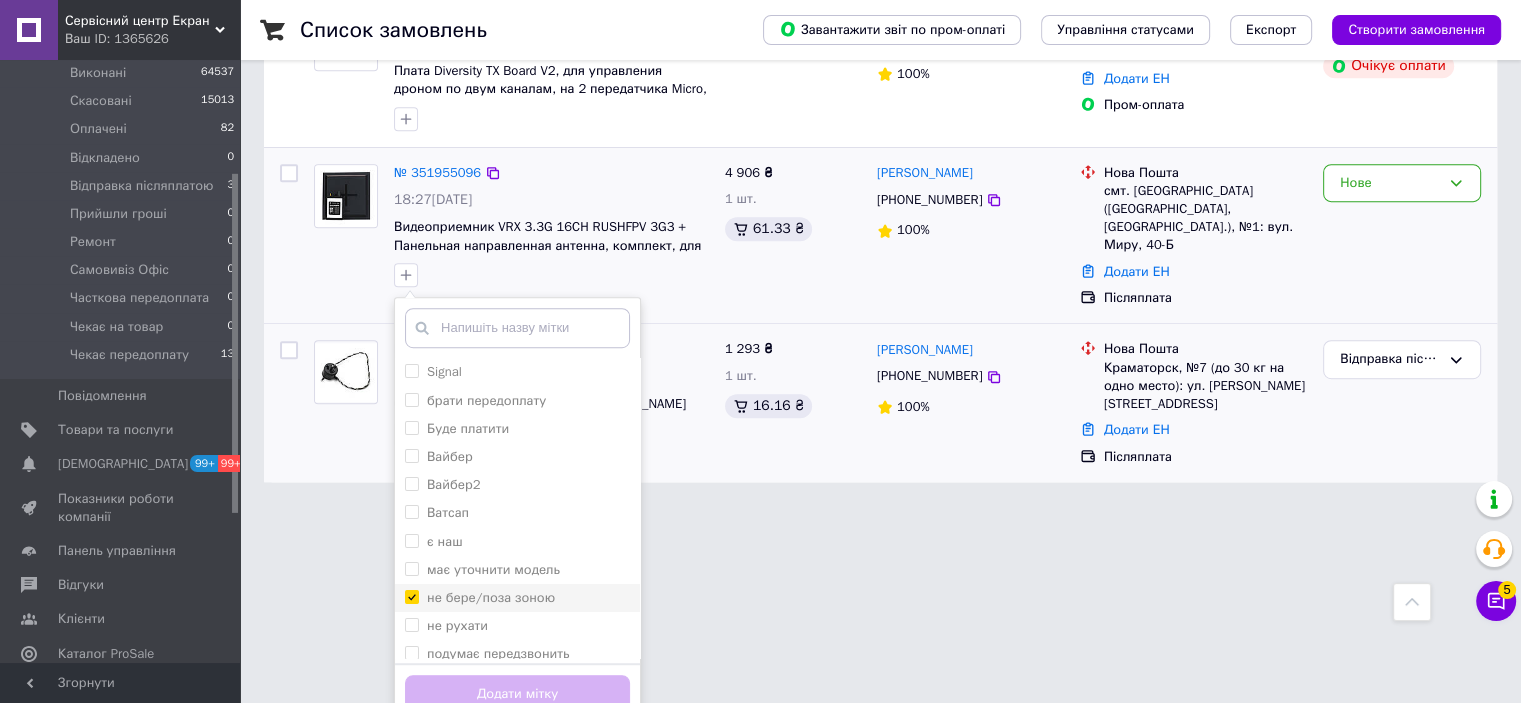 checkbox on "true" 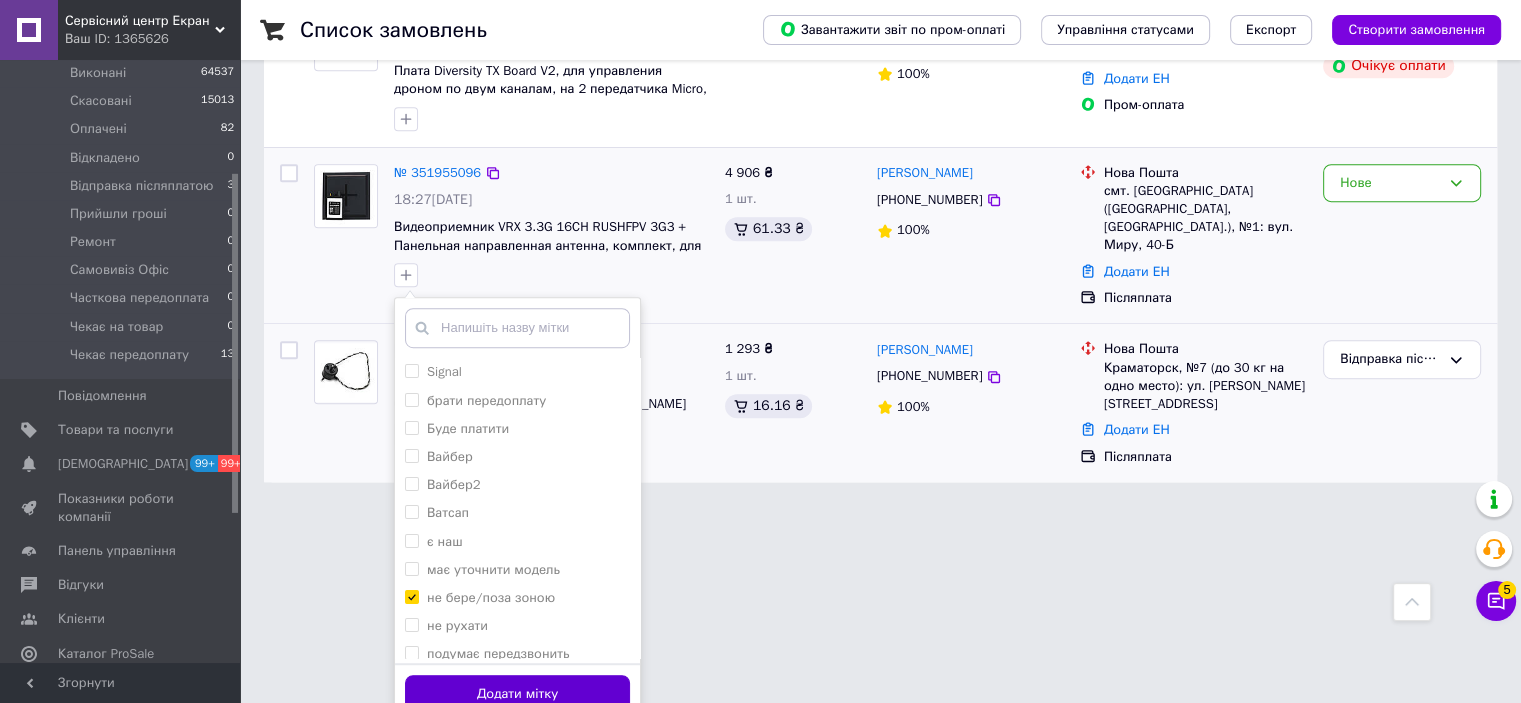 click on "Додати мітку" at bounding box center [517, 694] 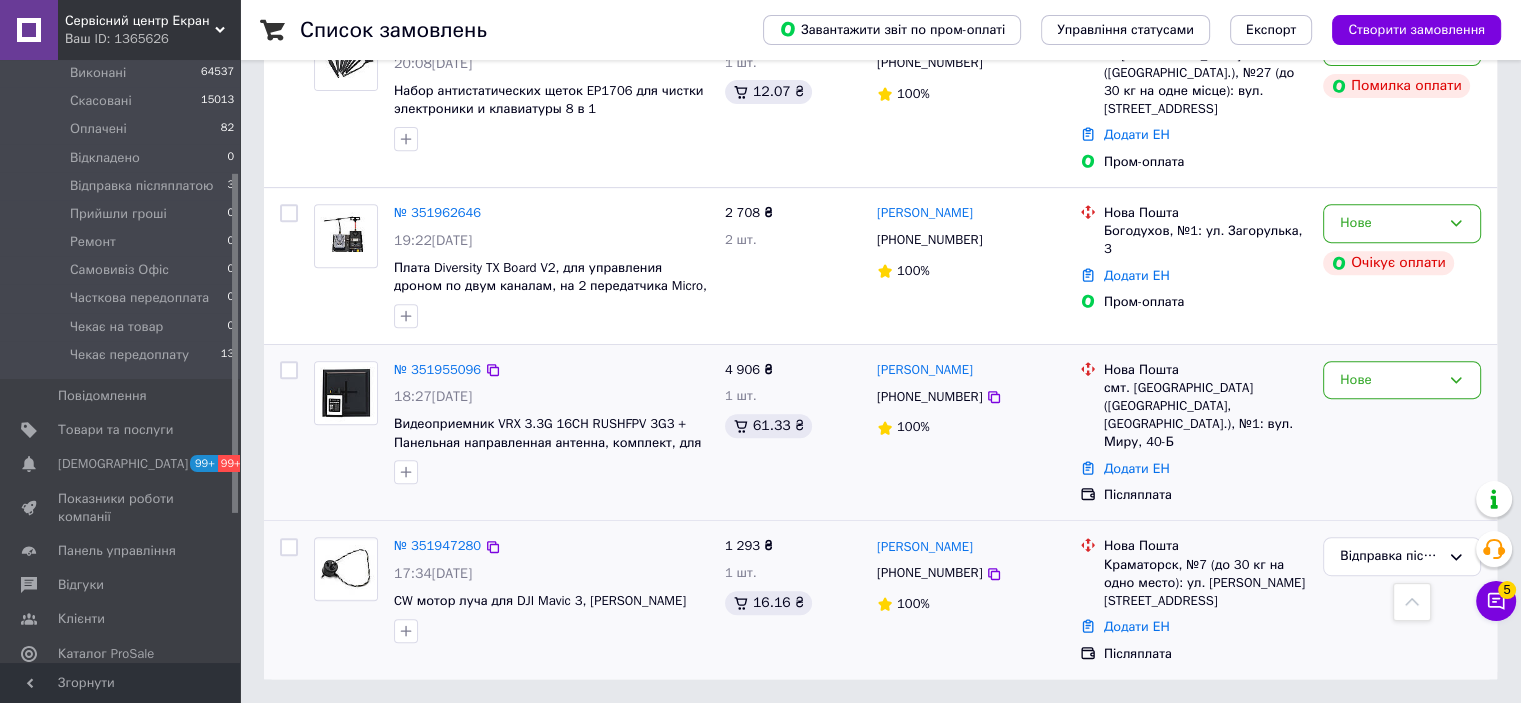 scroll, scrollTop: 789, scrollLeft: 0, axis: vertical 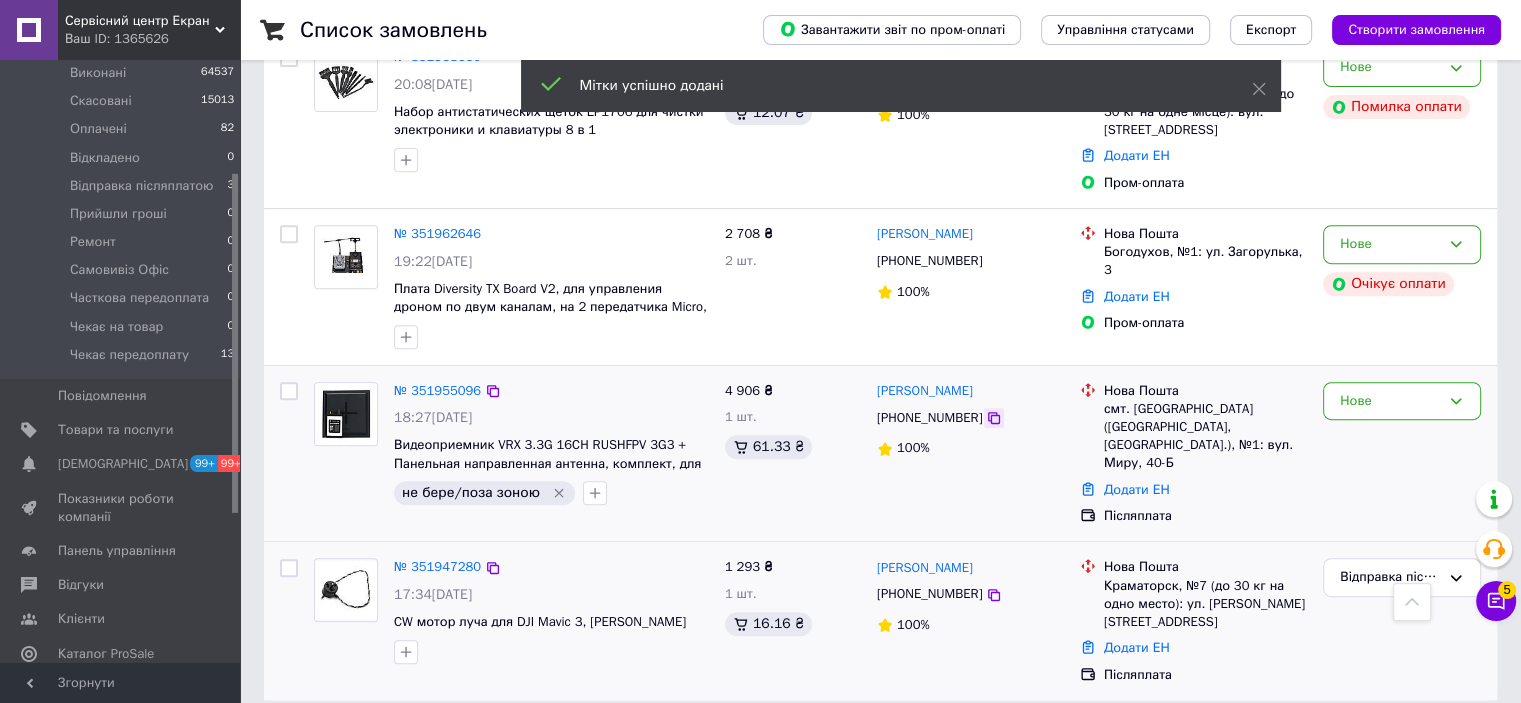 click 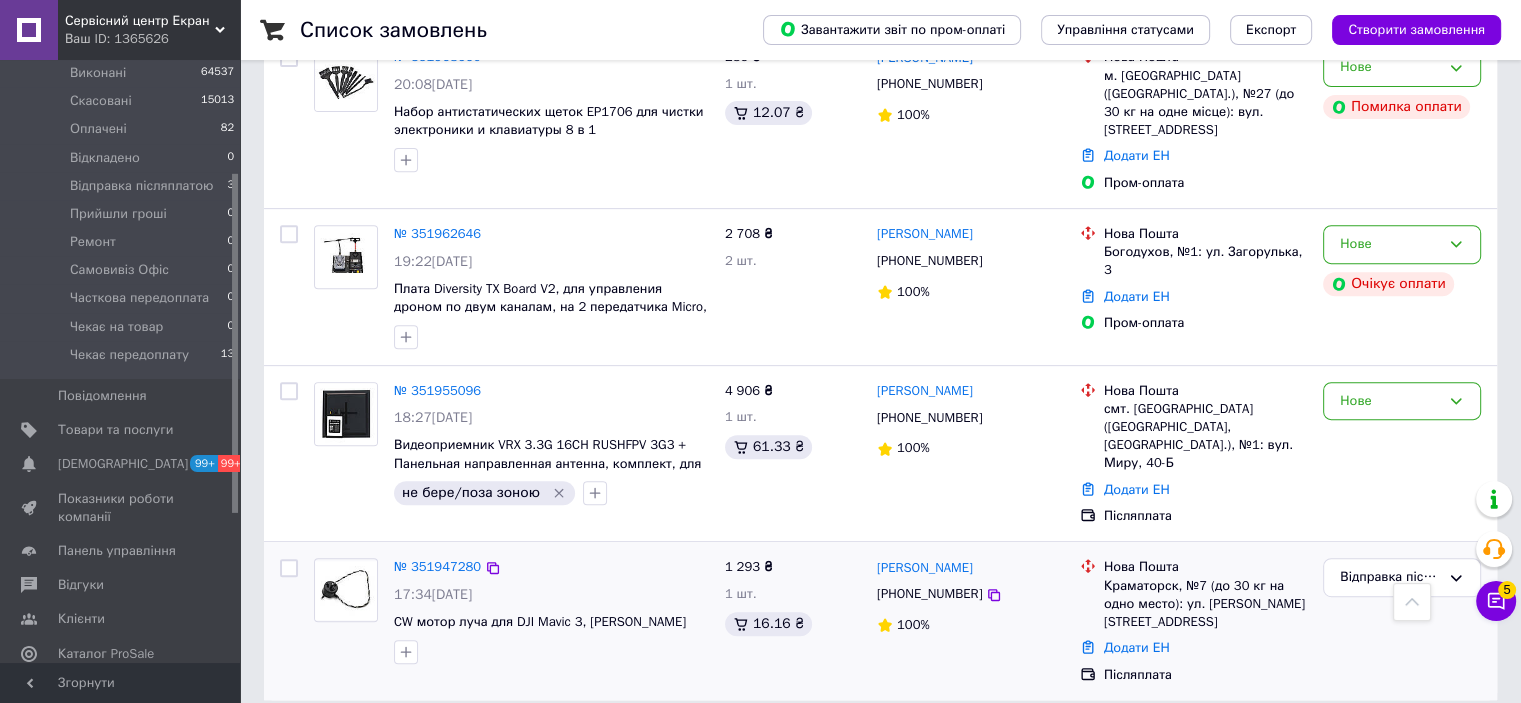 click at bounding box center [346, 444] 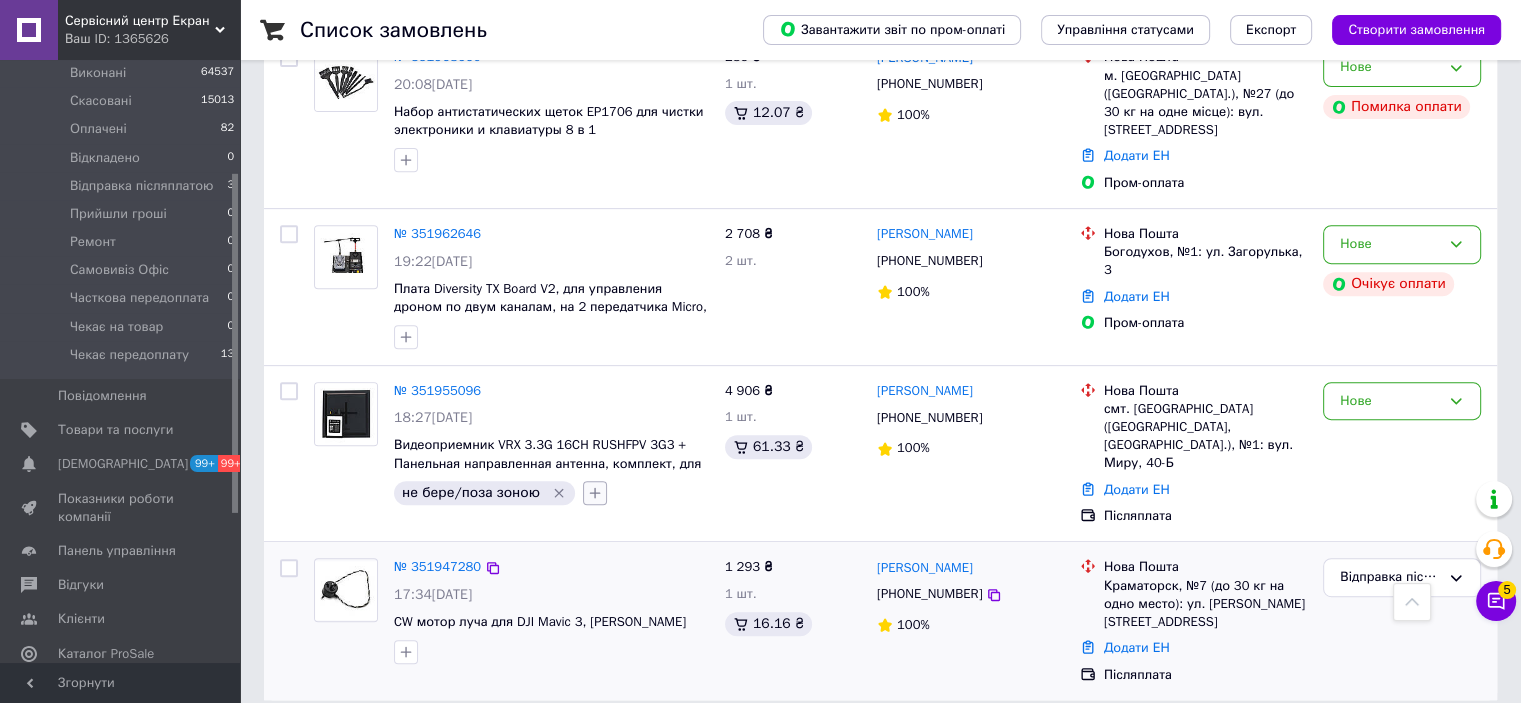 click 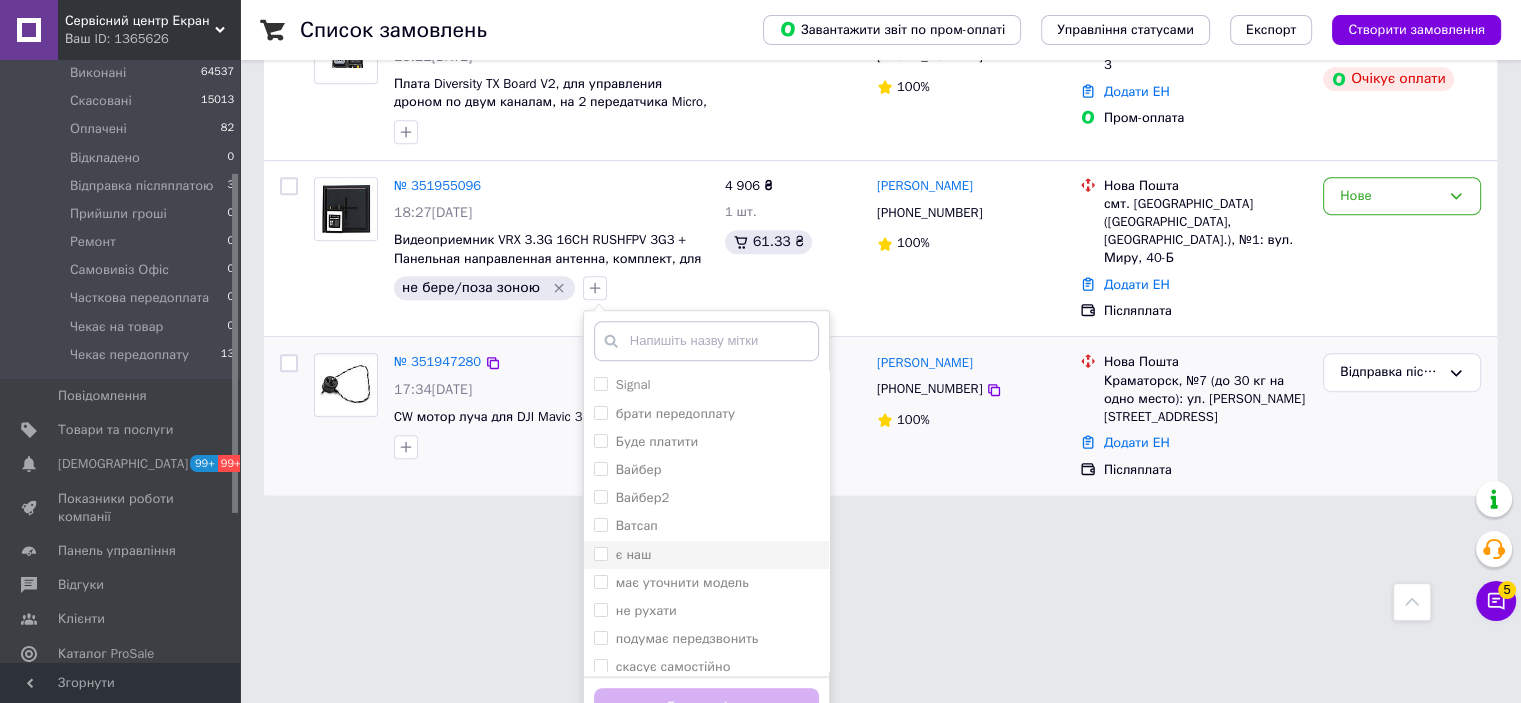 scroll, scrollTop: 1007, scrollLeft: 0, axis: vertical 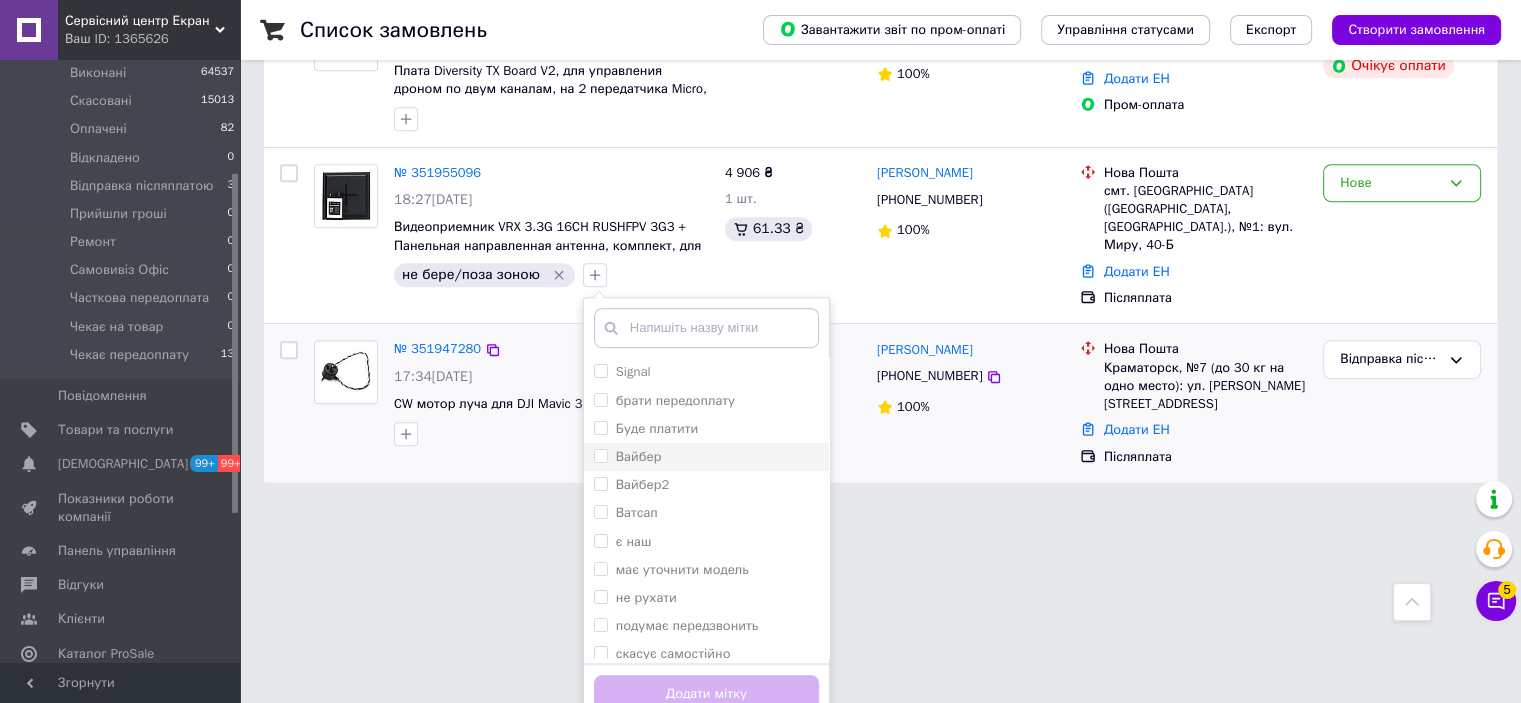 click on "Вайбер" at bounding box center [639, 456] 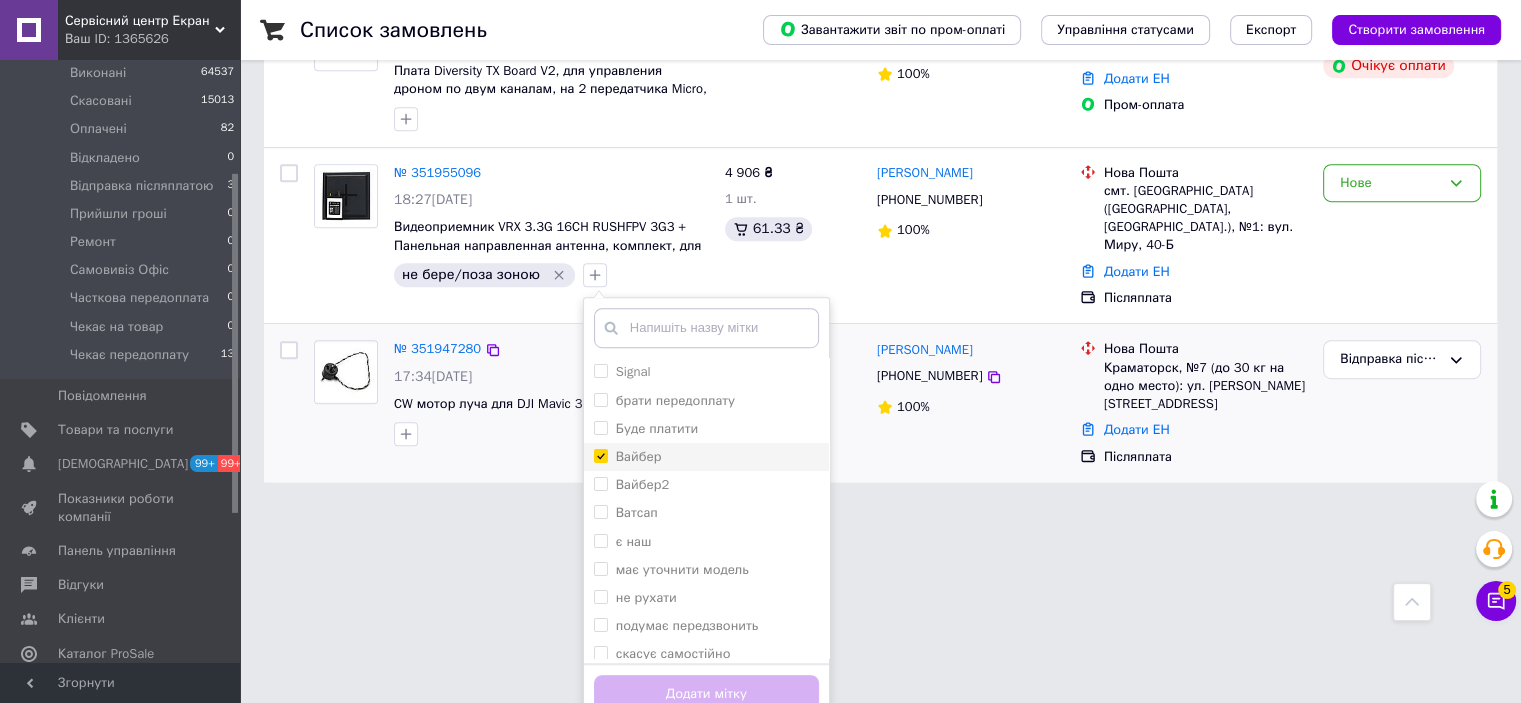 checkbox on "true" 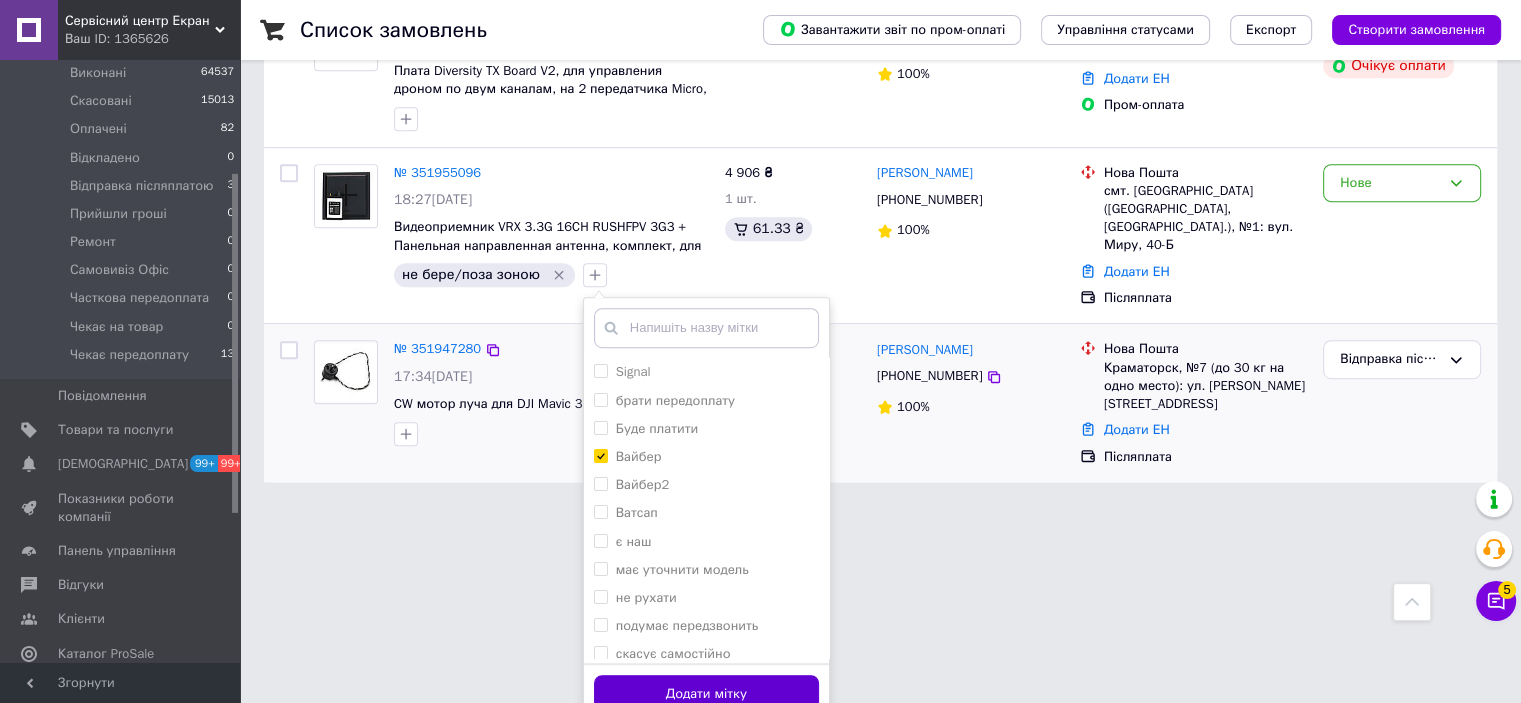 click on "Додати мітку" at bounding box center (706, 694) 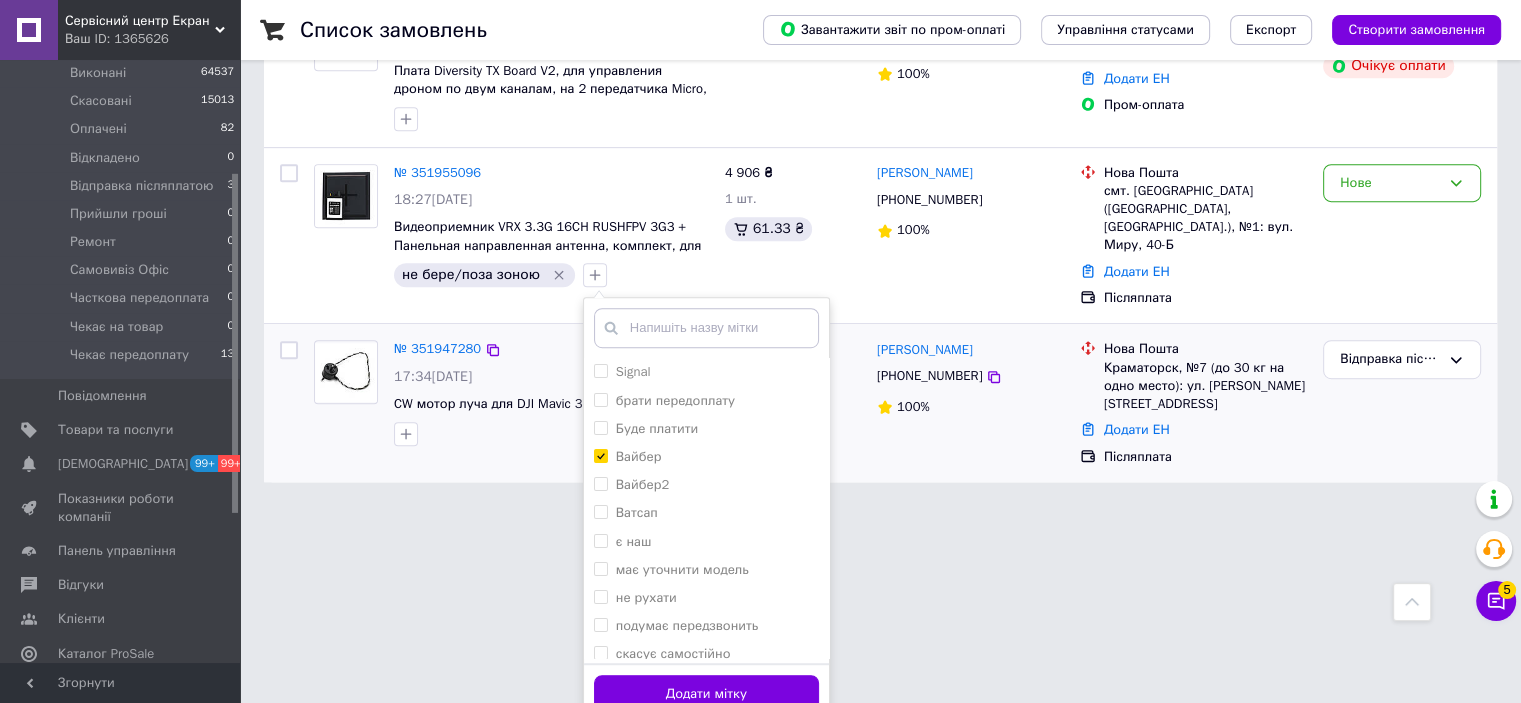 scroll, scrollTop: 789, scrollLeft: 0, axis: vertical 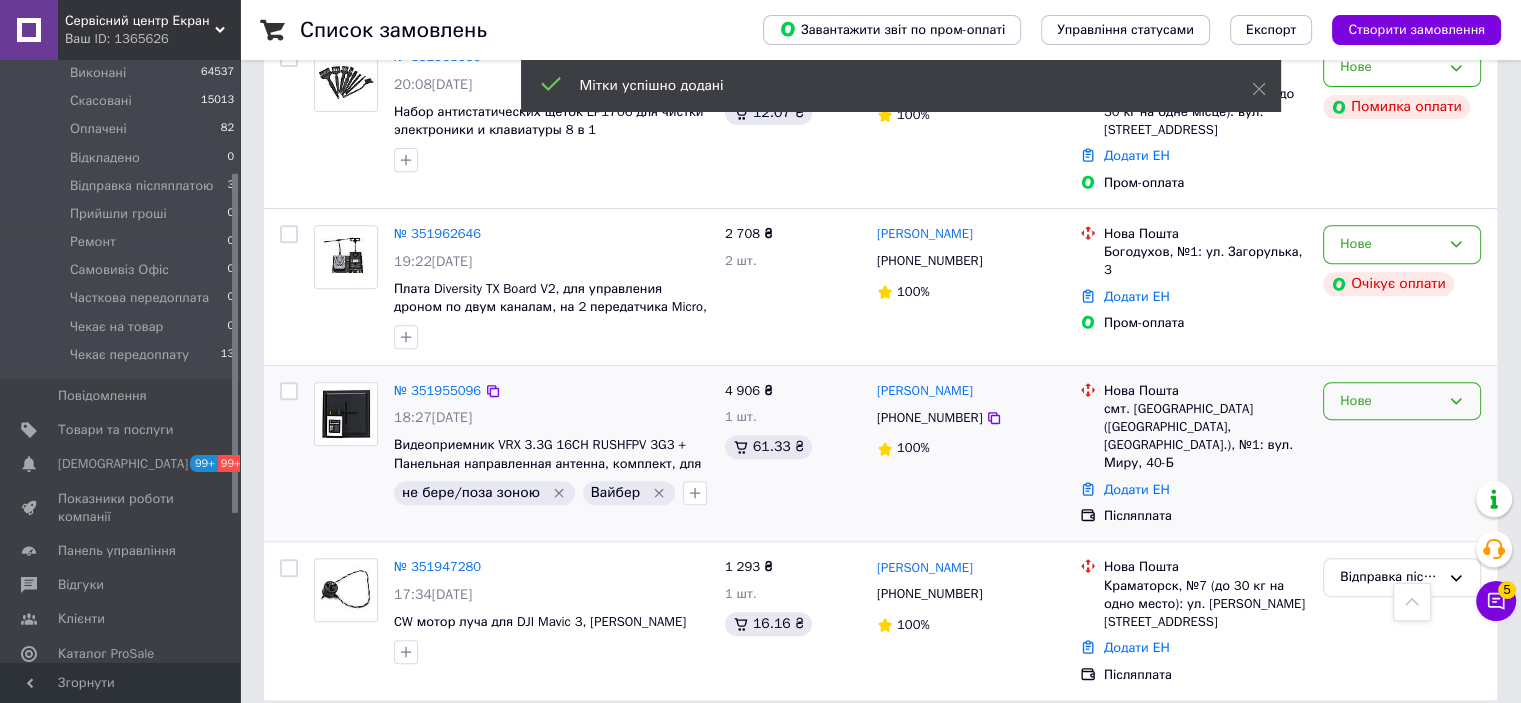click on "Нове" at bounding box center [1402, 401] 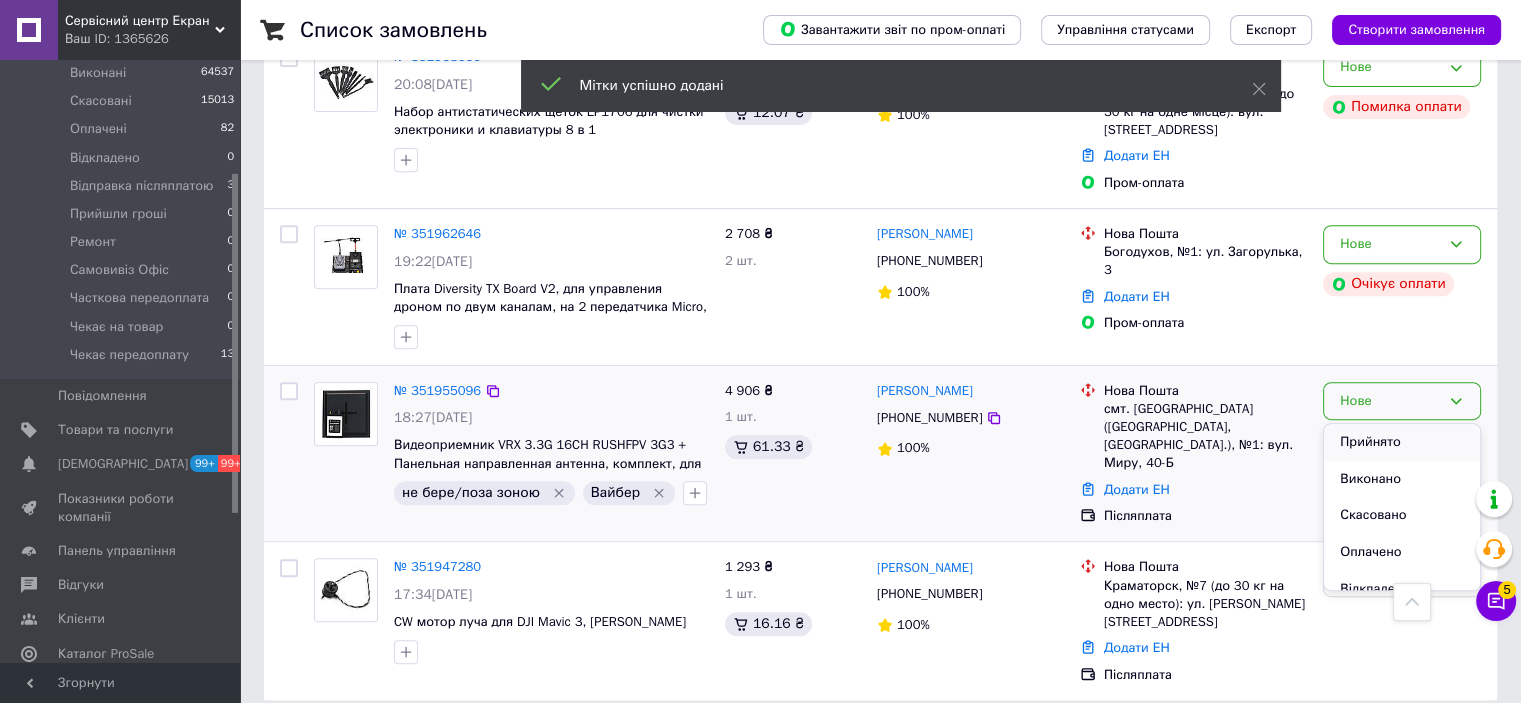 click on "Прийнято" at bounding box center (1402, 442) 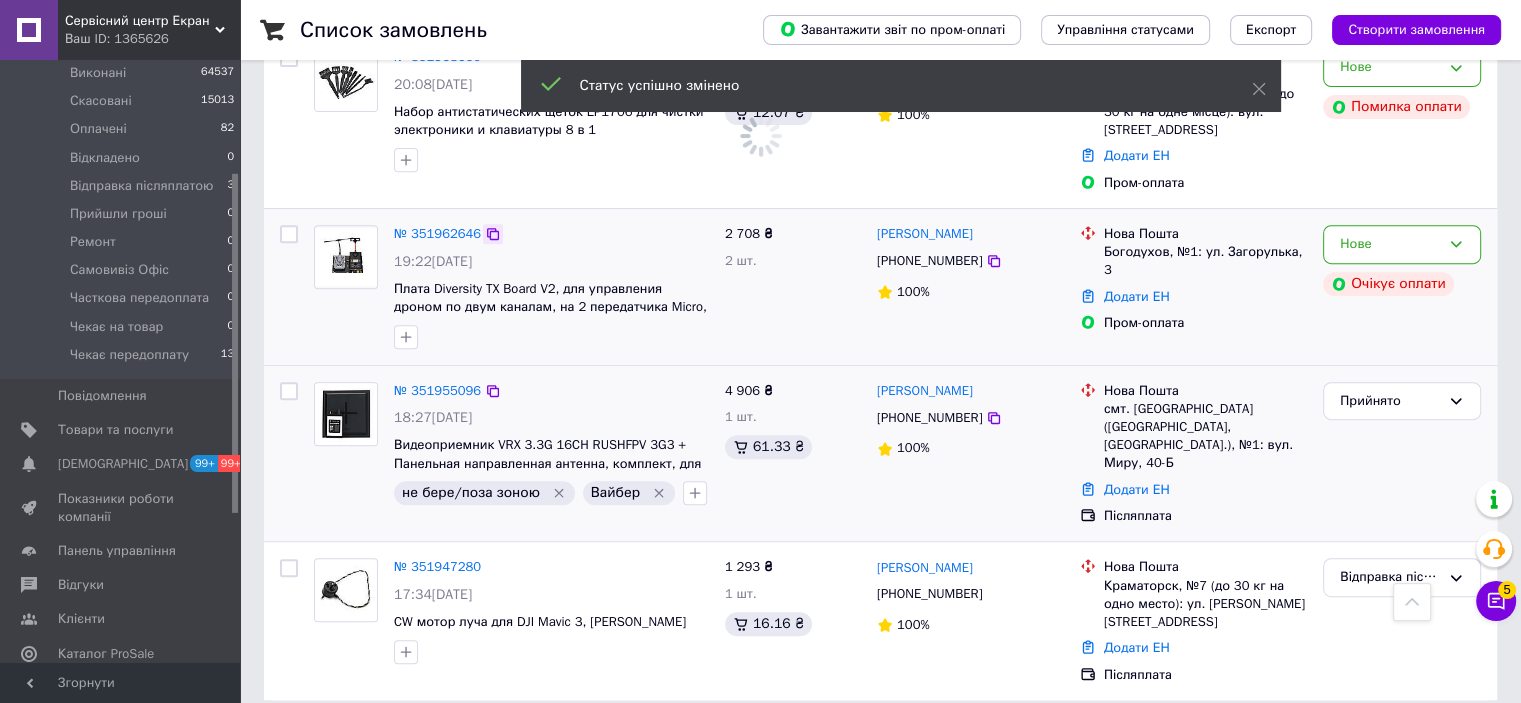click 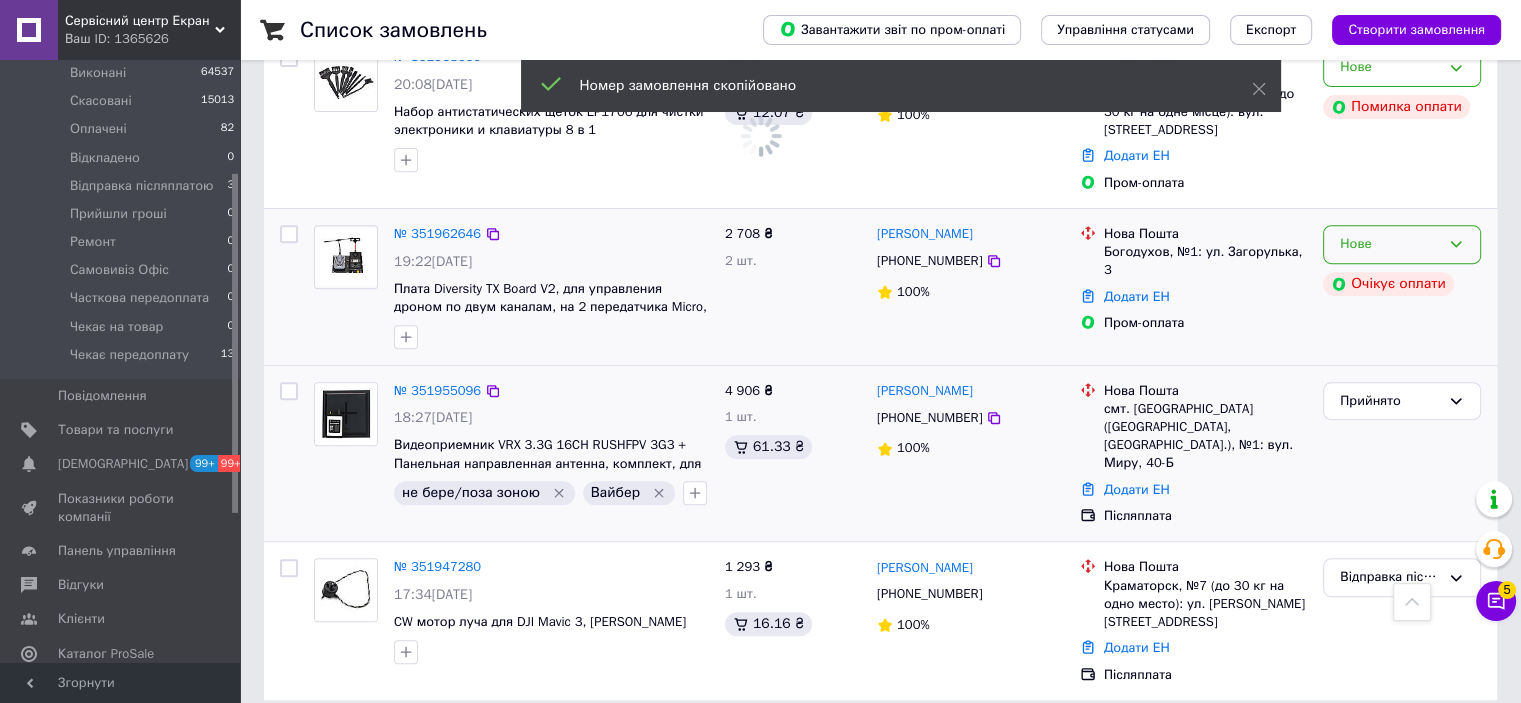 scroll, scrollTop: 631, scrollLeft: 0, axis: vertical 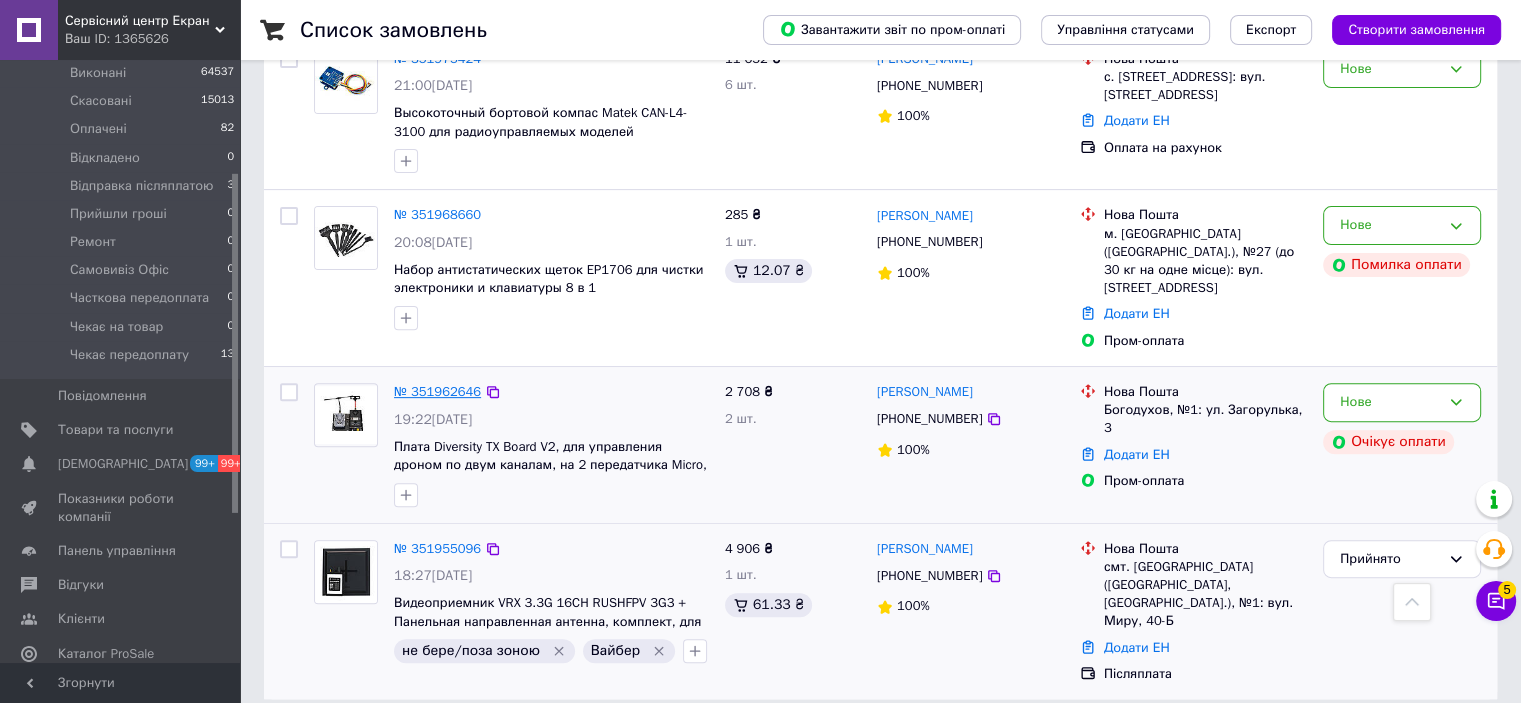 click on "№ 351962646" at bounding box center (437, 391) 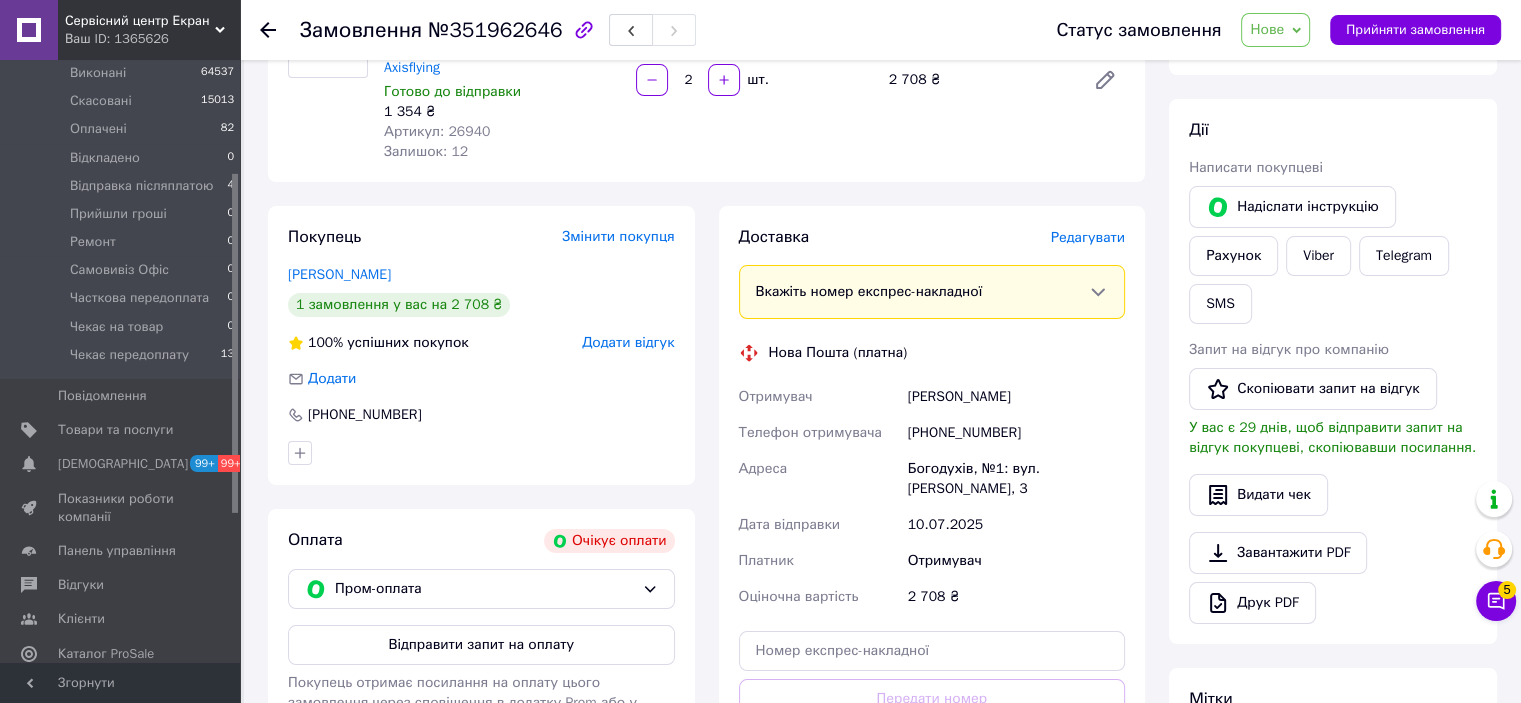 scroll, scrollTop: 100, scrollLeft: 0, axis: vertical 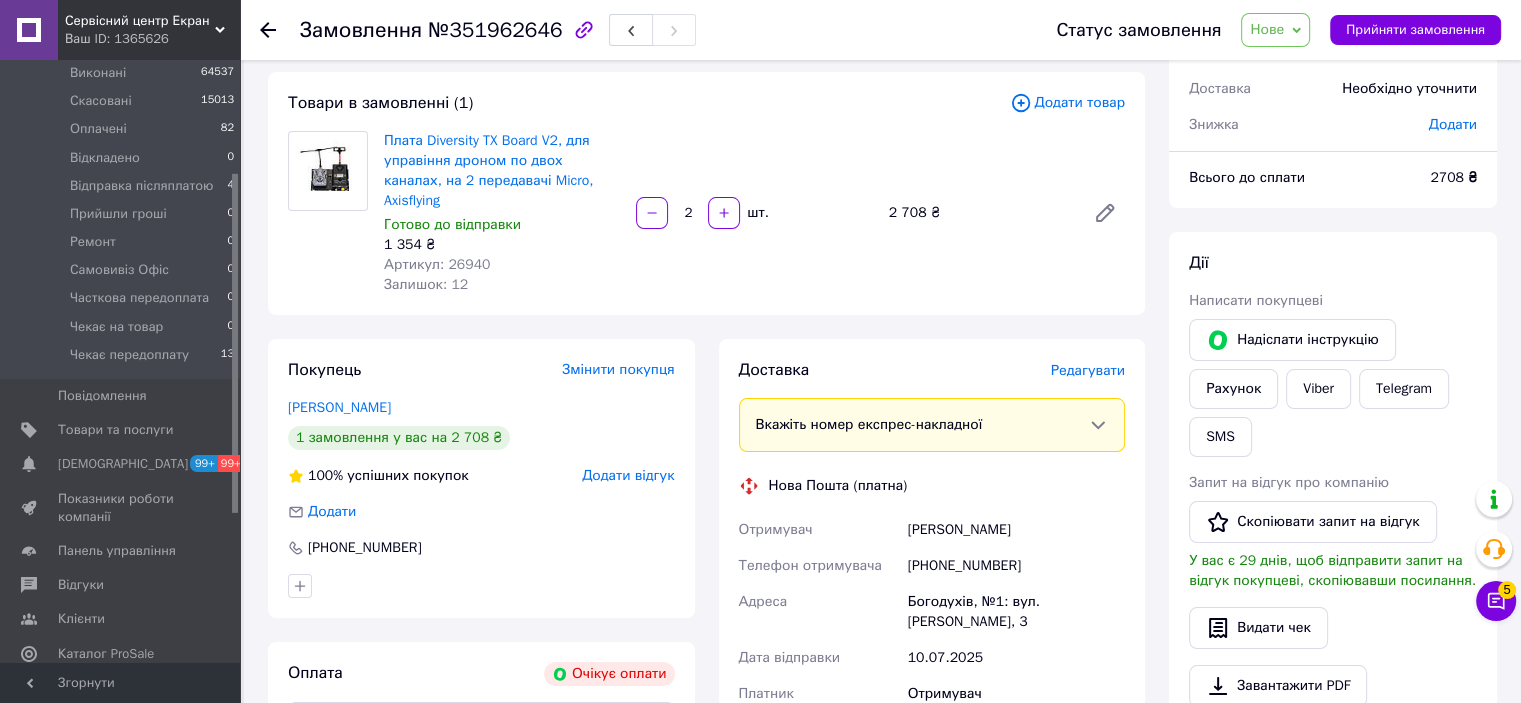 click on "[PHONE_NUMBER]" at bounding box center [1016, 566] 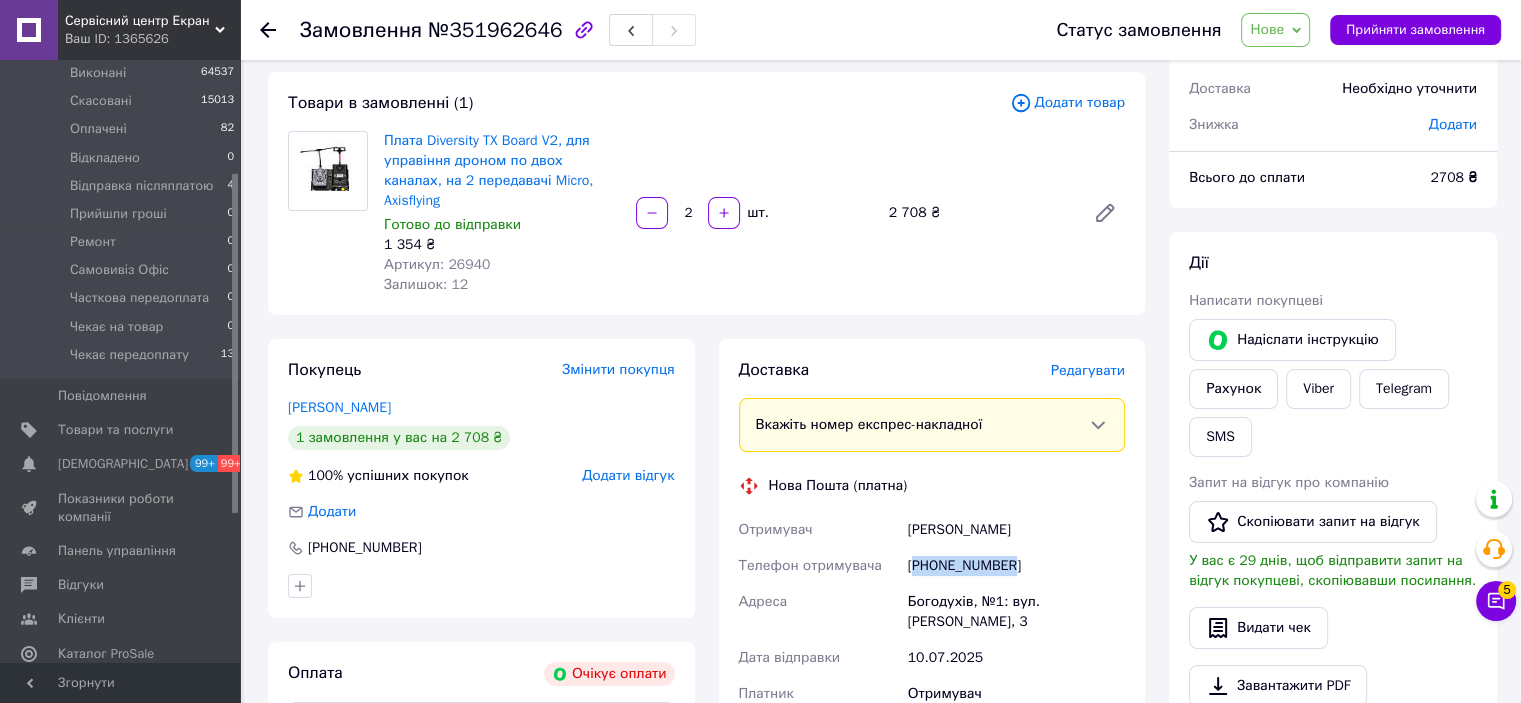click on "[PHONE_NUMBER]" at bounding box center (1016, 566) 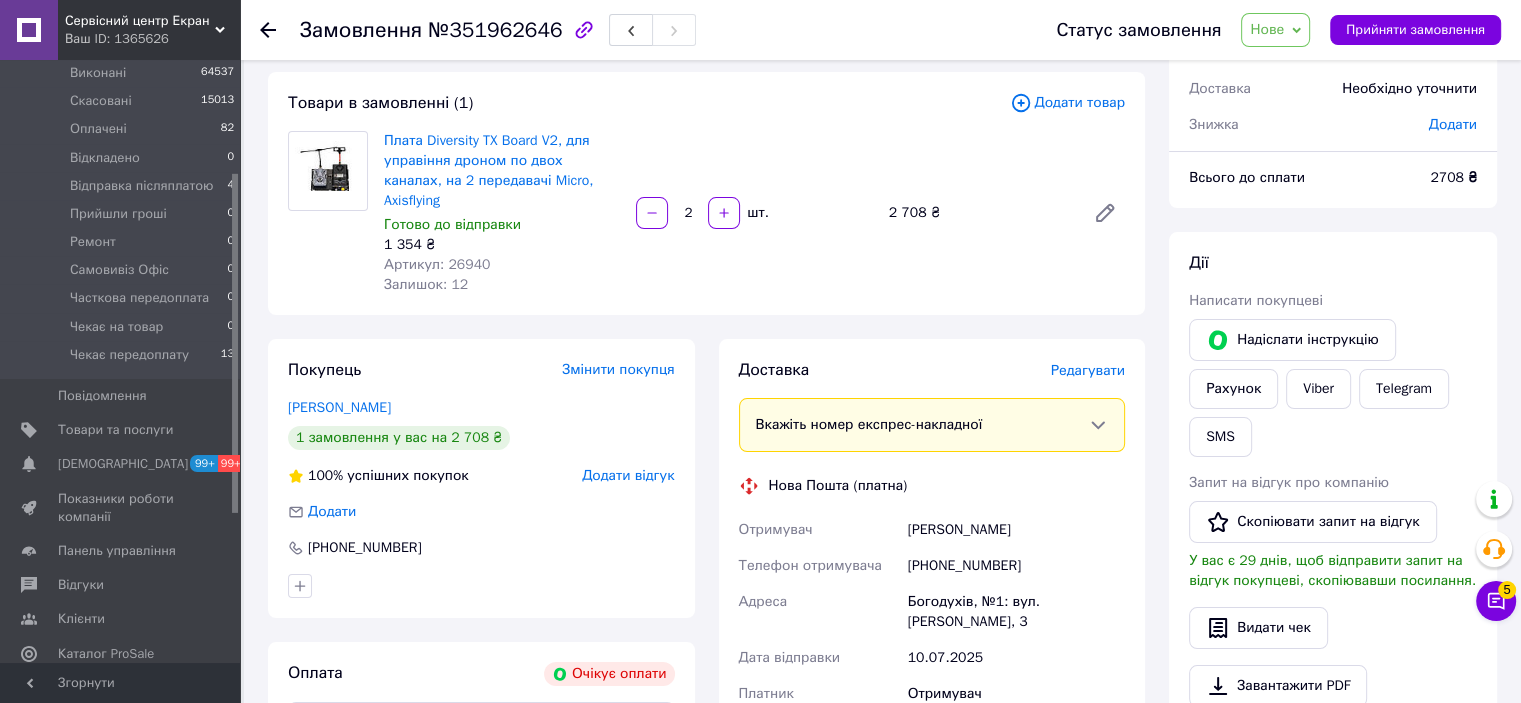 click at bounding box center (328, 213) 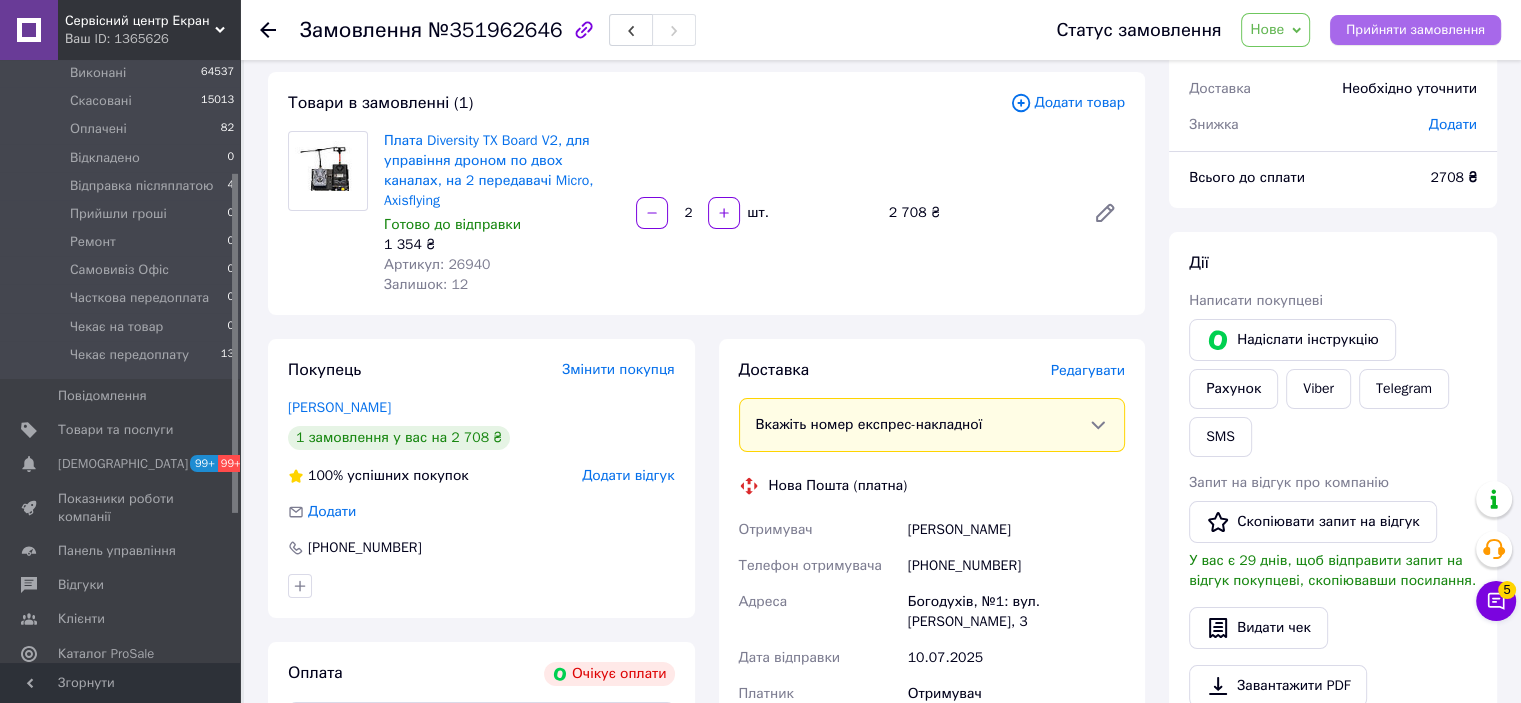 click on "Прийняти замовлення" at bounding box center (1415, 30) 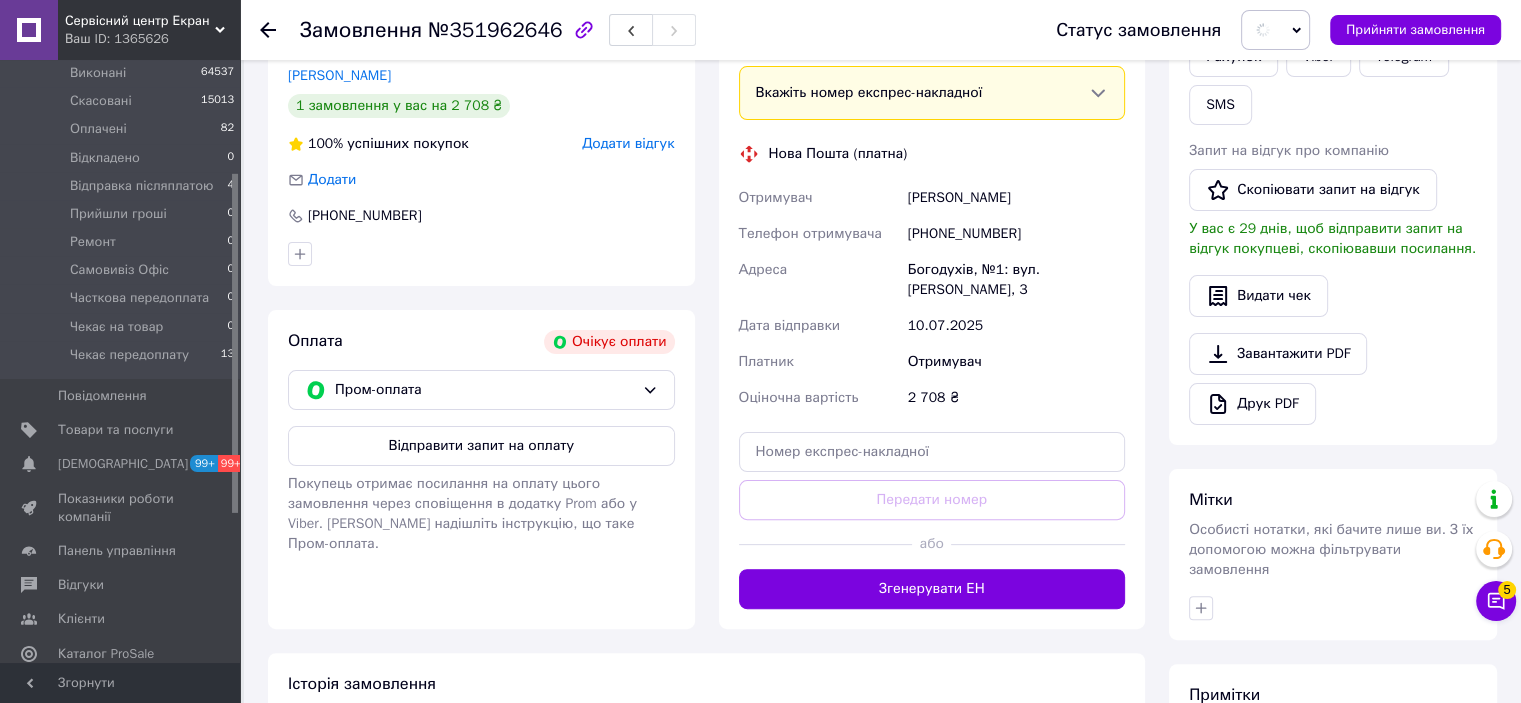 scroll, scrollTop: 600, scrollLeft: 0, axis: vertical 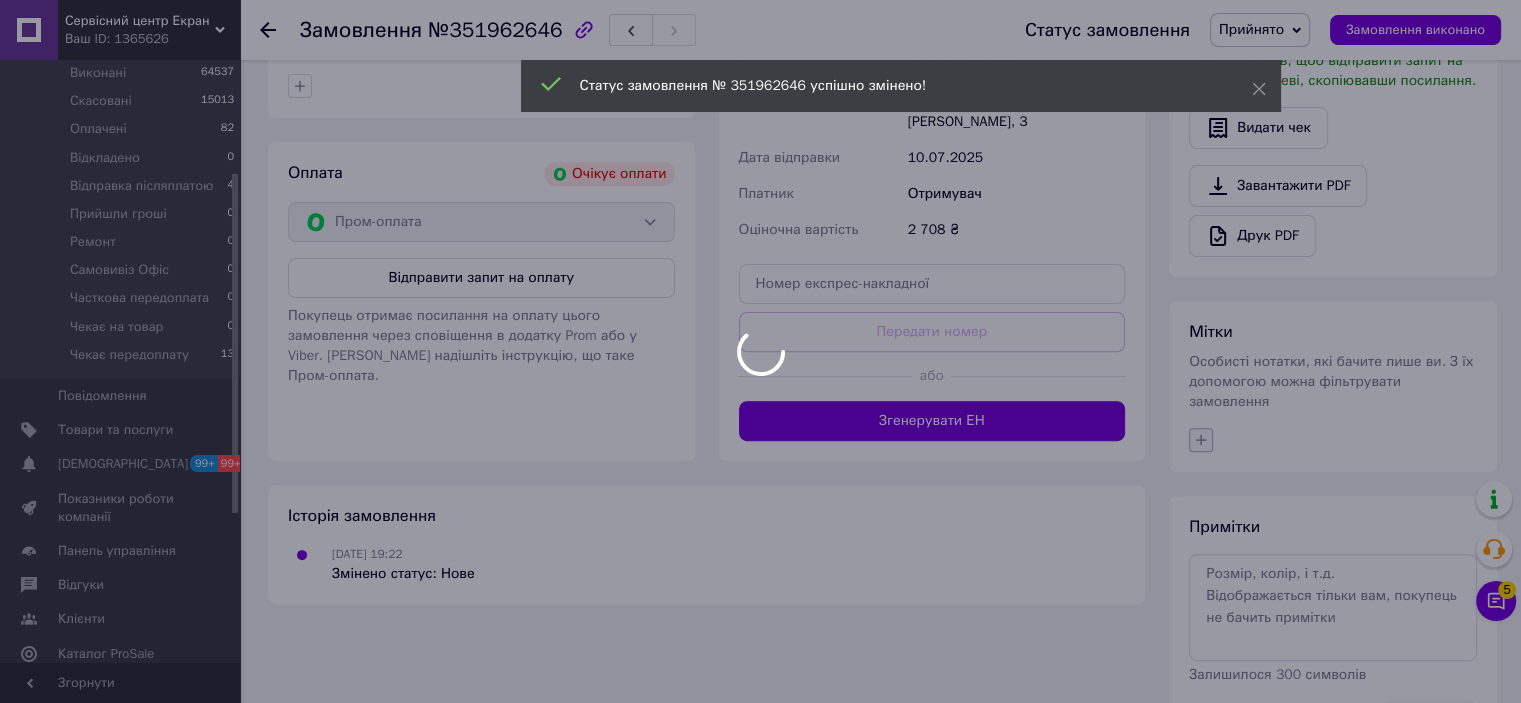 click on "Сервісний центр Екран Ваш ID: 1365626 Сайт Сервісний центр Екран Кабінет покупця Перевірити стан системи Сторінка на порталі Довідка Вийти Замовлення та повідомлення Замовлення 10 Нові 5 Прийняті 4 Виконані 64537 Скасовані 15013 Оплачені 82 Відкладено 0 Відправка післяплатою 4 Прийшли гроші 0 Ремонт 0 Самовивіз Офіс 0 Часткова передоплата 0 Чекає на товар 0 Чекає передоплату 13 Повідомлення 0 Товари та послуги Сповіщення 99+ 99+ Показники роботи компанії Панель управління Відгуки Клієнти Каталог ProSale Аналітика Маркет 2" at bounding box center [760, 92] 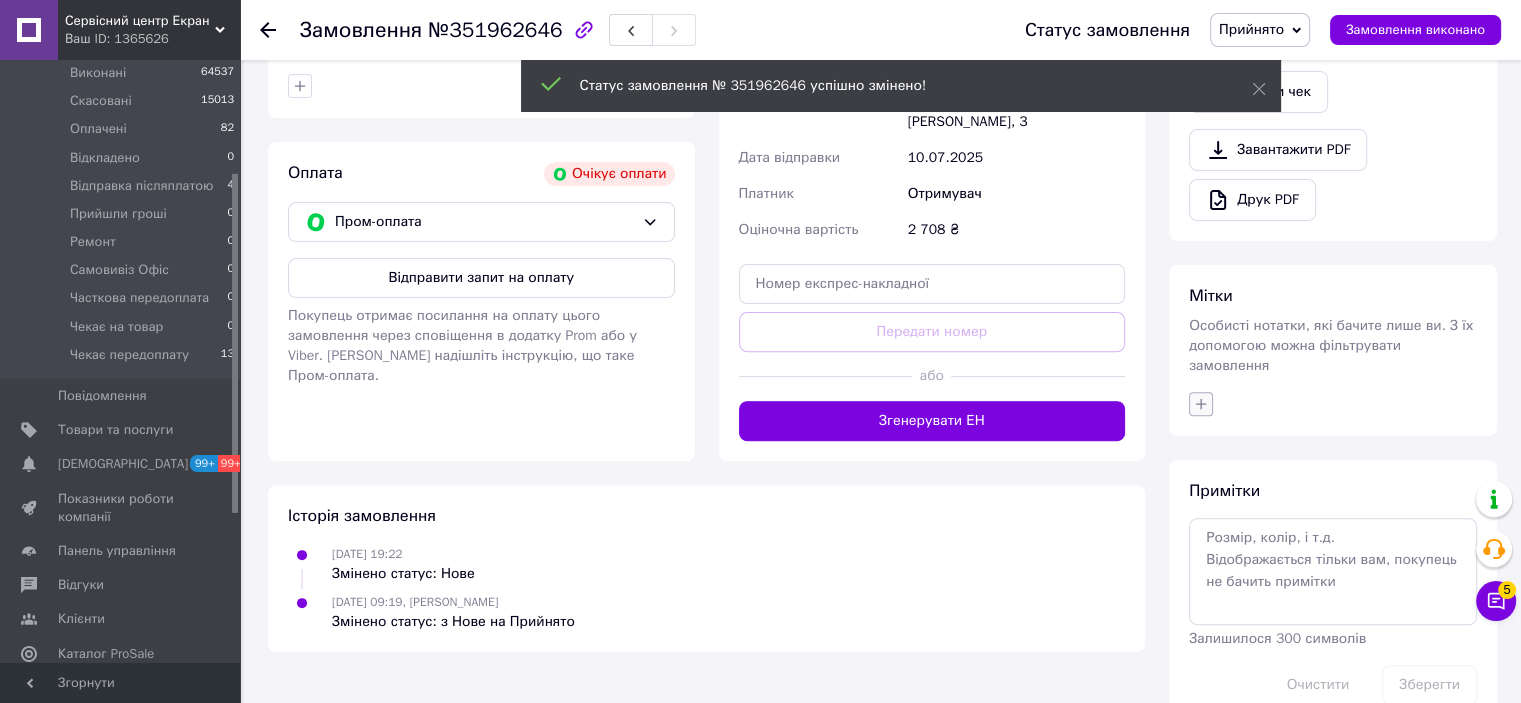 click on "Особисті нотатки, які бачите лише ви. З їх допомогою можна фільтрувати замовлення" at bounding box center (1331, 345) 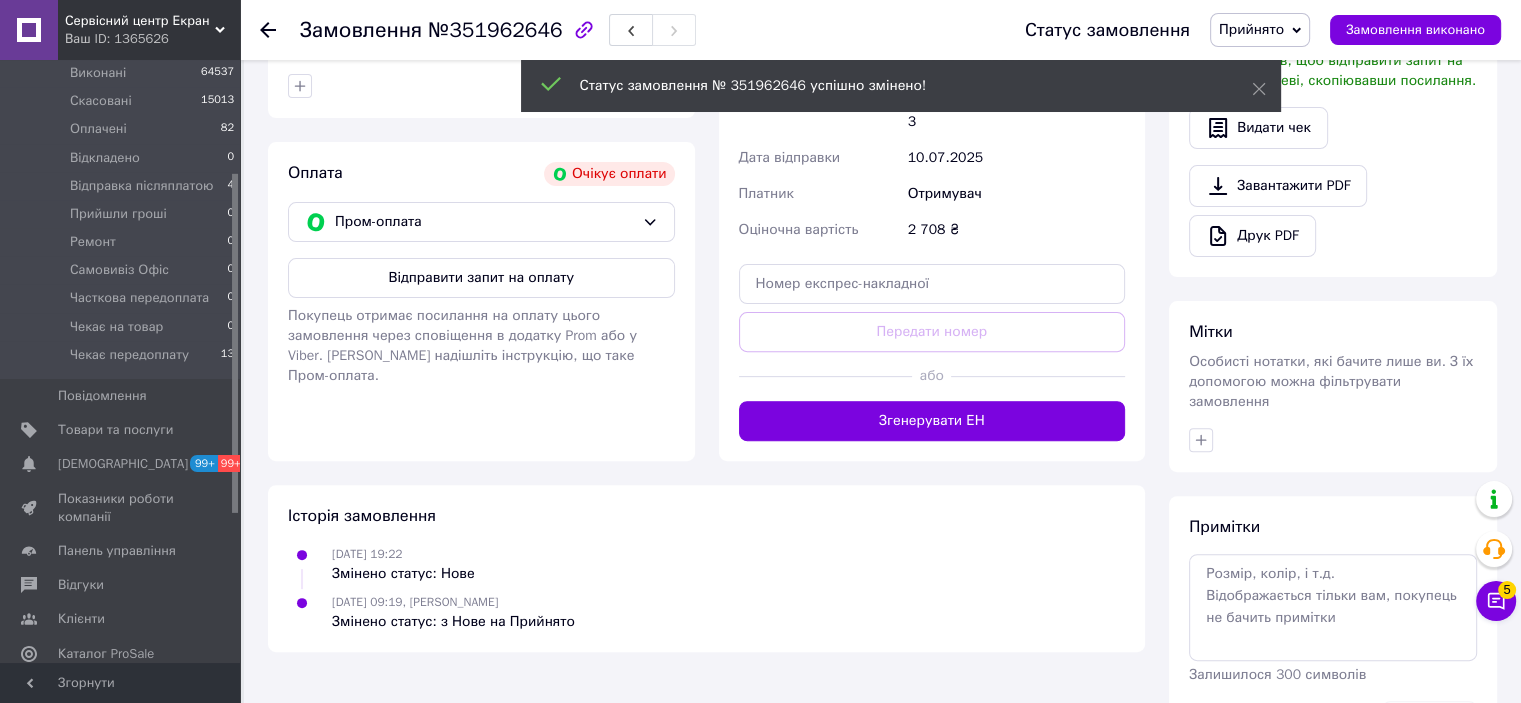 scroll, scrollTop: 659, scrollLeft: 0, axis: vertical 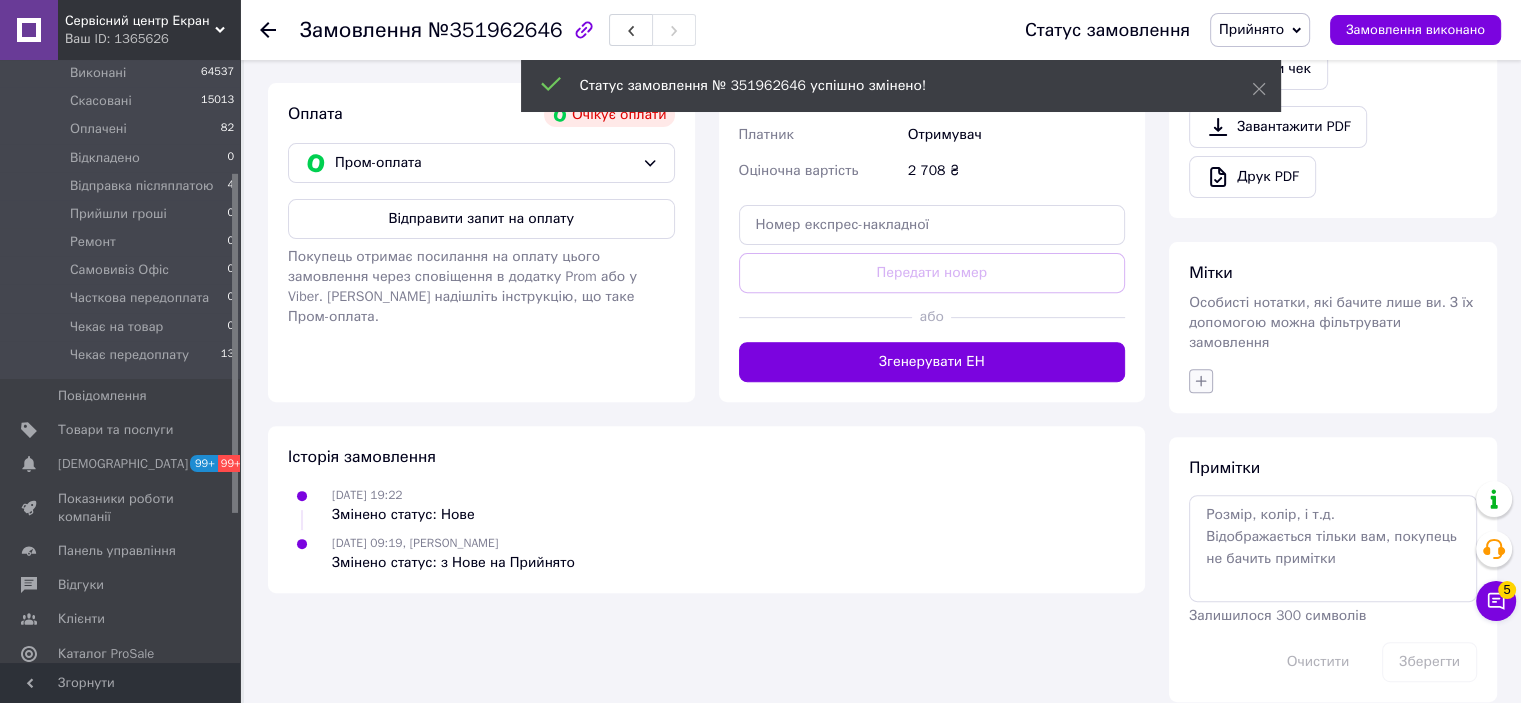 click 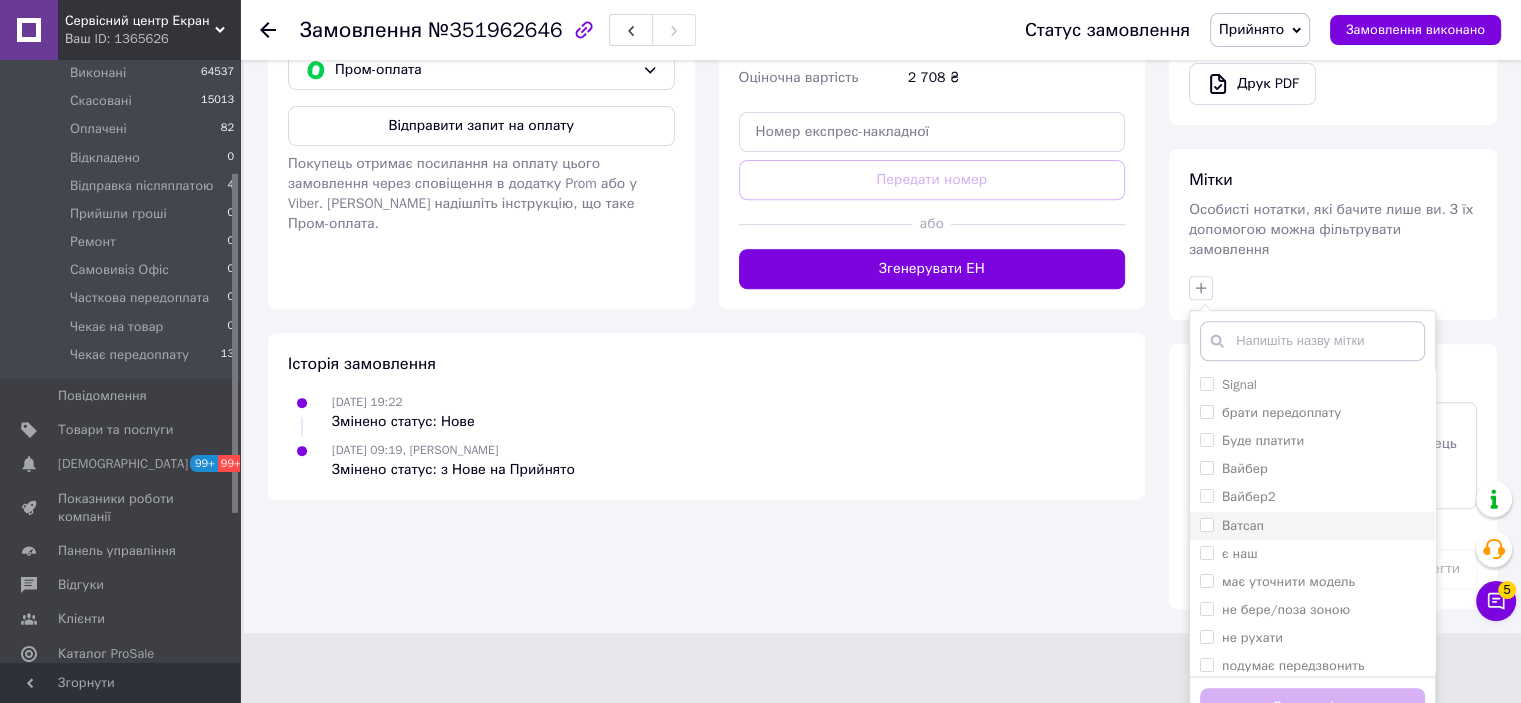 scroll, scrollTop: 762, scrollLeft: 0, axis: vertical 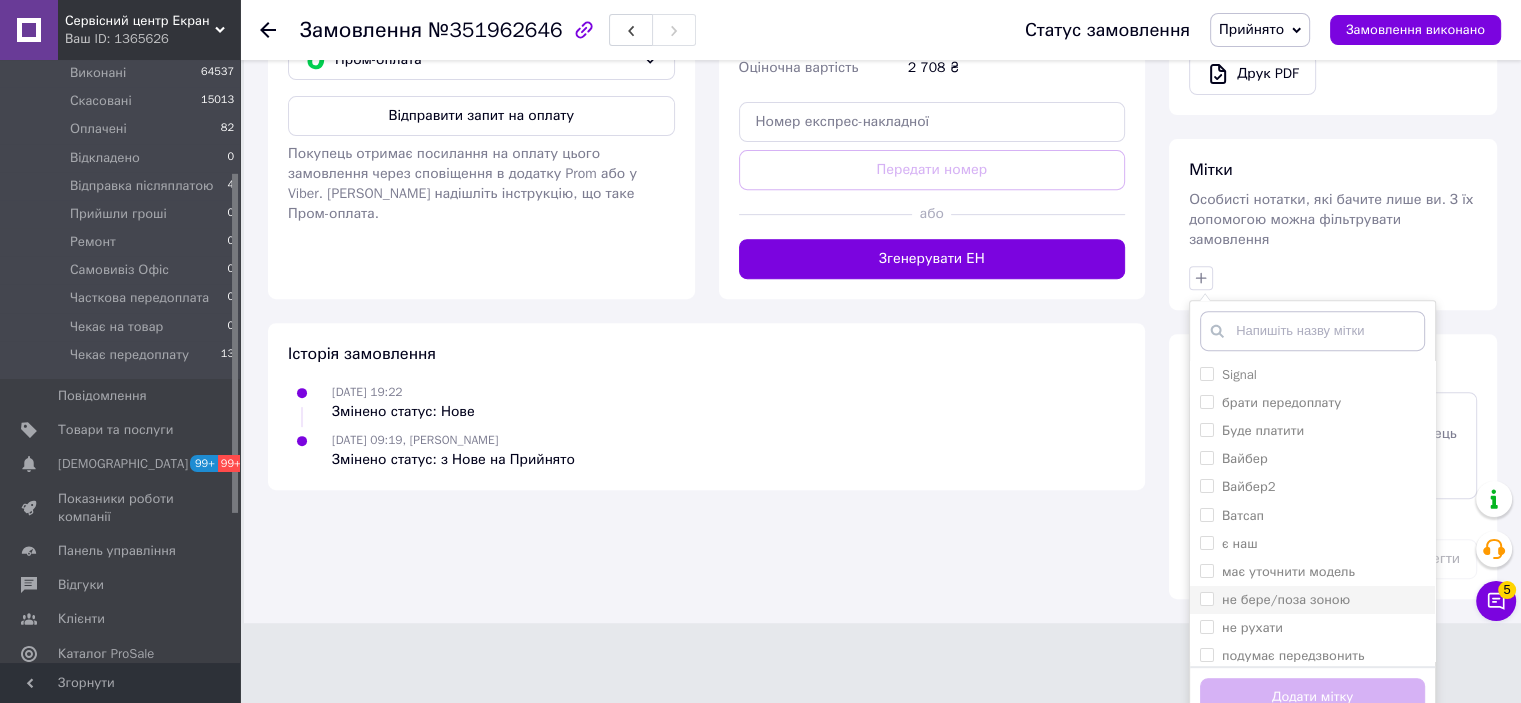 click on "не бере/поза зоною" at bounding box center [1312, 600] 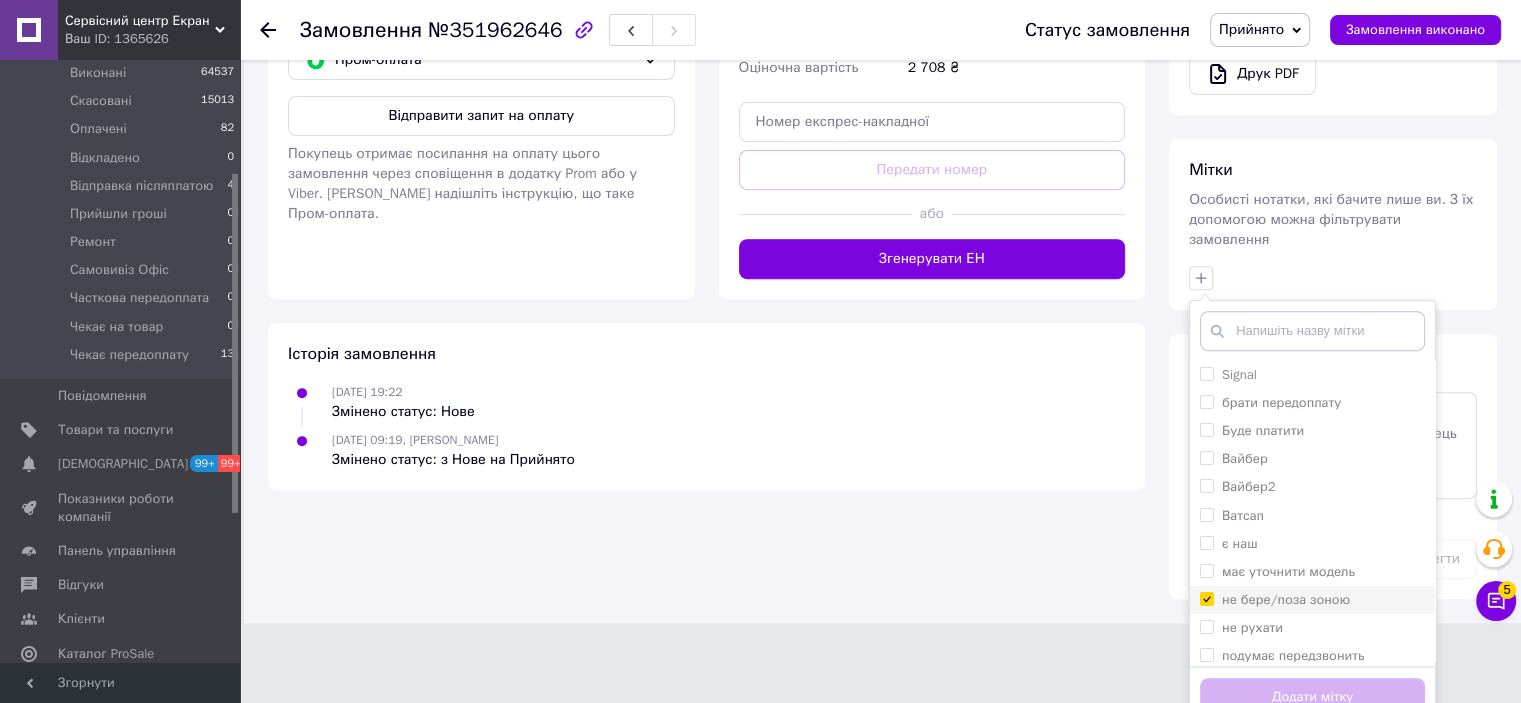 checkbox on "true" 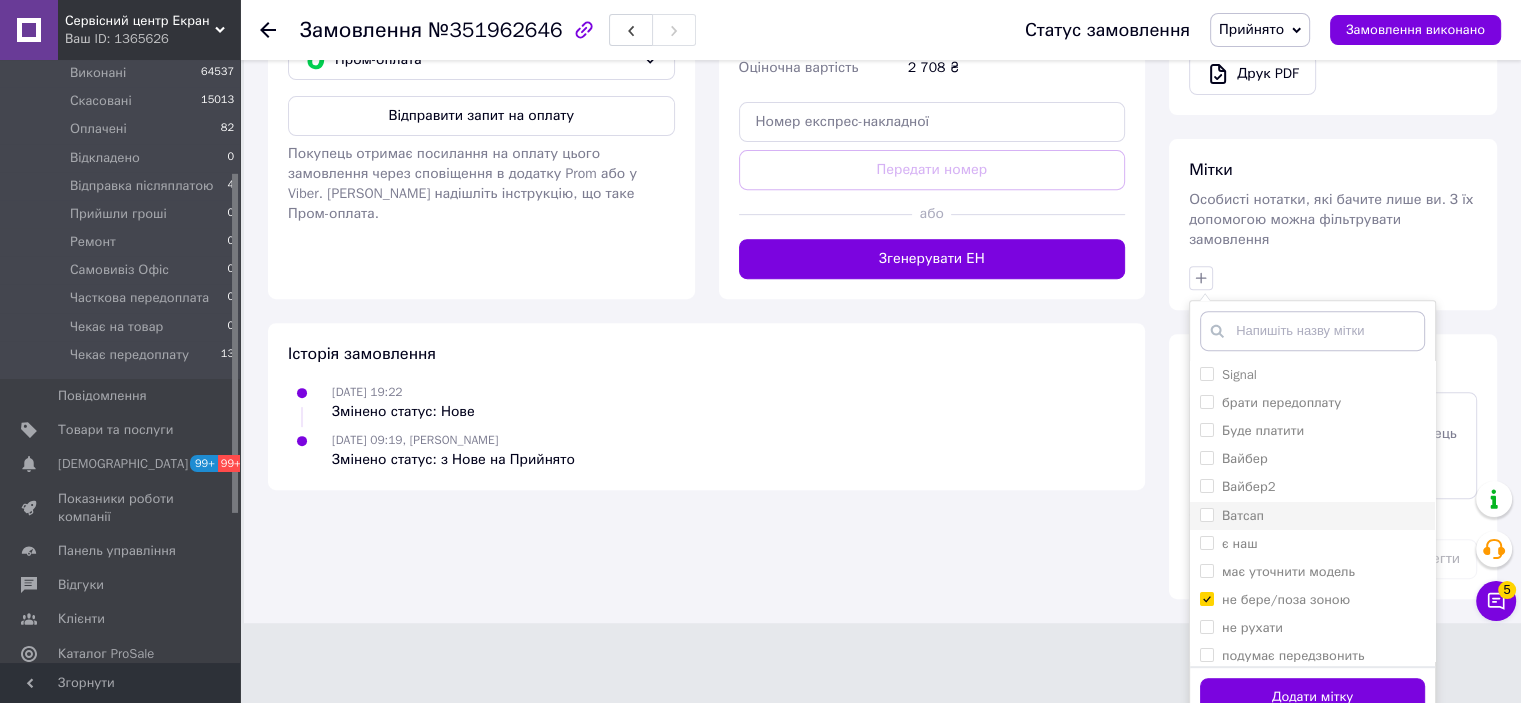 click on "Ватсап" at bounding box center (1312, 516) 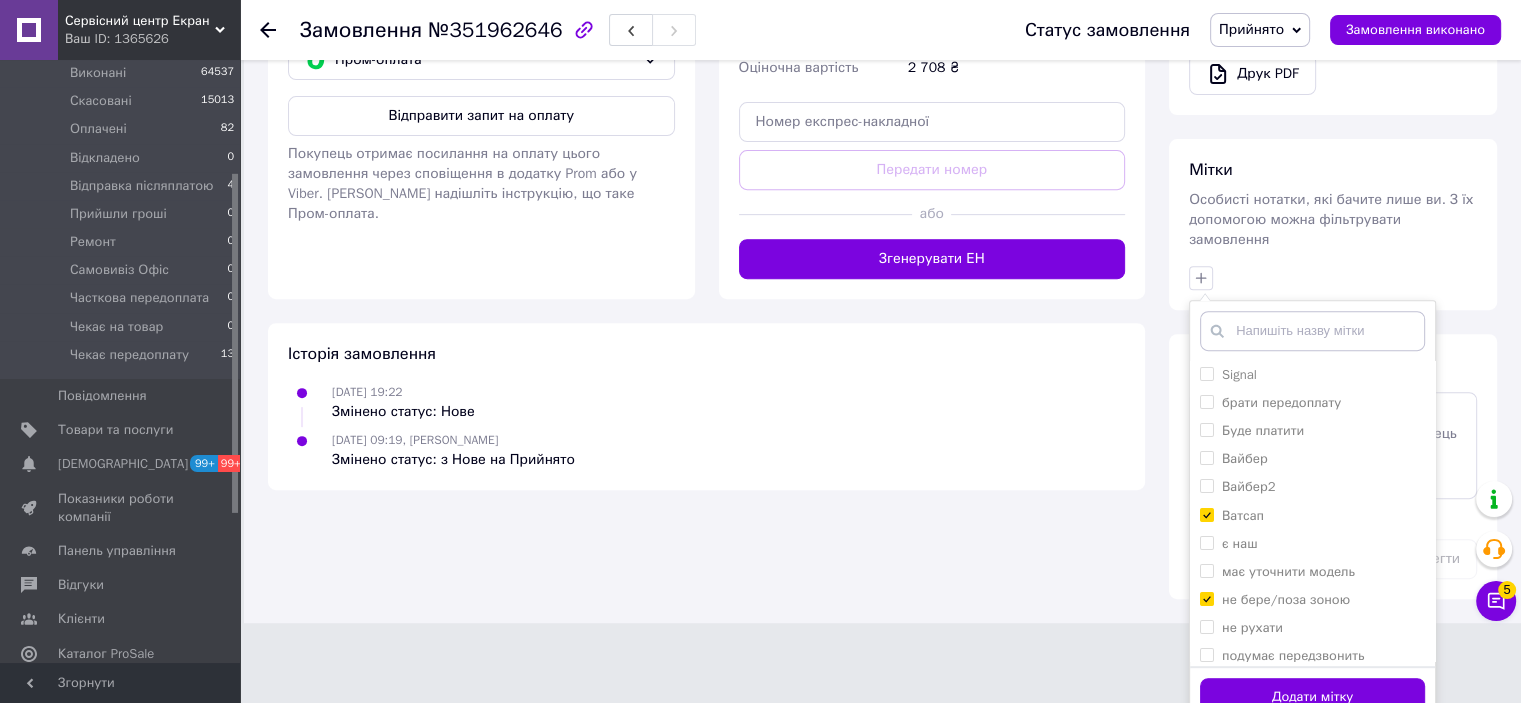 checkbox on "true" 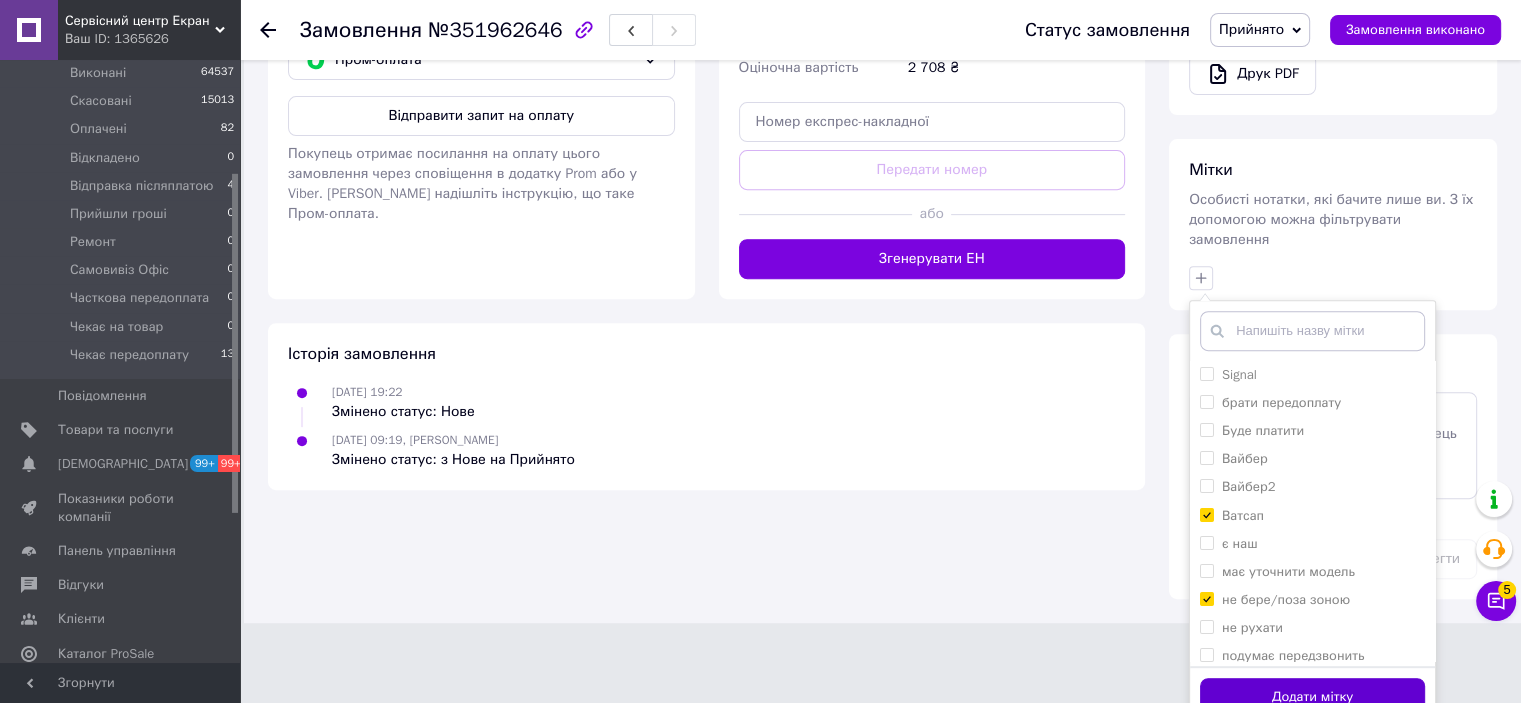 click on "Додати мітку" at bounding box center (1312, 697) 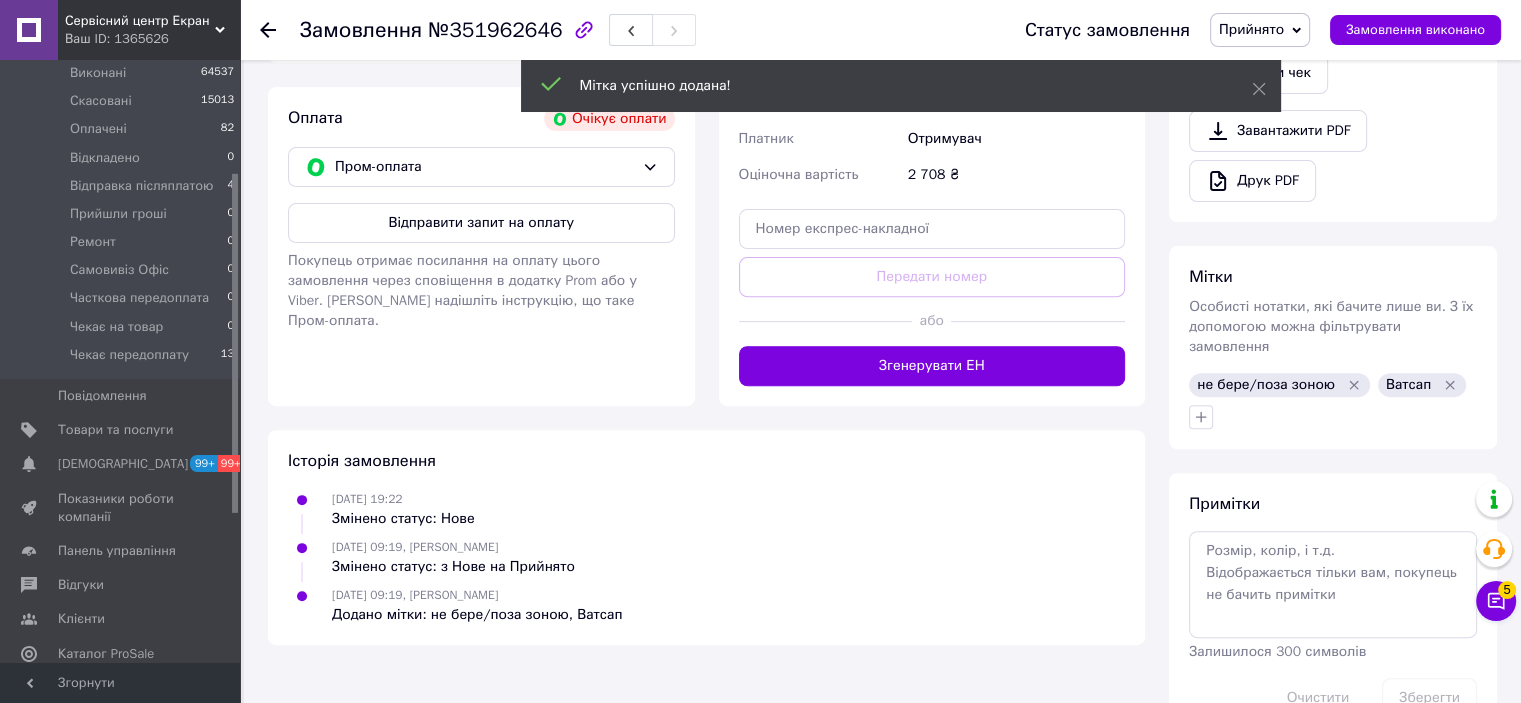 scroll, scrollTop: 691, scrollLeft: 0, axis: vertical 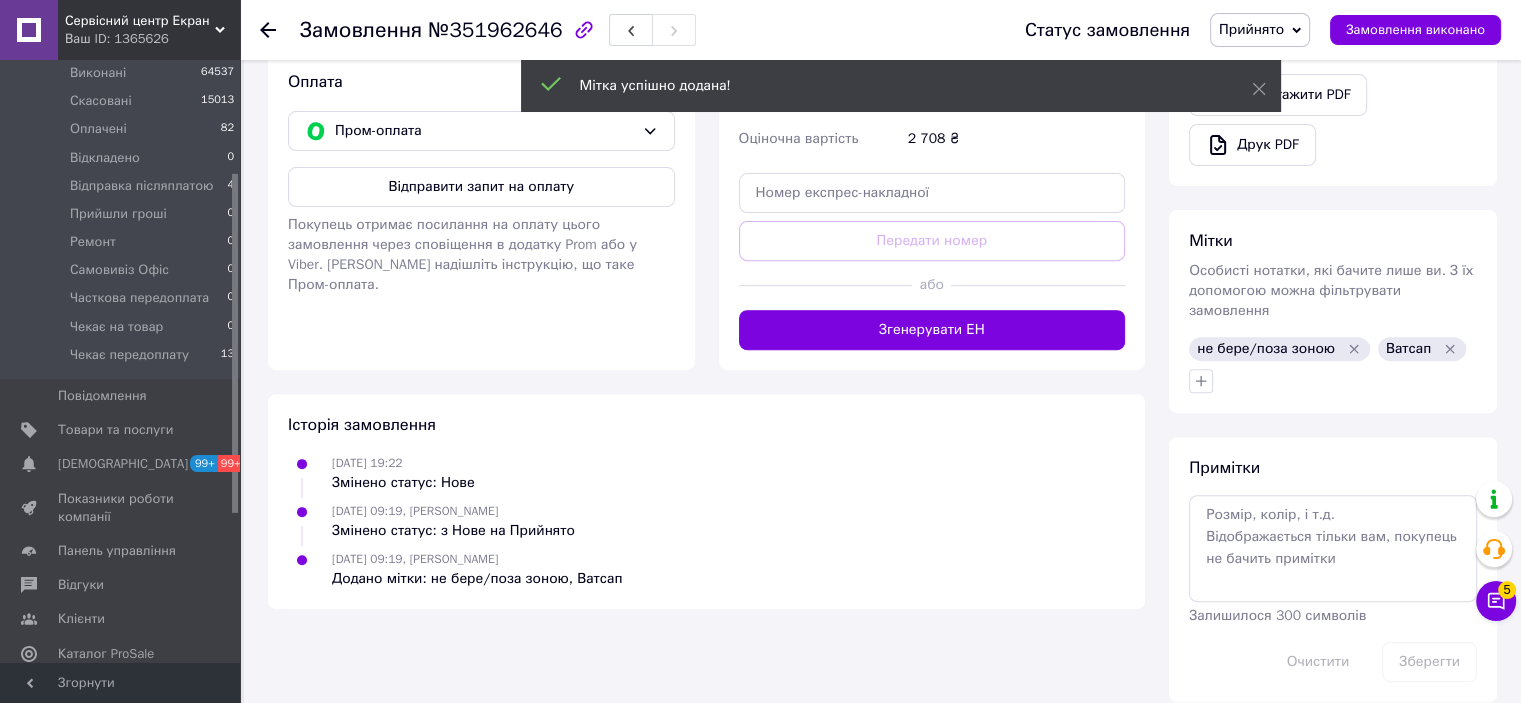 click 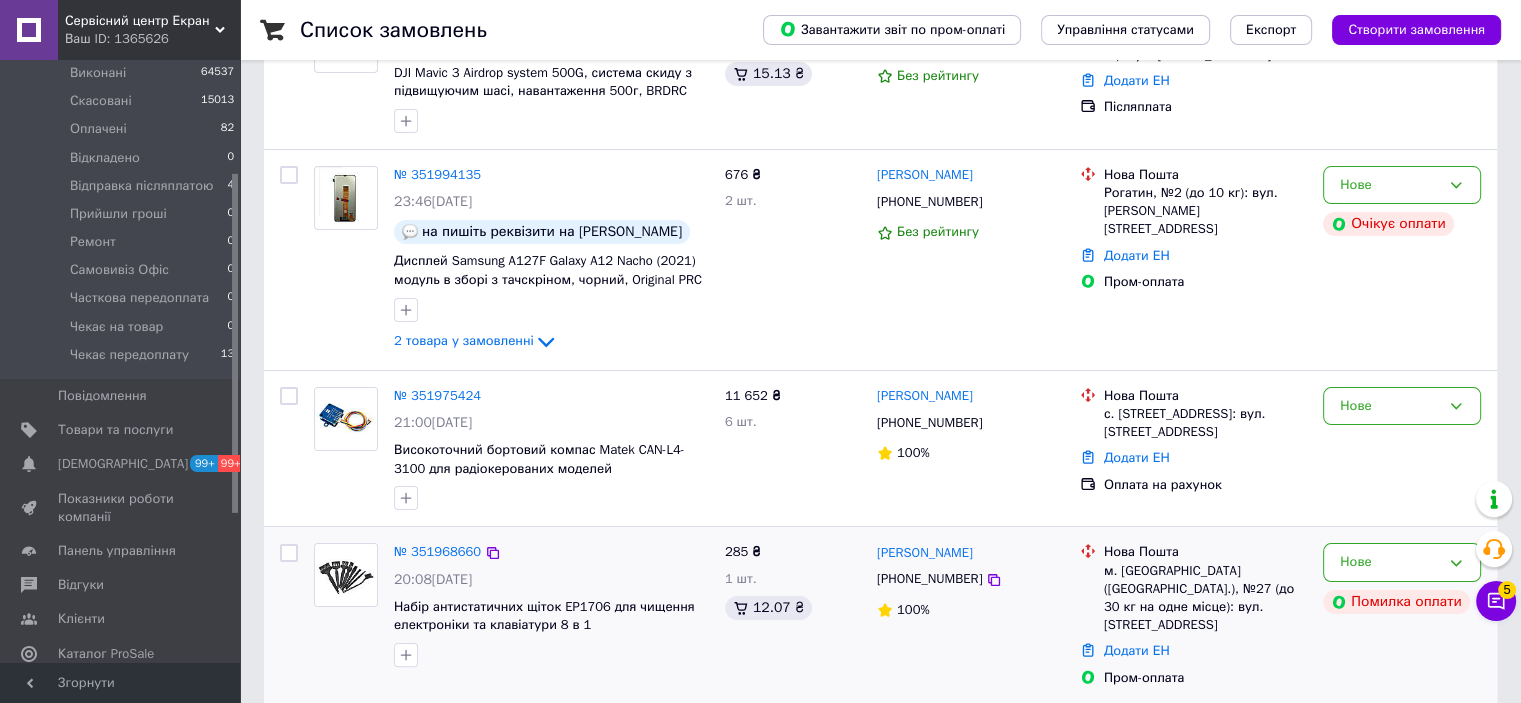 scroll, scrollTop: 454, scrollLeft: 0, axis: vertical 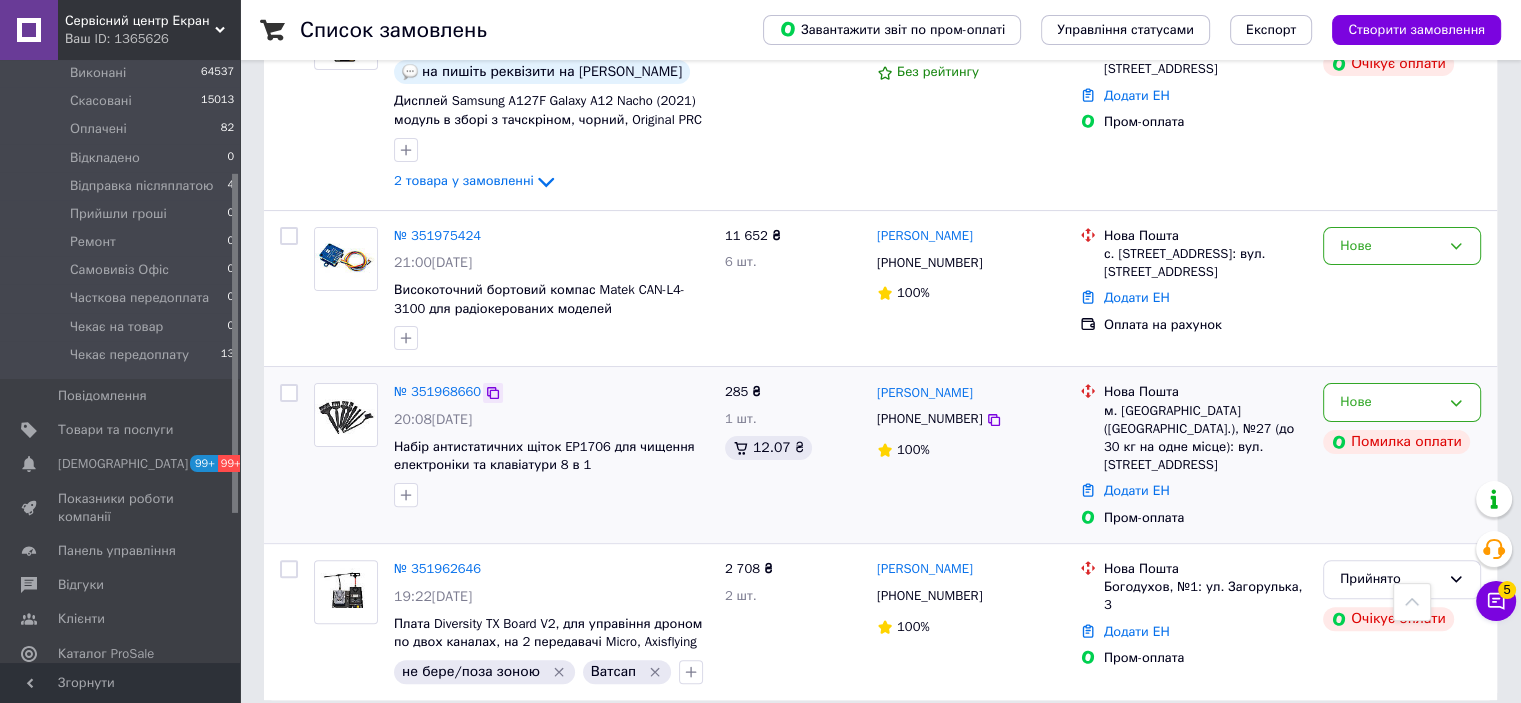 click 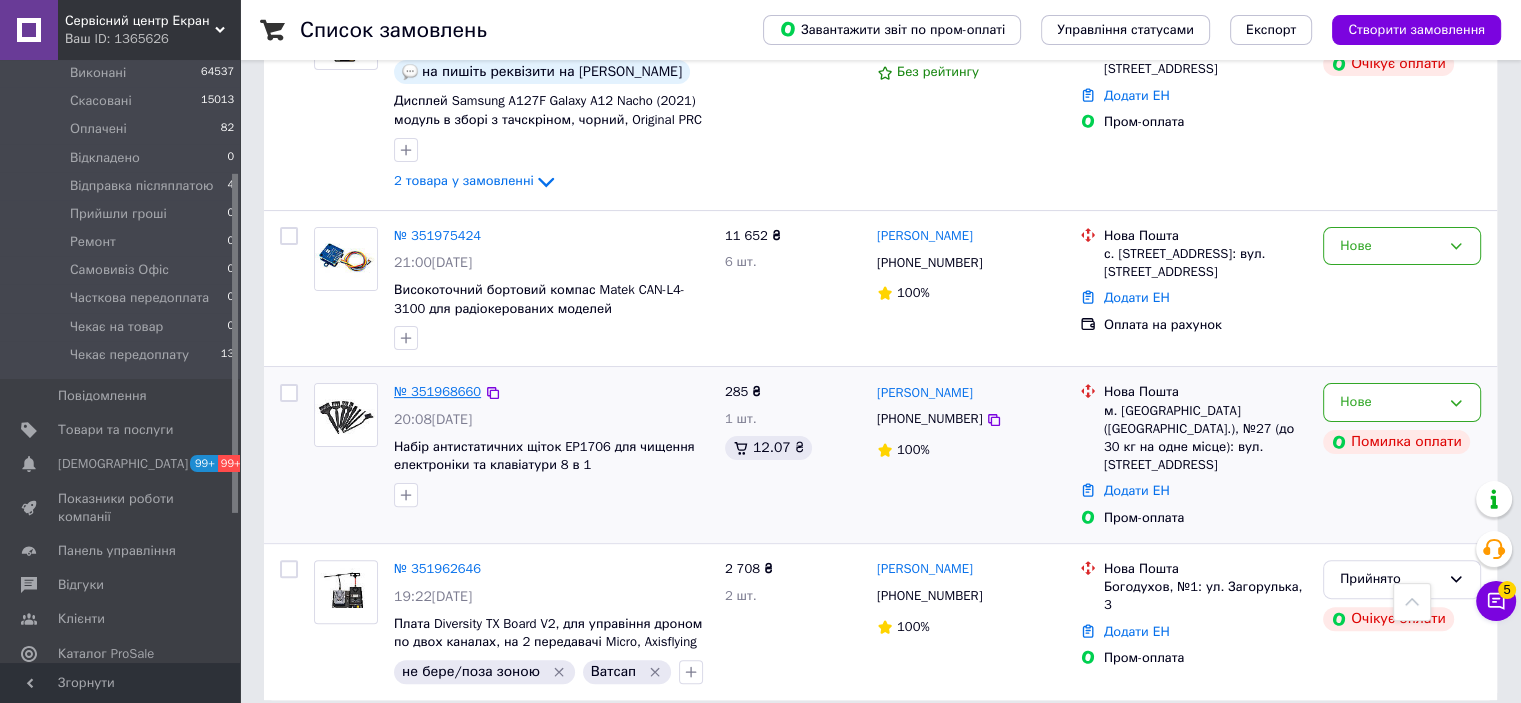 click on "№ 351968660" at bounding box center [437, 391] 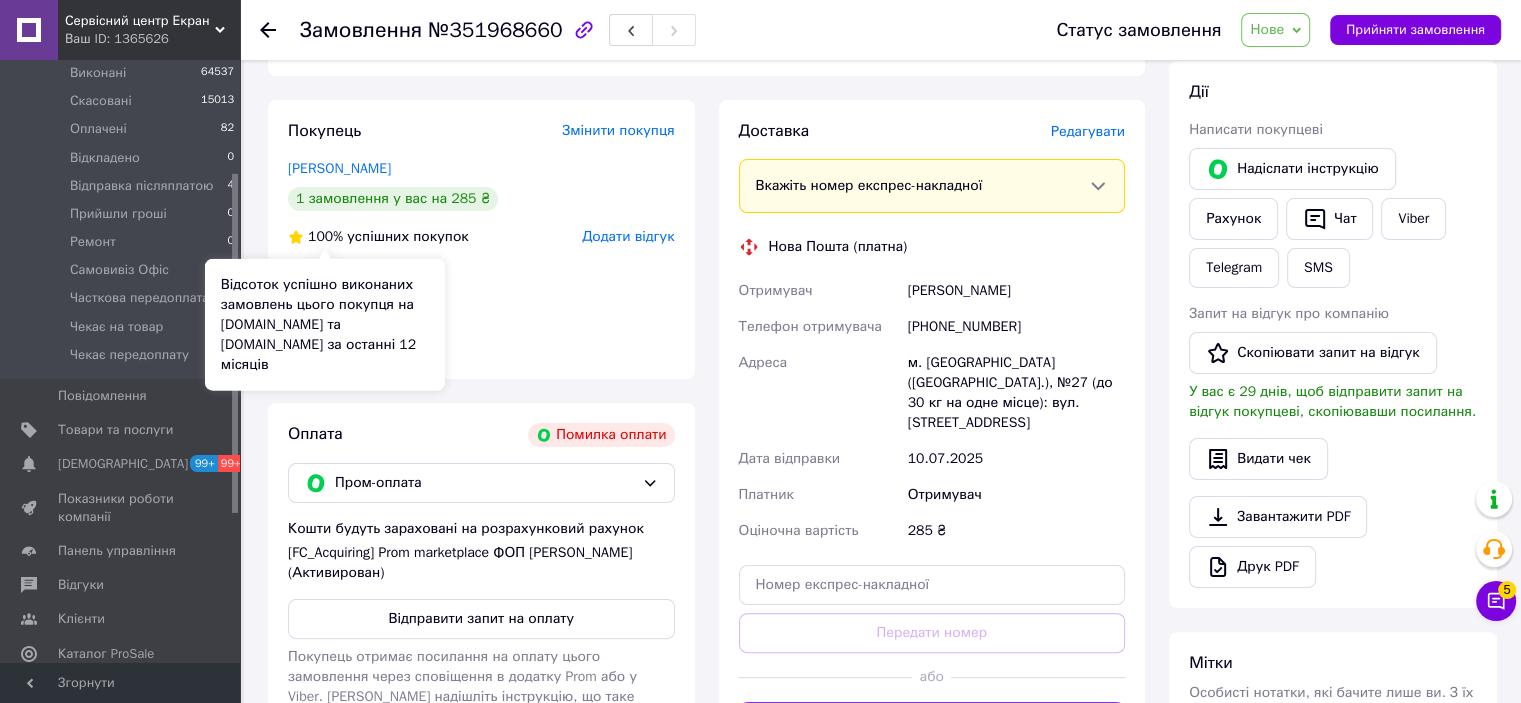 scroll, scrollTop: 254, scrollLeft: 0, axis: vertical 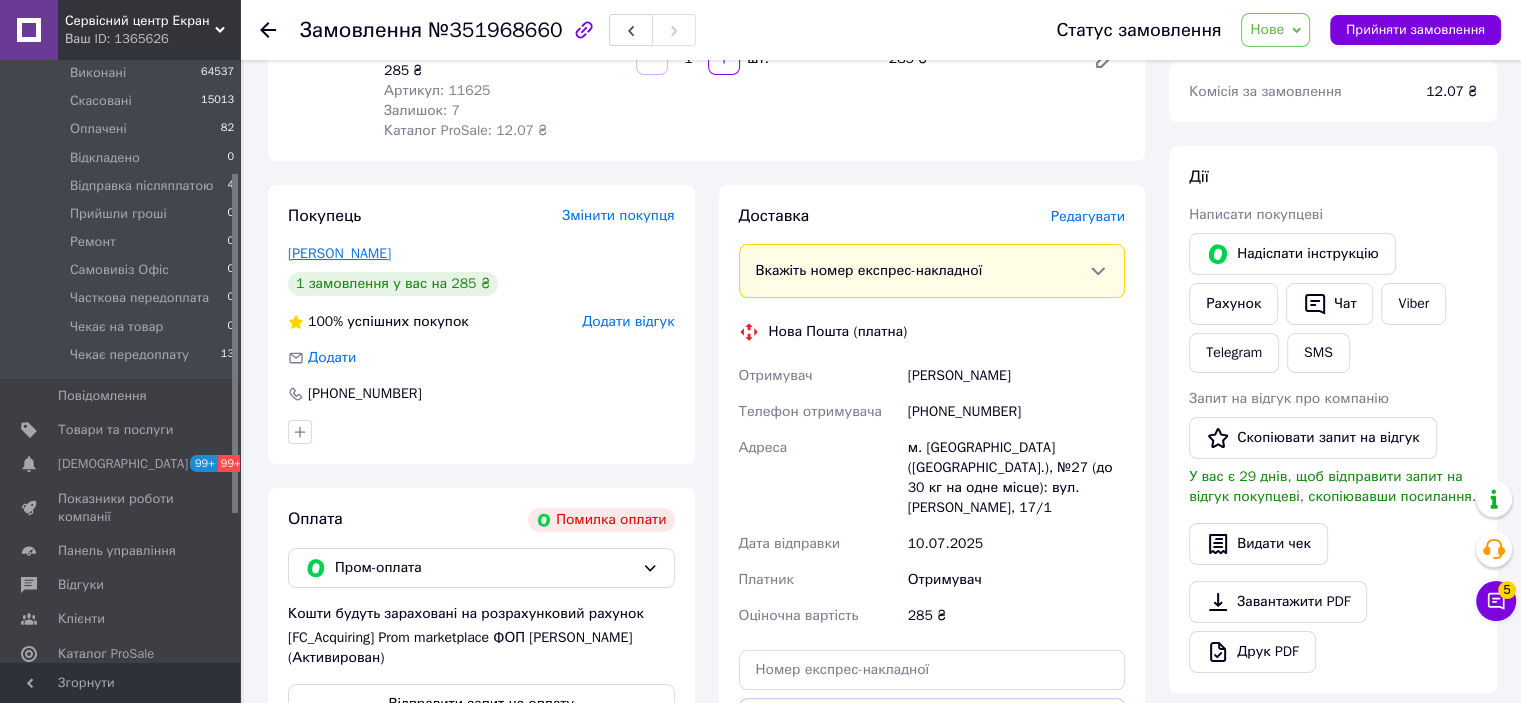 click on "Друзь Даніїл" at bounding box center [339, 253] 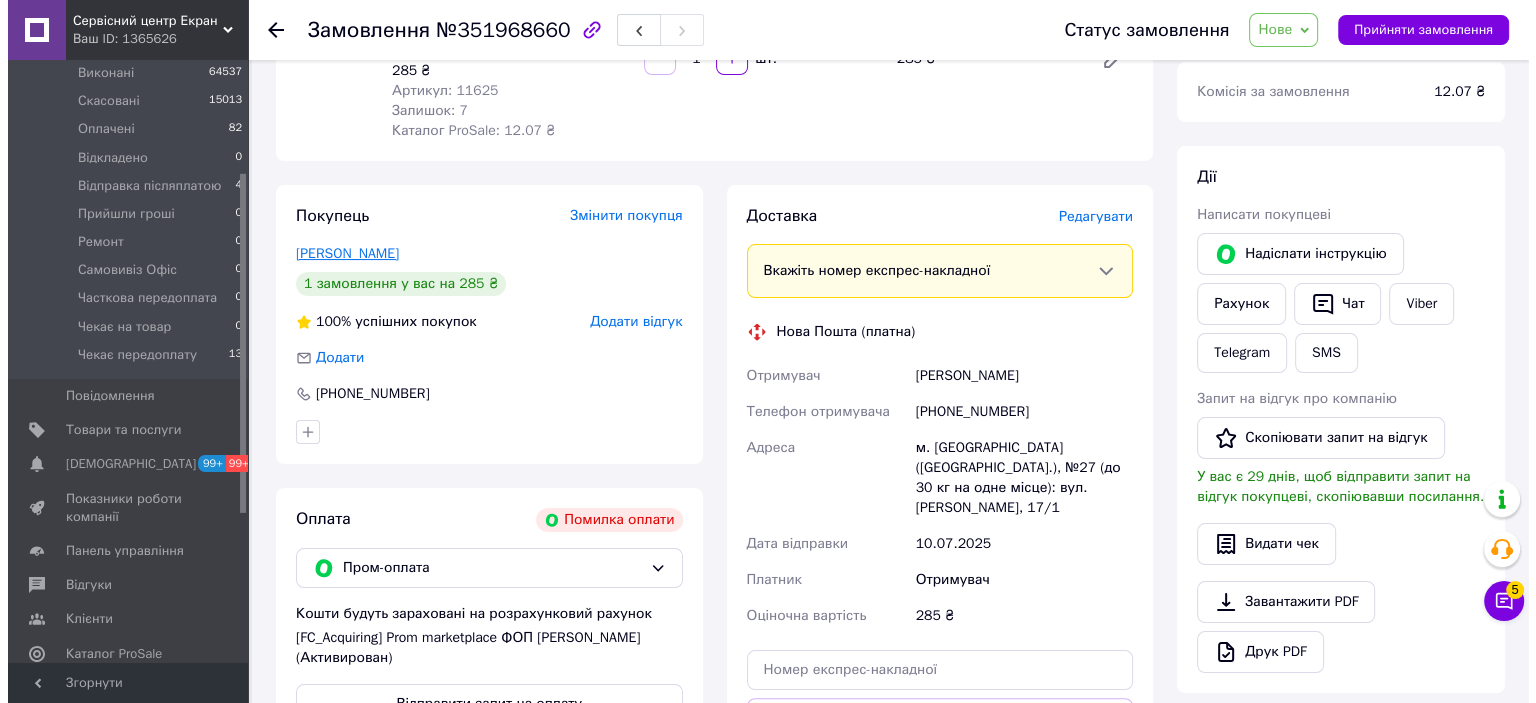 scroll, scrollTop: 0, scrollLeft: 0, axis: both 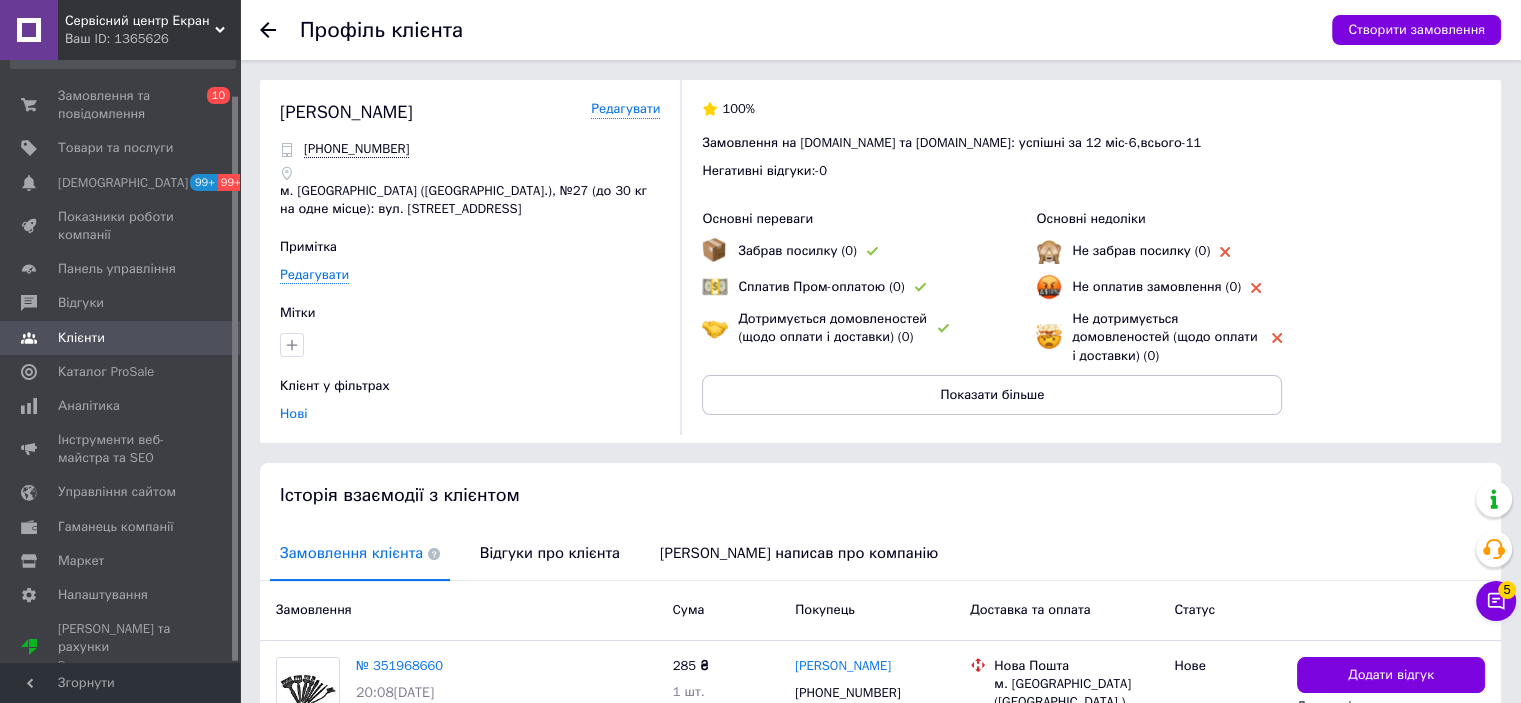 click 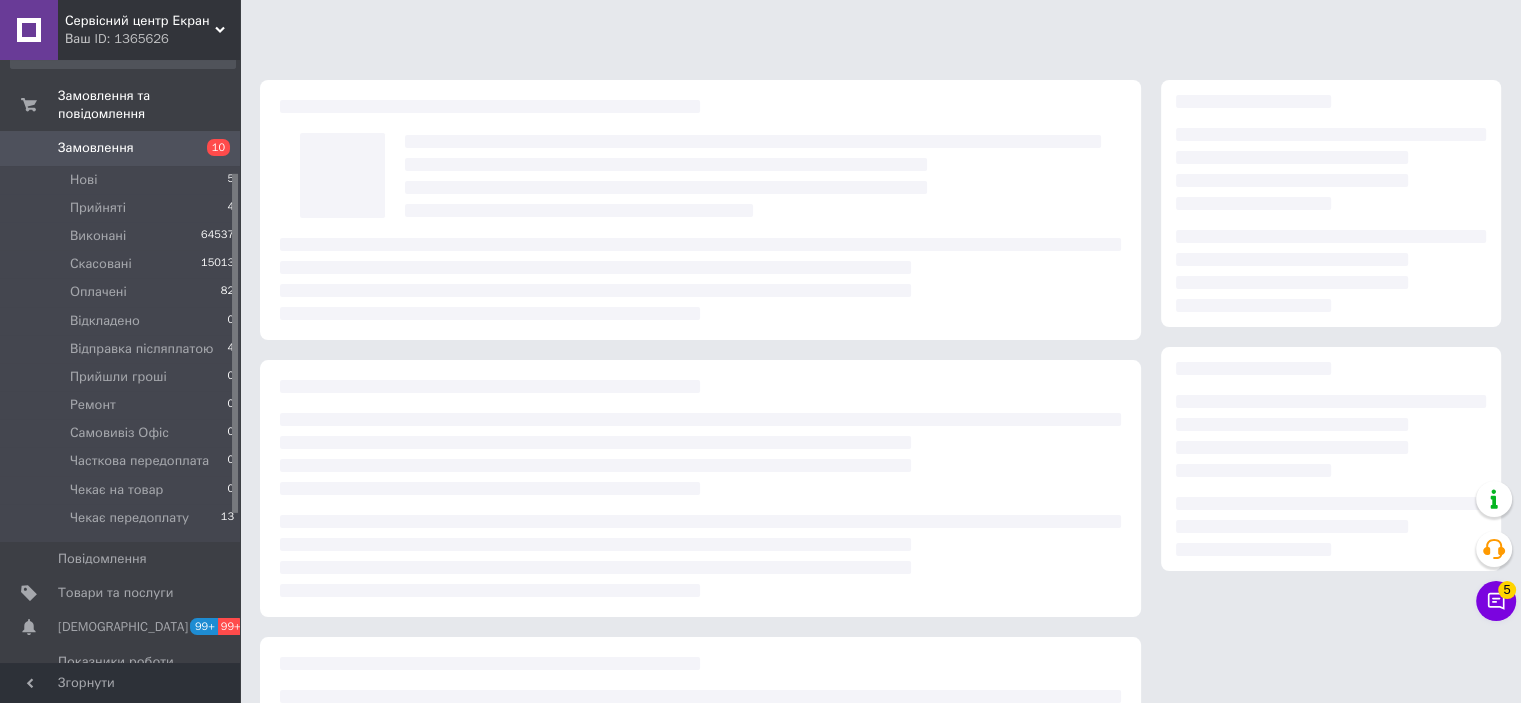scroll, scrollTop: 211, scrollLeft: 0, axis: vertical 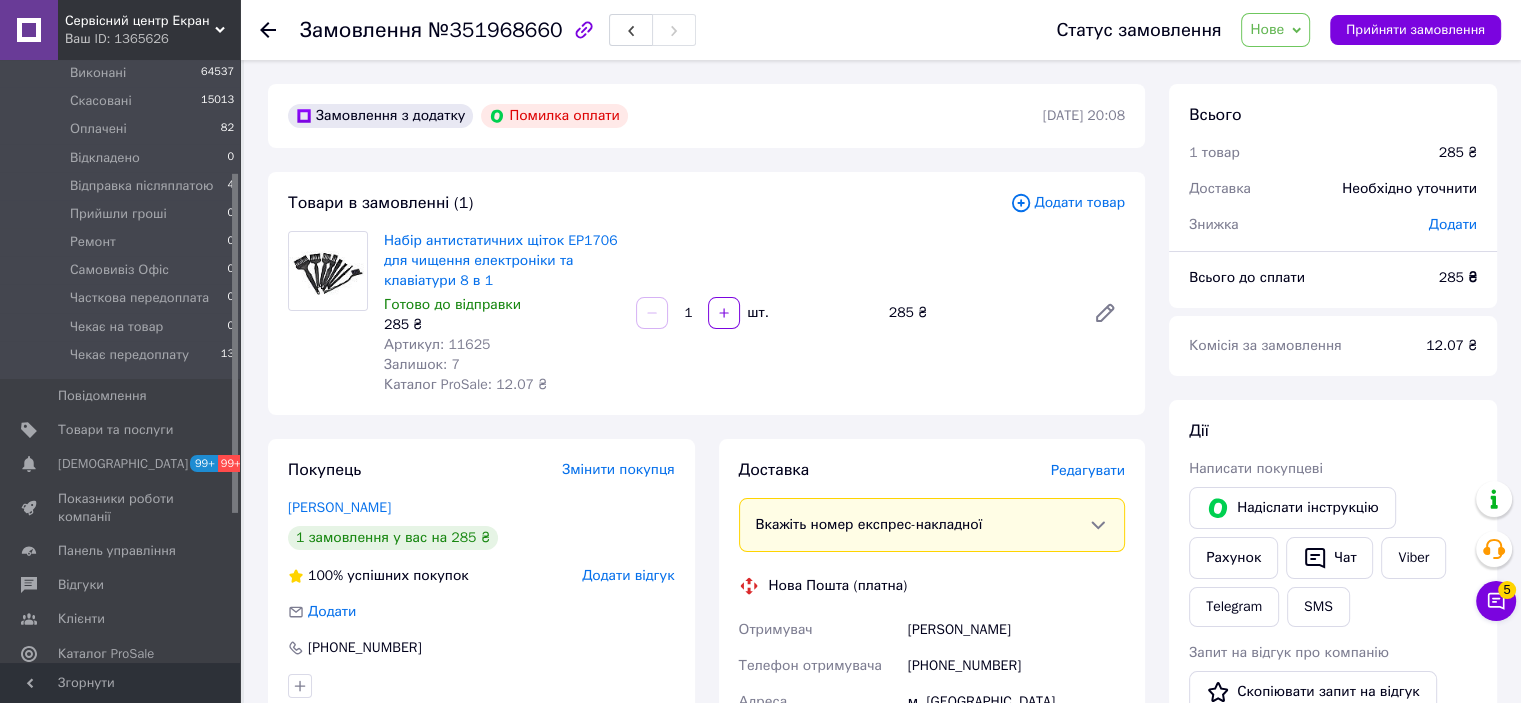 click on "Нове" at bounding box center (1275, 30) 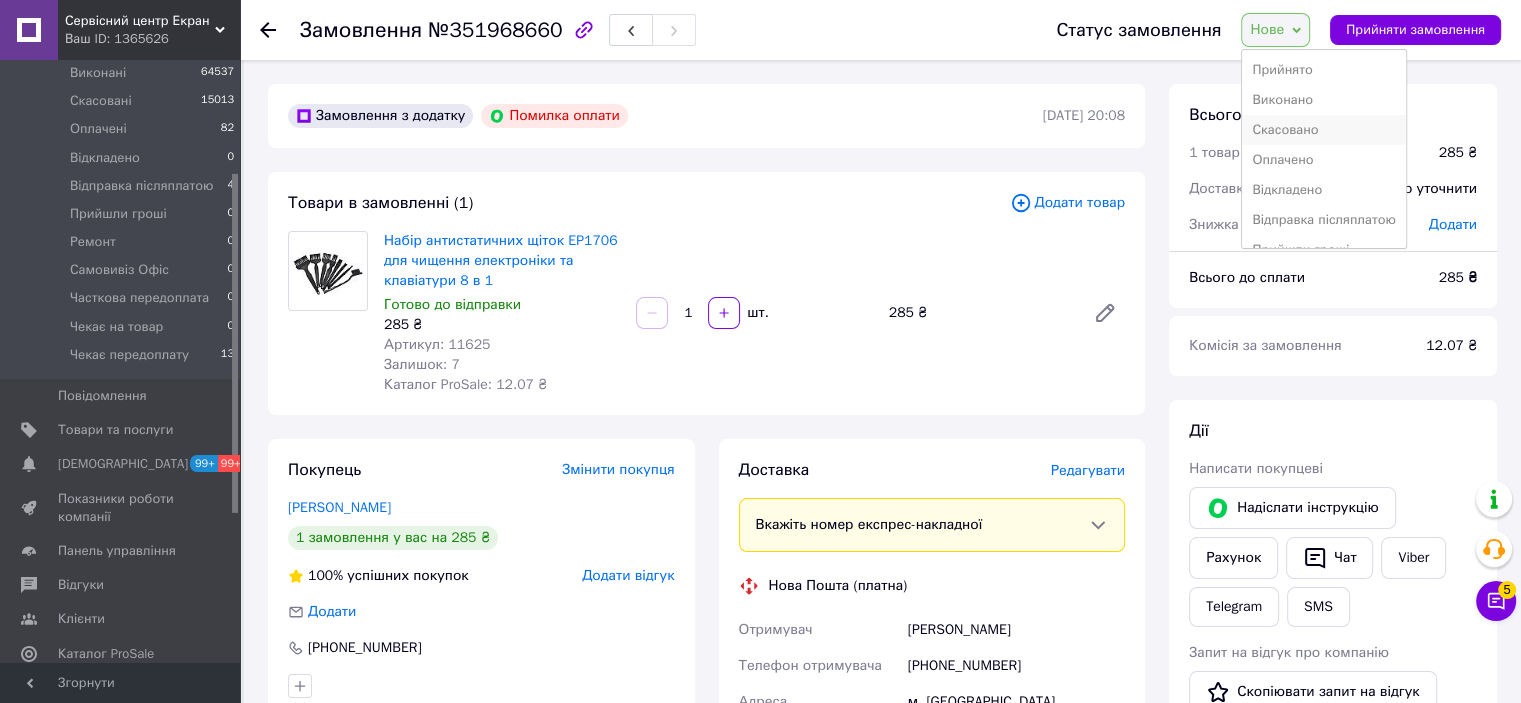 click on "Скасовано" at bounding box center [1324, 130] 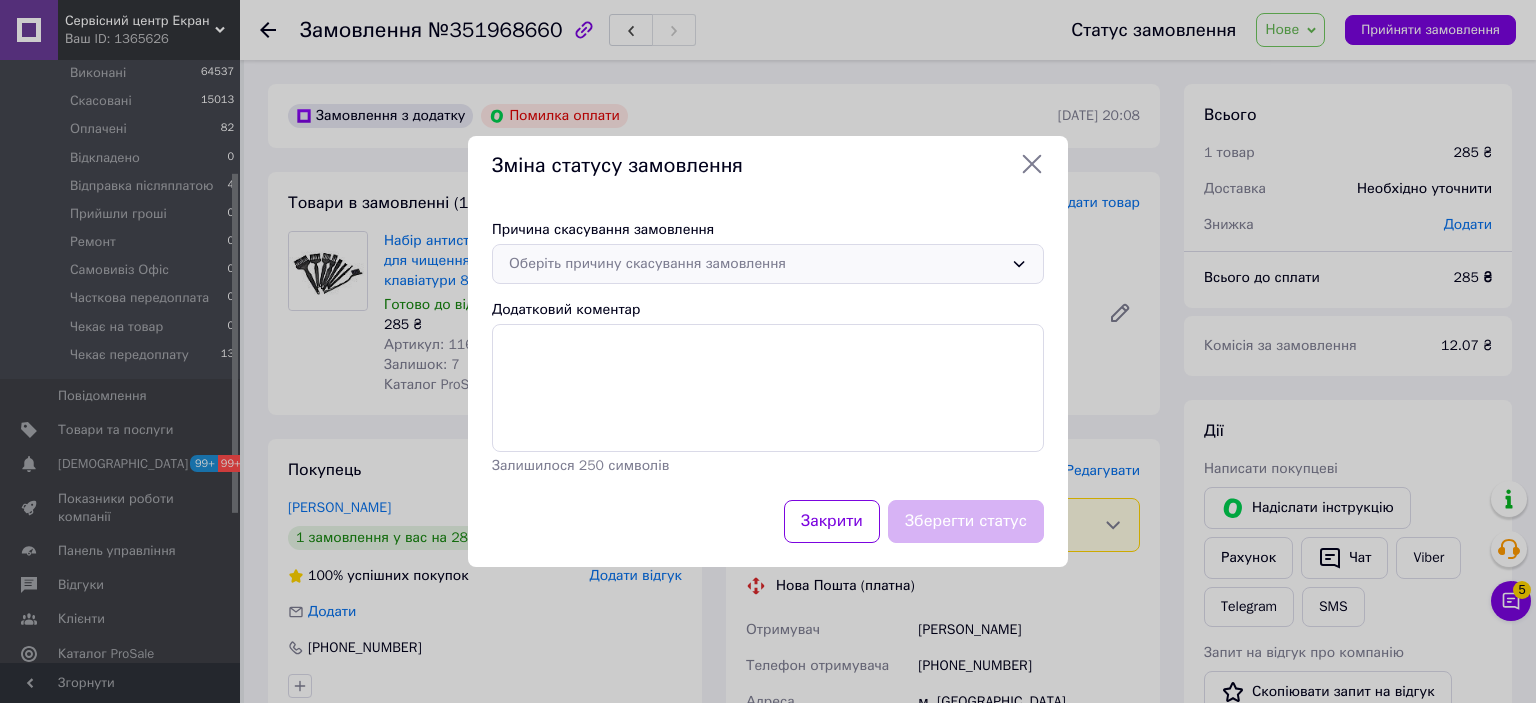 click on "Оберіть причину скасування замовлення" at bounding box center [768, 264] 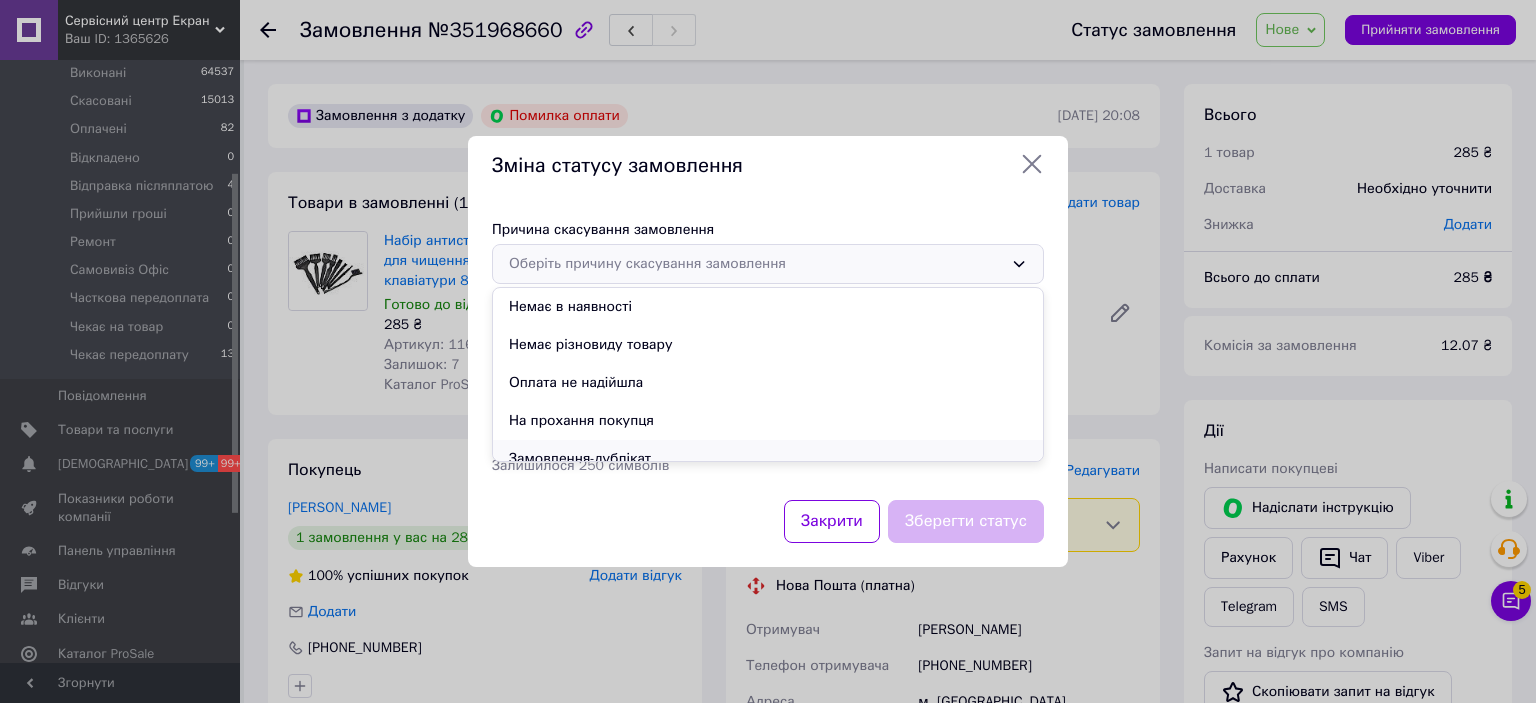 click on "Замовлення-дублікат" at bounding box center (768, 459) 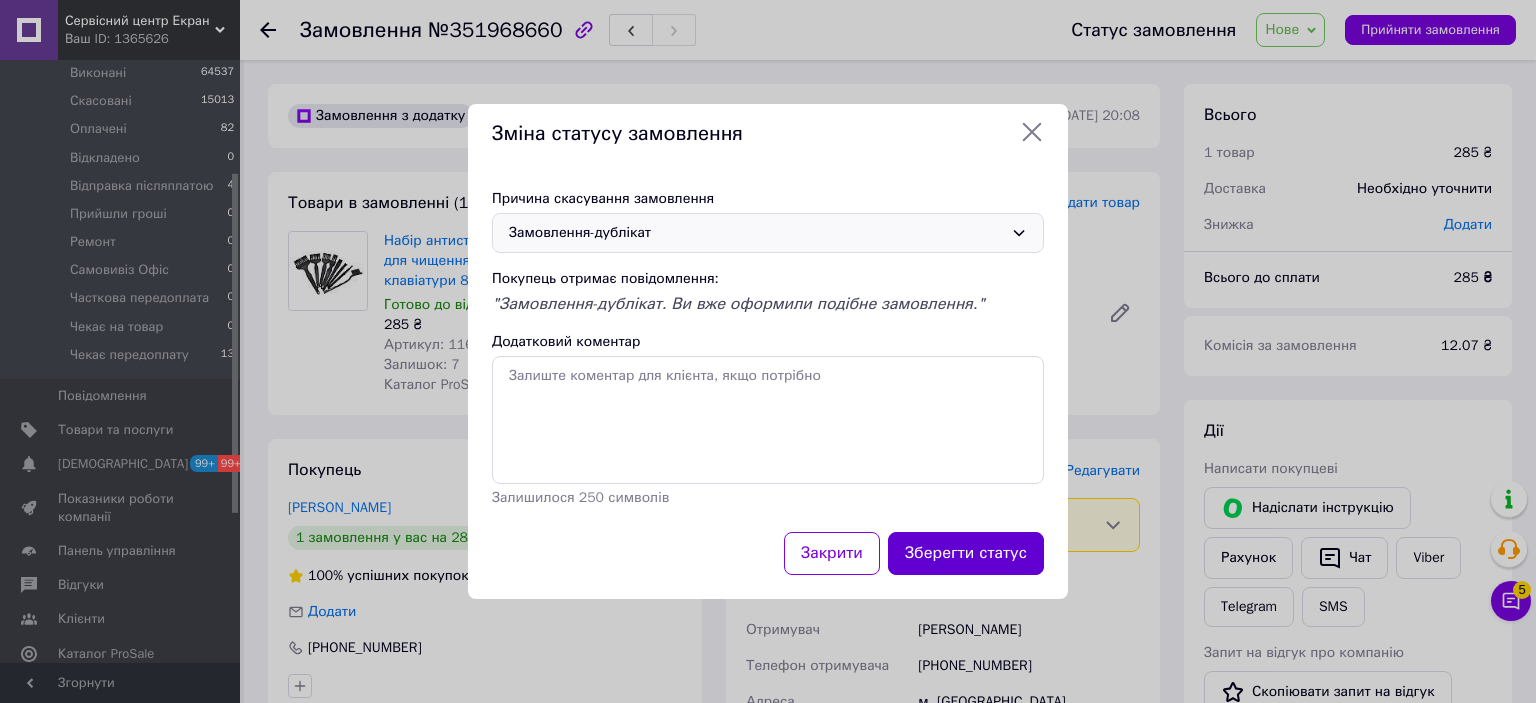 click on "Зберегти статус" at bounding box center [966, 553] 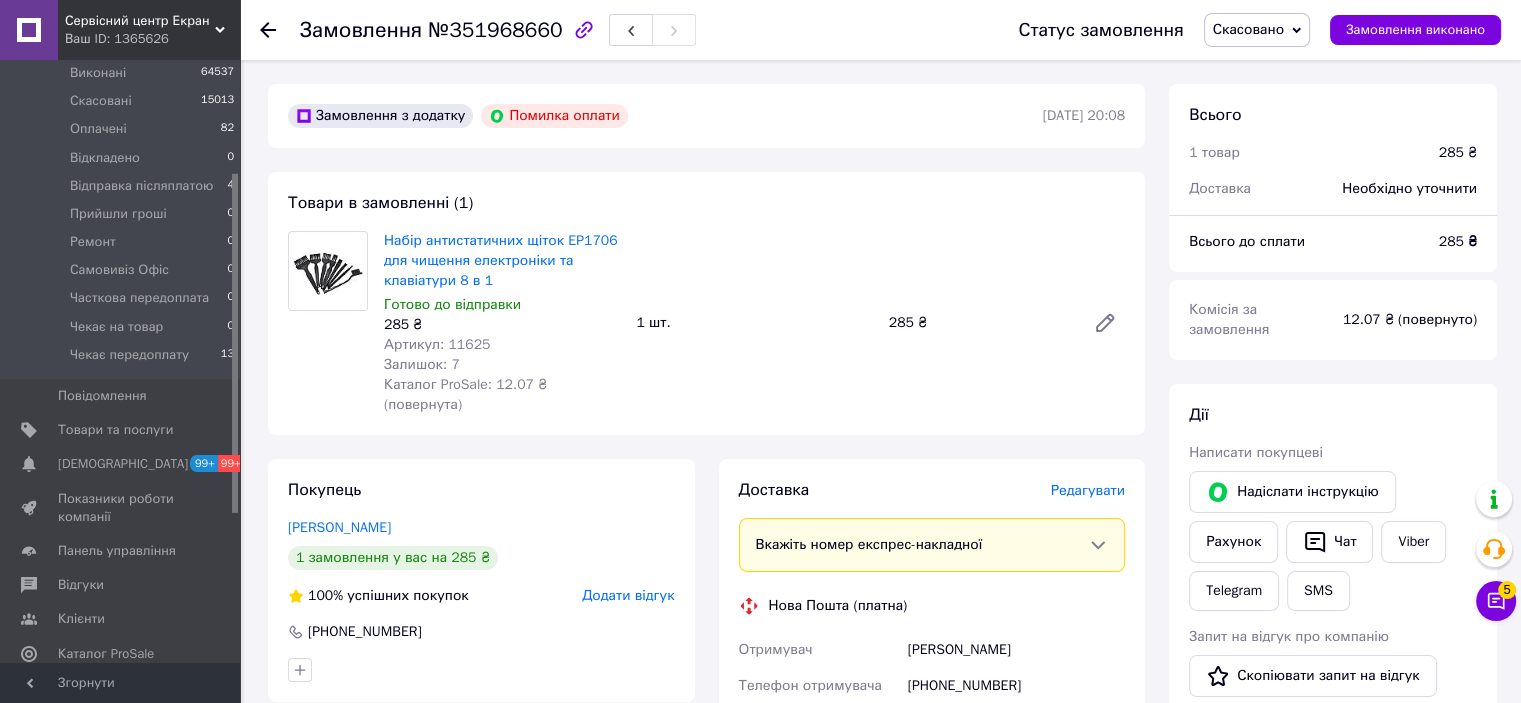 drag, startPoint x: 262, startPoint y: 37, endPoint x: 393, endPoint y: 11, distance: 133.55524 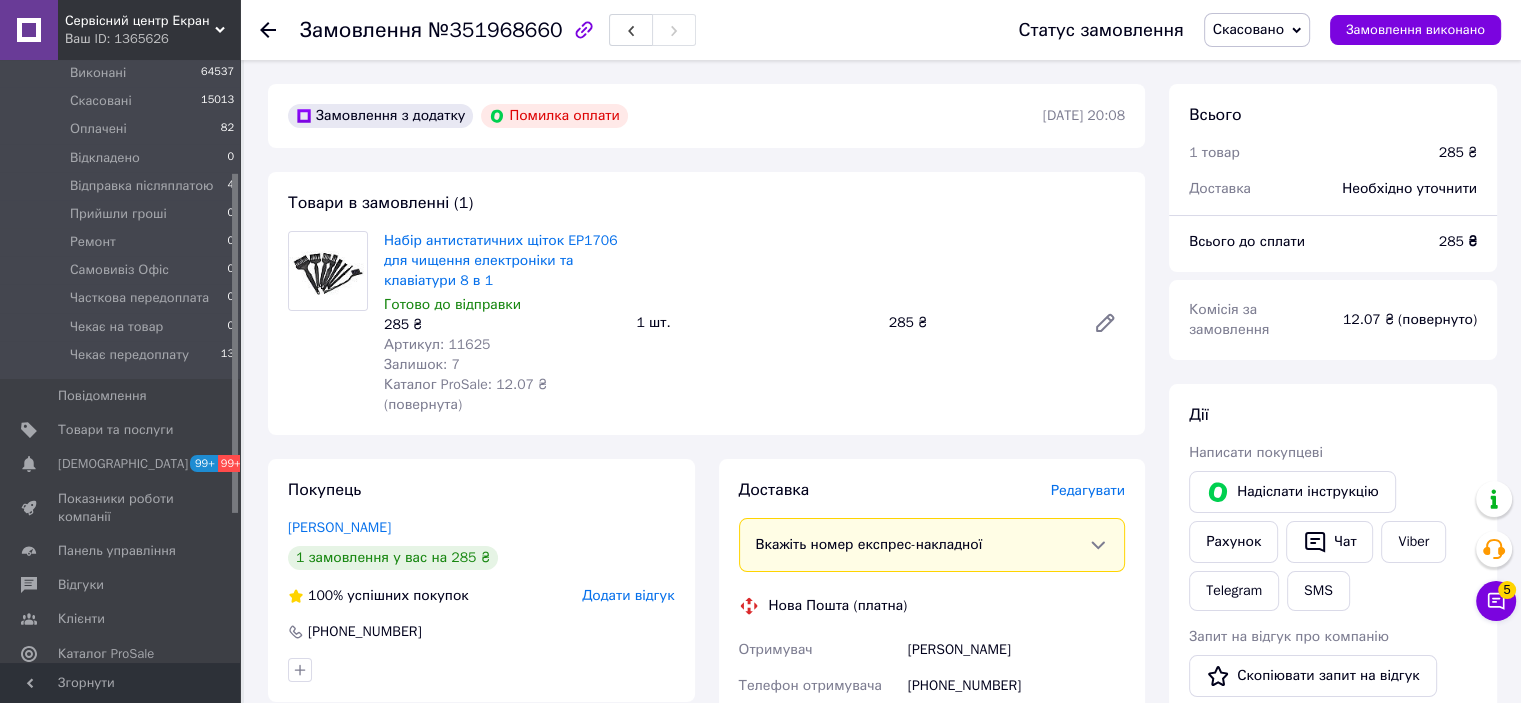 click at bounding box center (268, 30) 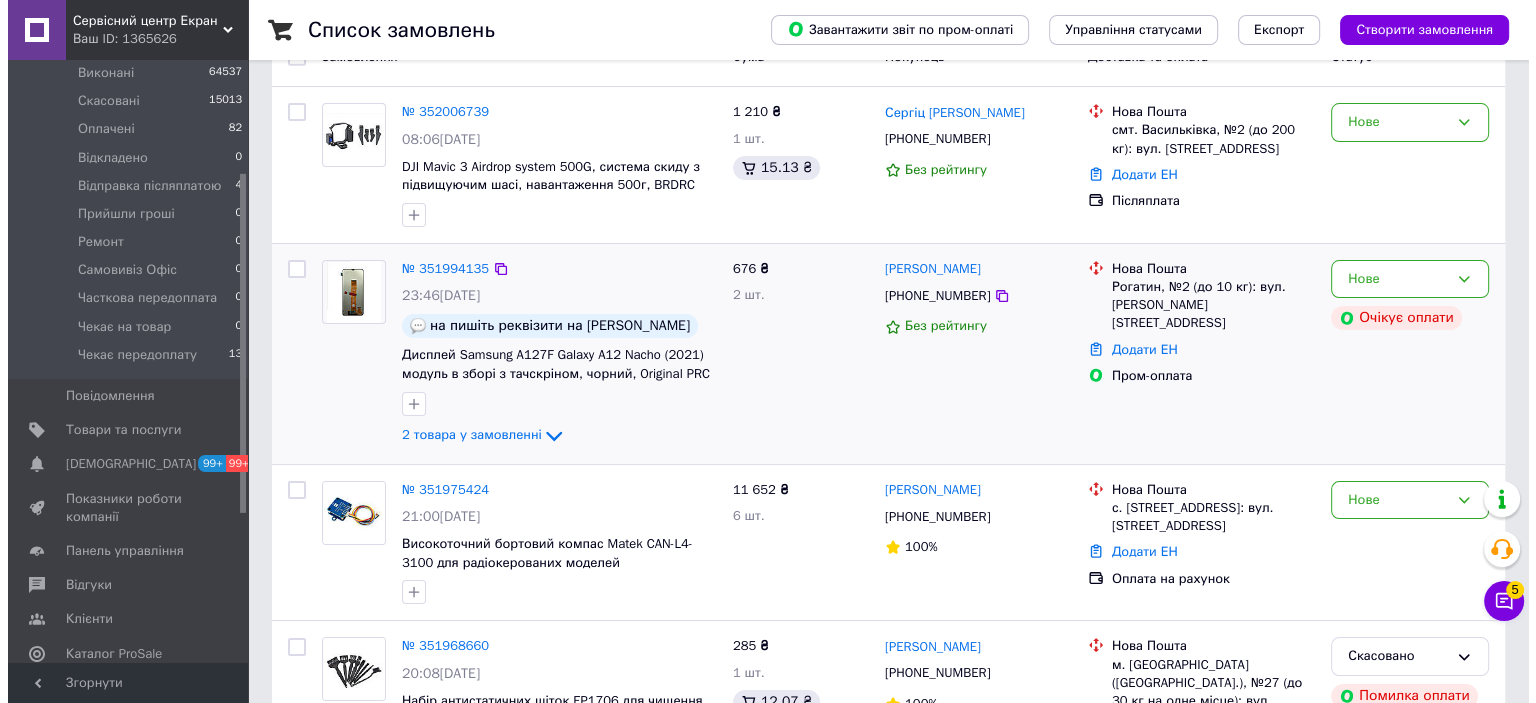 scroll, scrollTop: 296, scrollLeft: 0, axis: vertical 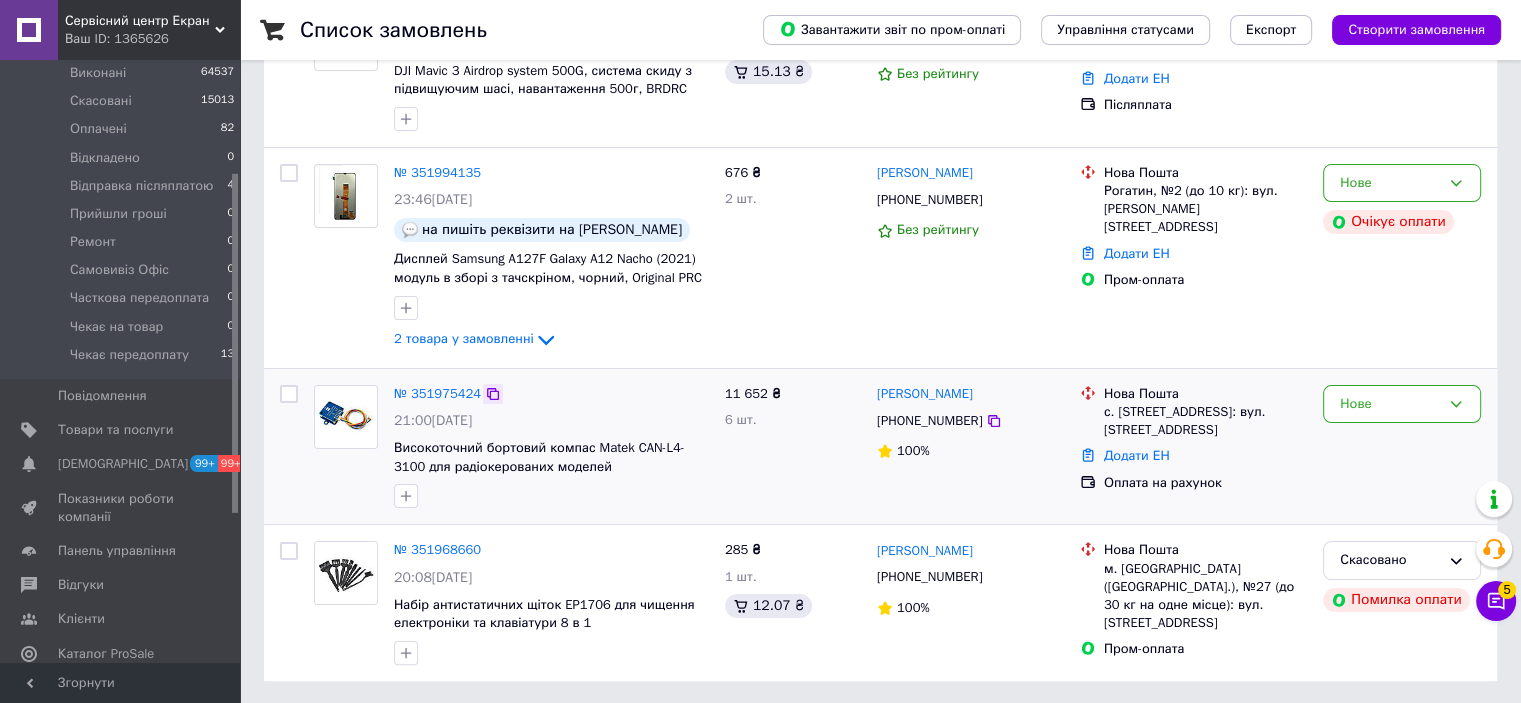 click 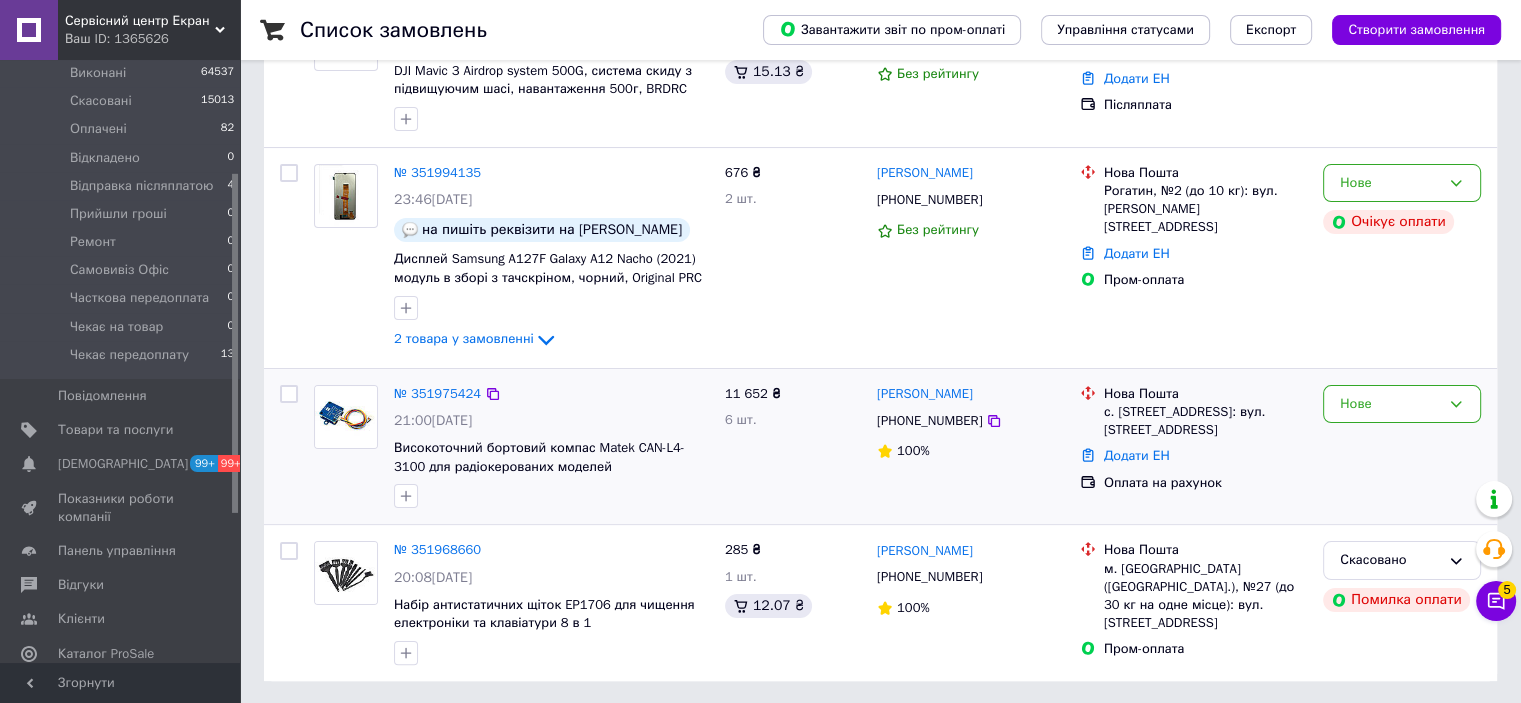 drag, startPoint x: 984, startPoint y: 421, endPoint x: 906, endPoint y: 477, distance: 96.02083 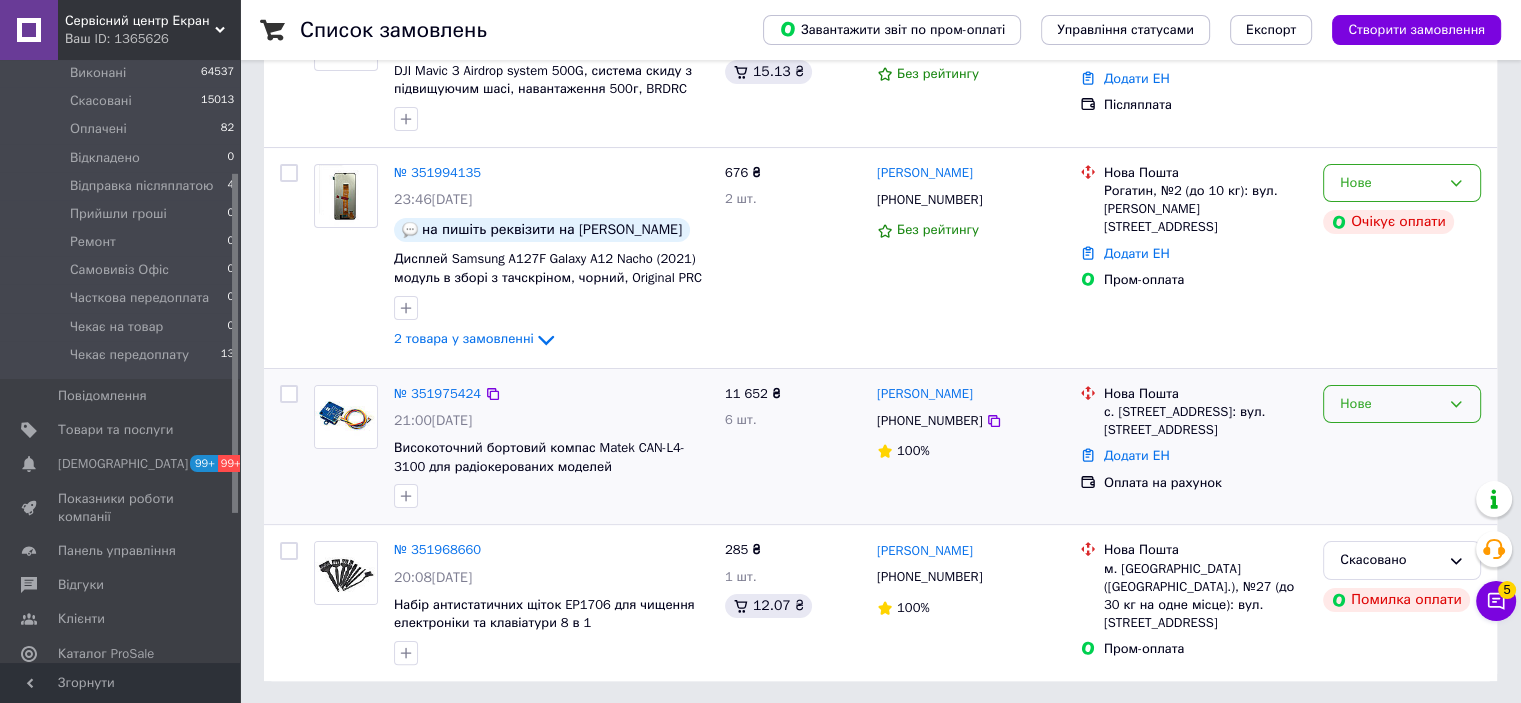 click on "Нове" at bounding box center (1402, 404) 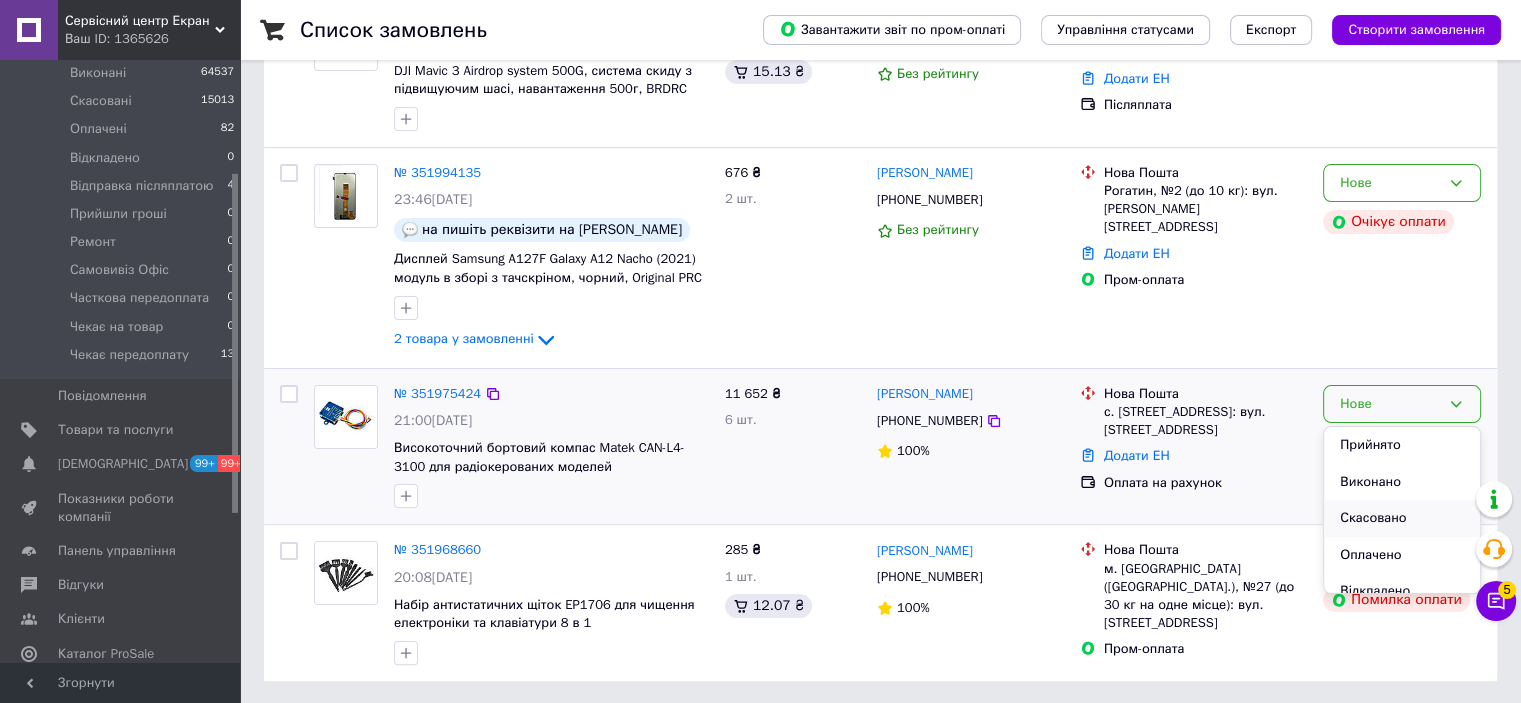 click on "Скасовано" at bounding box center [1402, 518] 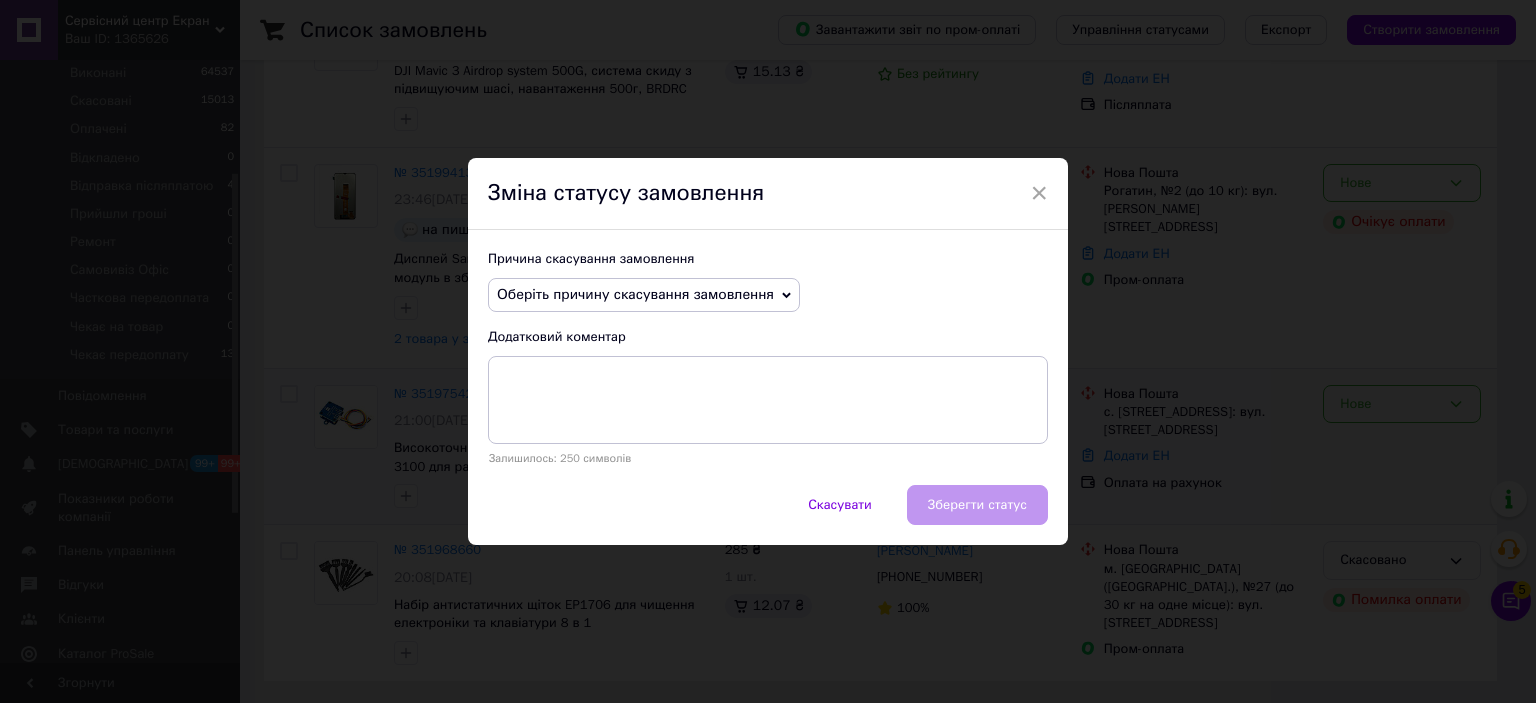 click on "Оберіть причину скасування замовлення" at bounding box center [635, 294] 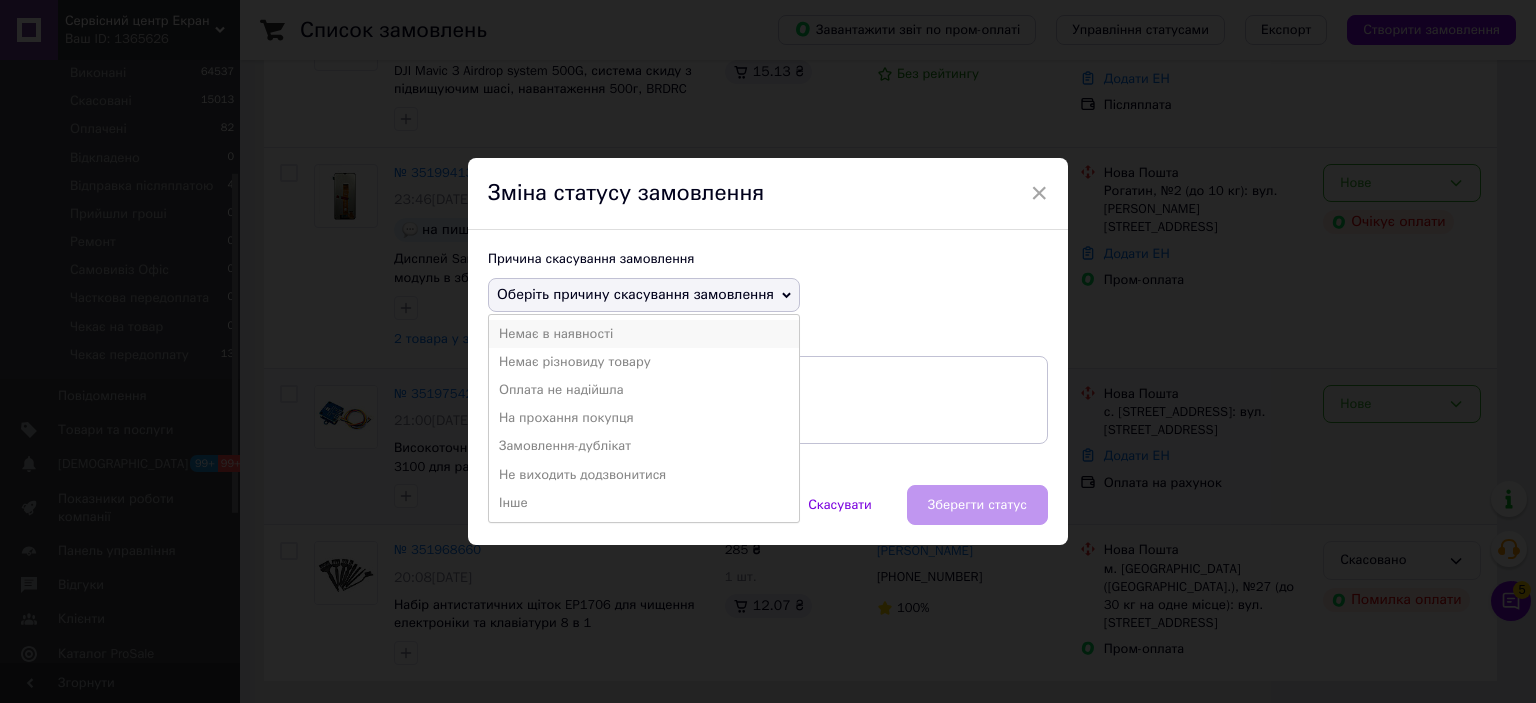 click on "Немає в наявності" at bounding box center (644, 334) 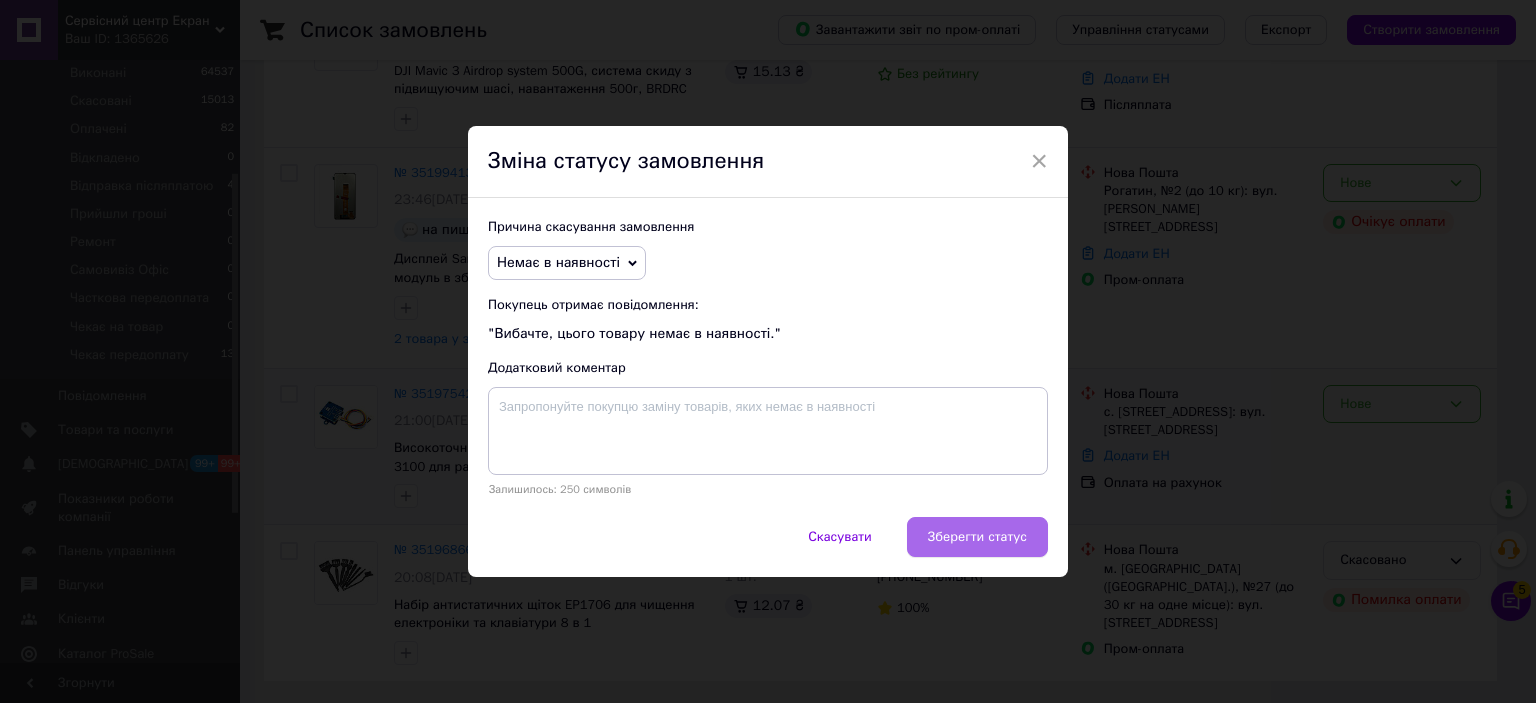 click on "Зберегти статус" at bounding box center [977, 537] 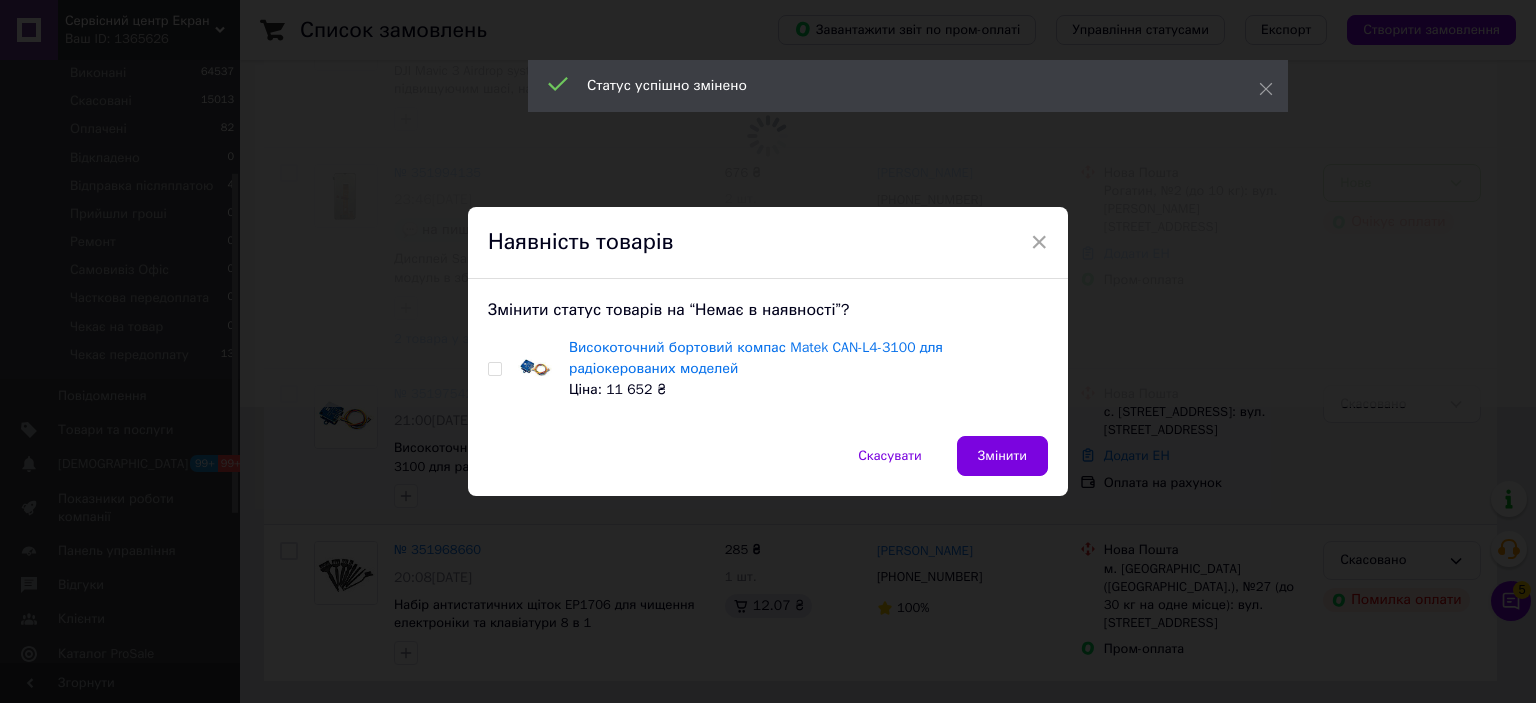 click at bounding box center (494, 369) 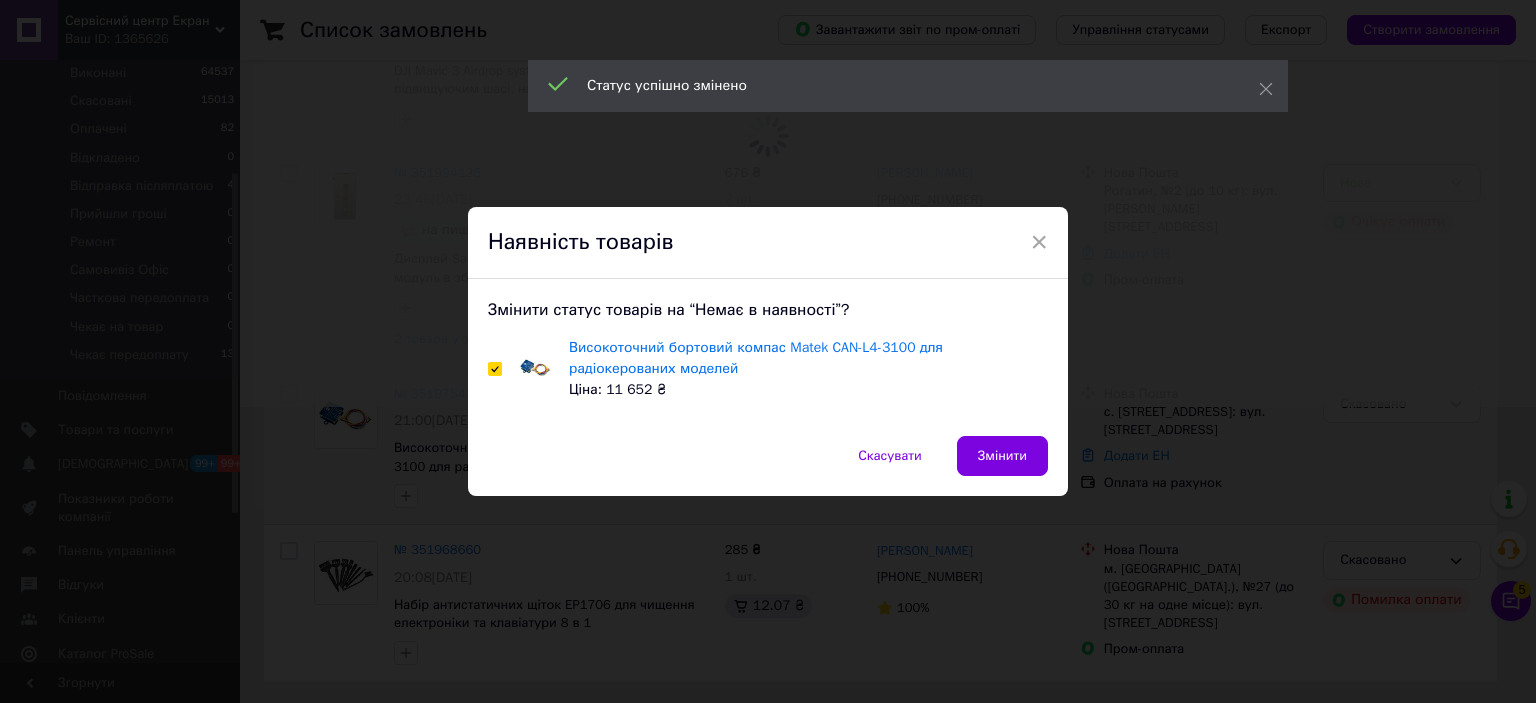 checkbox on "true" 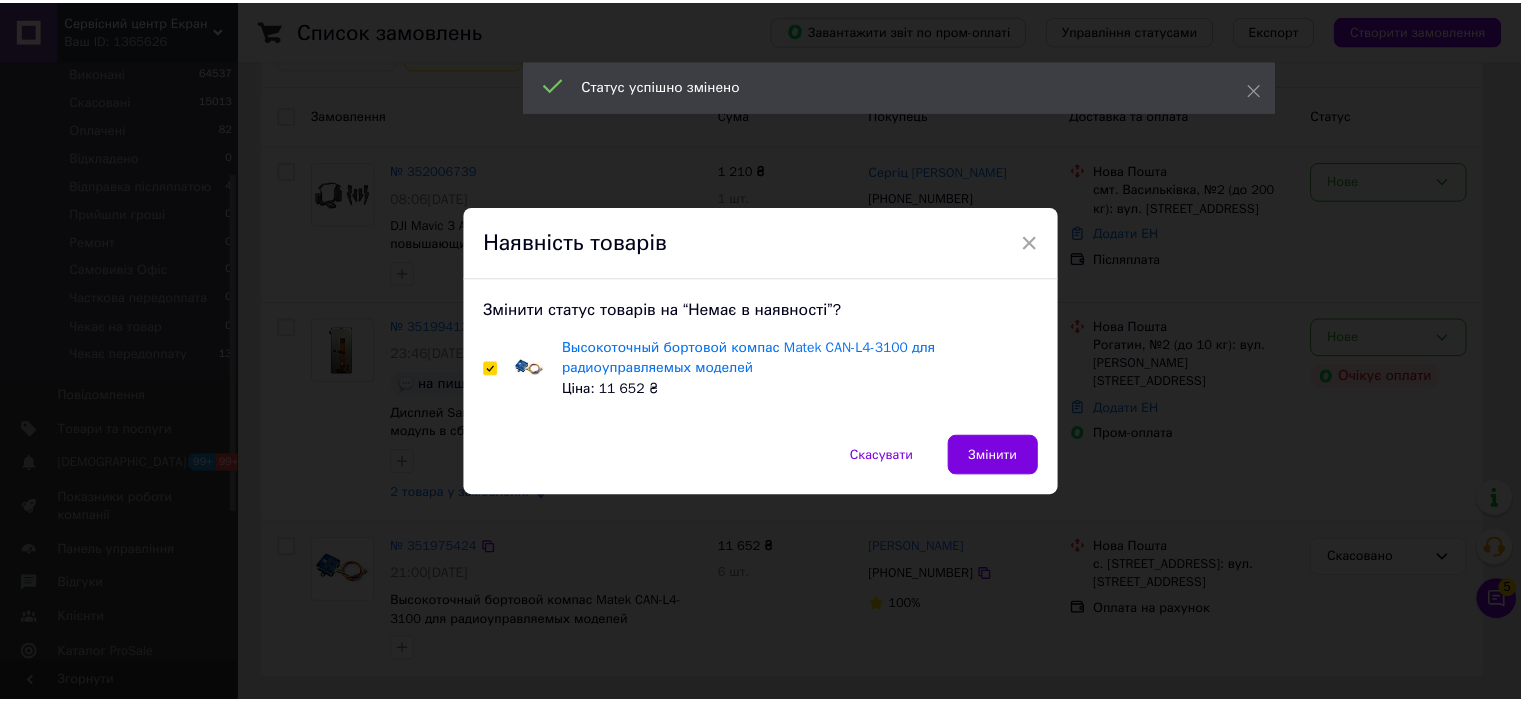 scroll, scrollTop: 139, scrollLeft: 0, axis: vertical 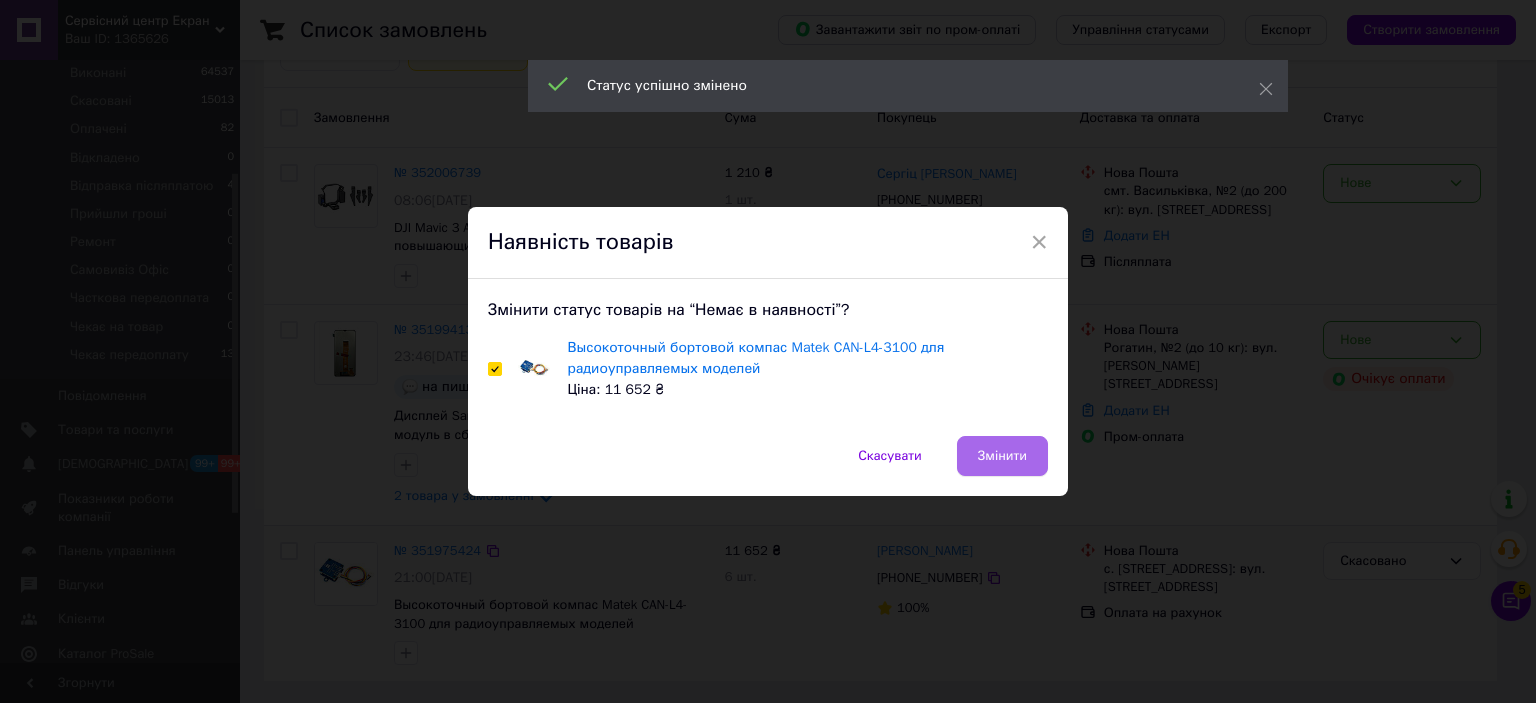 click on "Змінити" at bounding box center (1002, 456) 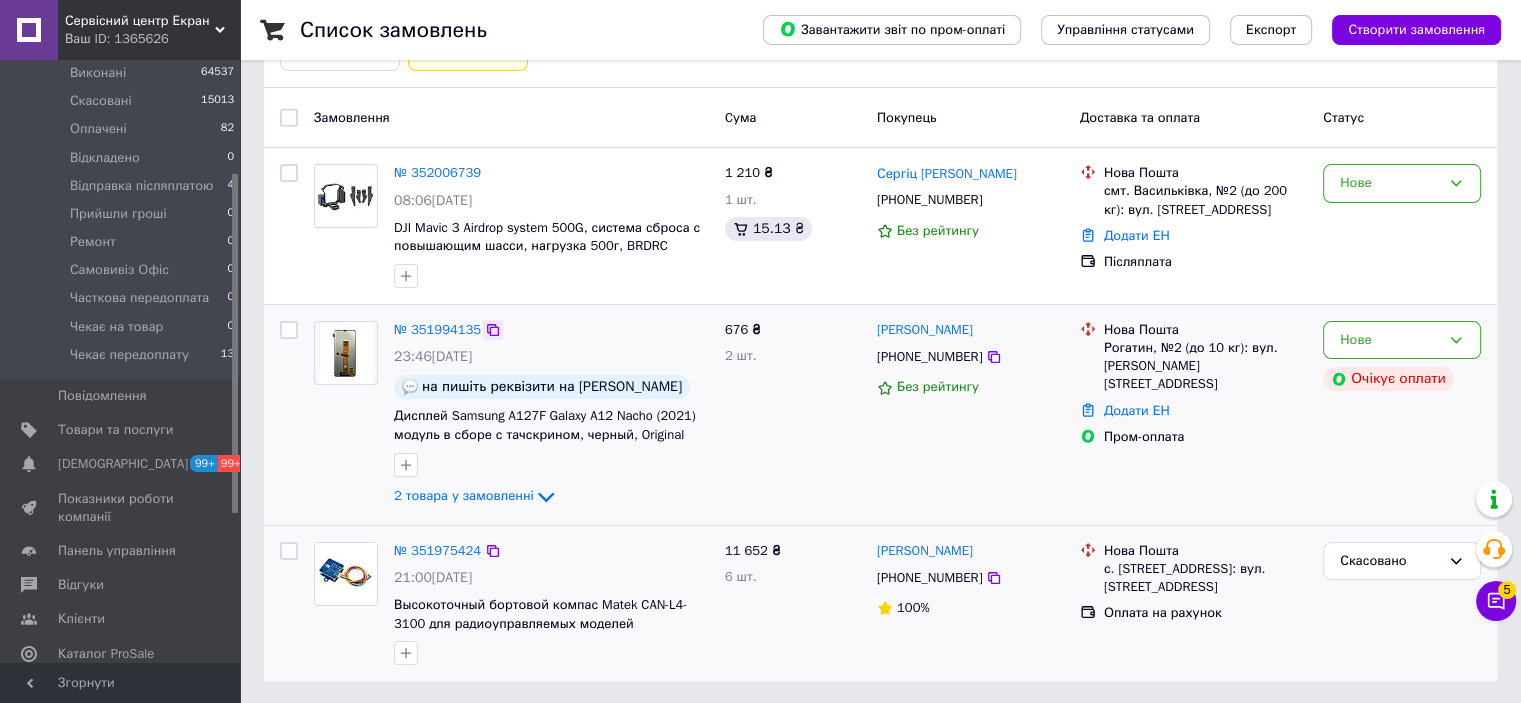 click 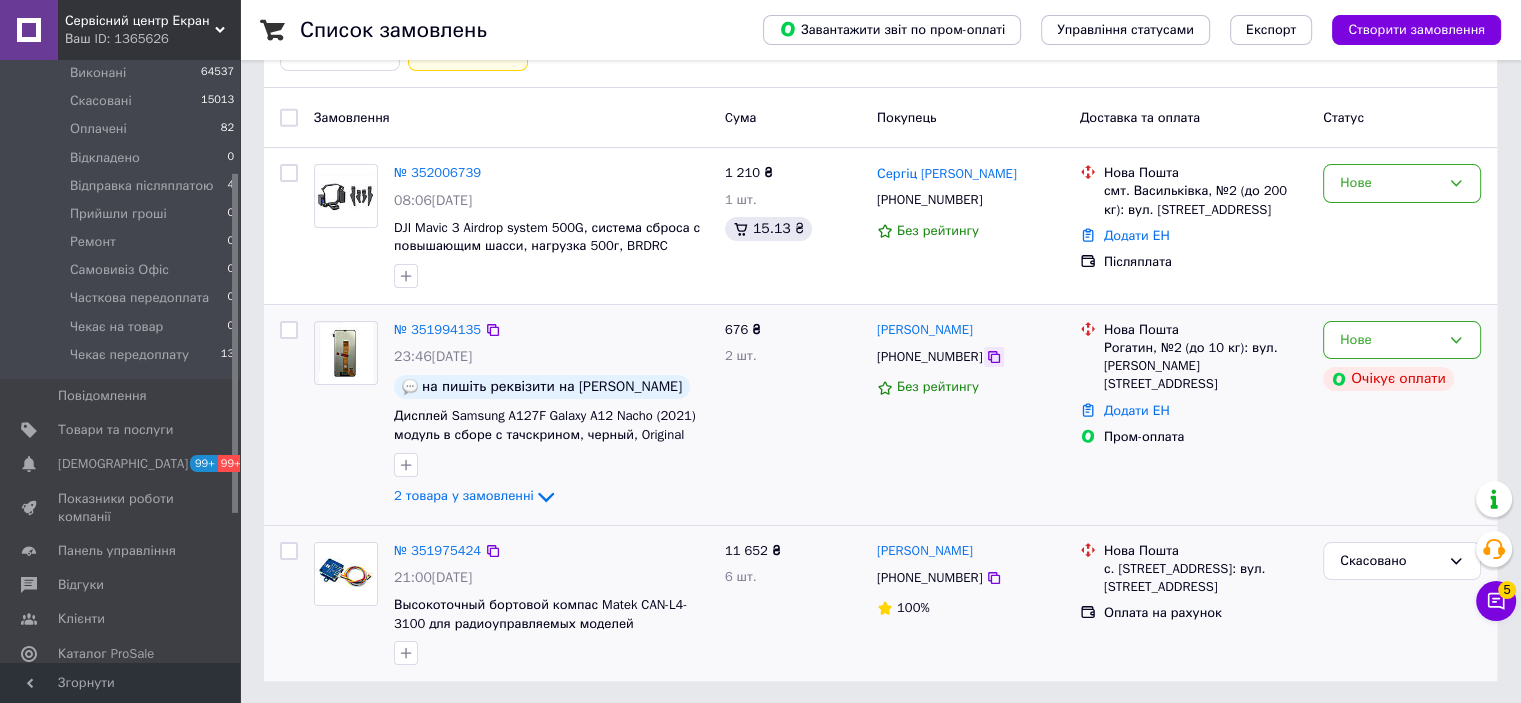 click 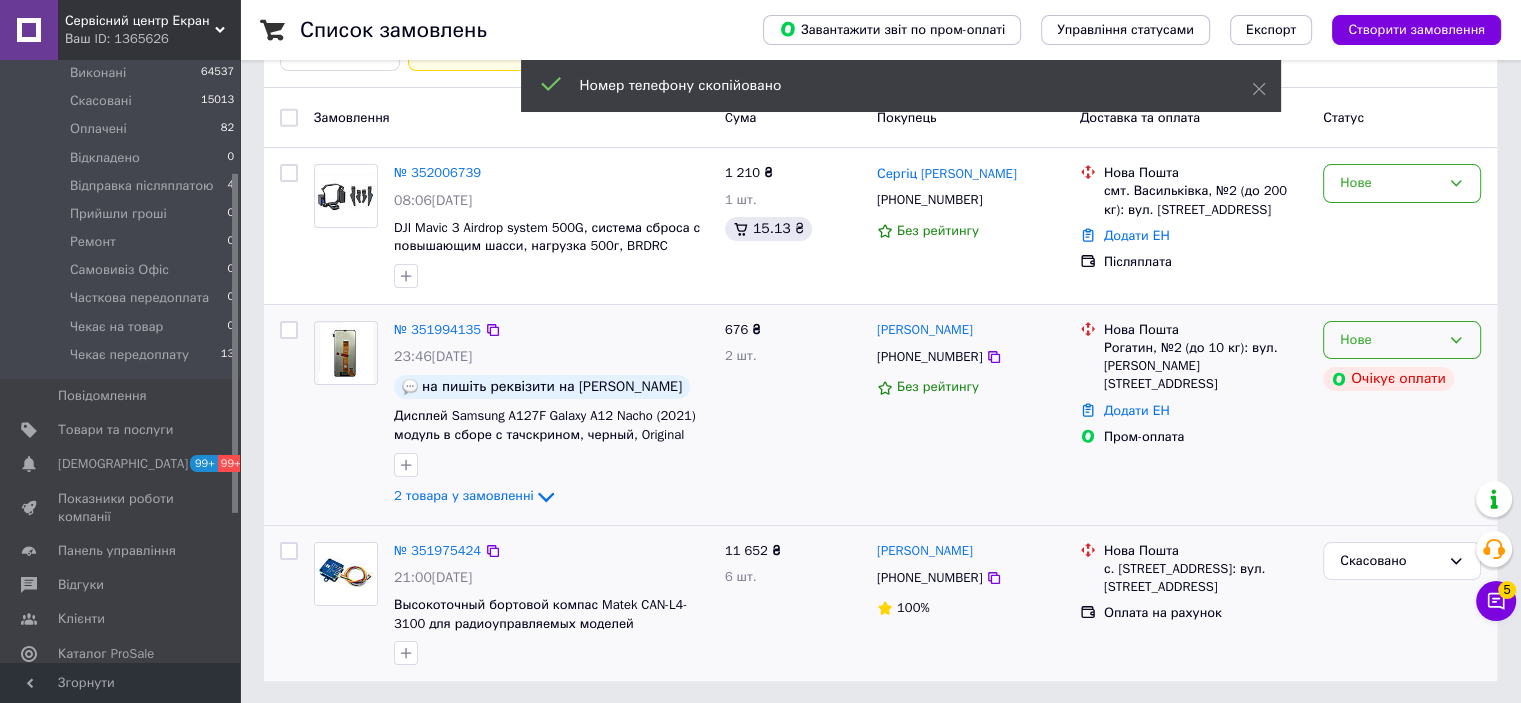click on "Нове" at bounding box center [1402, 340] 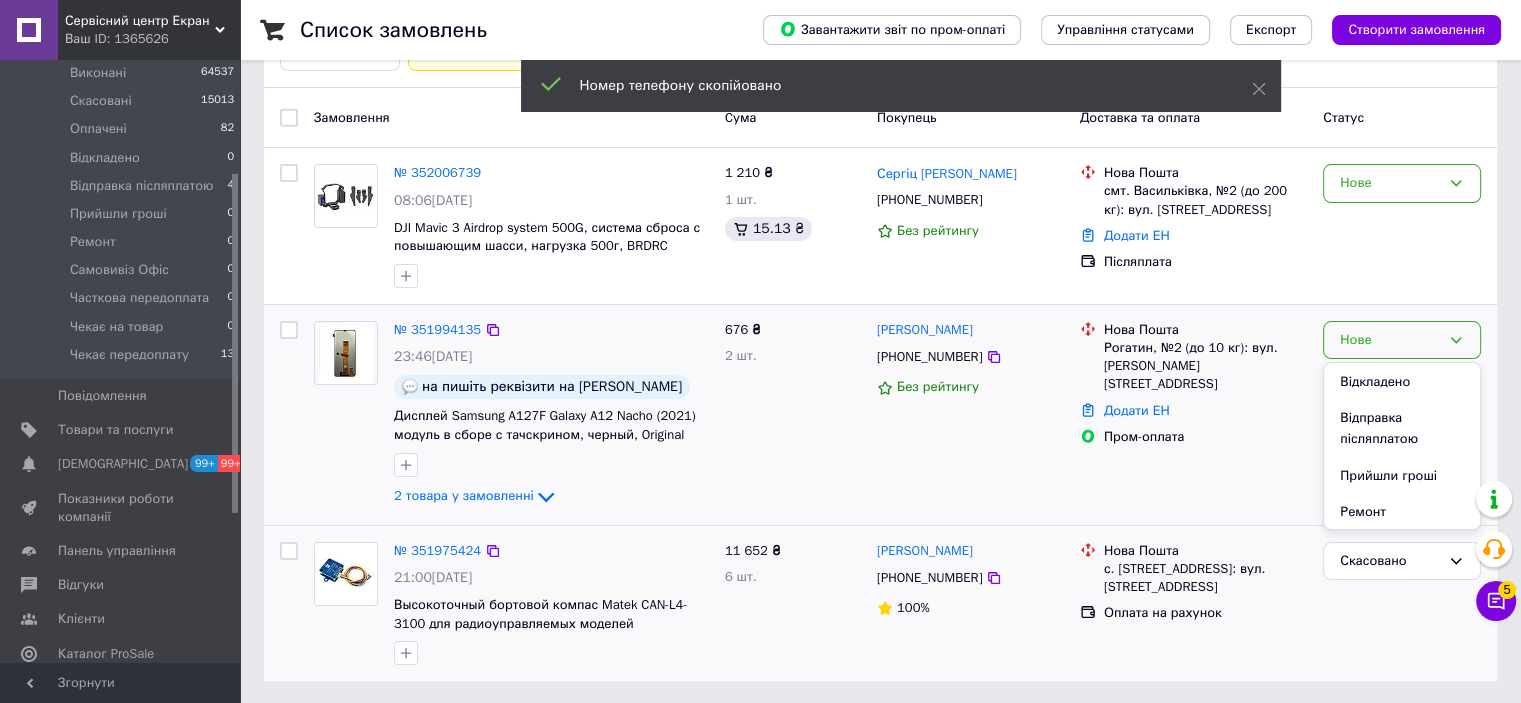 scroll, scrollTop: 314, scrollLeft: 0, axis: vertical 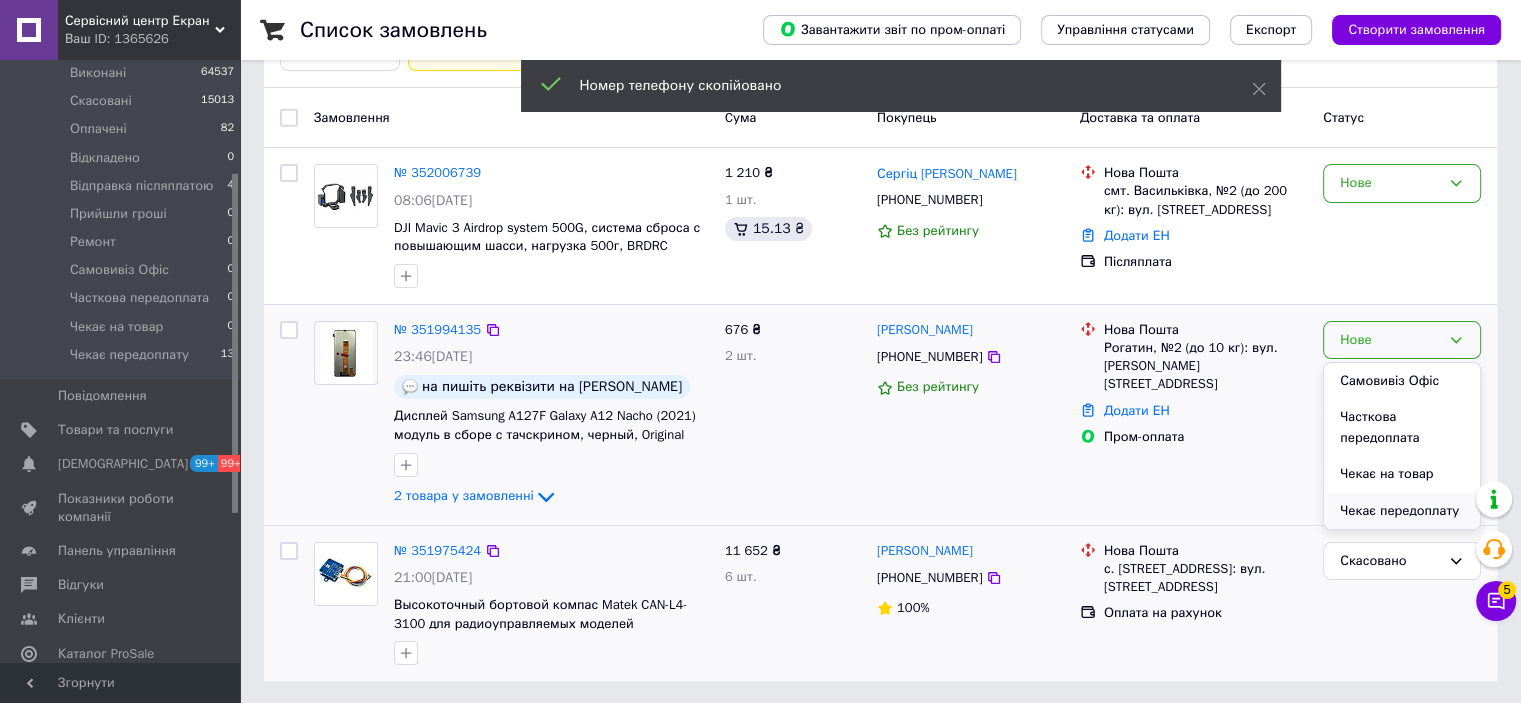 click on "Чекає передоплату" at bounding box center [1402, 511] 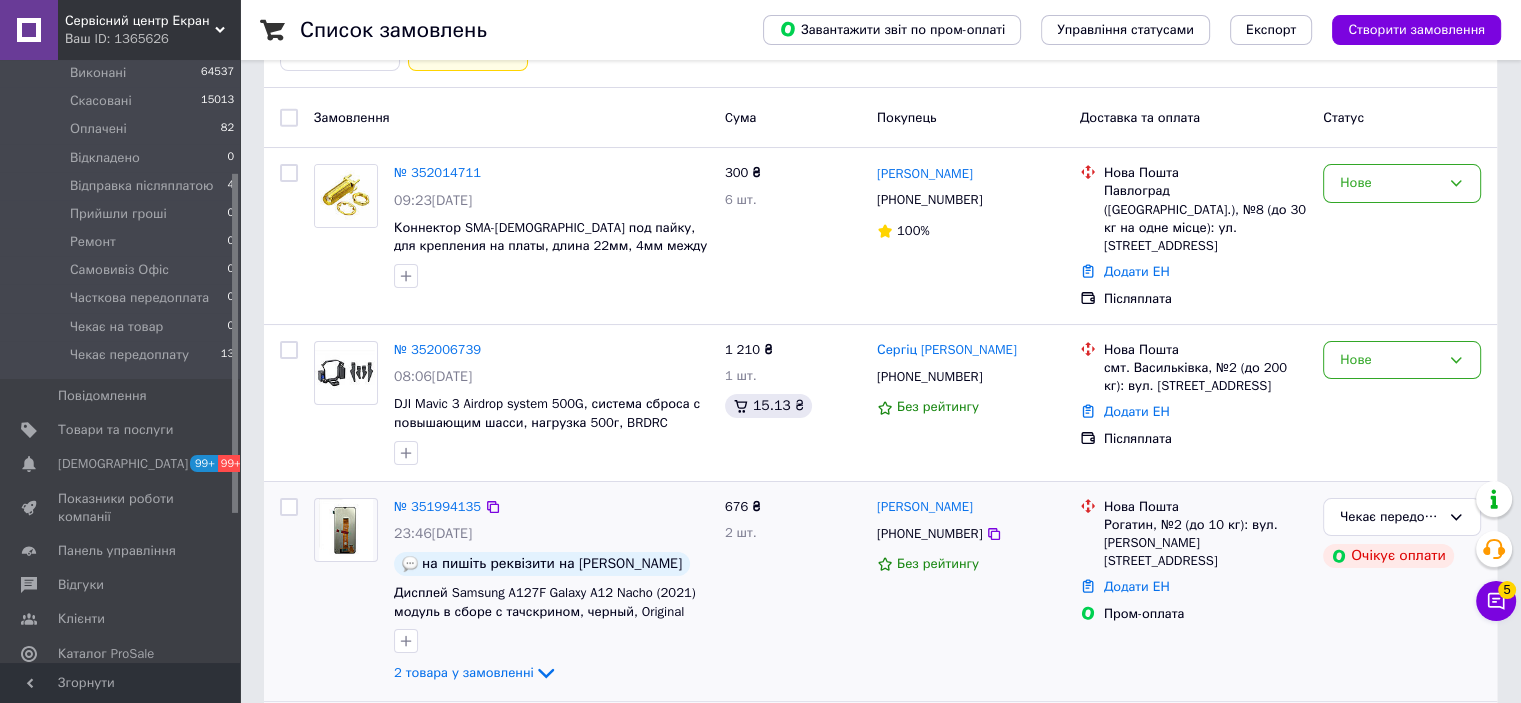 click at bounding box center [289, 592] 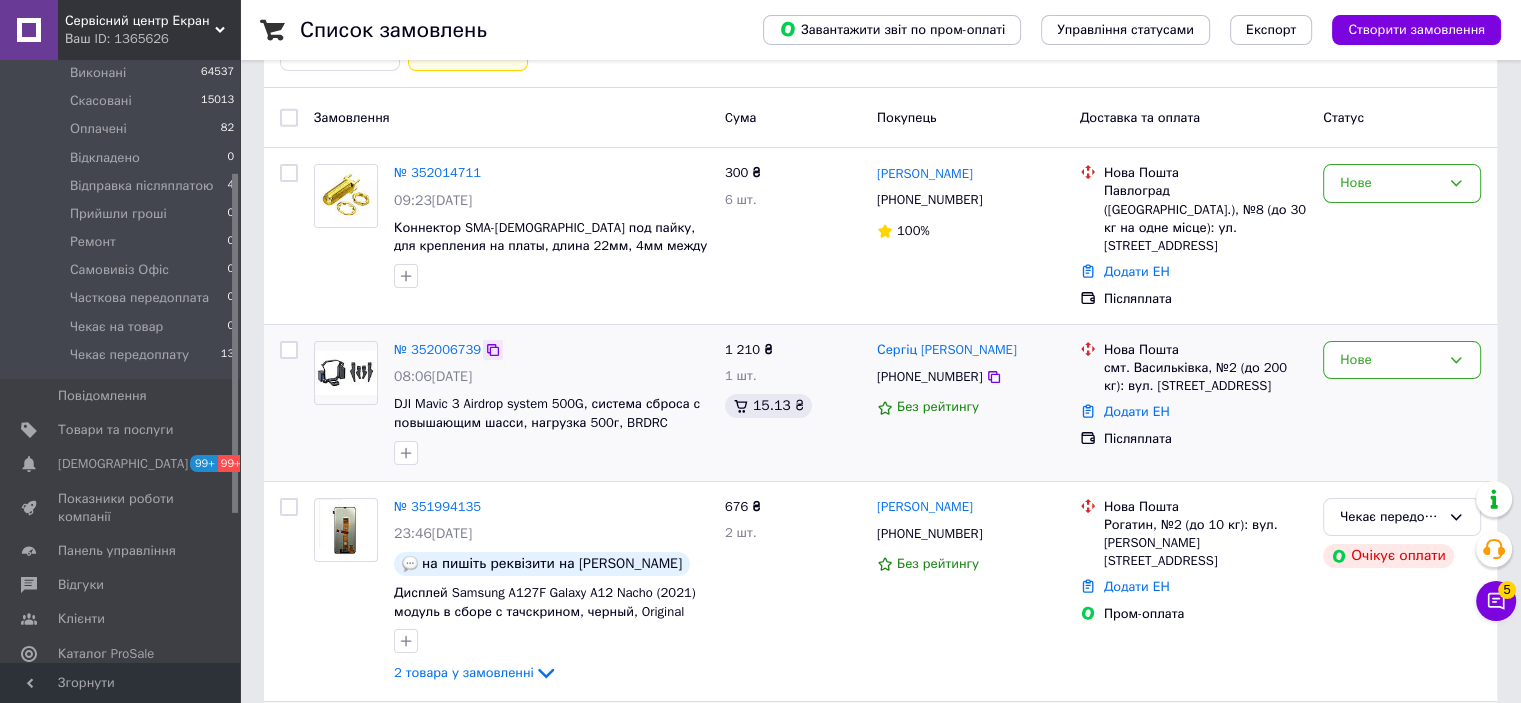 click 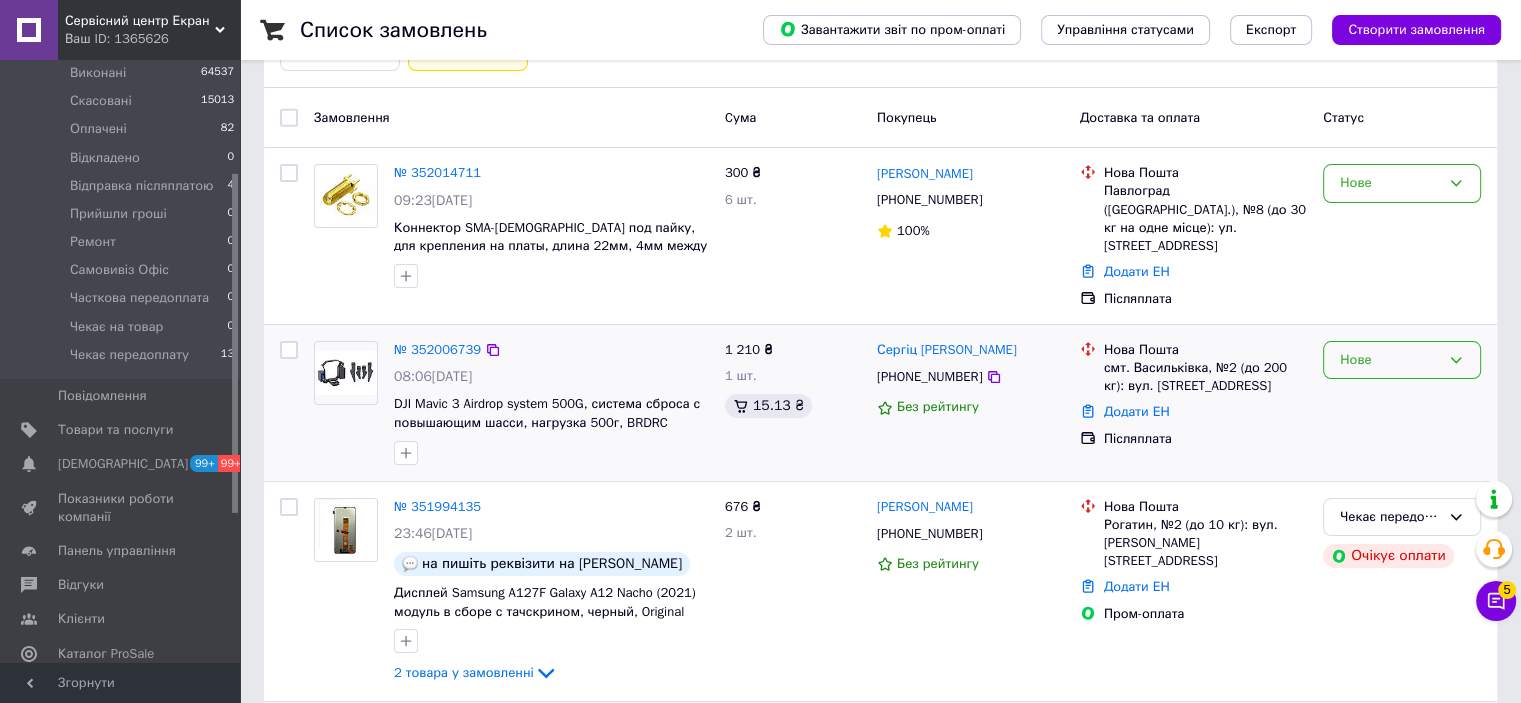 click on "Нове" at bounding box center [1390, 360] 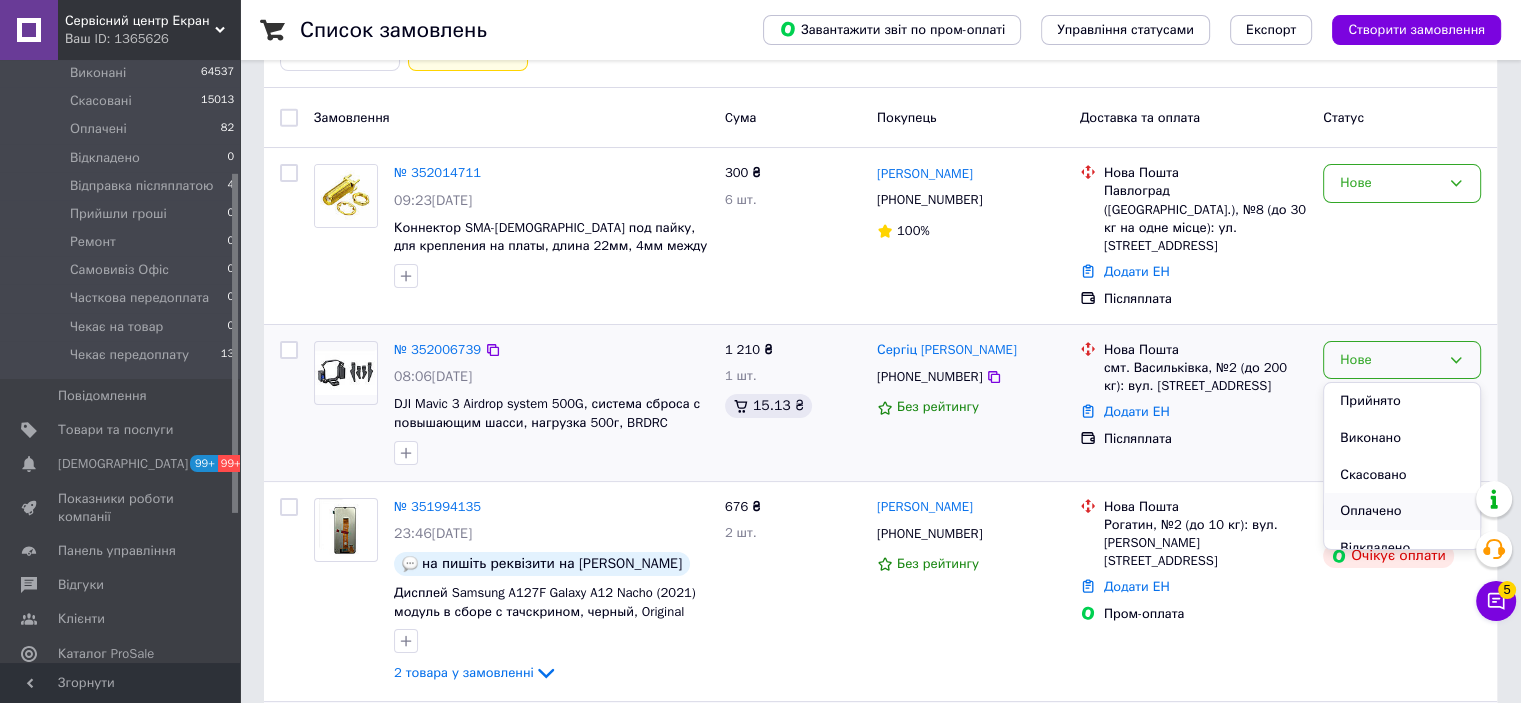 scroll, scrollTop: 100, scrollLeft: 0, axis: vertical 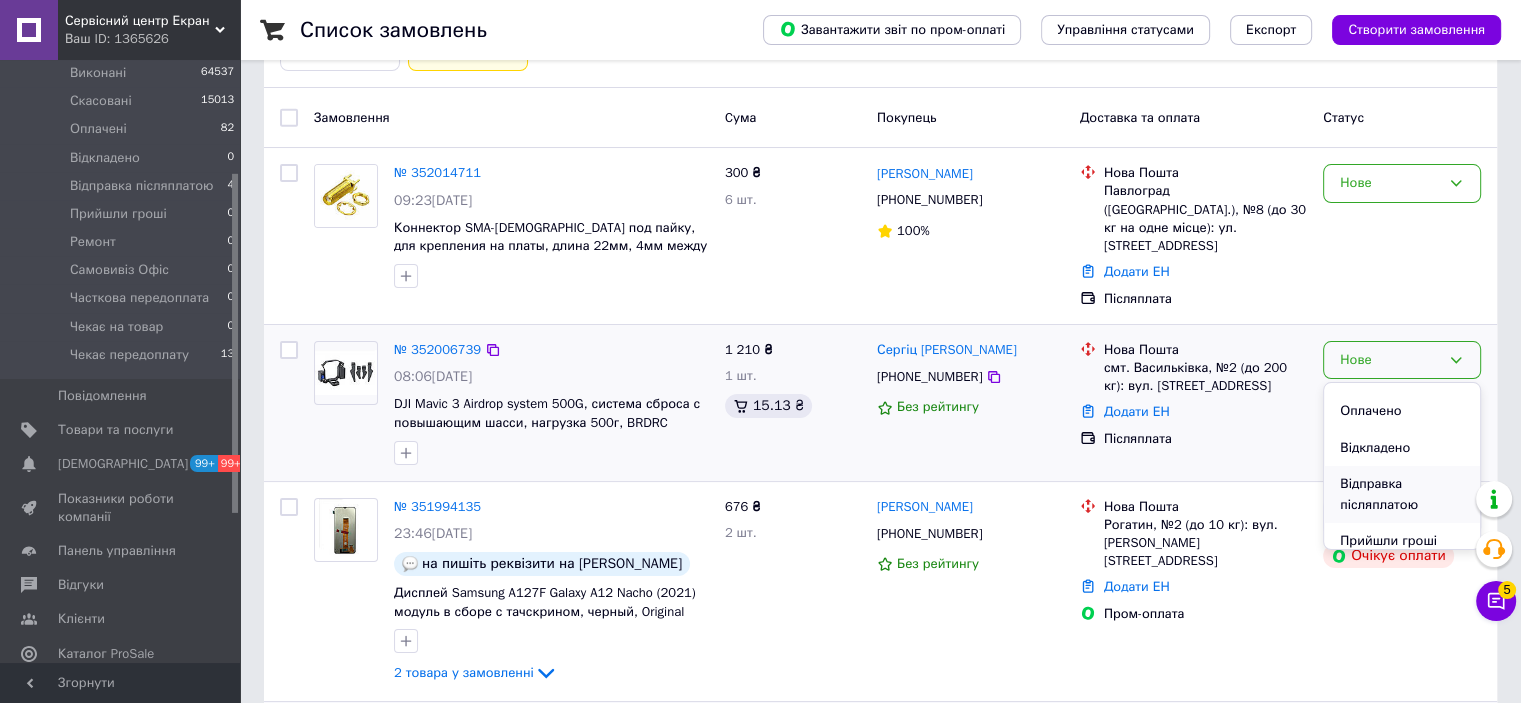 click on "Відправка післяплатою" at bounding box center (1402, 494) 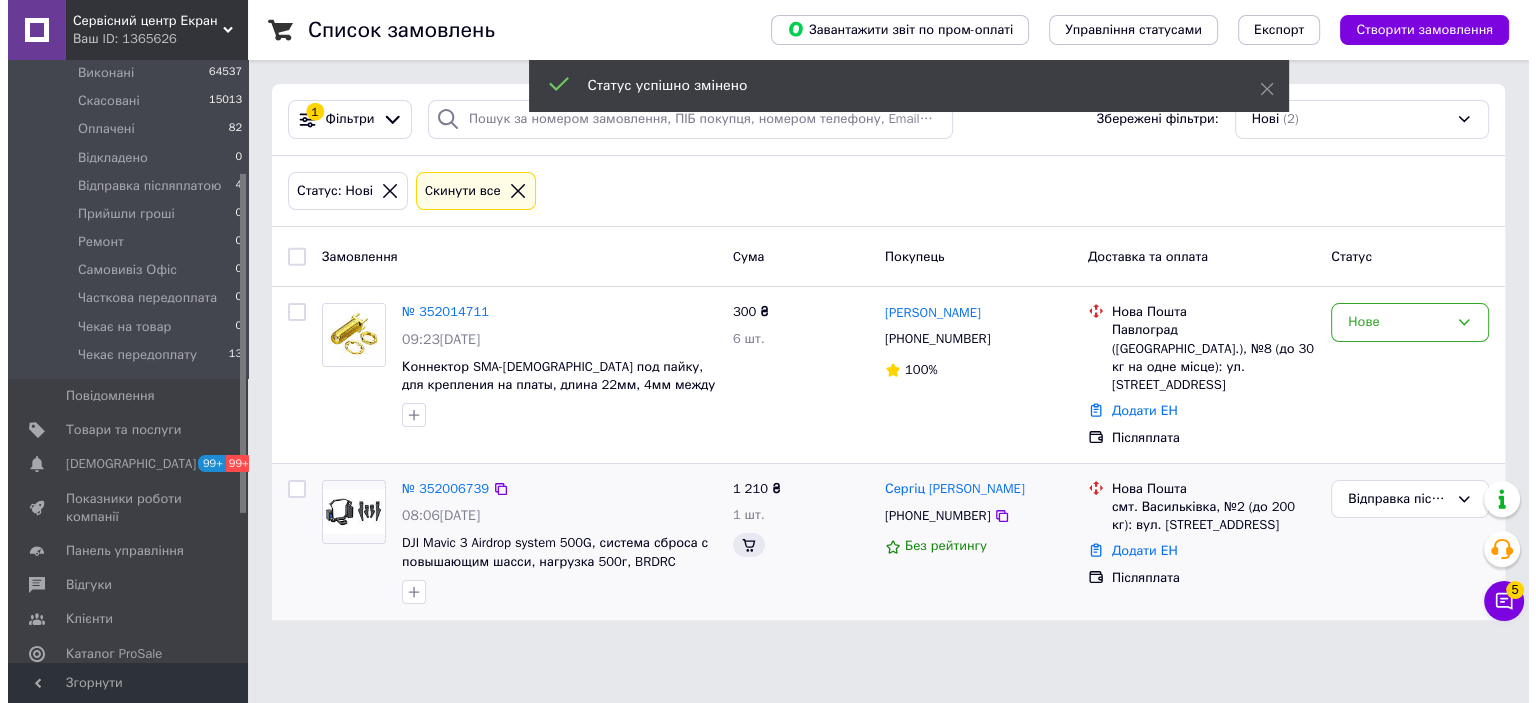 scroll, scrollTop: 0, scrollLeft: 0, axis: both 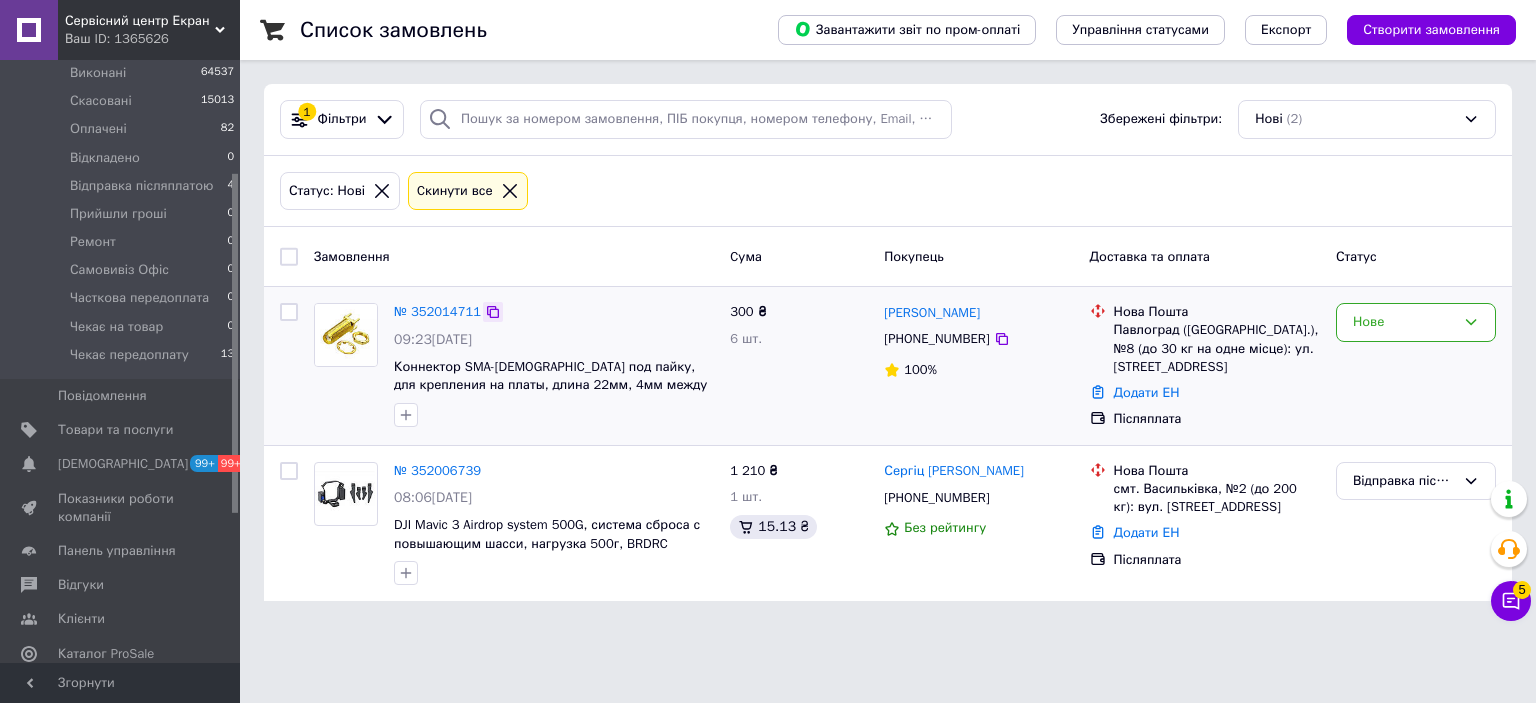 click 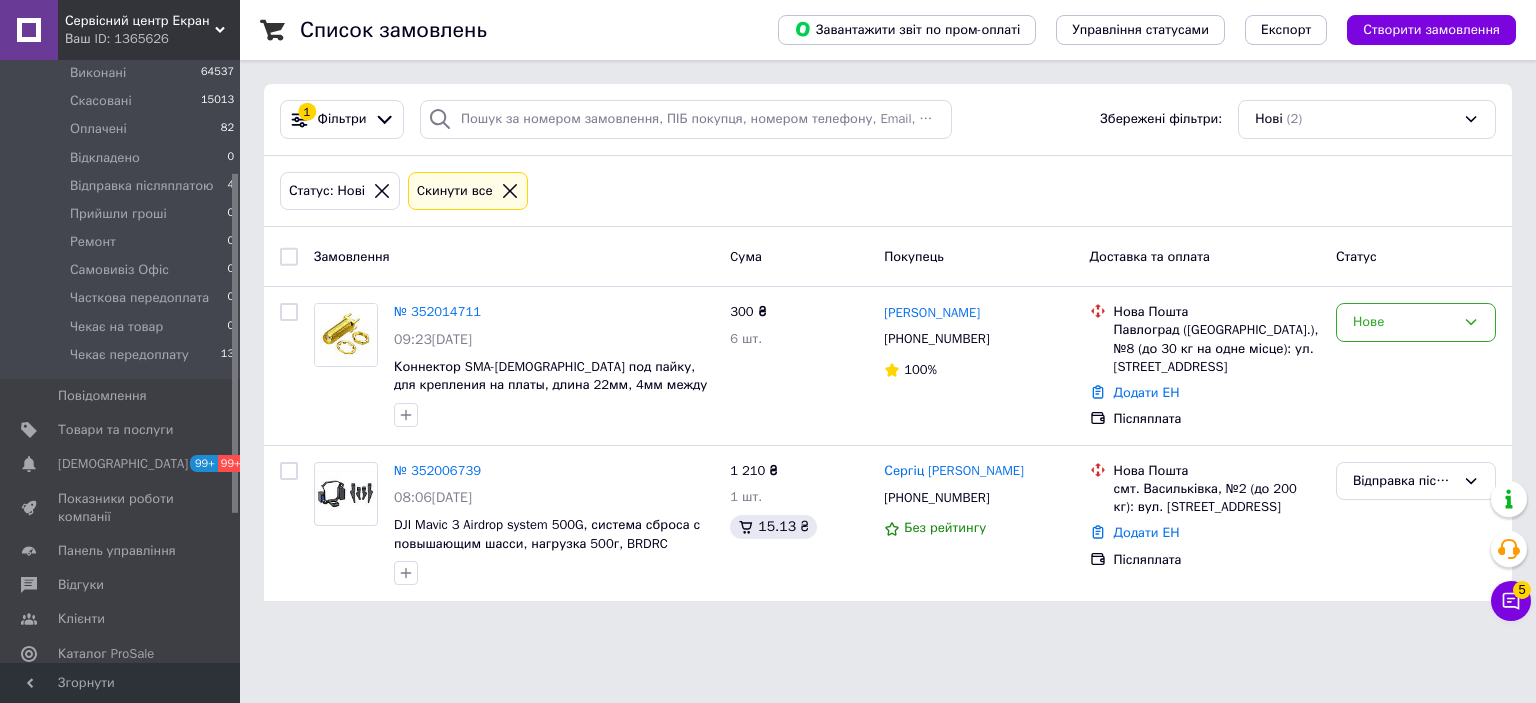click on "Сервісний центр Екран Ваш ID: 1365626 Сайт Сервісний центр Екран Кабінет покупця Перевірити стан системи Сторінка на порталі Довідка Вийти Замовлення та повідомлення Замовлення 10 Нові 4 Прийняті 5 Виконані 64537 Скасовані 15013 Оплачені 82 Відкладено 0 Відправка післяплатою 4 Прийшли гроші 0 Ремонт 0 Самовивіз Офіс 0 Часткова передоплата 0 Чекає на товар 0 Чекає передоплату 13 Повідомлення 0 Товари та послуги Сповіщення 99+ 99+ Показники роботи компанії Панель управління Відгуки Клієнти Каталог ProSale Аналітика Маркет" at bounding box center (768, 312) 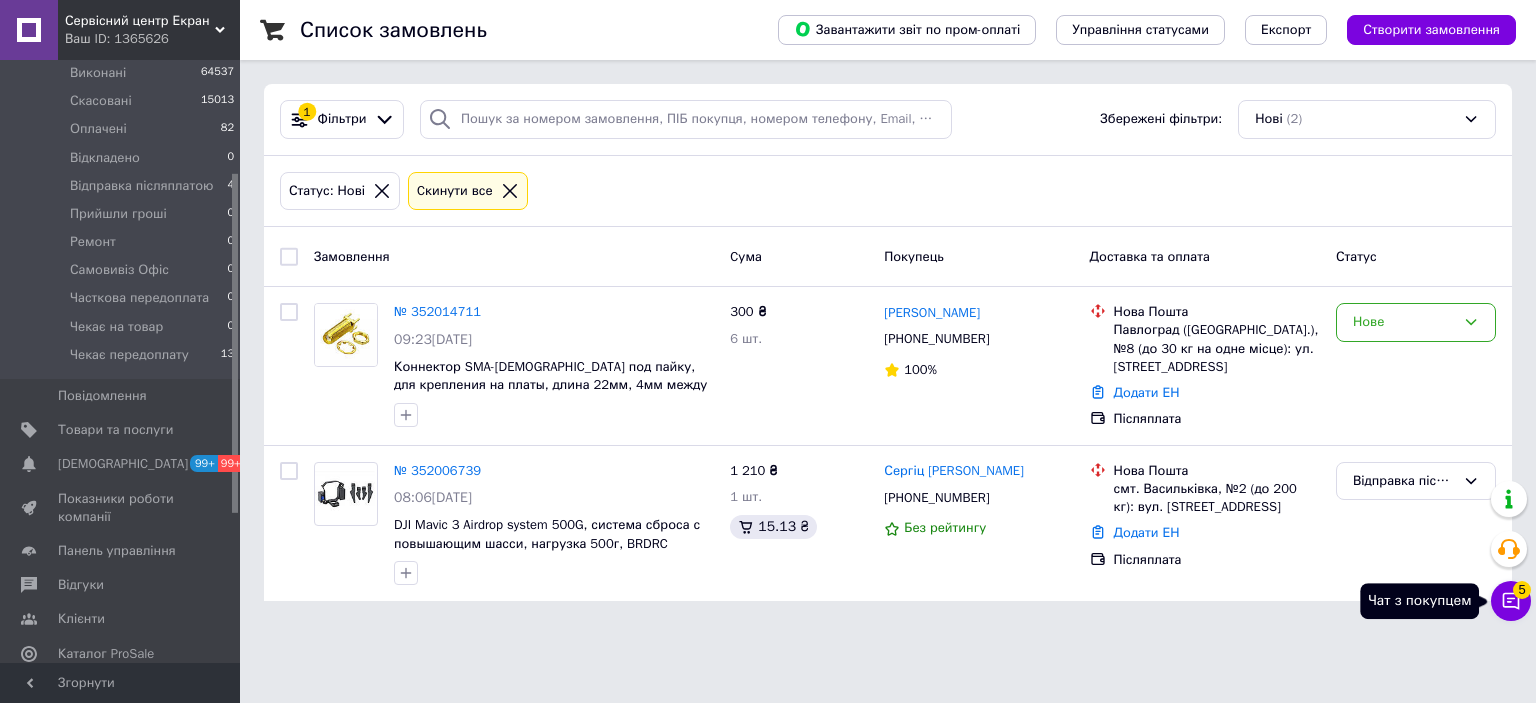 click 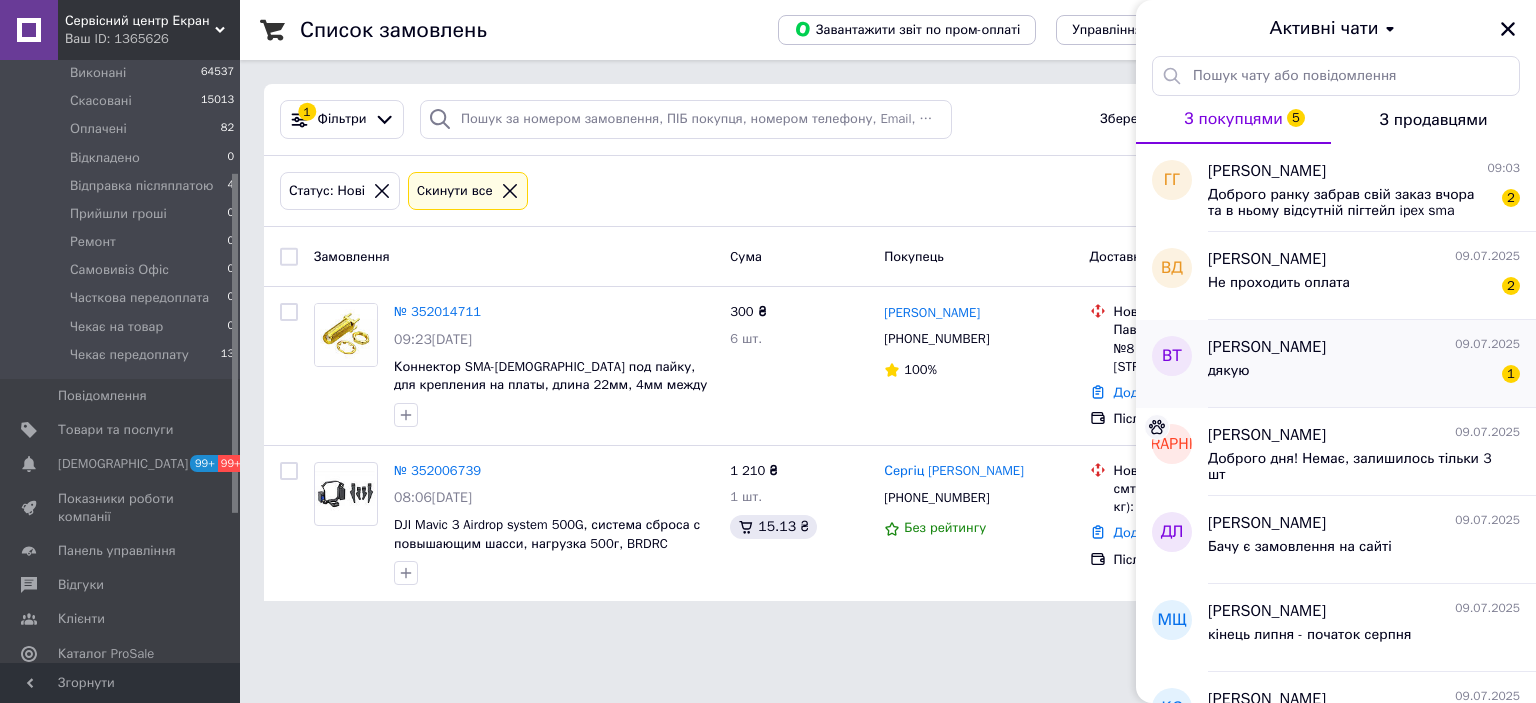 click on "дякую 1" at bounding box center (1364, 375) 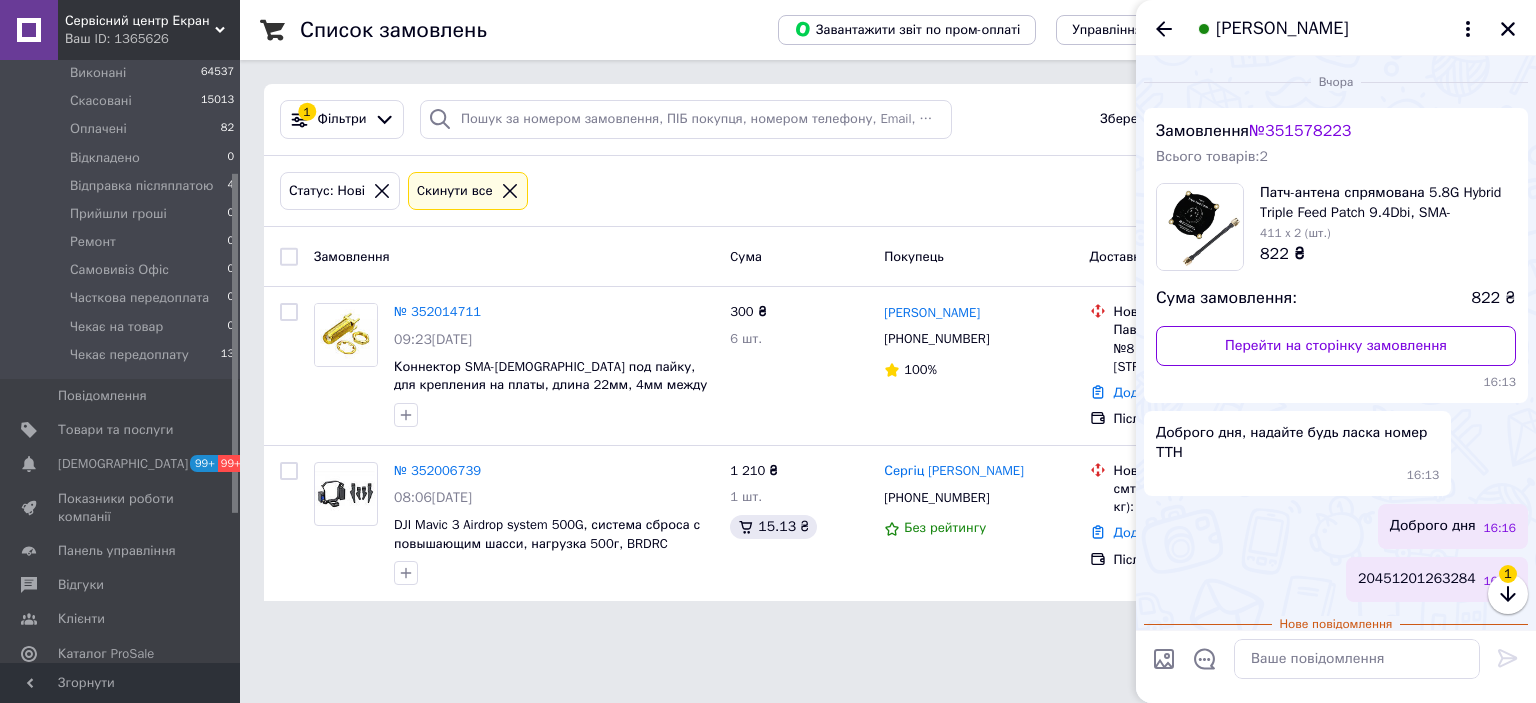 scroll, scrollTop: 69, scrollLeft: 0, axis: vertical 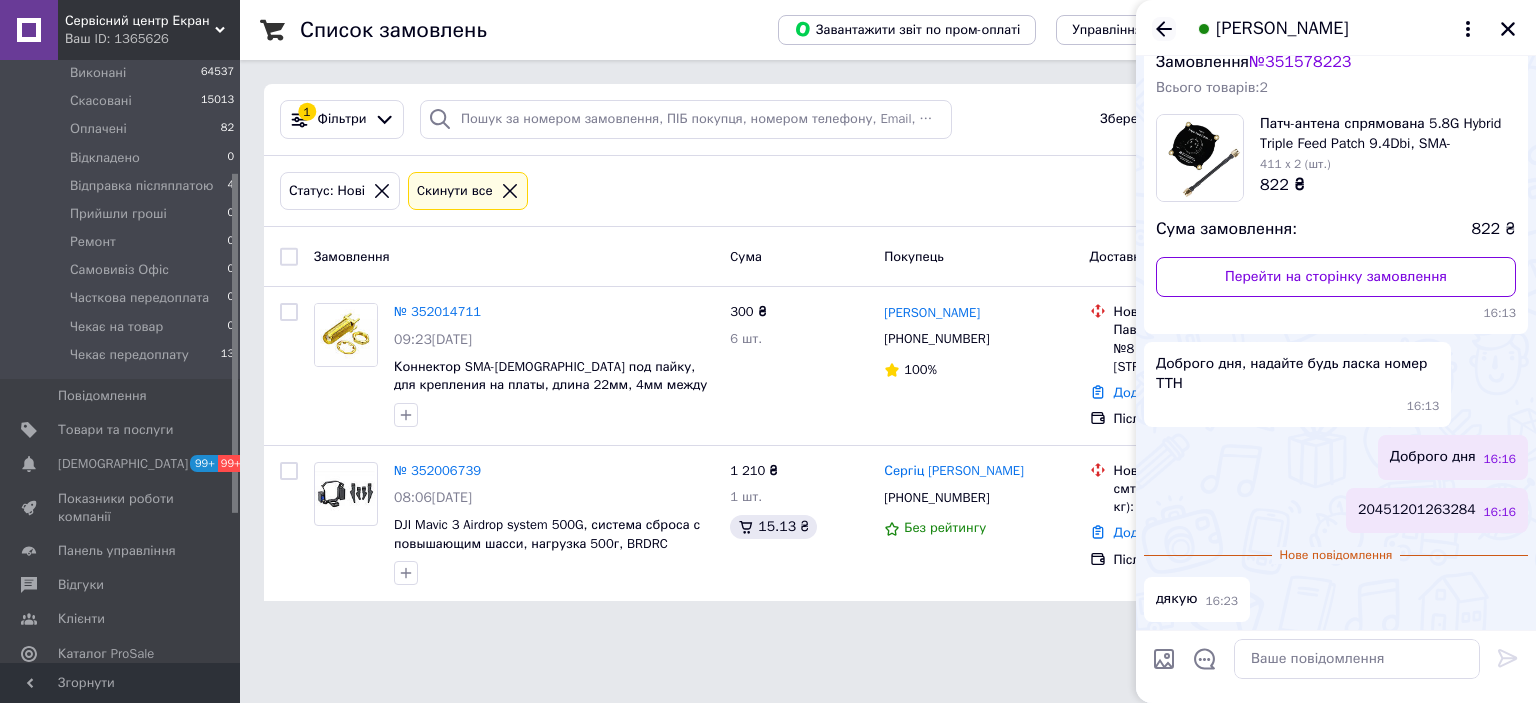 click 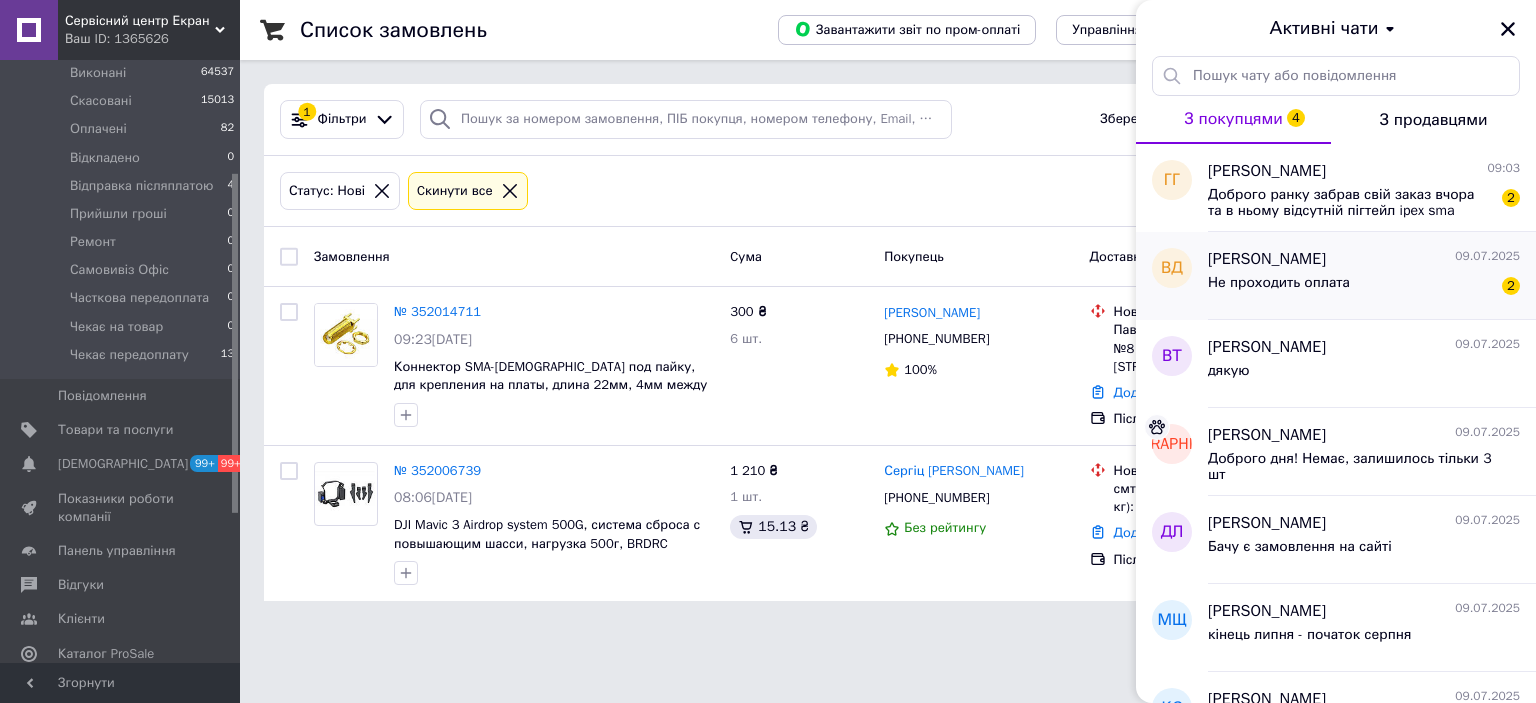 click on "Не проходить оплата" at bounding box center (1279, 283) 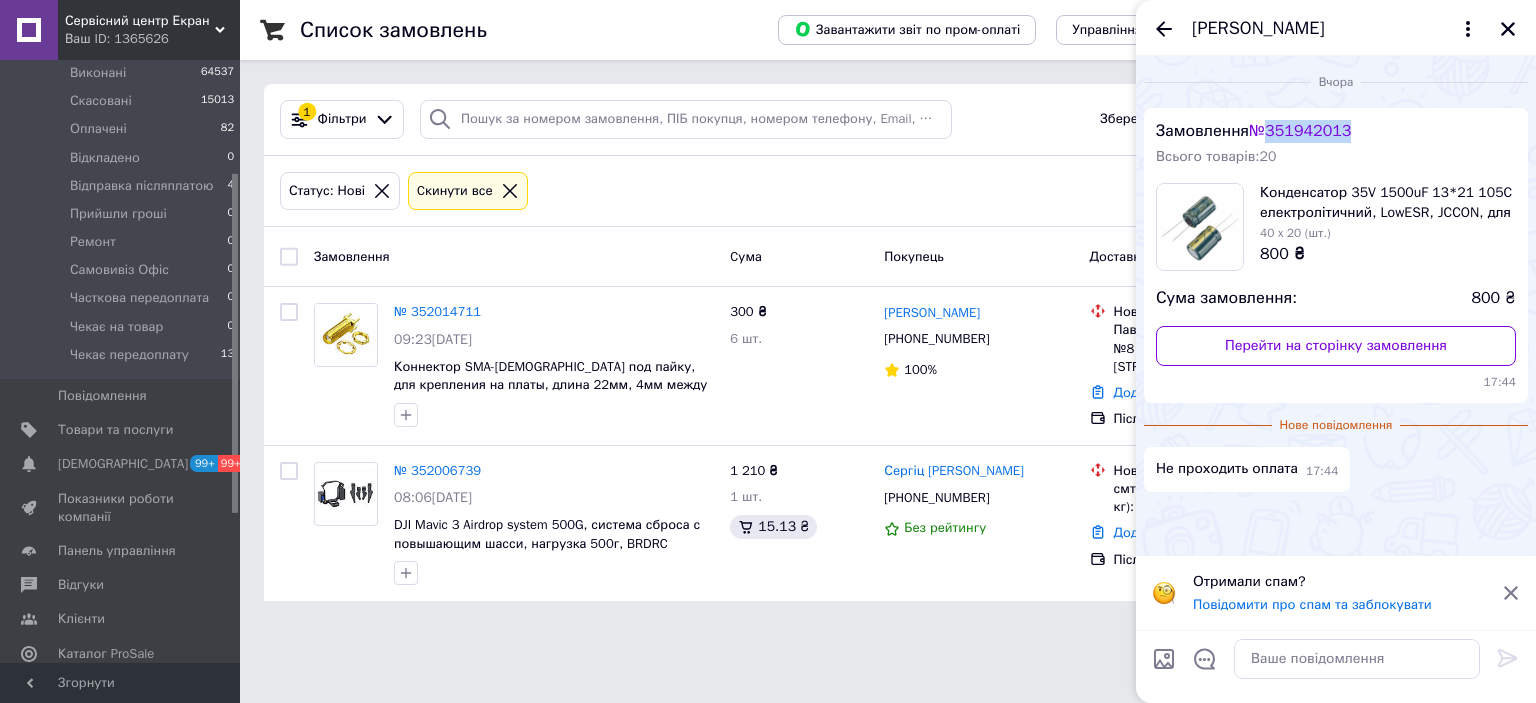 drag, startPoint x: 1369, startPoint y: 132, endPoint x: 1273, endPoint y: 141, distance: 96.42095 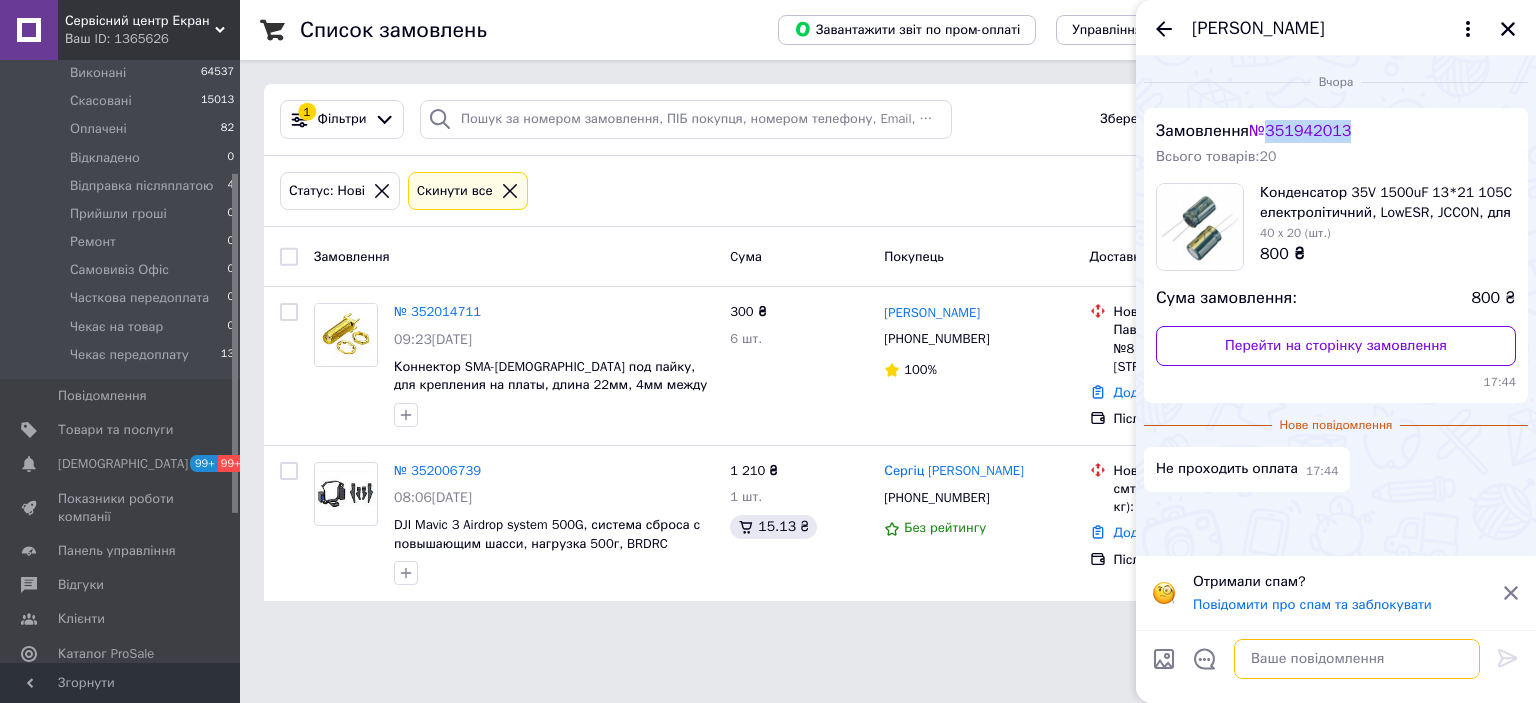 click at bounding box center [1357, 659] 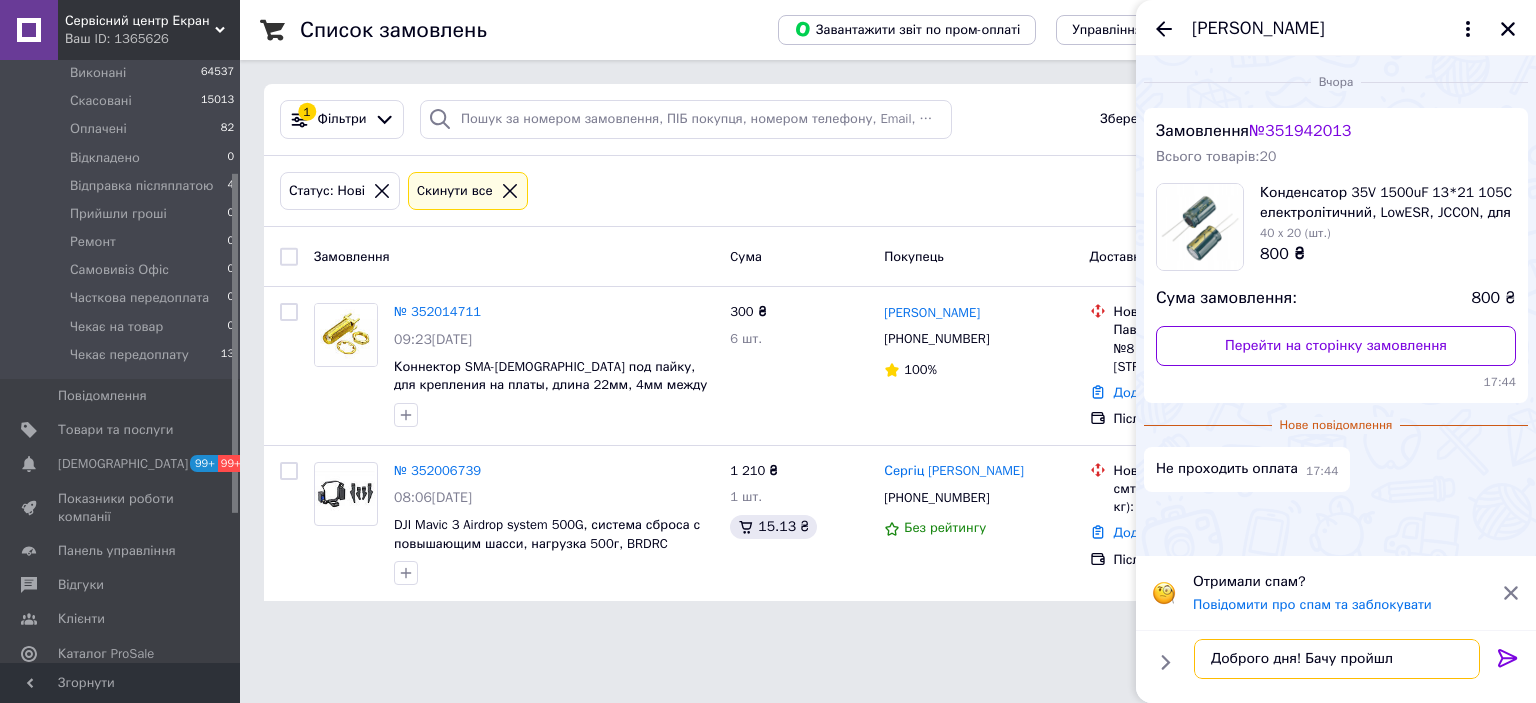 type on "Доброго дня! Бачу пройшла" 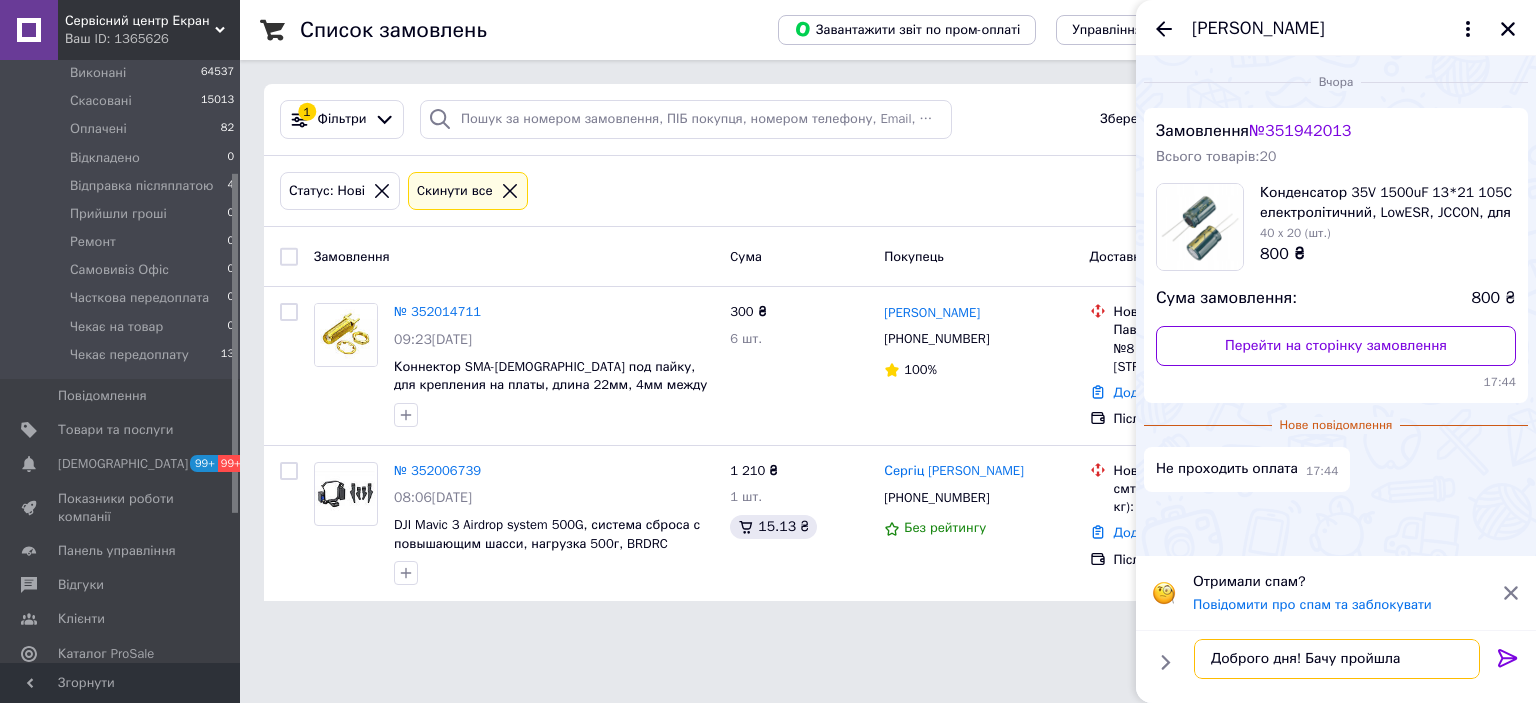 type 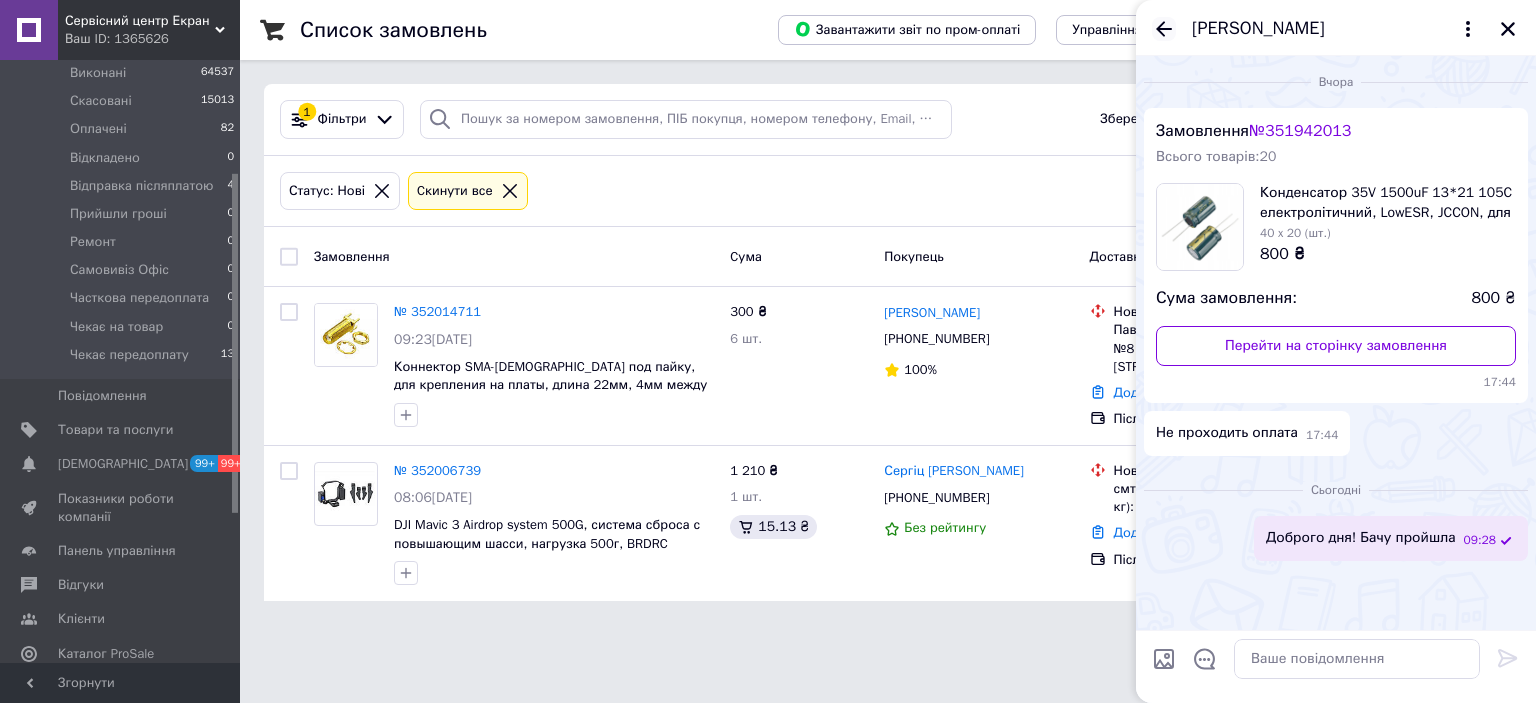 click 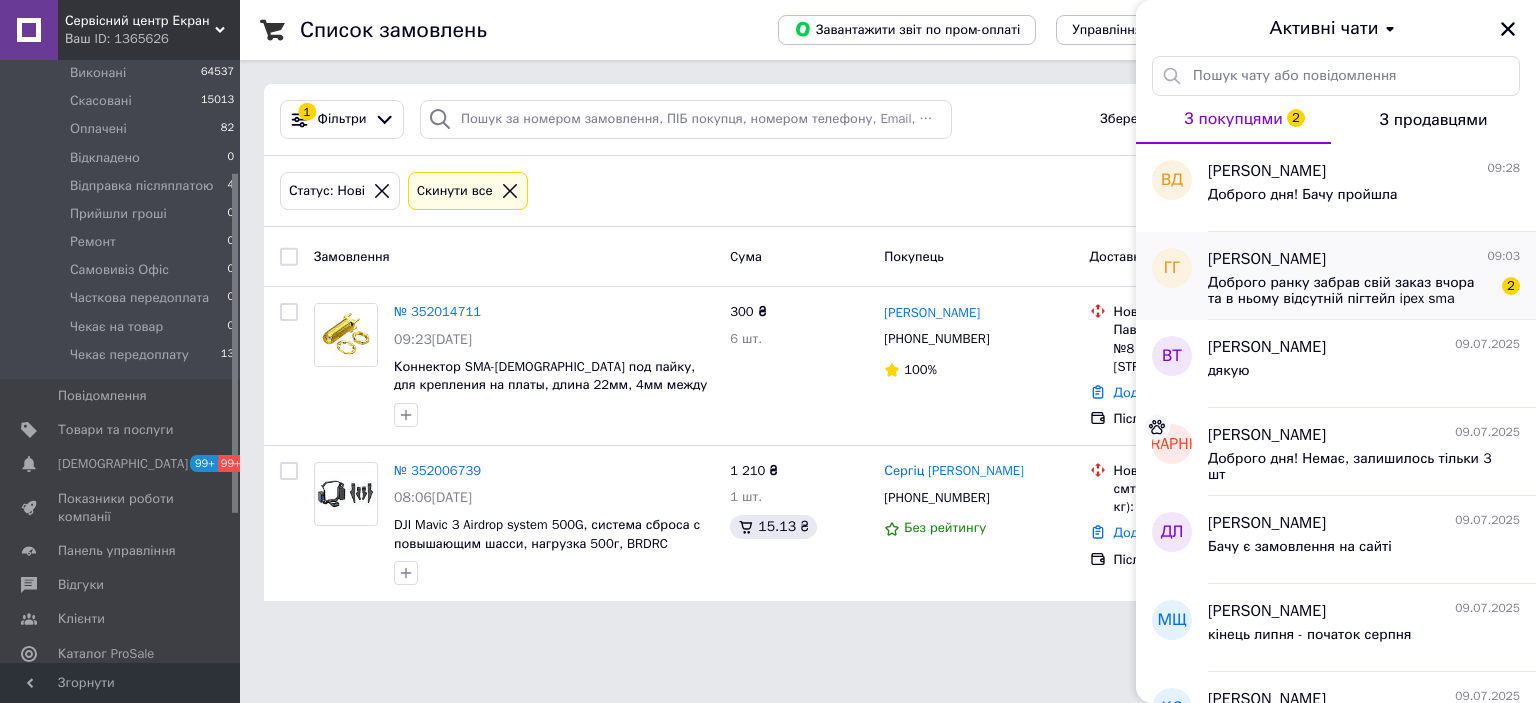 click on "Доброго ранку забрав свій заказ вчора та в ньому відсутній пігтейл ipex sma" at bounding box center (1350, 291) 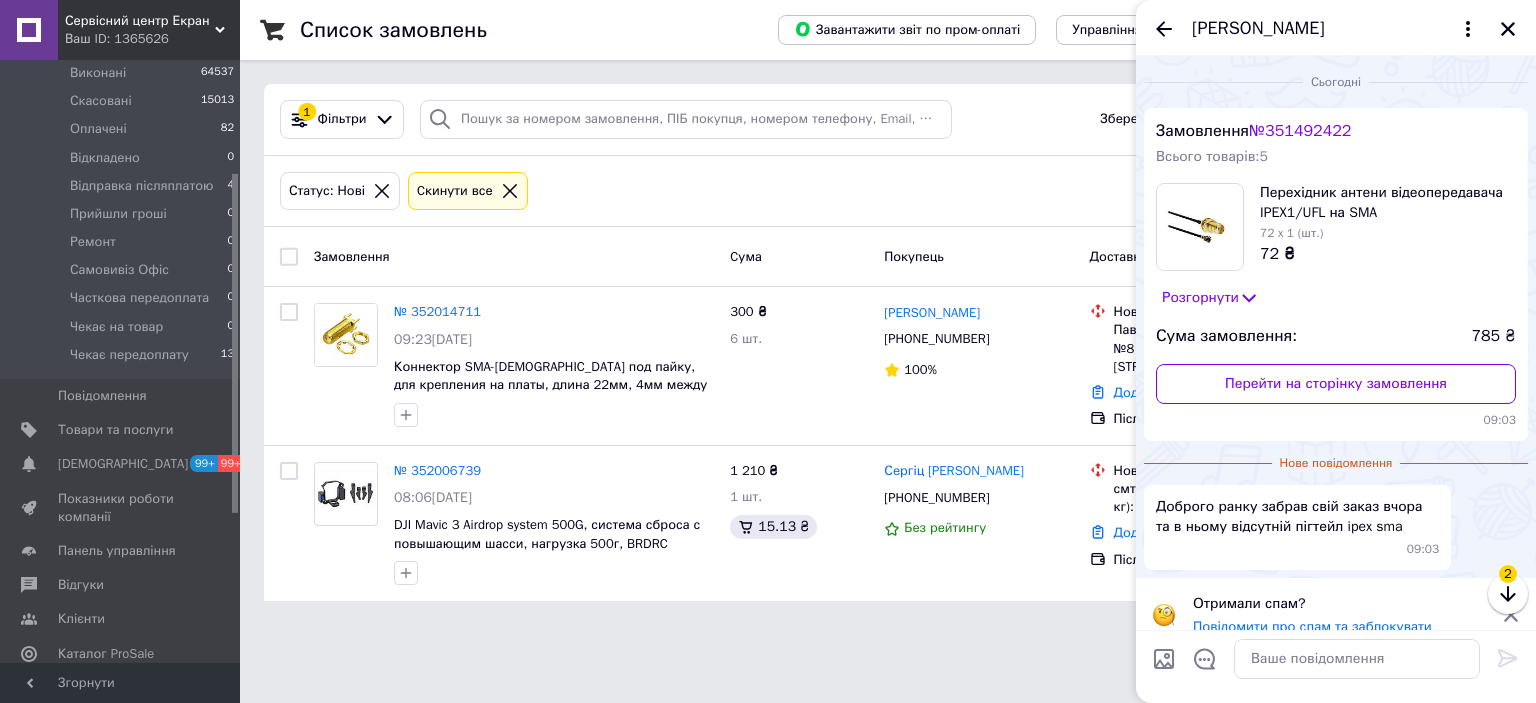 scroll, scrollTop: 21, scrollLeft: 0, axis: vertical 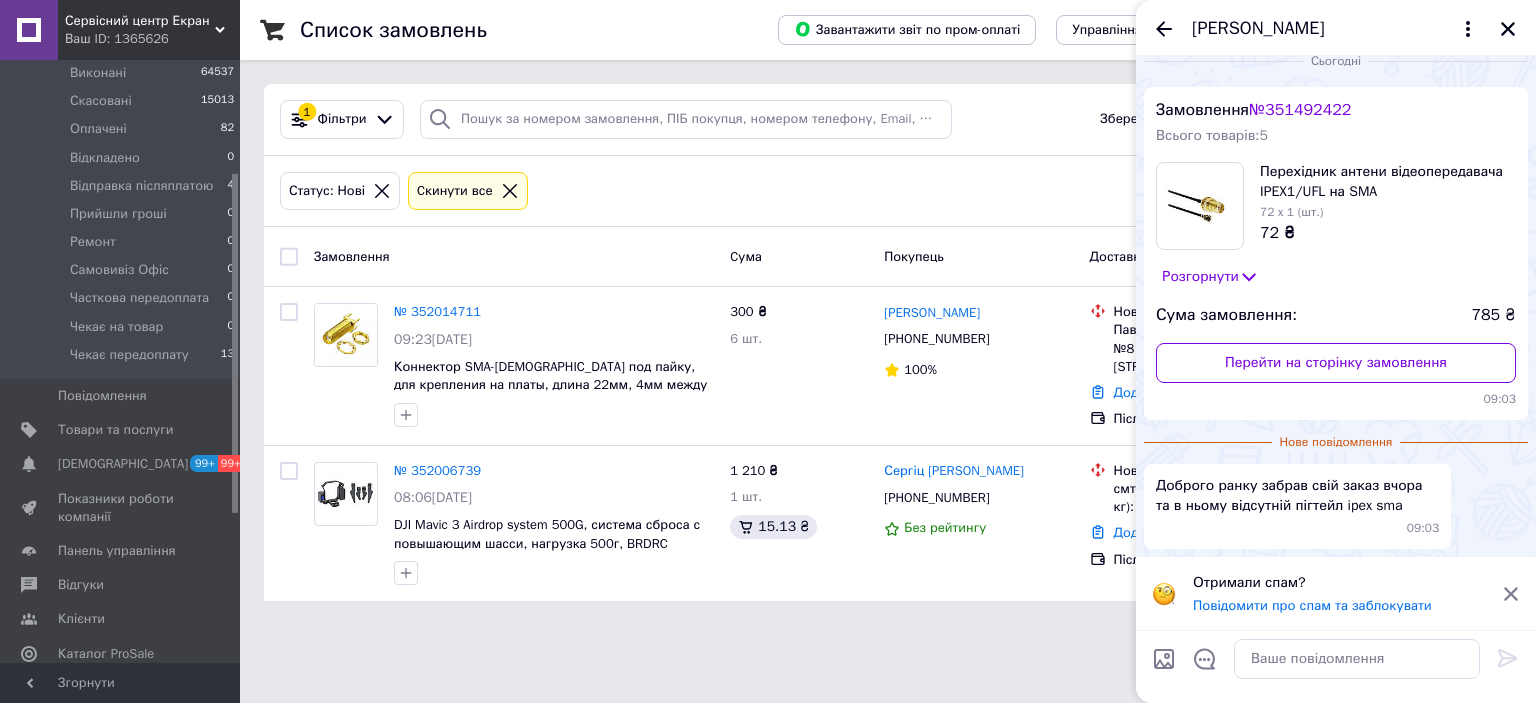 click on "№ 351492422" at bounding box center [1300, 110] 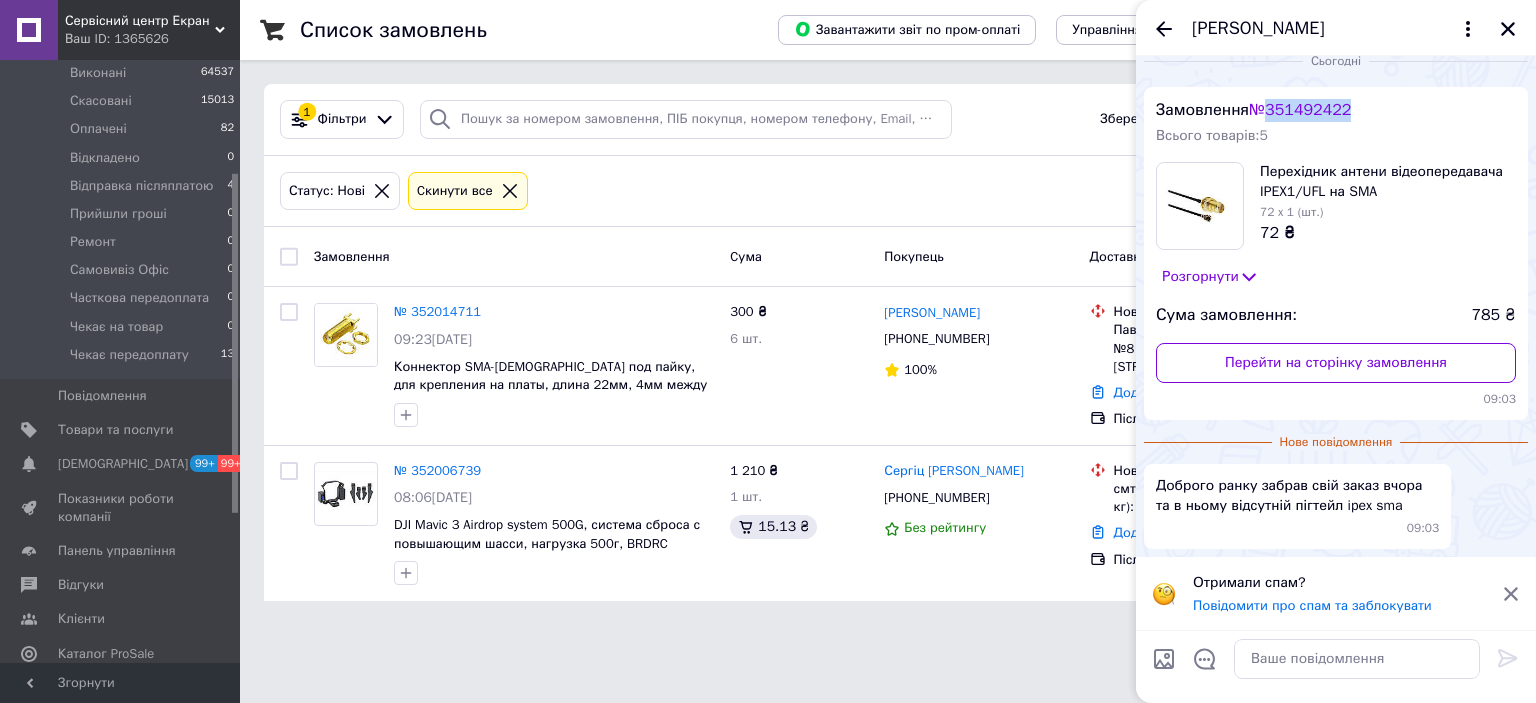 click on "№ 351492422" at bounding box center (1300, 110) 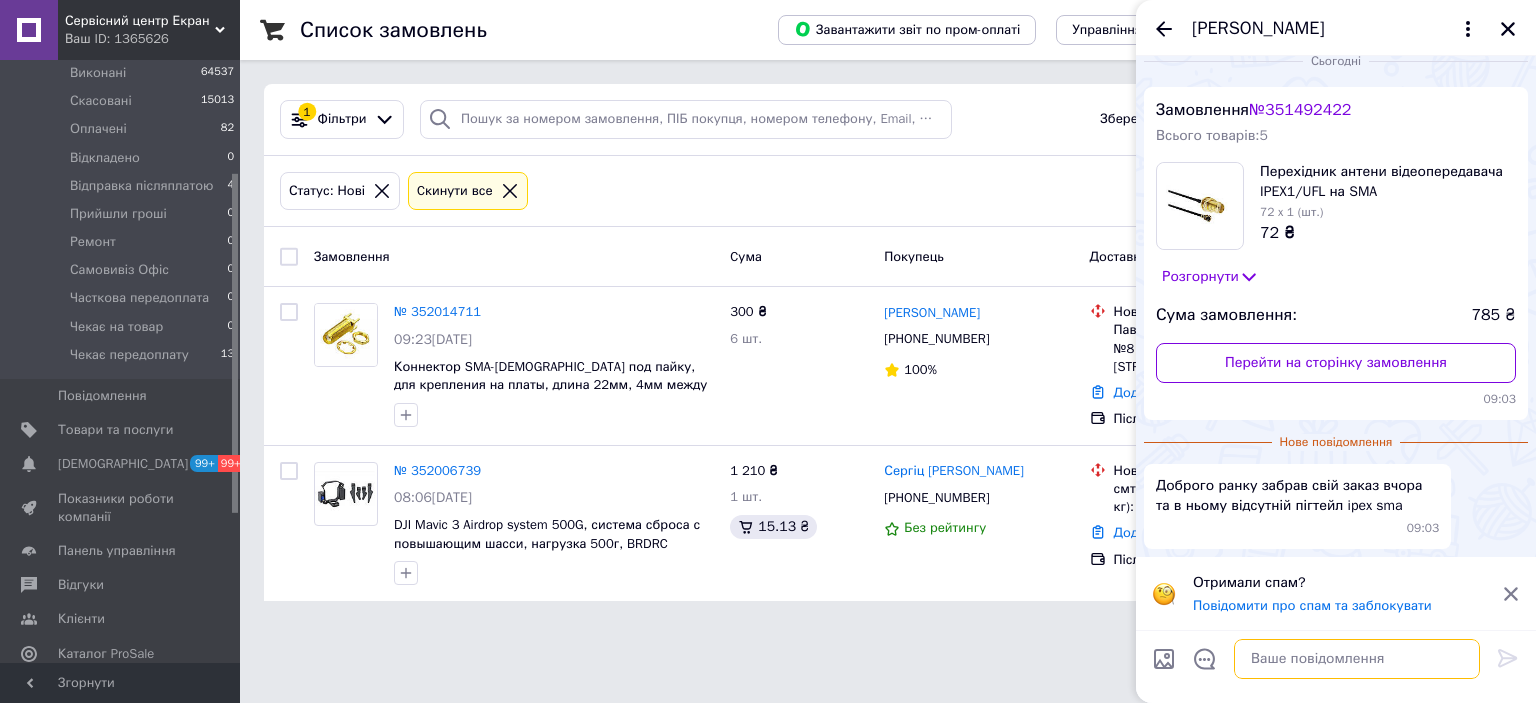 click at bounding box center [1357, 659] 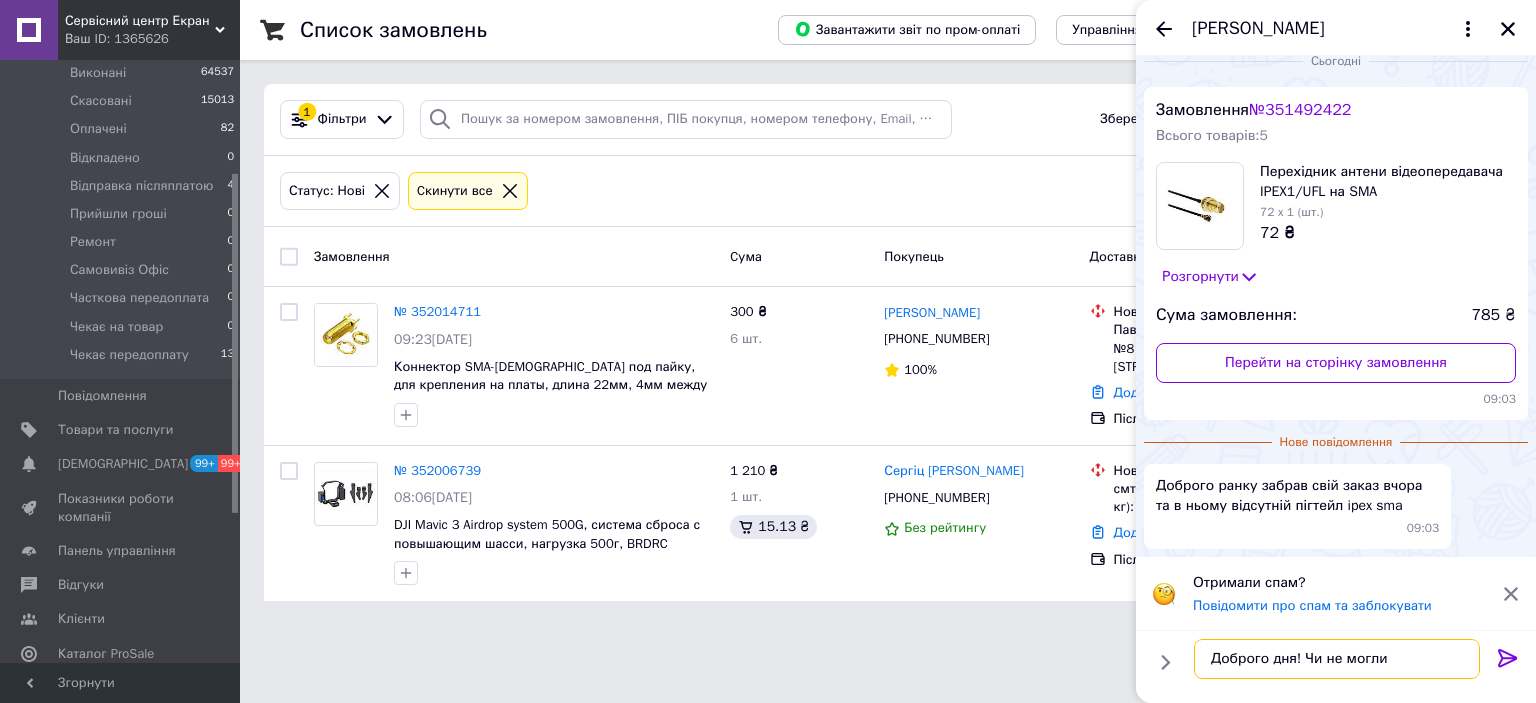 drag, startPoint x: 1396, startPoint y: 662, endPoint x: 1307, endPoint y: 671, distance: 89.453896 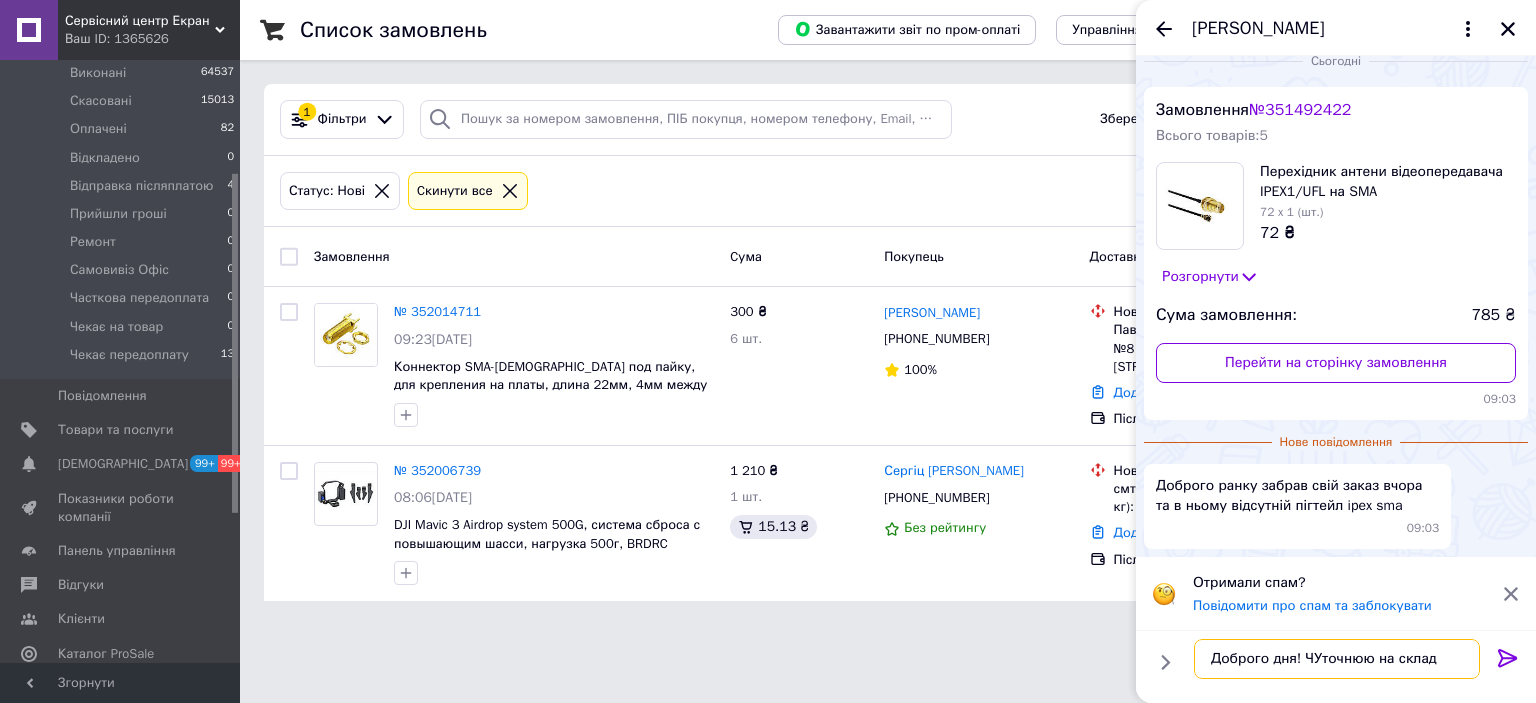 type on "Доброго дня! [GEOGRAPHIC_DATA] на складі" 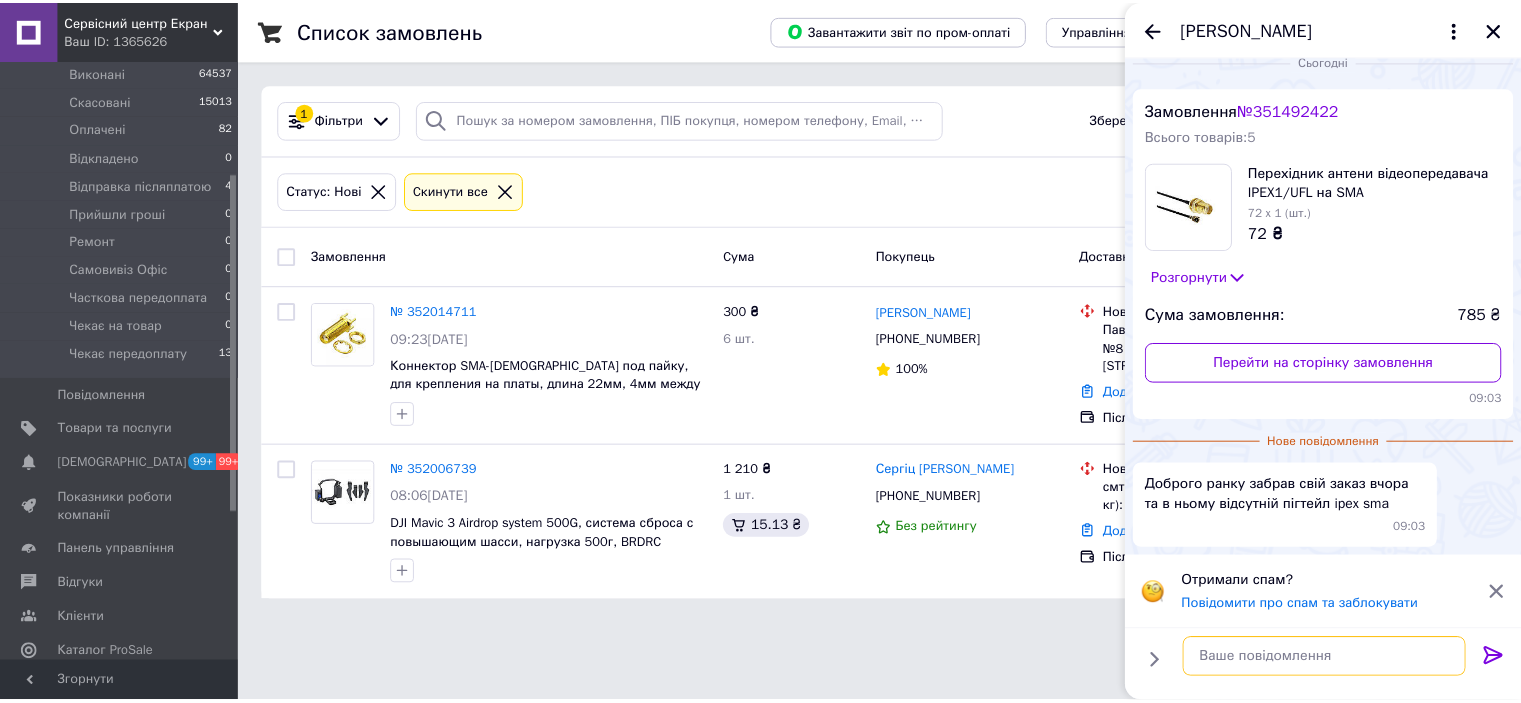 scroll, scrollTop: 0, scrollLeft: 0, axis: both 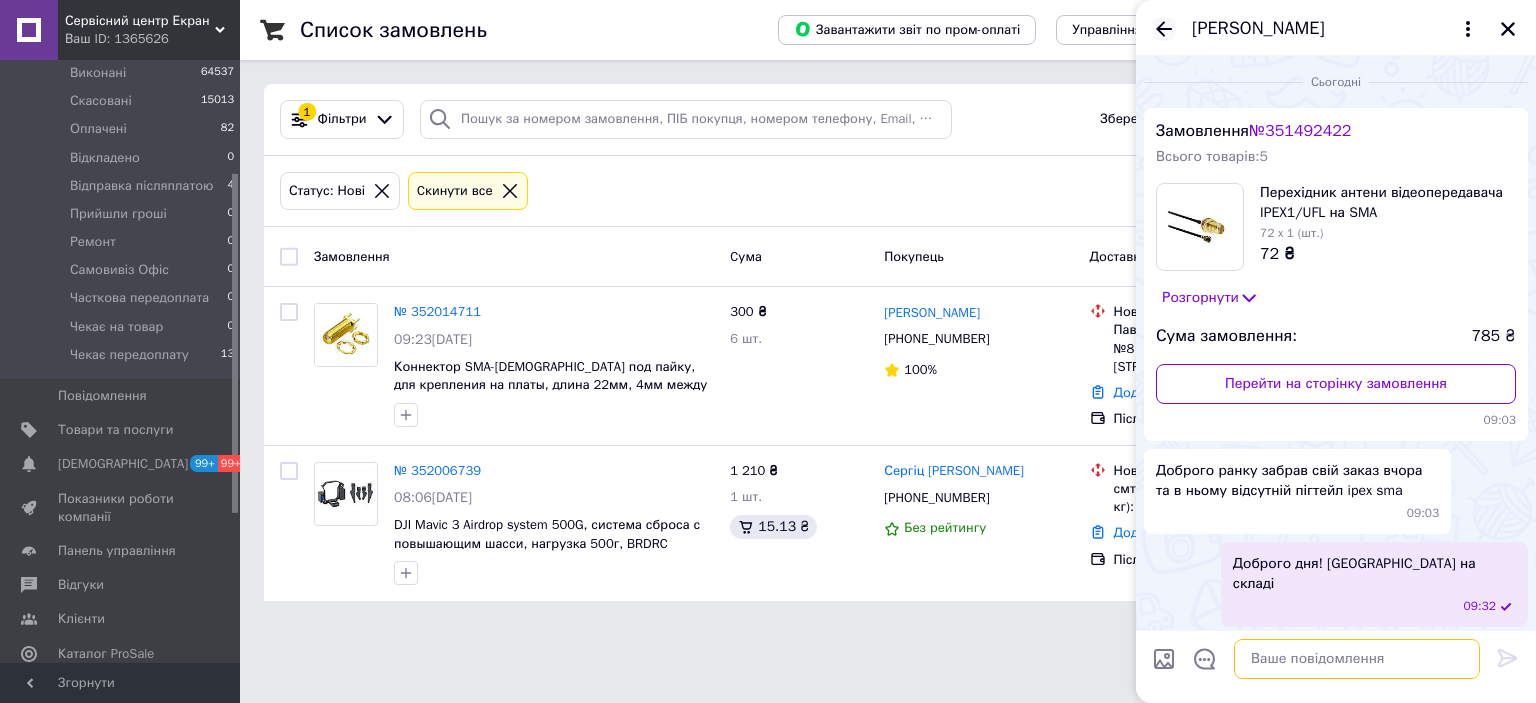 type 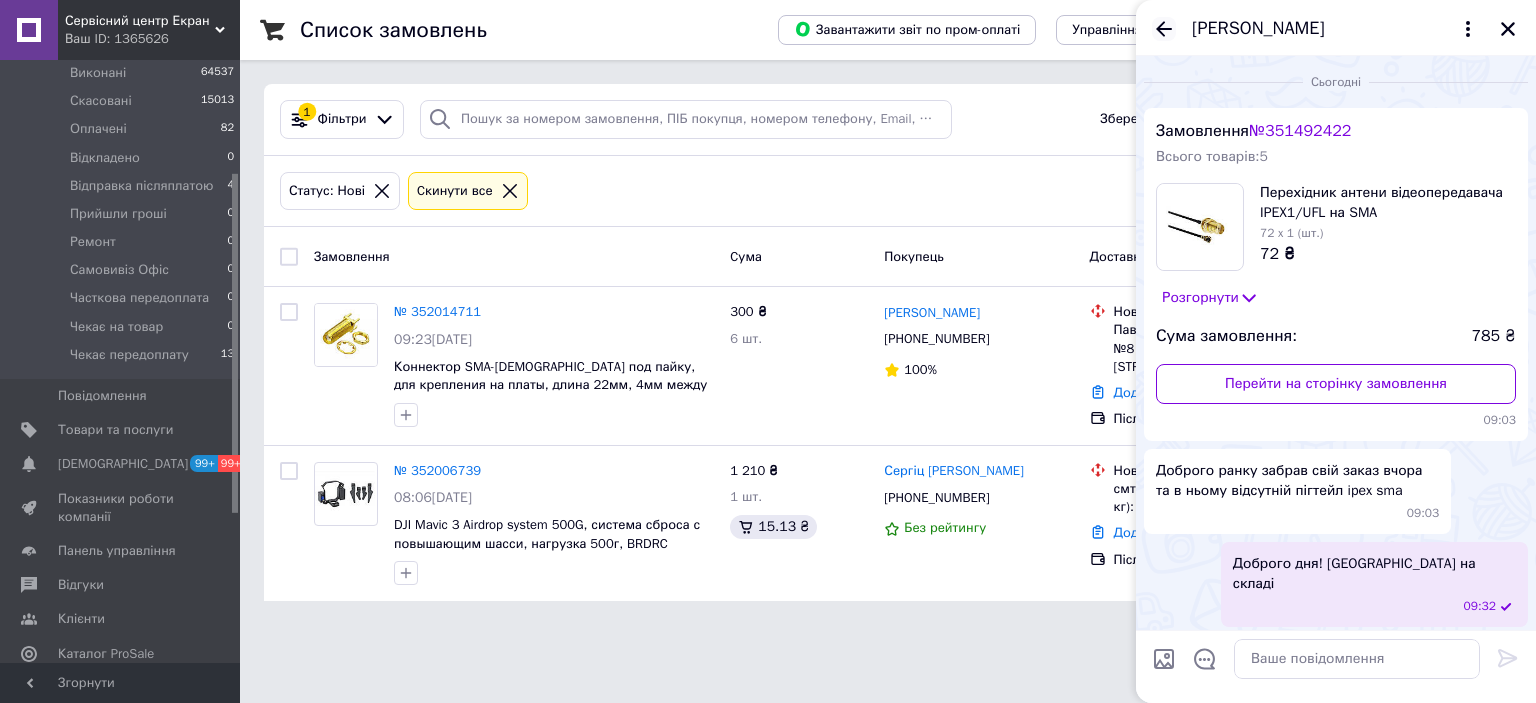 click 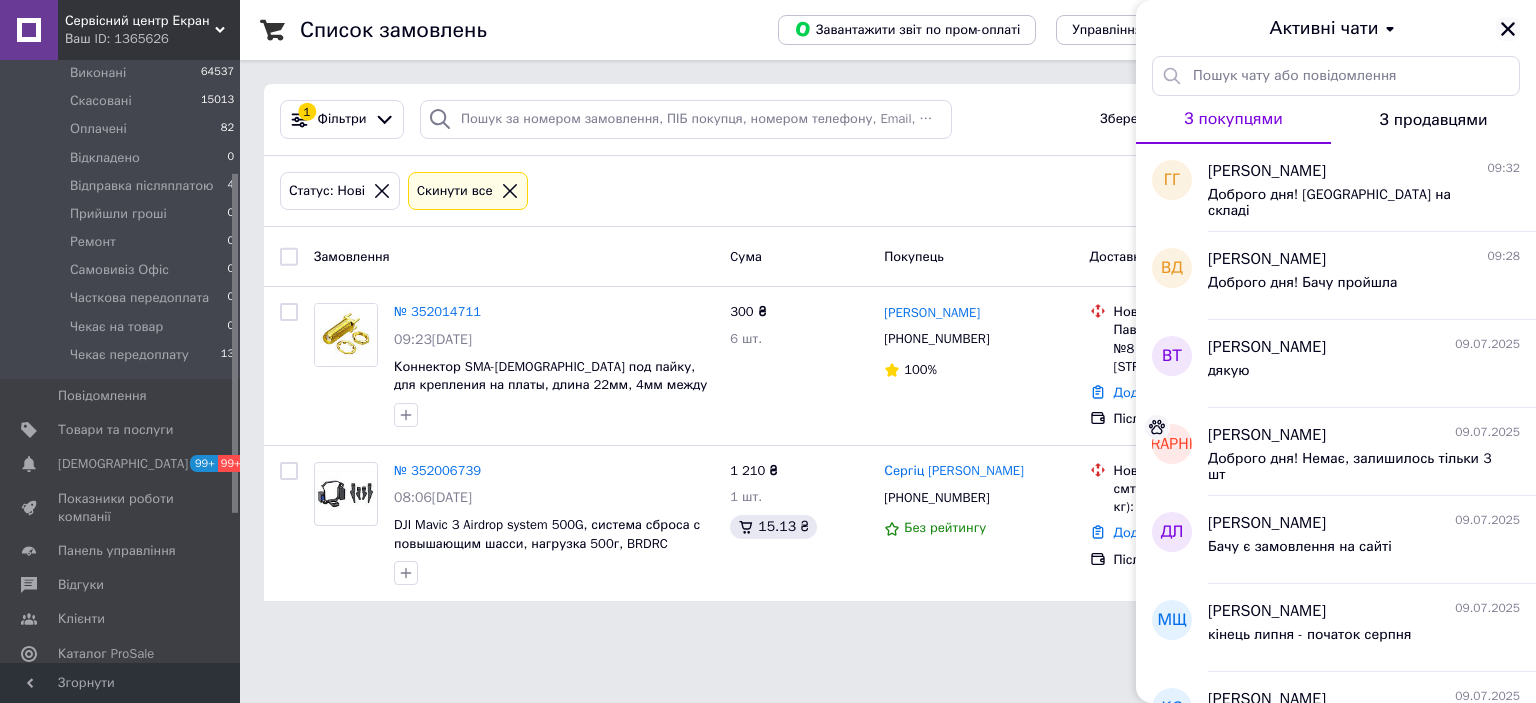 click 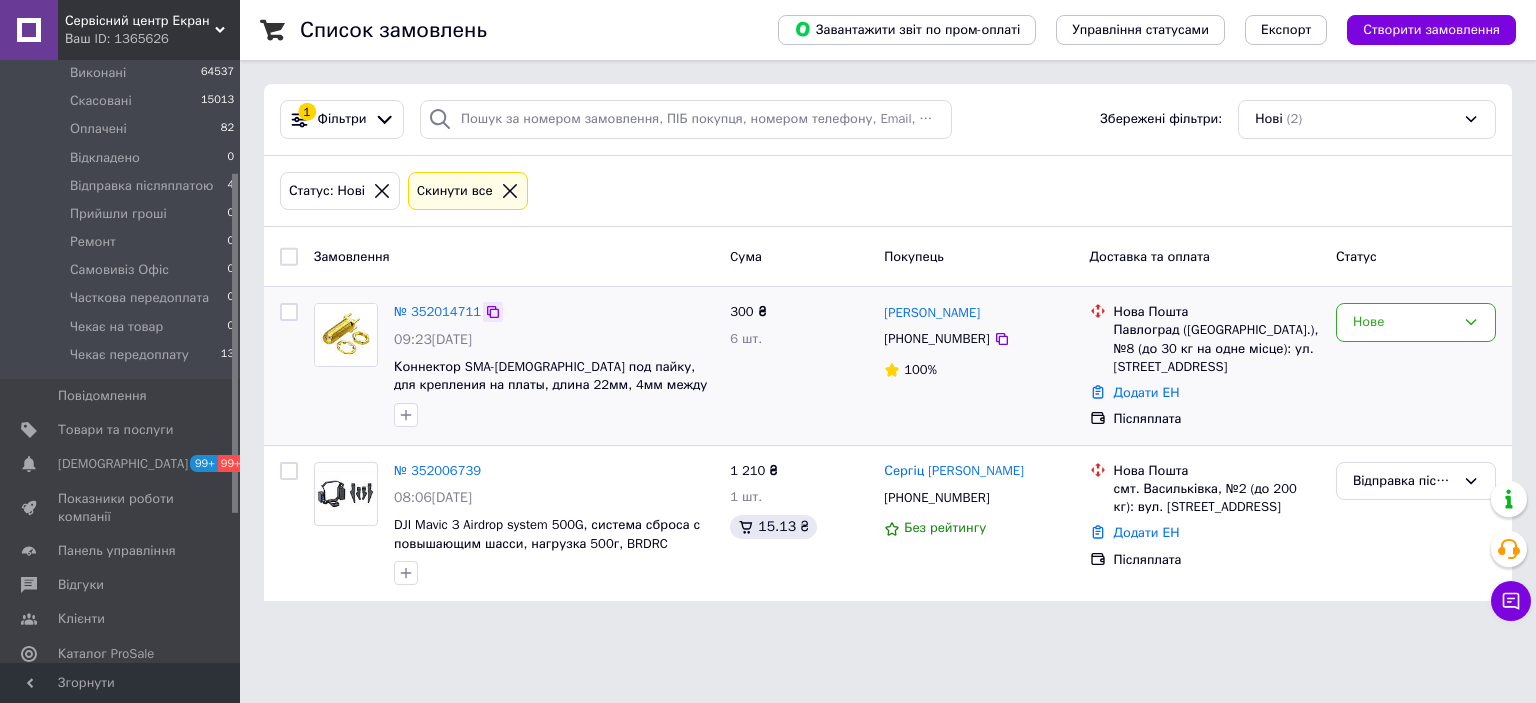 click 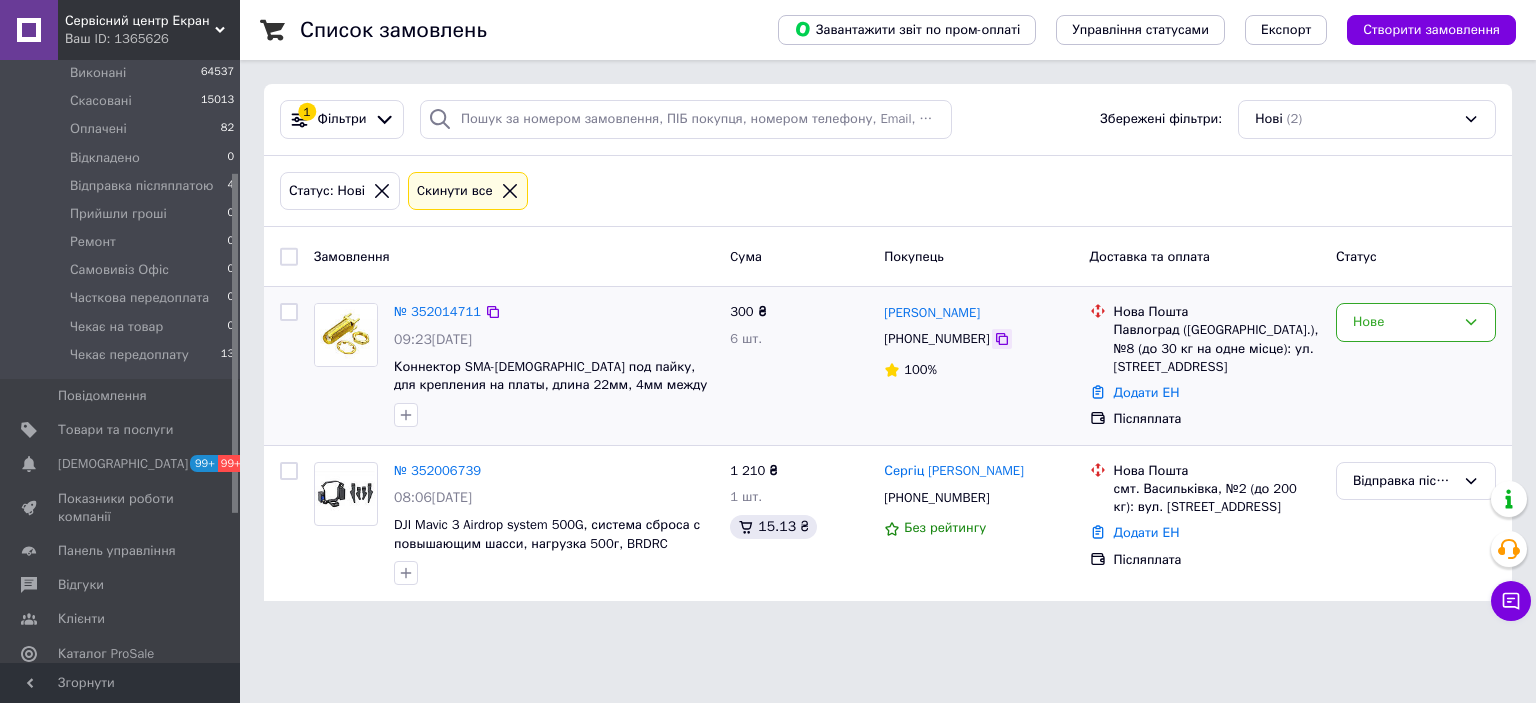 click 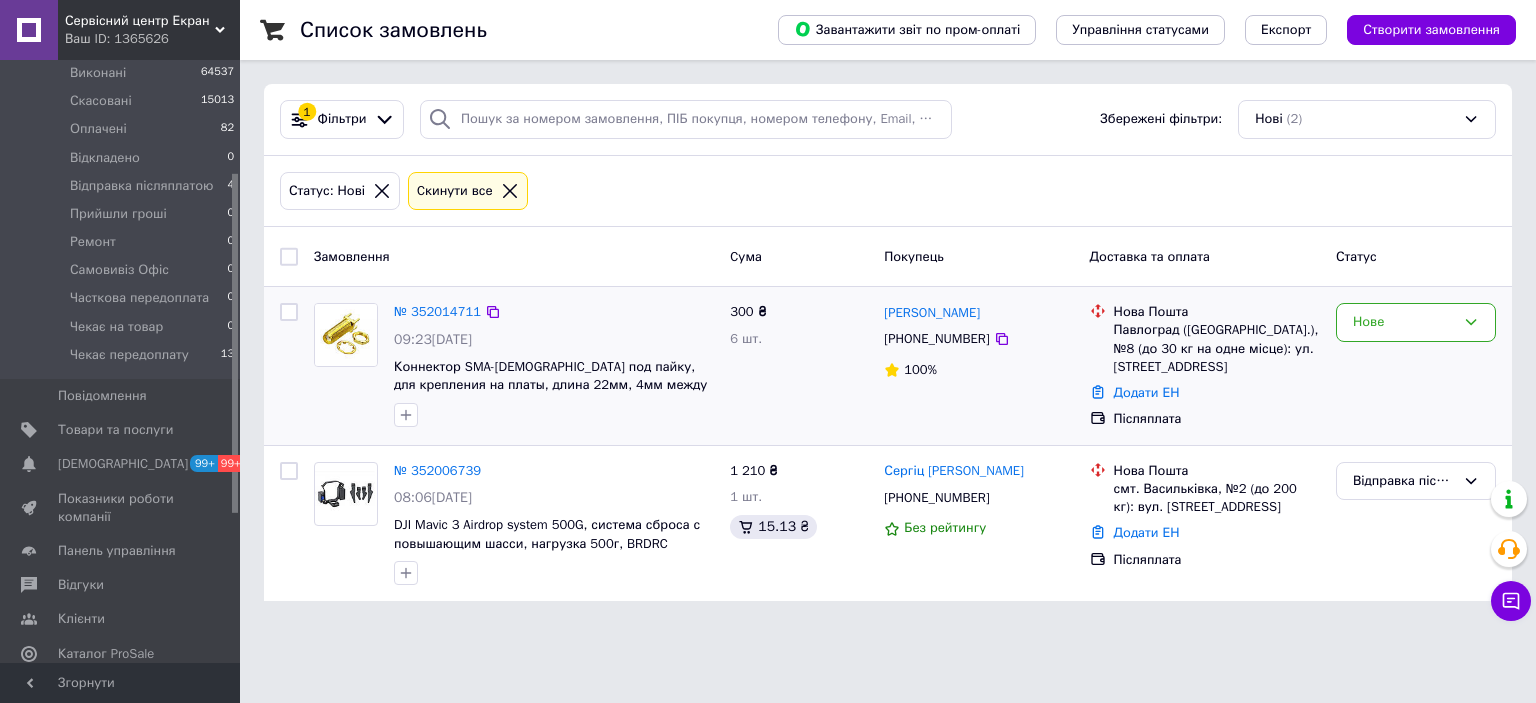click at bounding box center [346, 365] 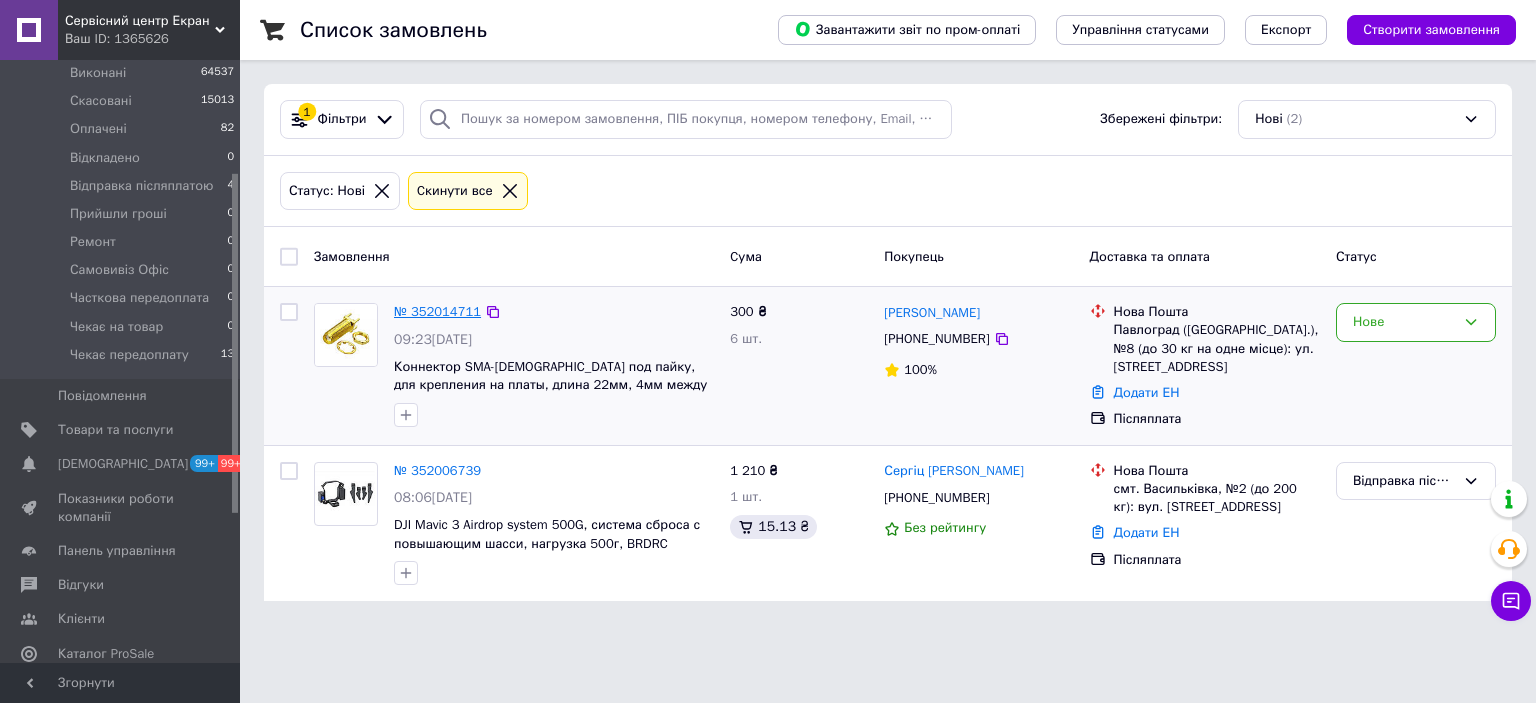 click on "№ 352014711" at bounding box center (437, 311) 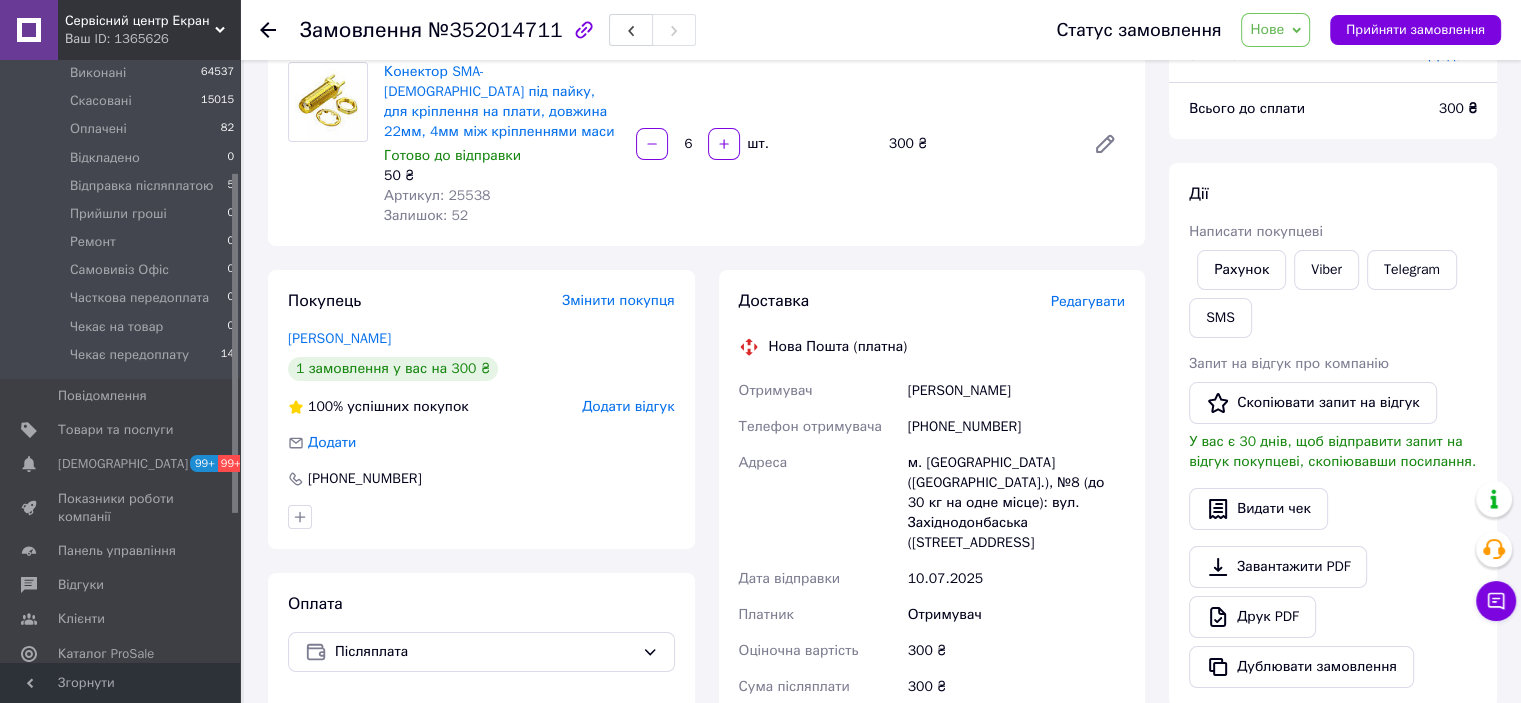 scroll, scrollTop: 300, scrollLeft: 0, axis: vertical 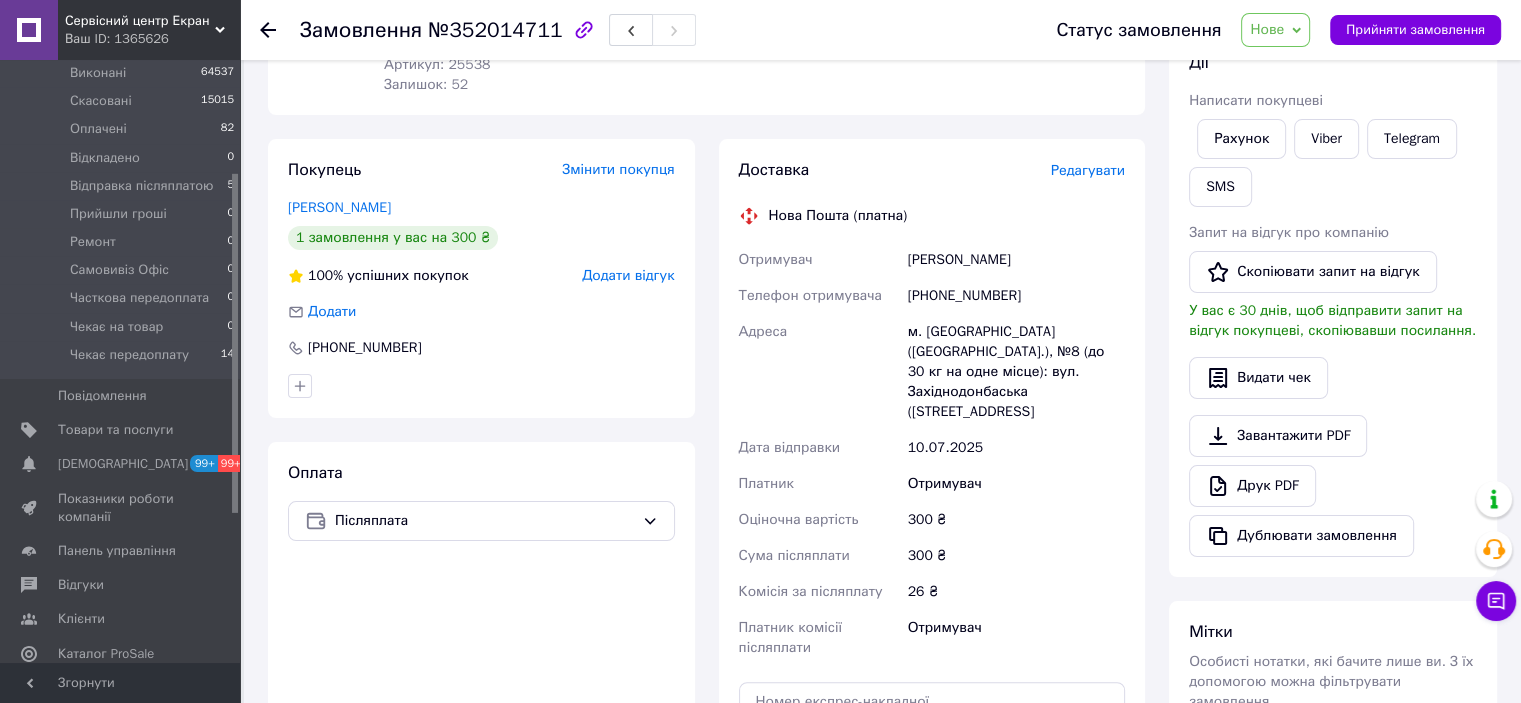 drag, startPoint x: 328, startPoint y: 421, endPoint x: 346, endPoint y: 422, distance: 18.027756 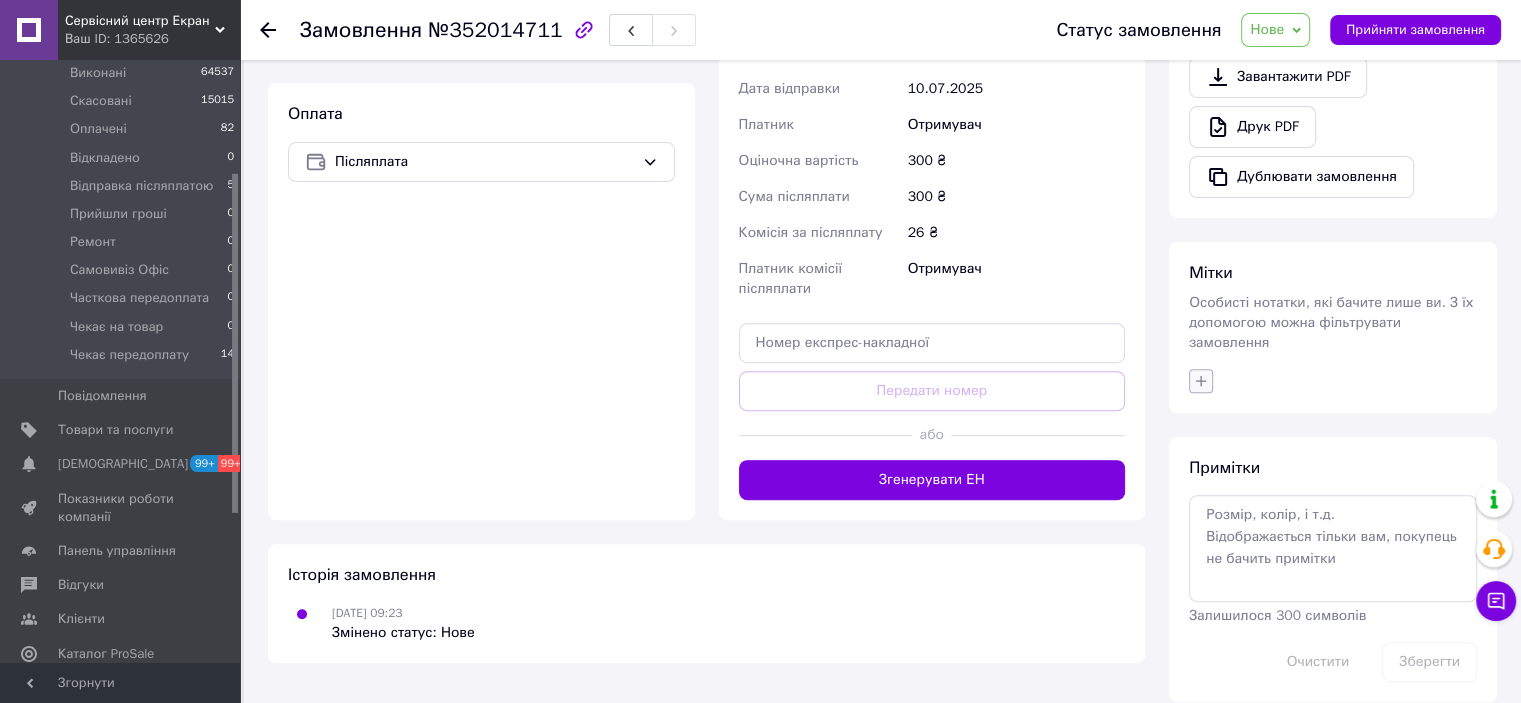 click 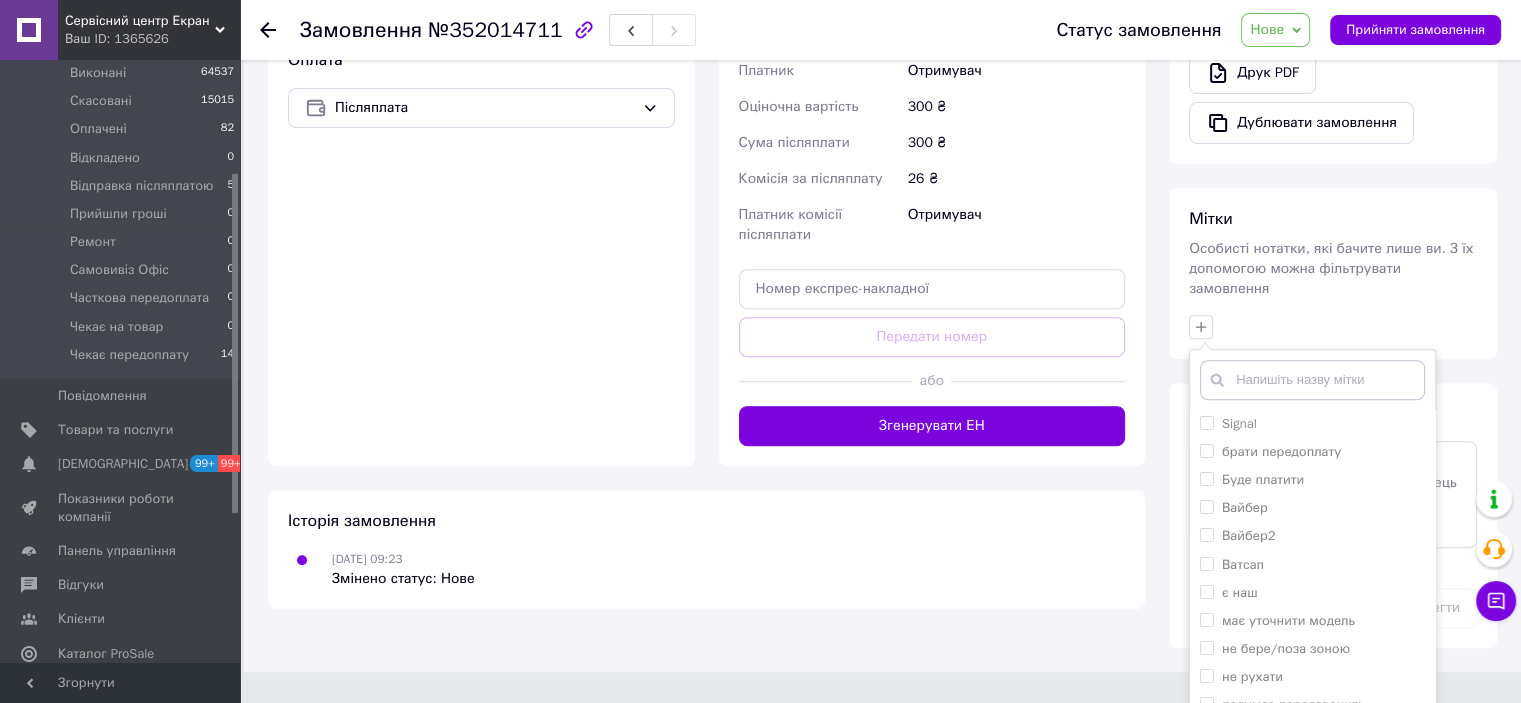 scroll, scrollTop: 762, scrollLeft: 0, axis: vertical 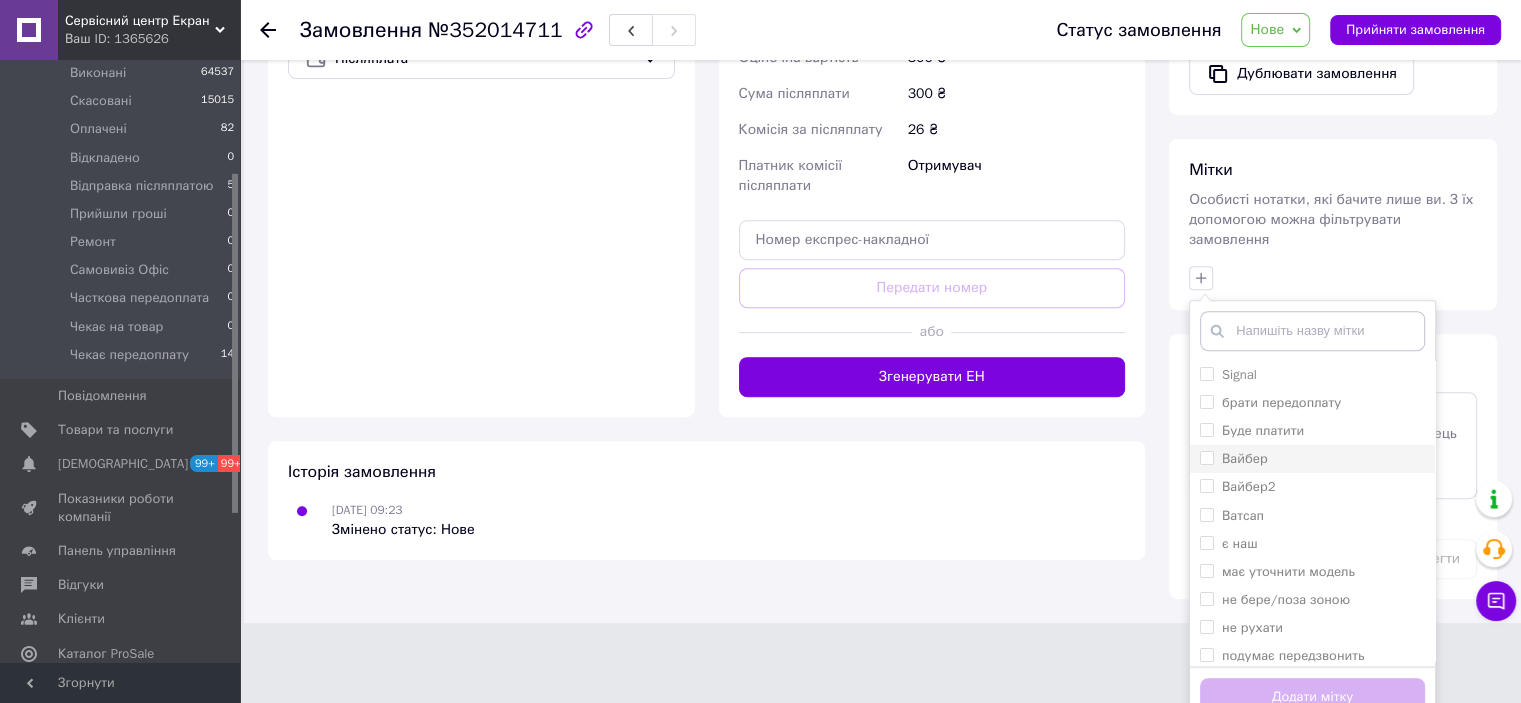 click on "Вайбер" at bounding box center (1312, 459) 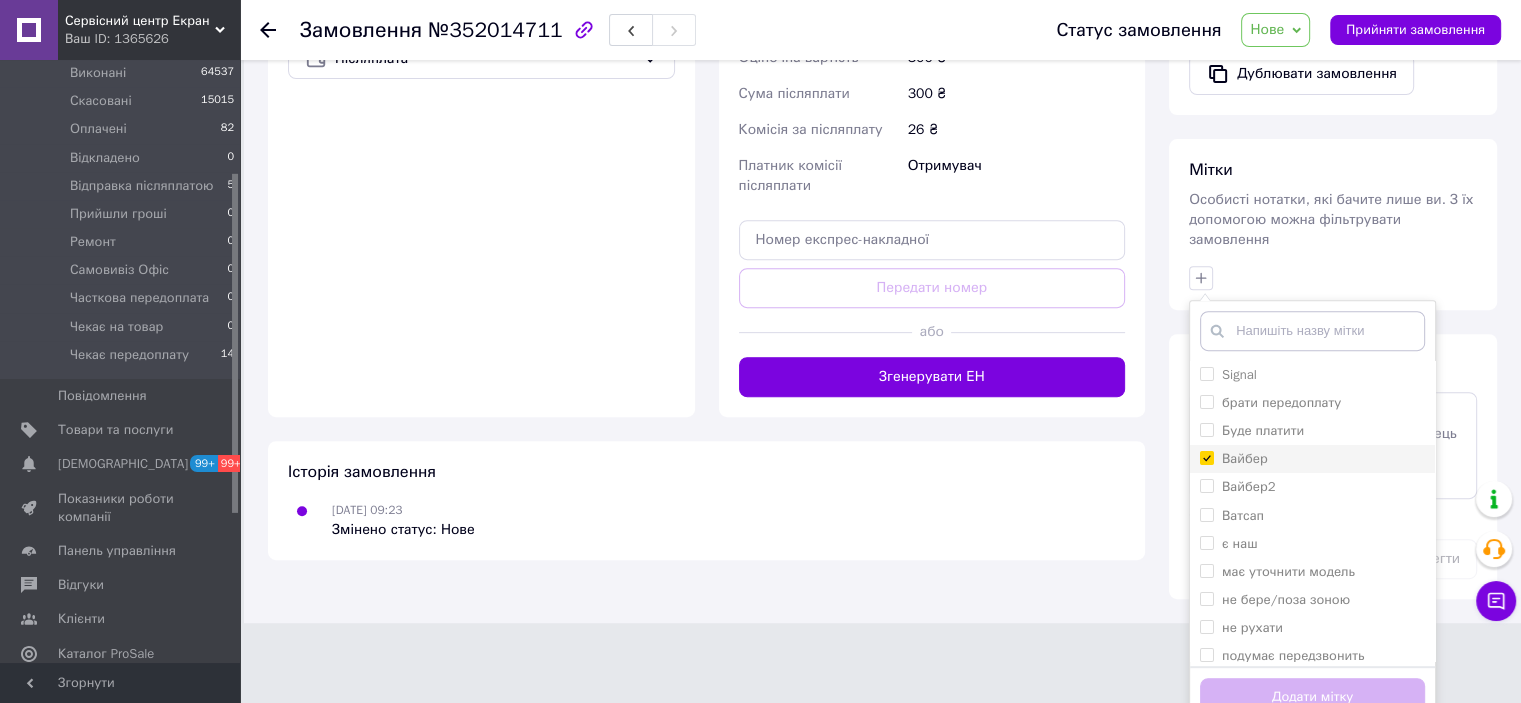 checkbox on "true" 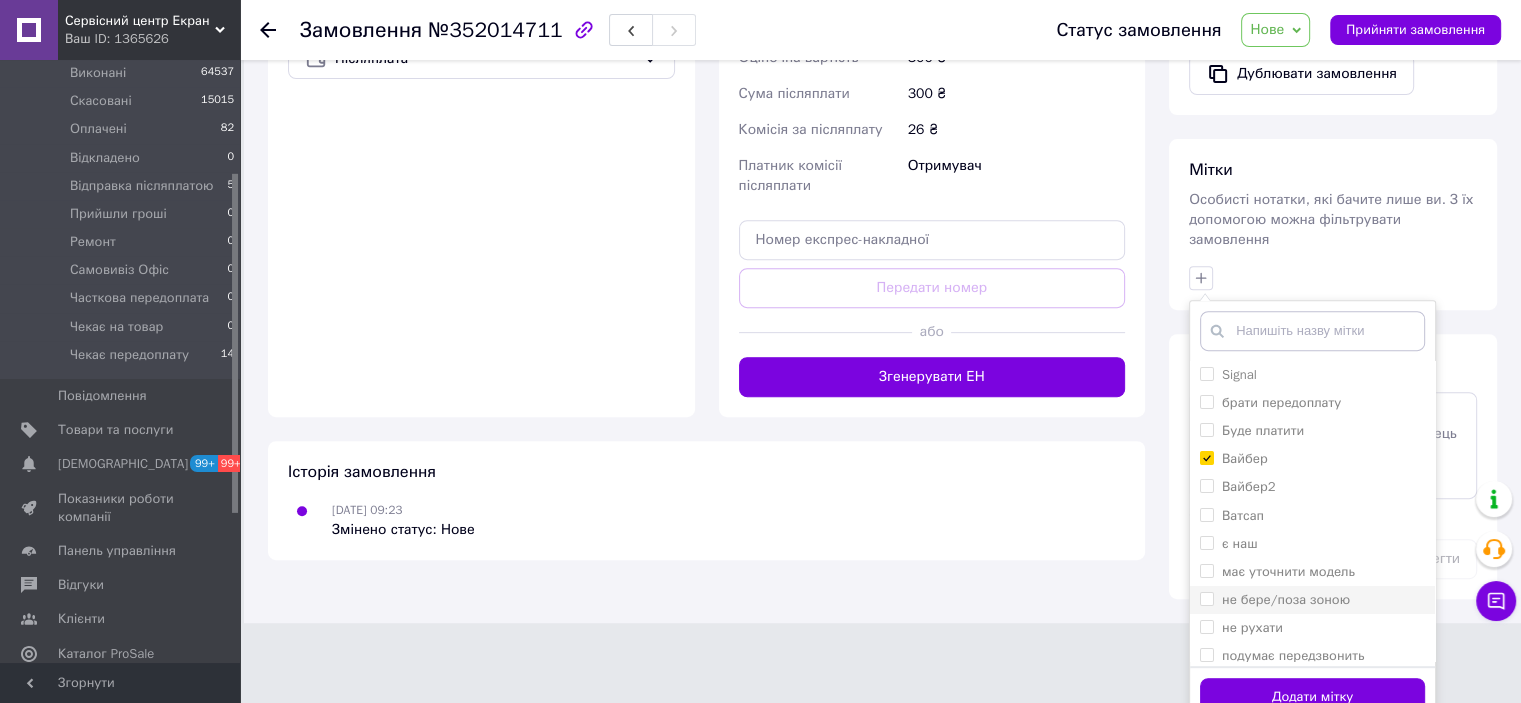 click on "не бере/поза зоною" at bounding box center [1286, 599] 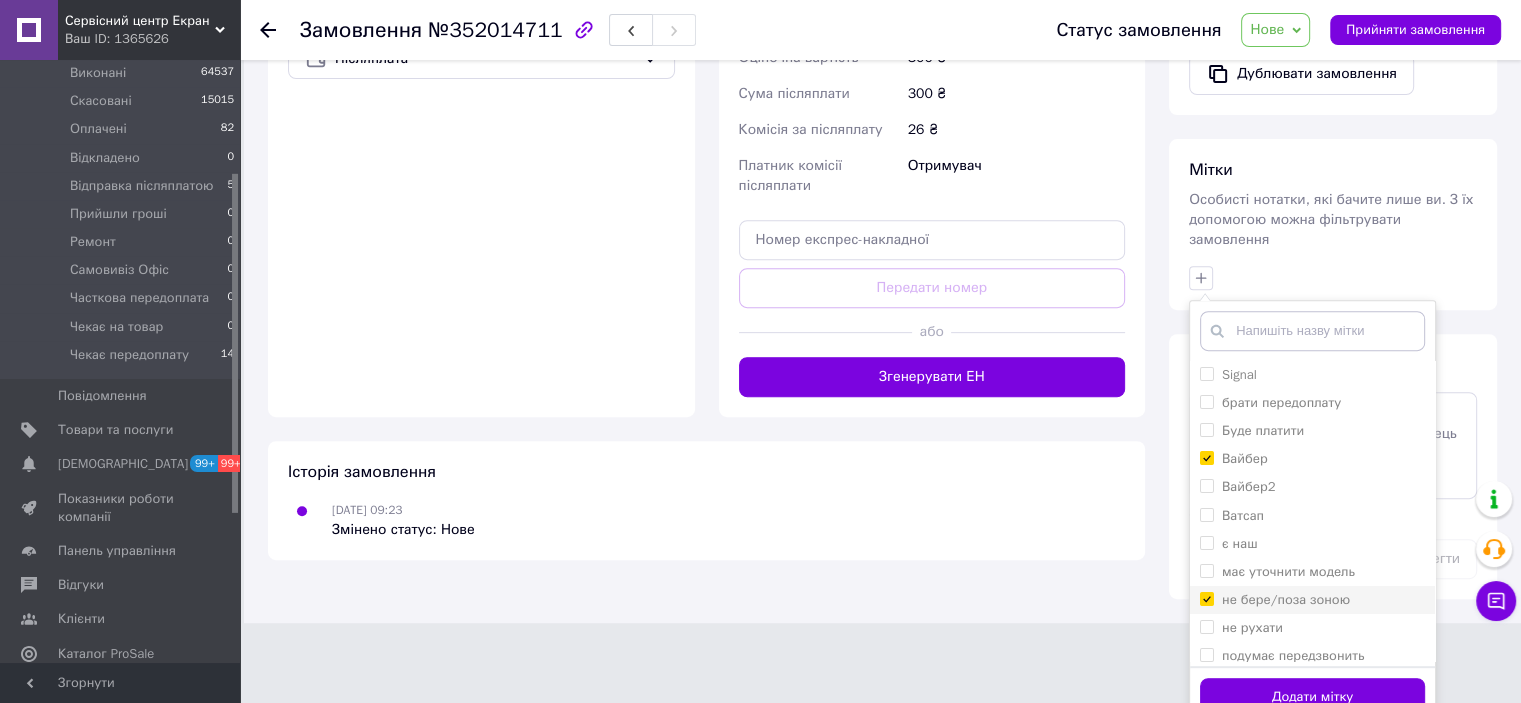 checkbox on "true" 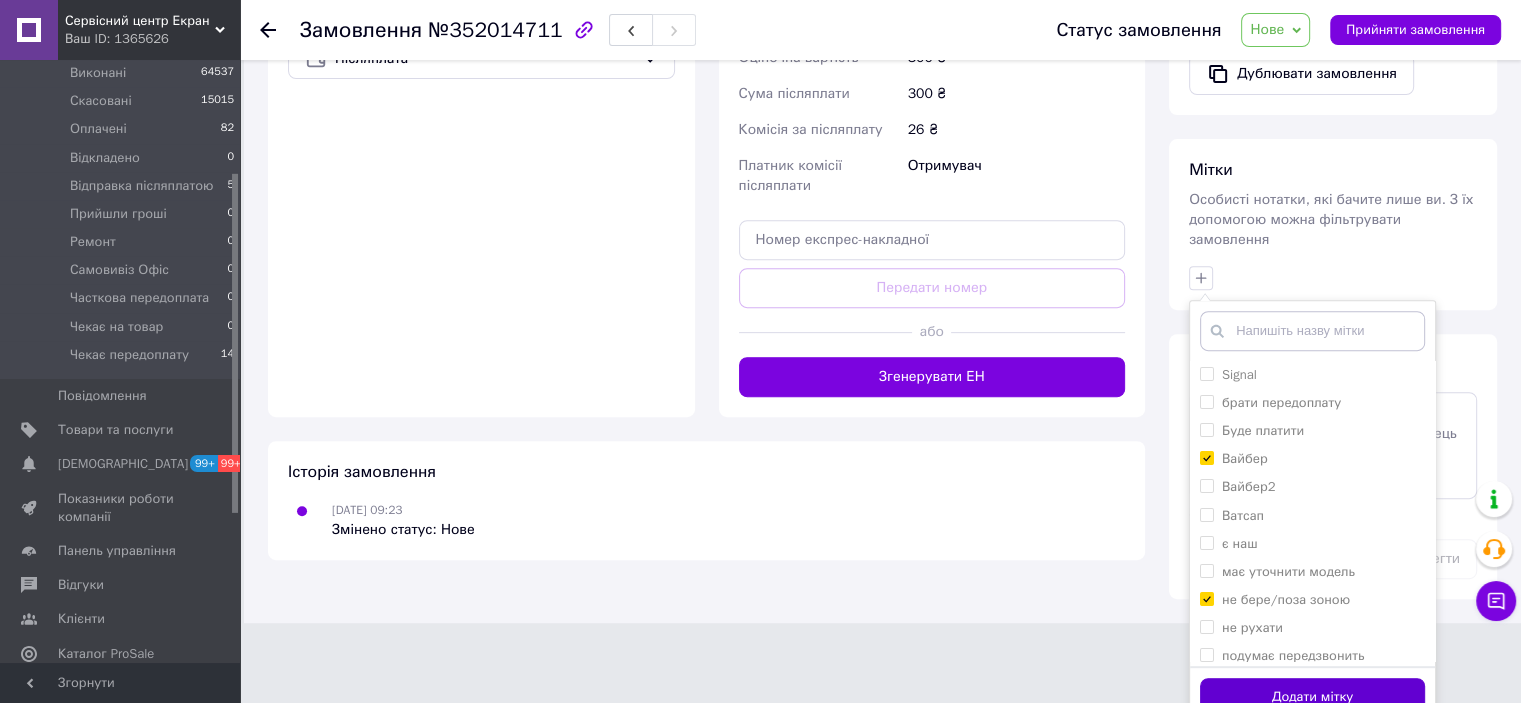 click on "Додати мітку" at bounding box center (1312, 697) 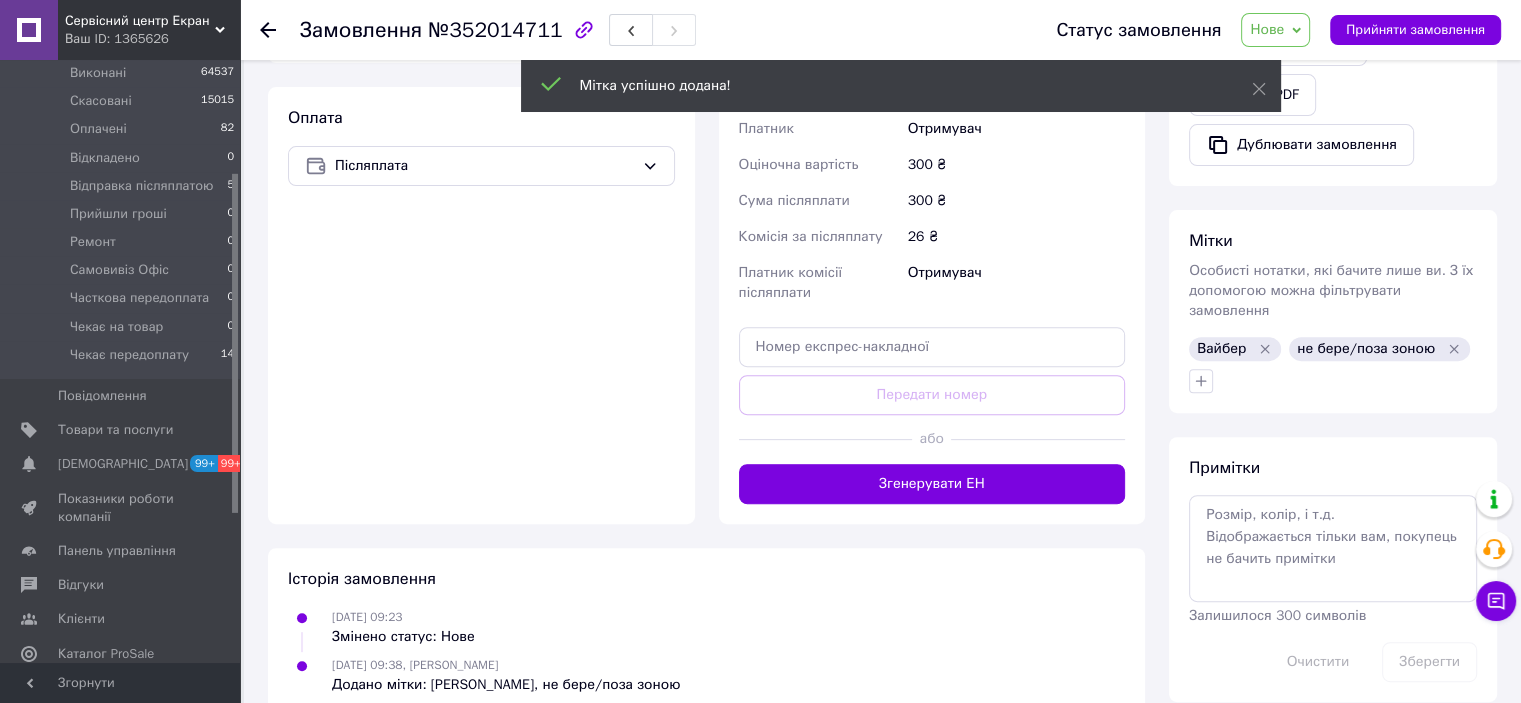 scroll, scrollTop: 691, scrollLeft: 0, axis: vertical 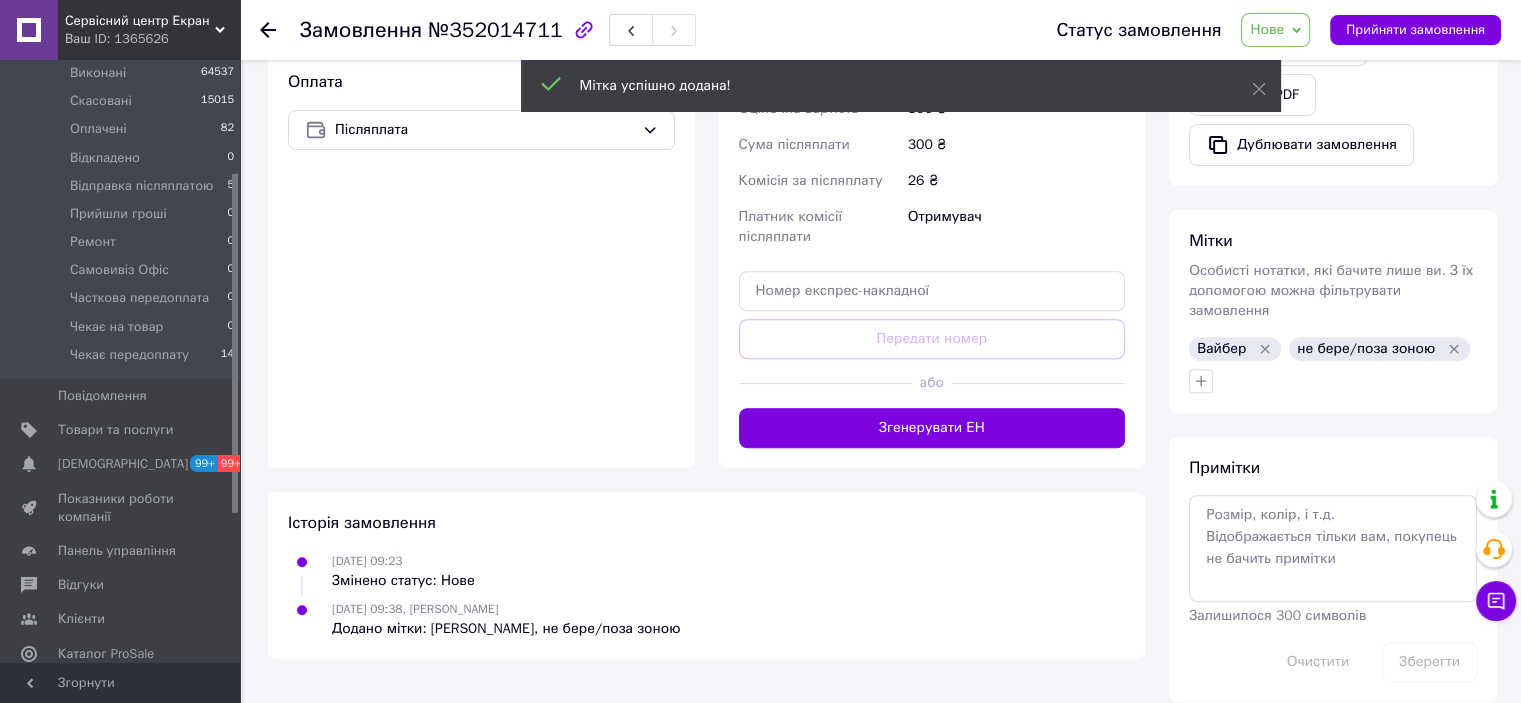 click on "Оплата Післяплата" at bounding box center (481, 259) 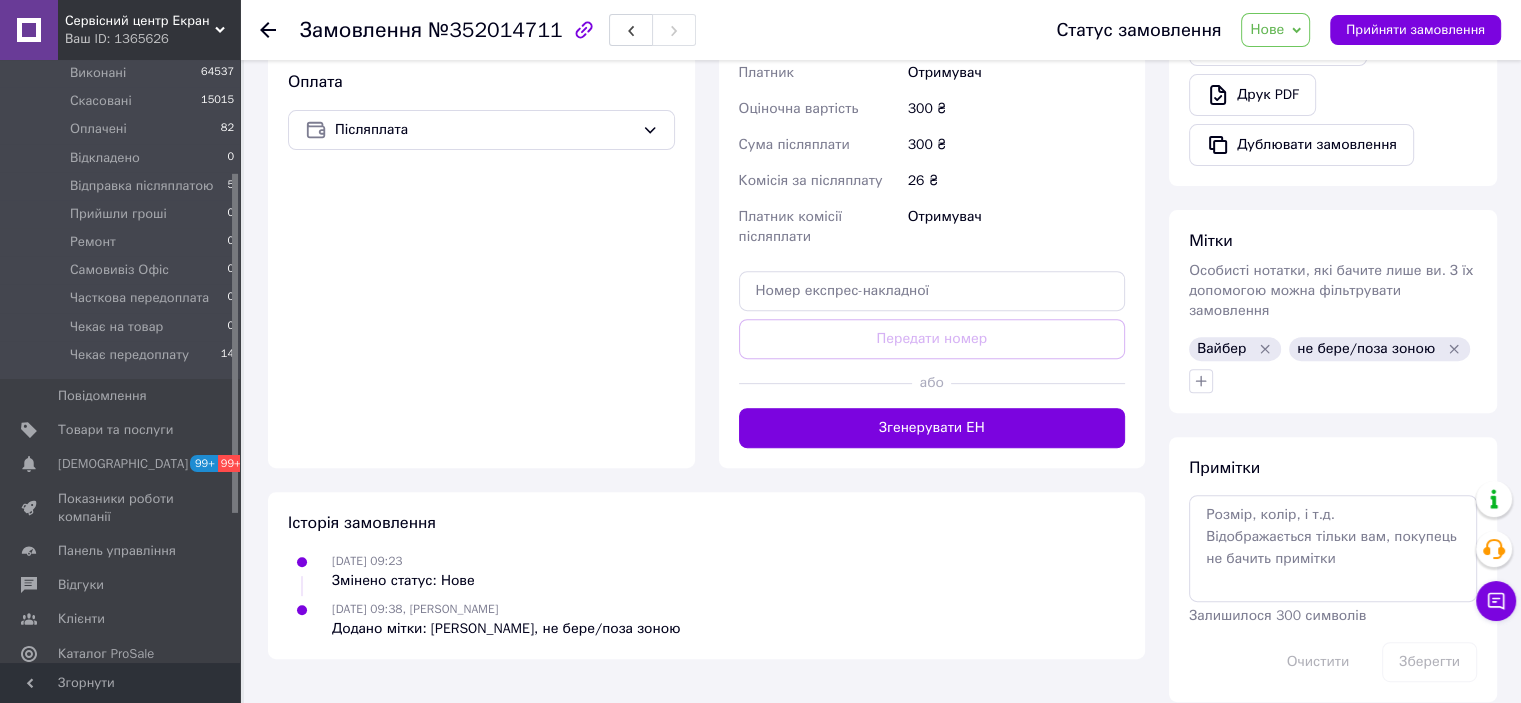 click on "Нове" at bounding box center [1267, 29] 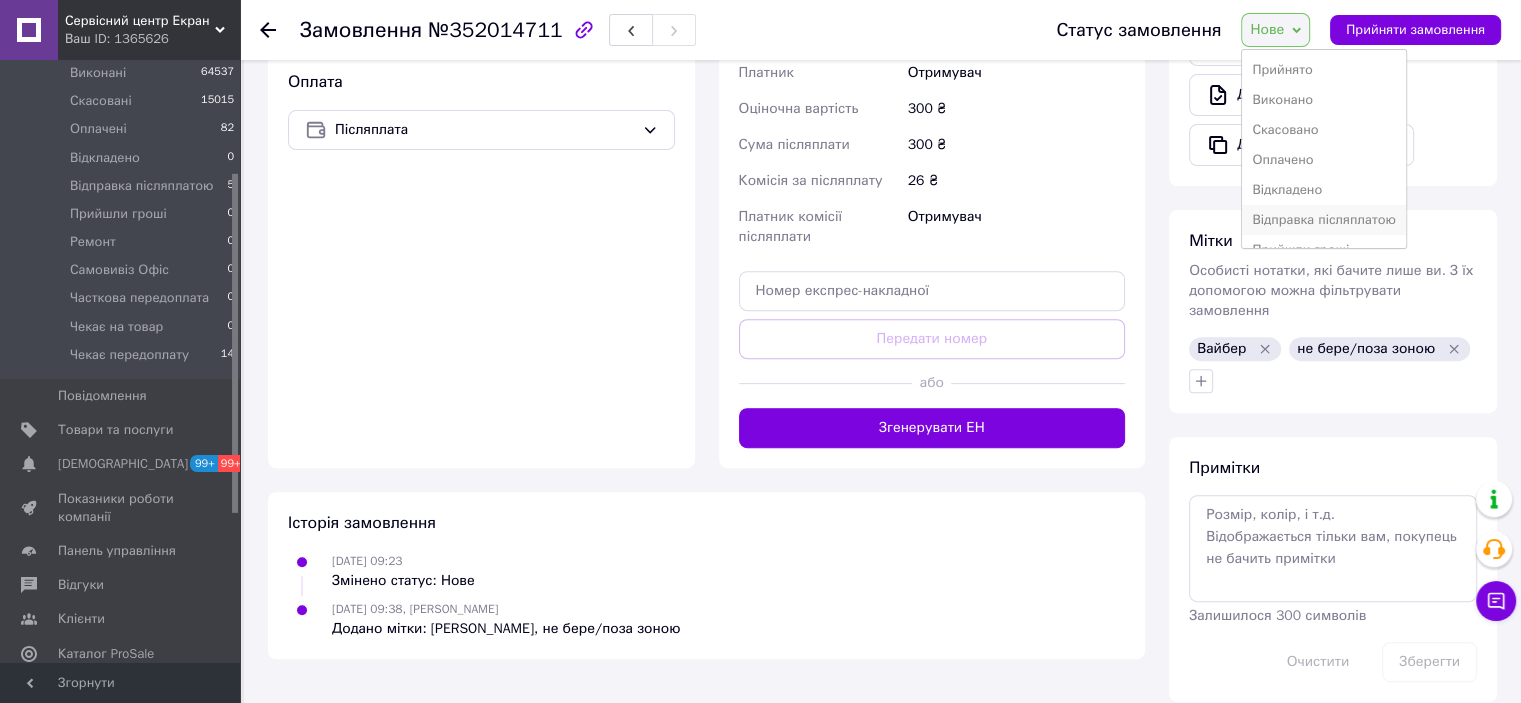 click on "Відправка післяплатою" at bounding box center [1324, 220] 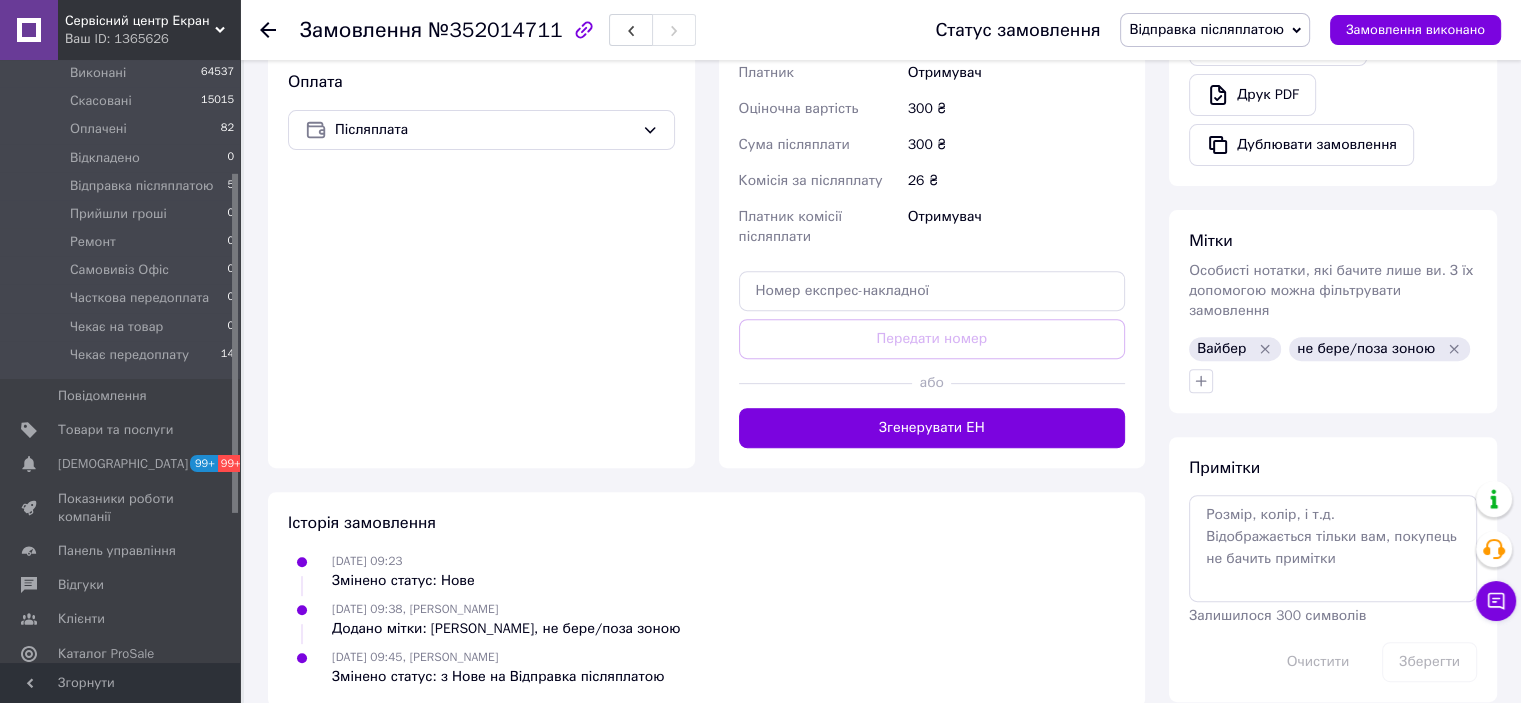 click 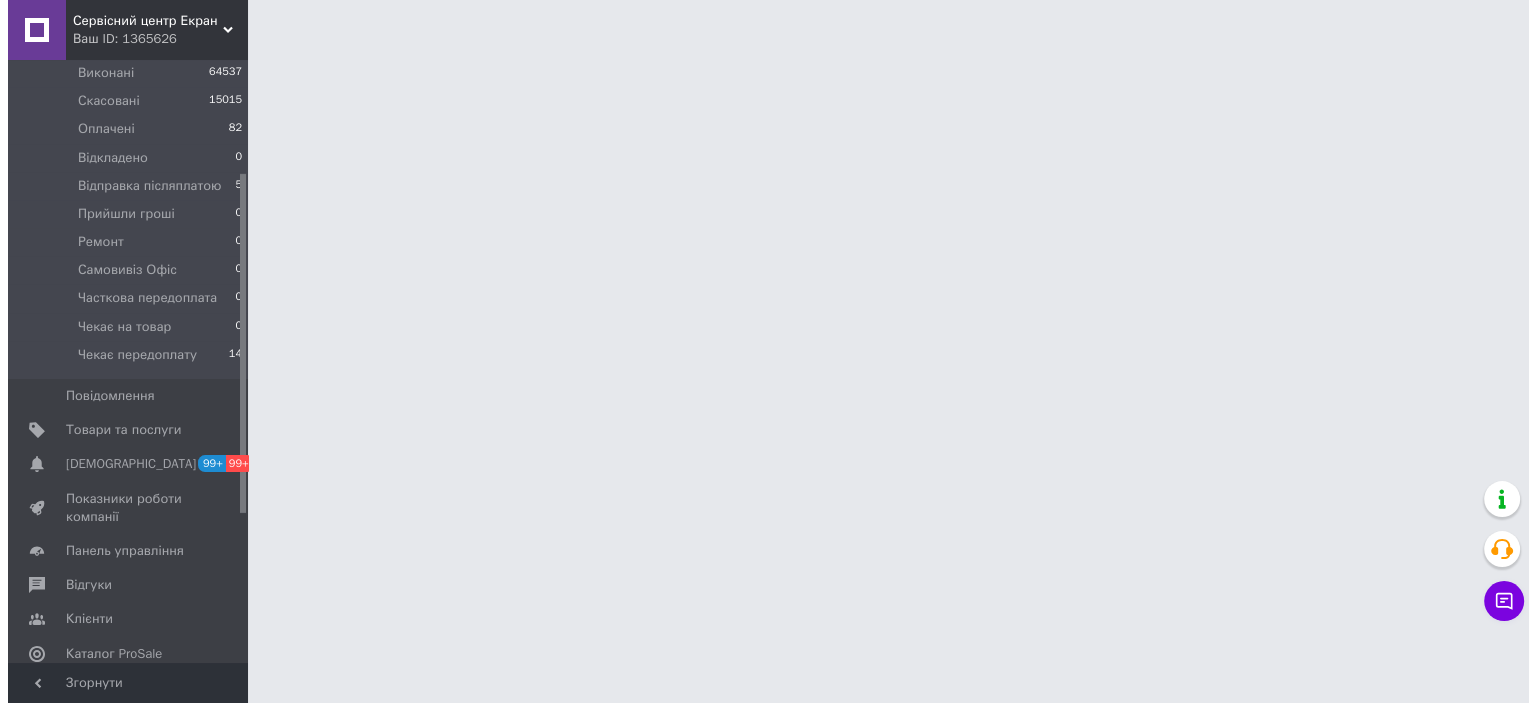 scroll, scrollTop: 0, scrollLeft: 0, axis: both 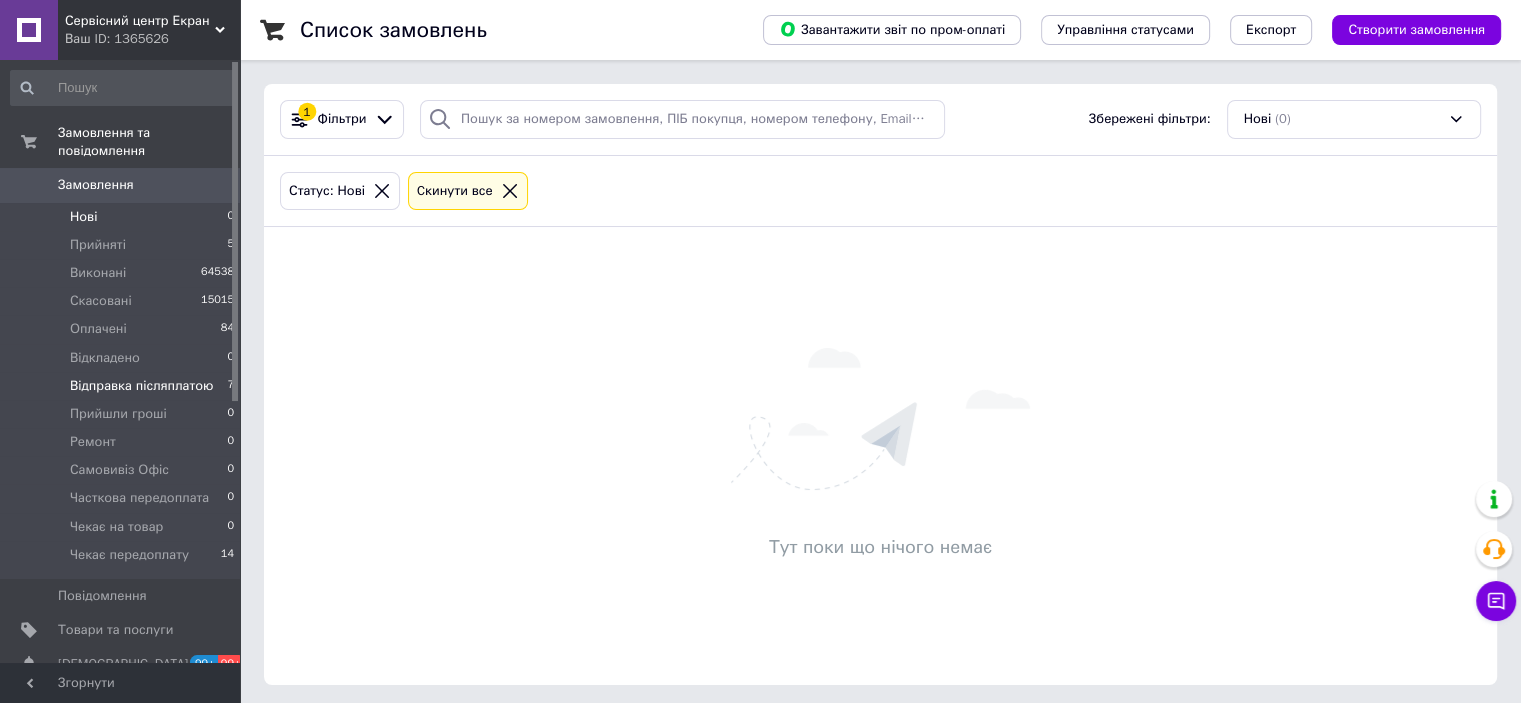 click on "Відправка післяплатою" at bounding box center (142, 386) 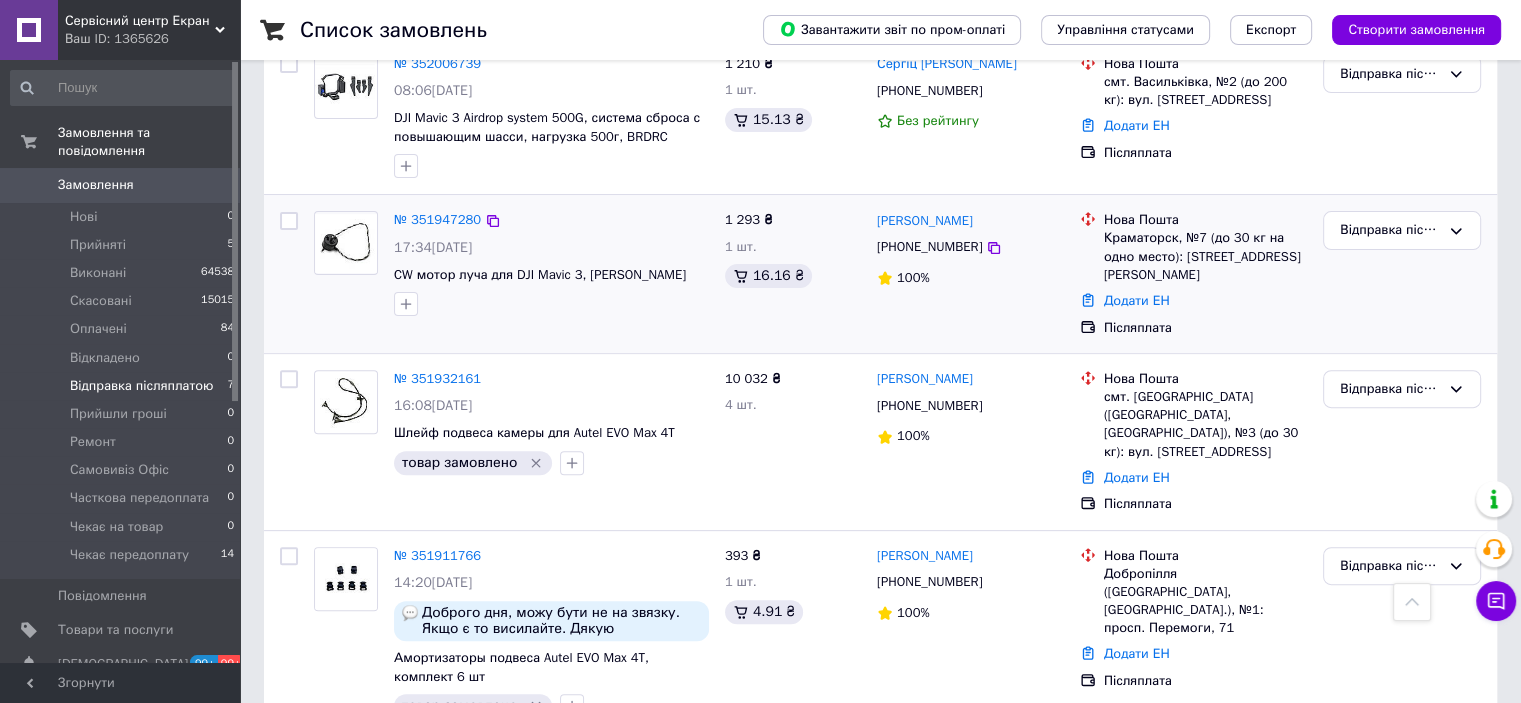 scroll, scrollTop: 593, scrollLeft: 0, axis: vertical 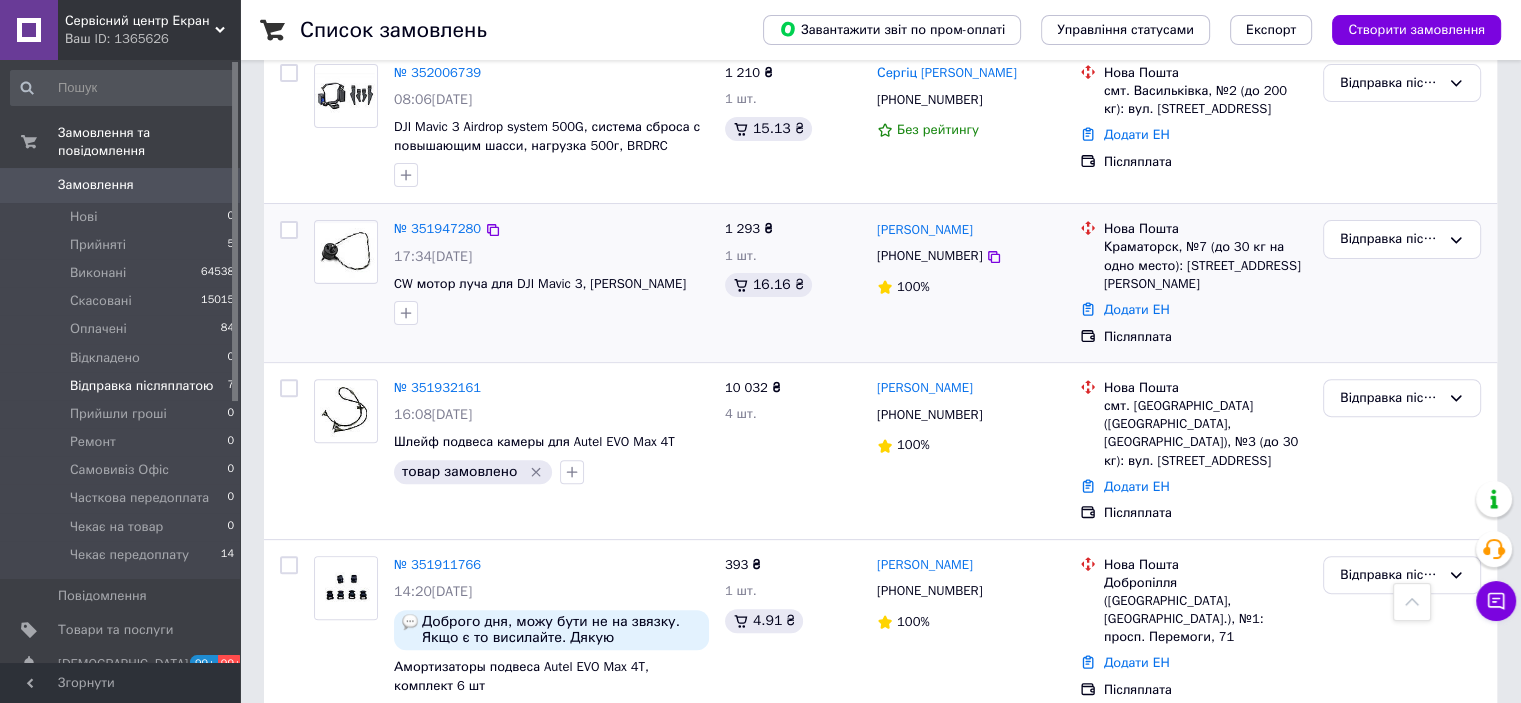 drag, startPoint x: 488, startPoint y: 215, endPoint x: 498, endPoint y: 212, distance: 10.440307 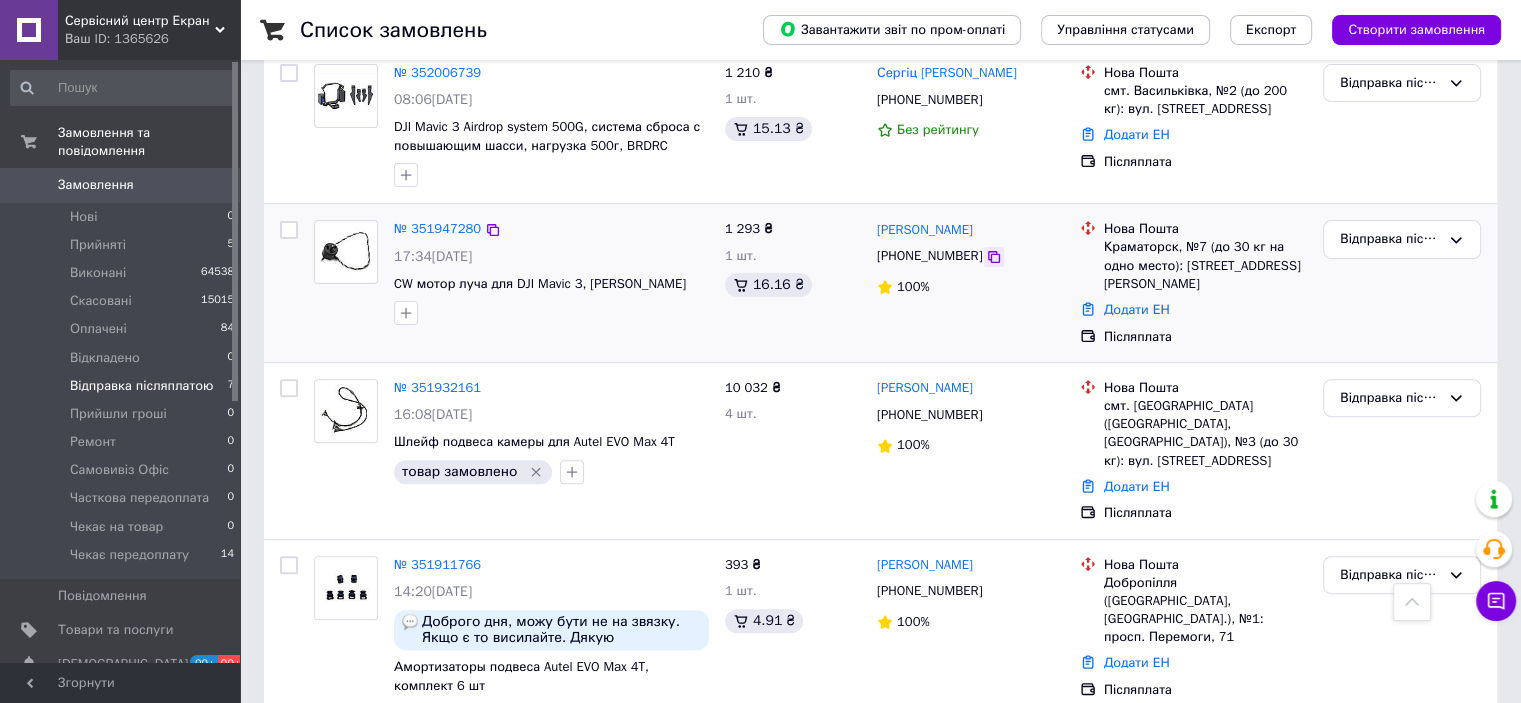 click 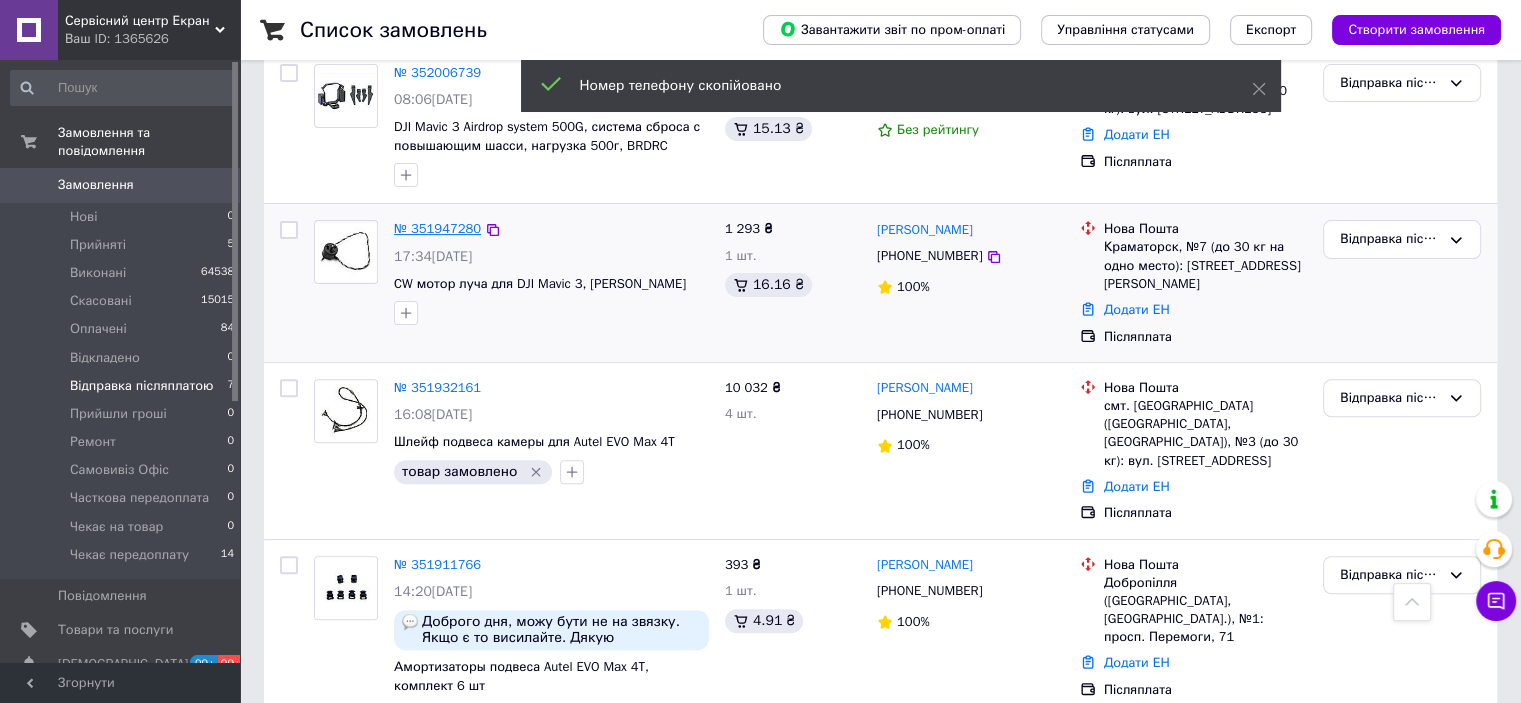 click on "№ 351947280" at bounding box center (437, 228) 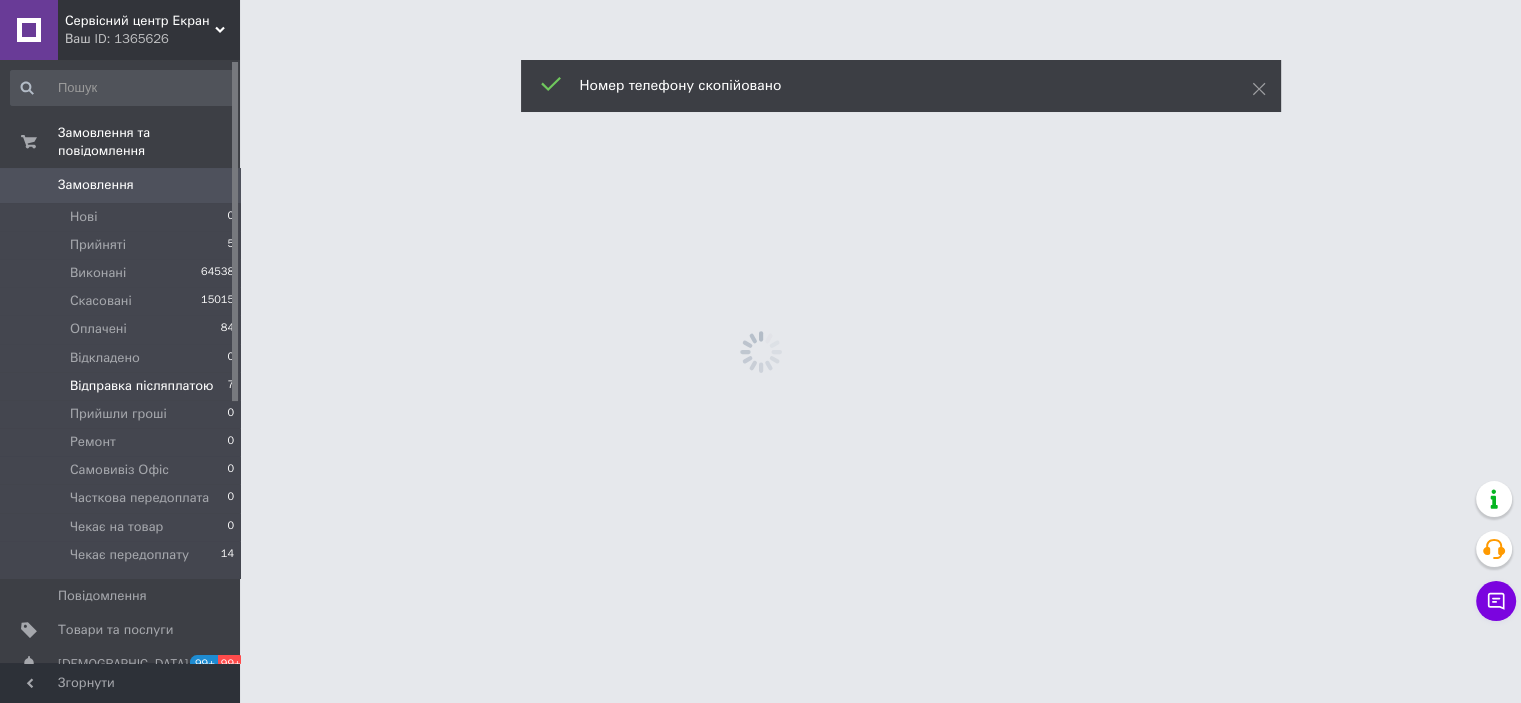scroll, scrollTop: 0, scrollLeft: 0, axis: both 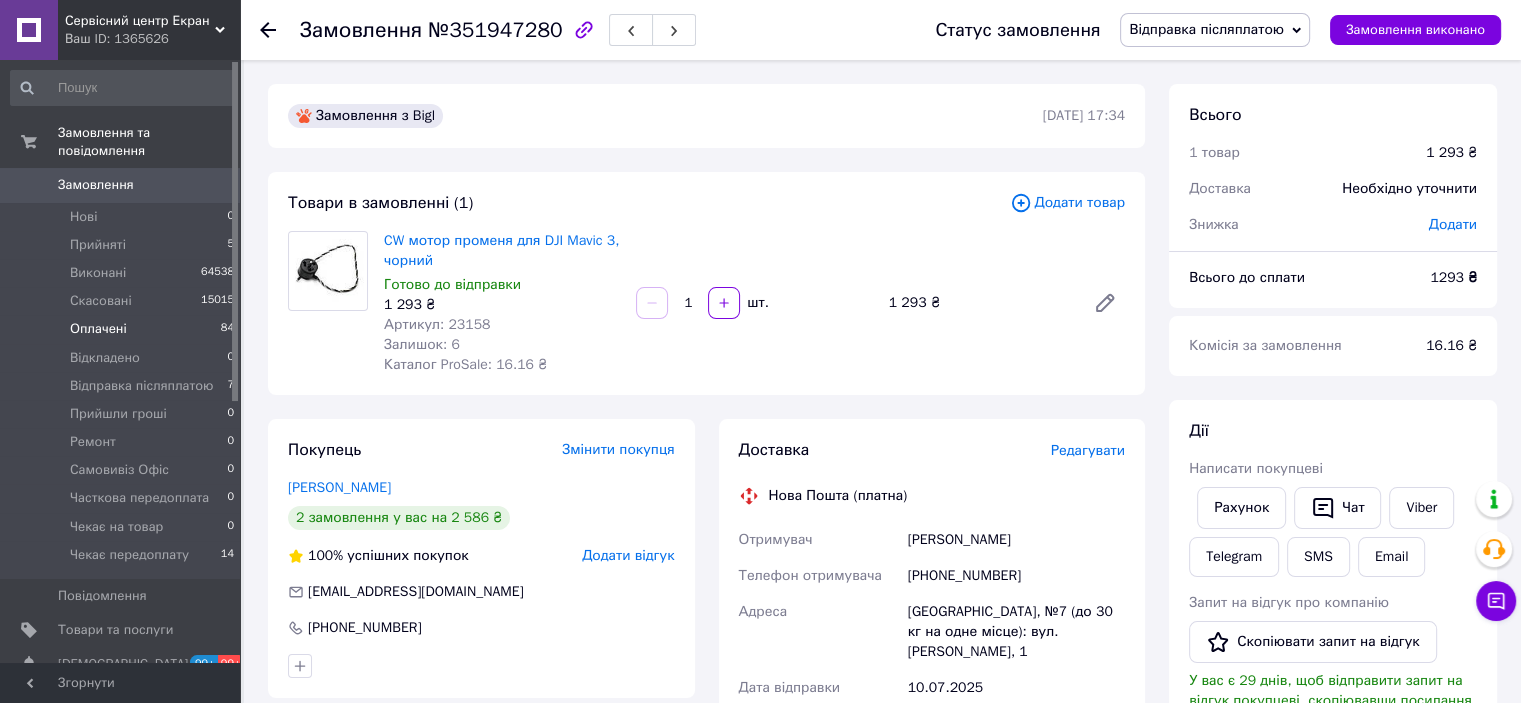 click on "Оплачені" at bounding box center (98, 329) 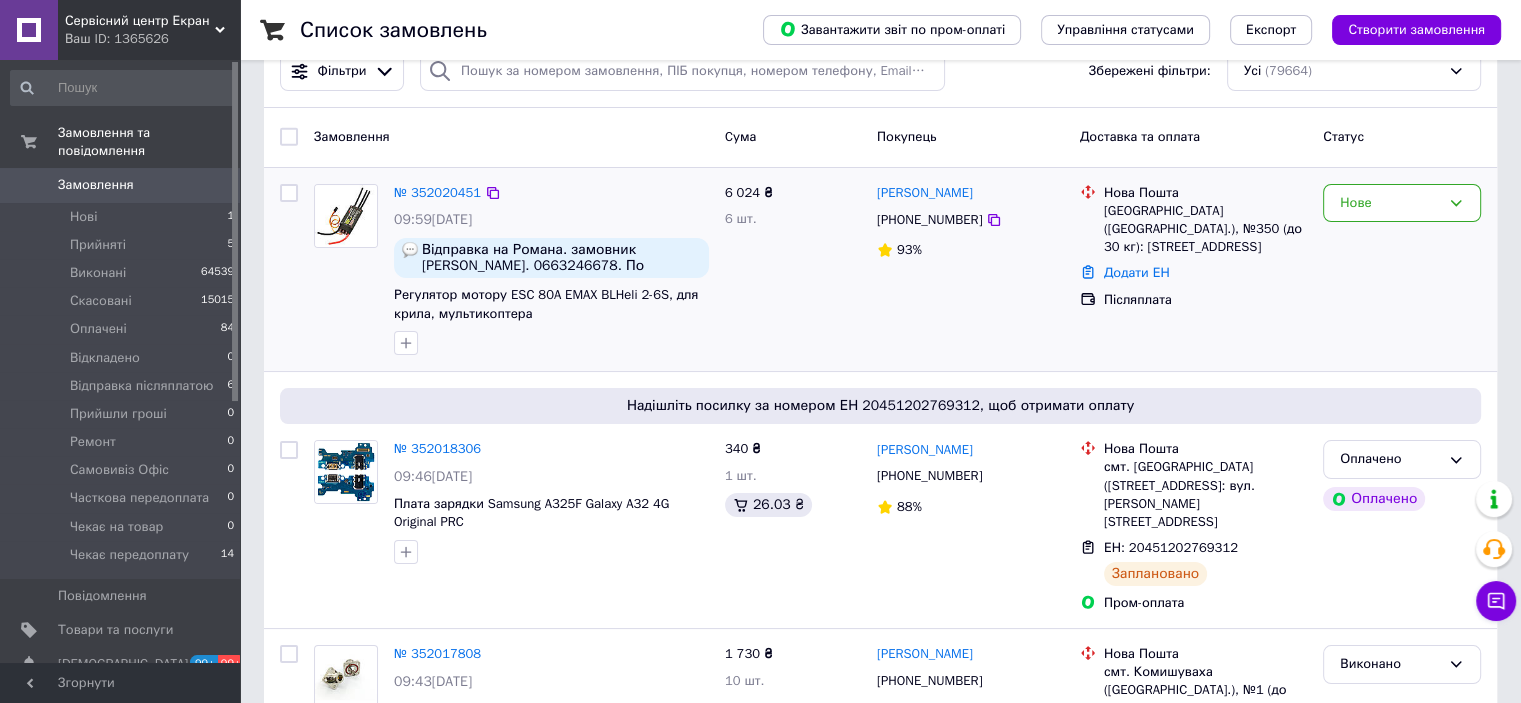scroll, scrollTop: 0, scrollLeft: 0, axis: both 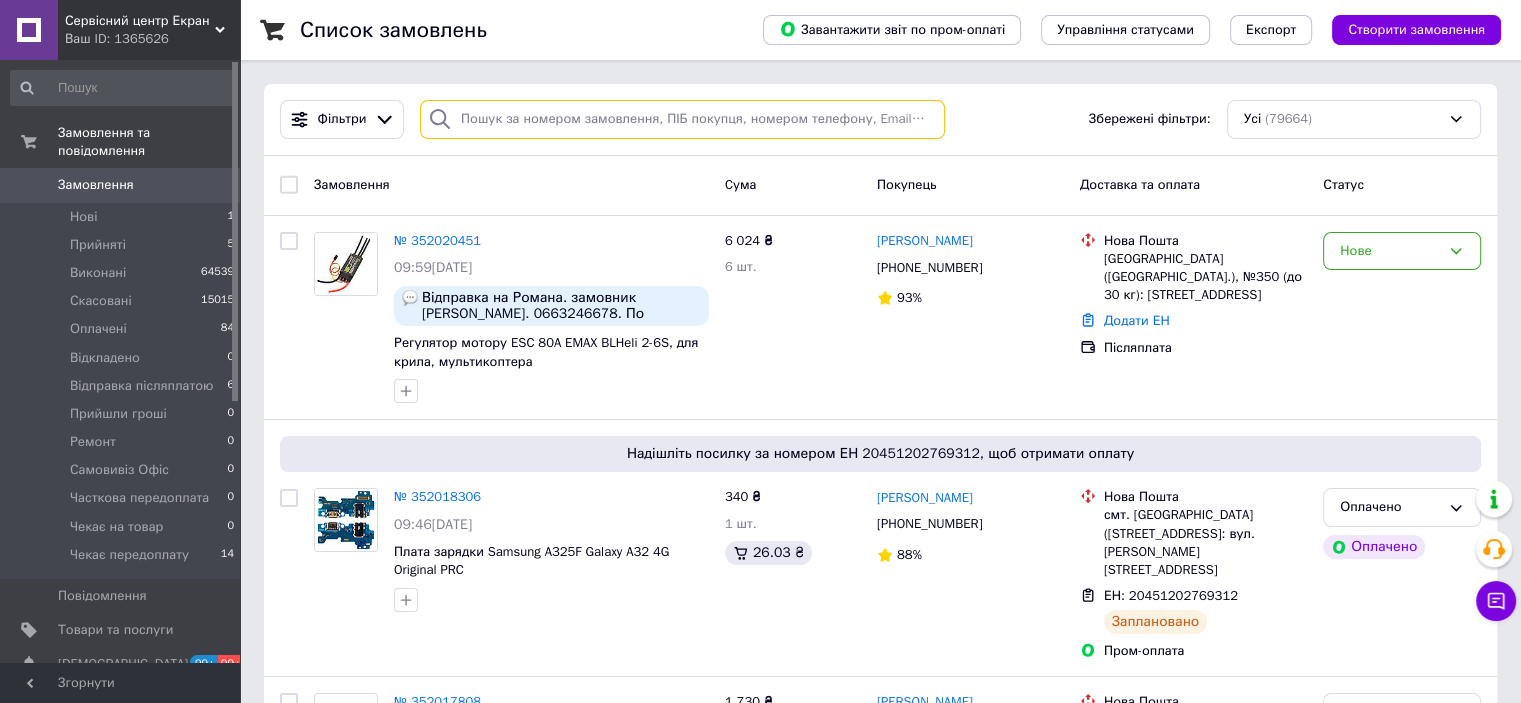 click at bounding box center [682, 119] 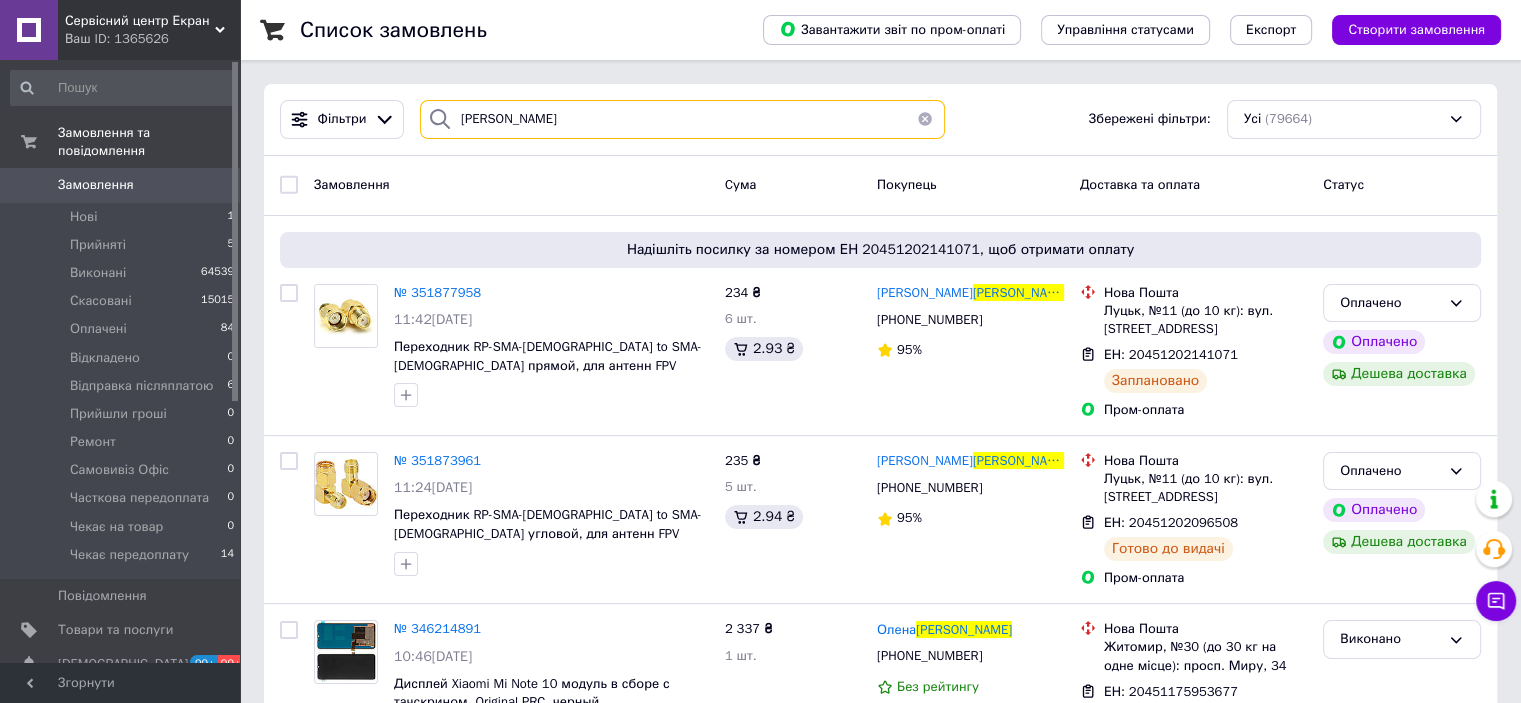 click on "[PERSON_NAME]" at bounding box center (682, 119) 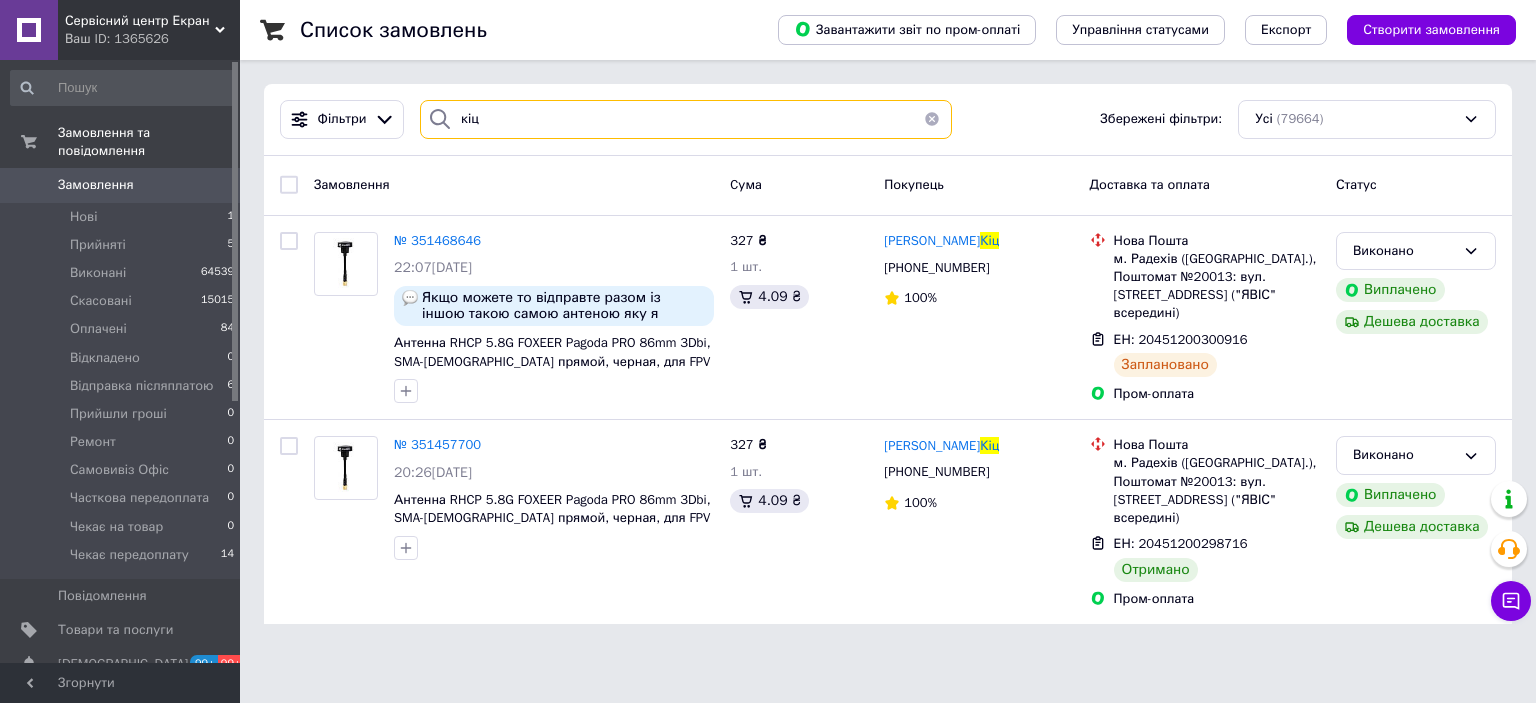 click on "кіц" at bounding box center (686, 119) 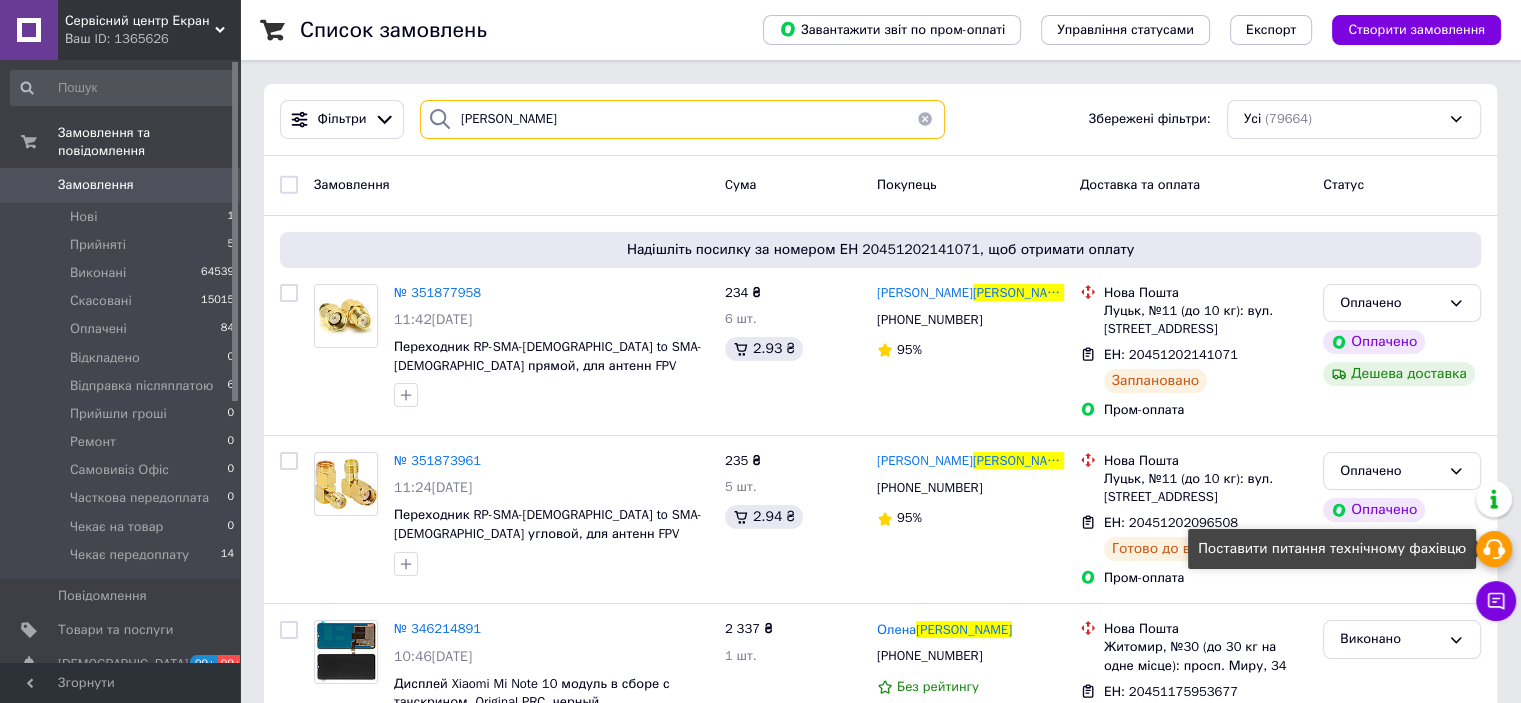 type on "[PERSON_NAME]" 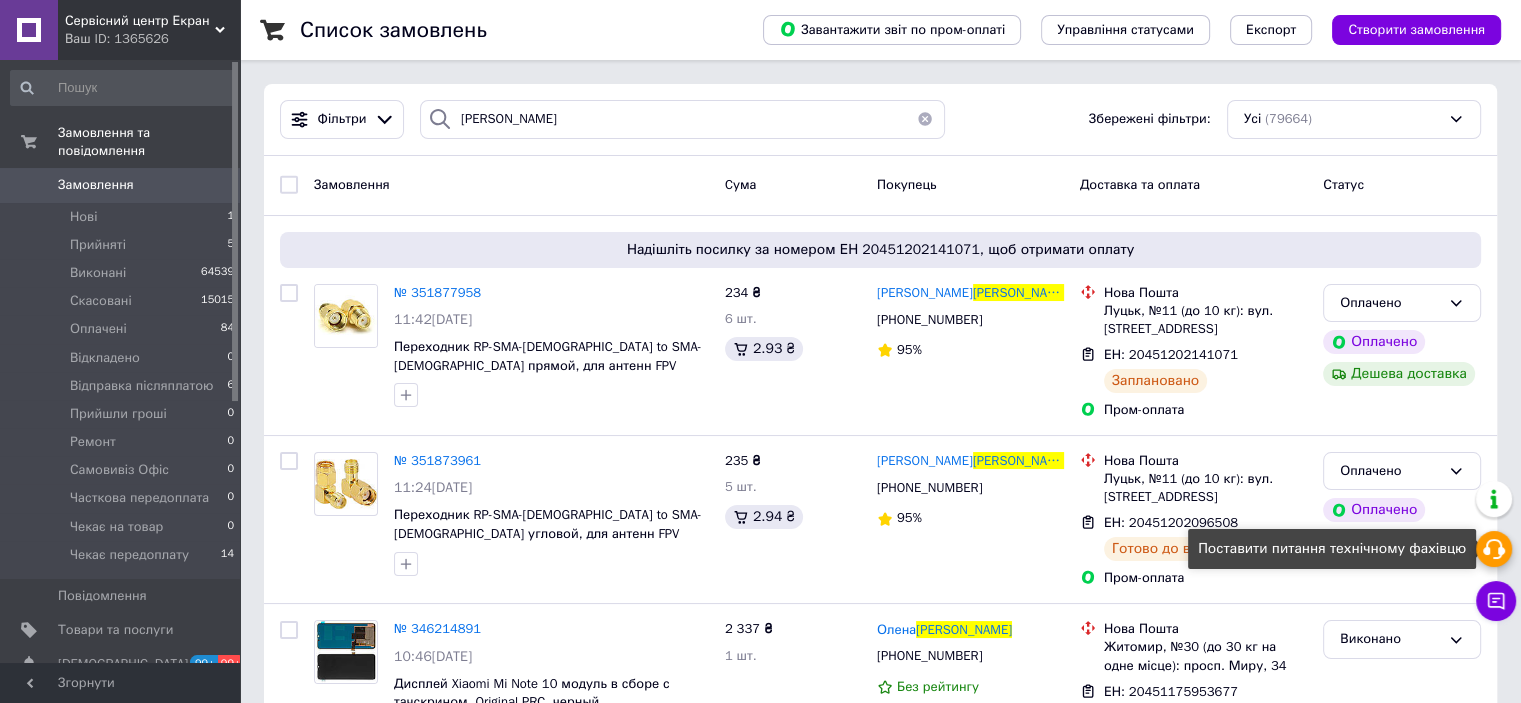 click 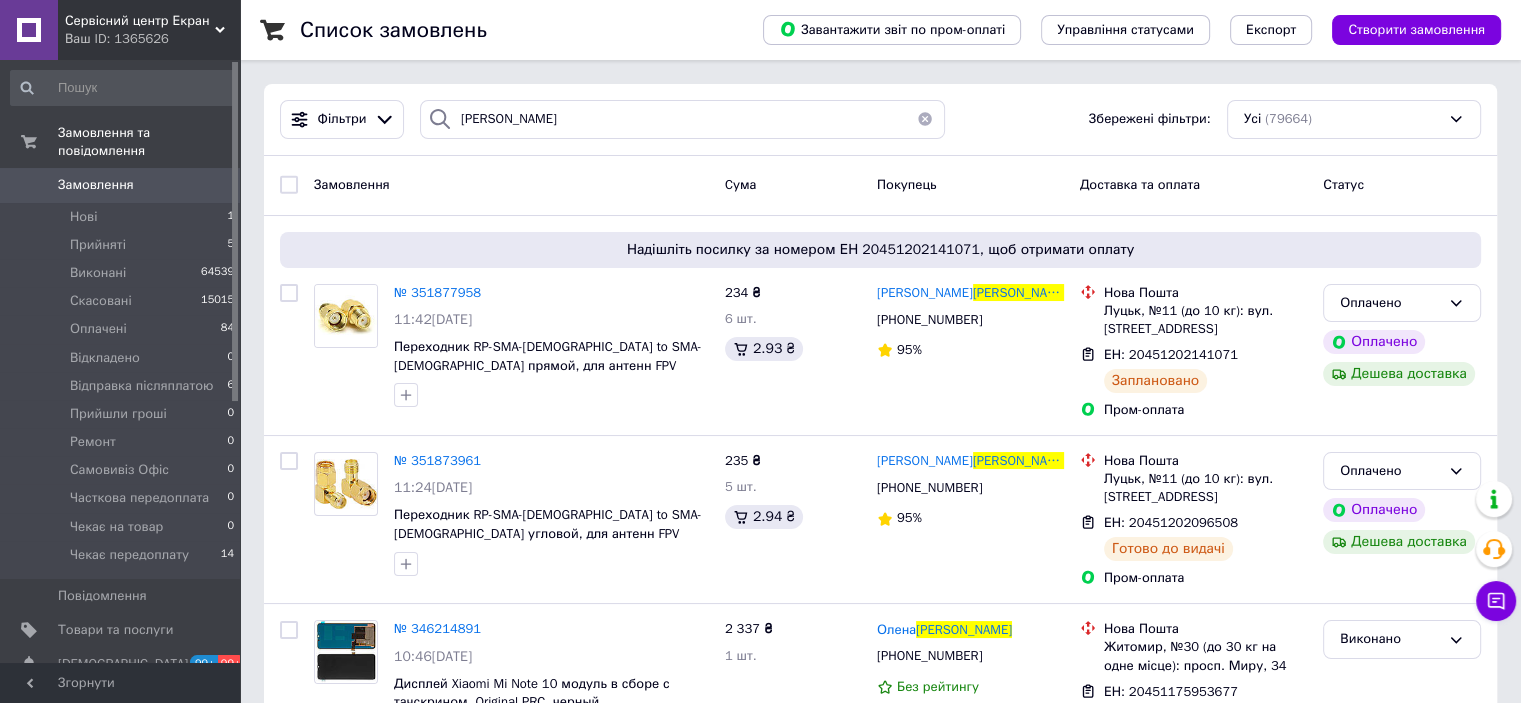 click on "Доставка та оплата" at bounding box center [1193, 185] 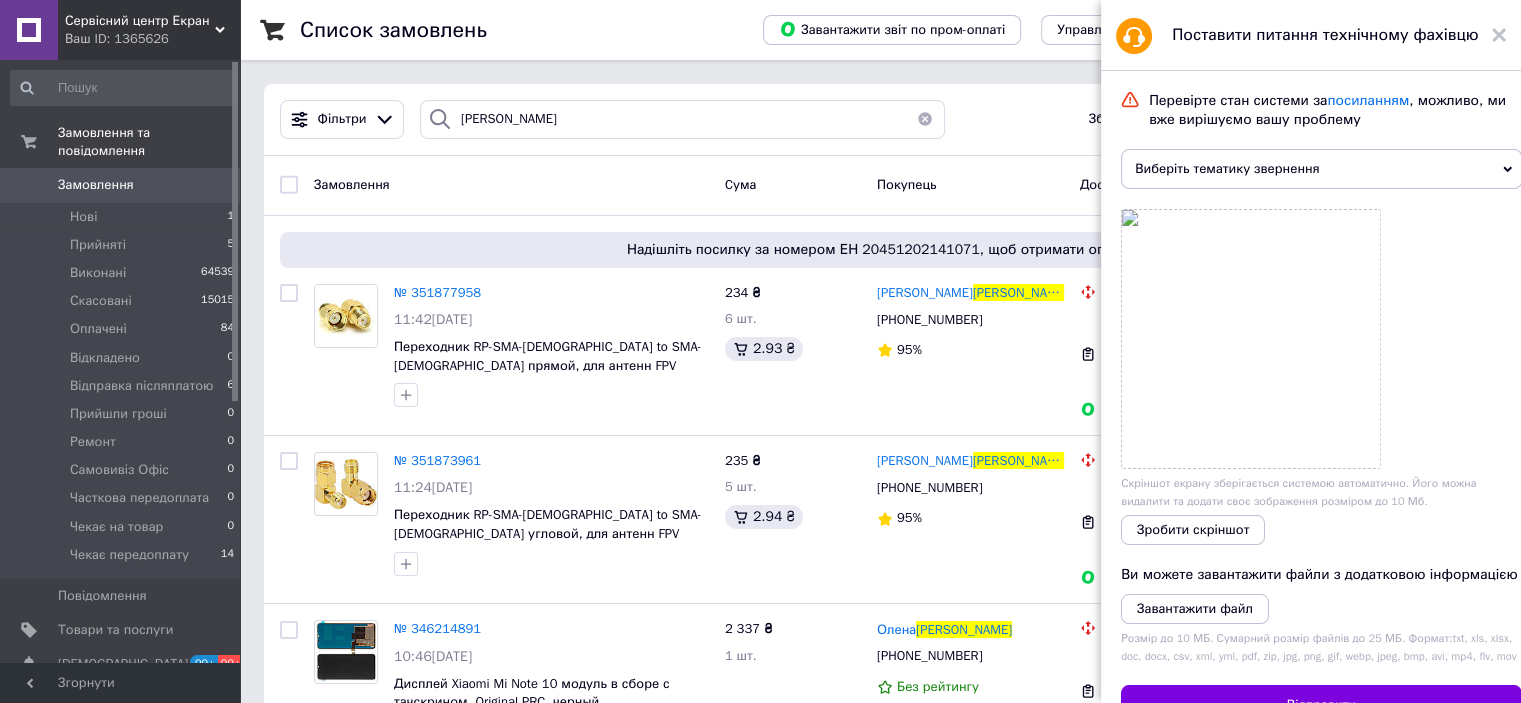 click on "Виберіть тематику звернення" at bounding box center (1321, 169) 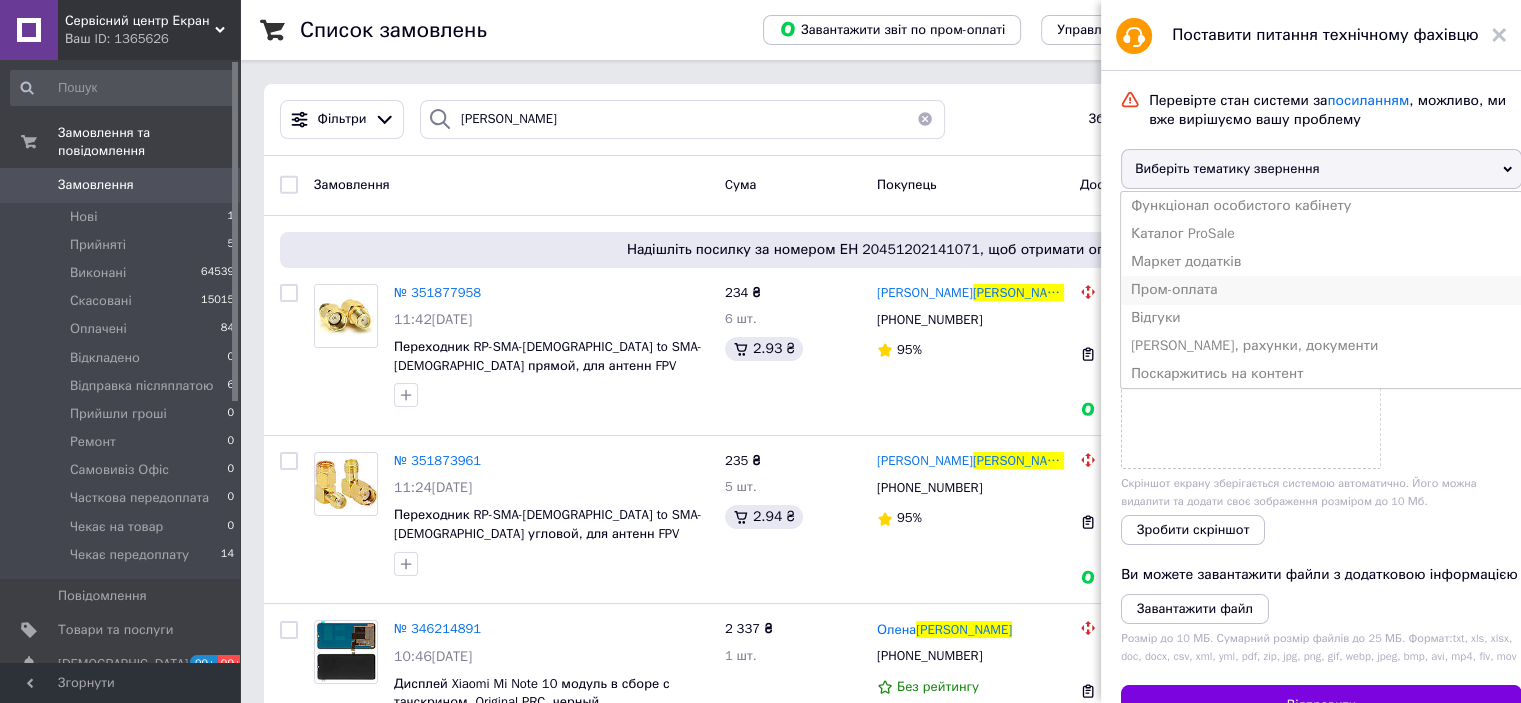 drag, startPoint x: 1208, startPoint y: 285, endPoint x: 1194, endPoint y: 278, distance: 15.652476 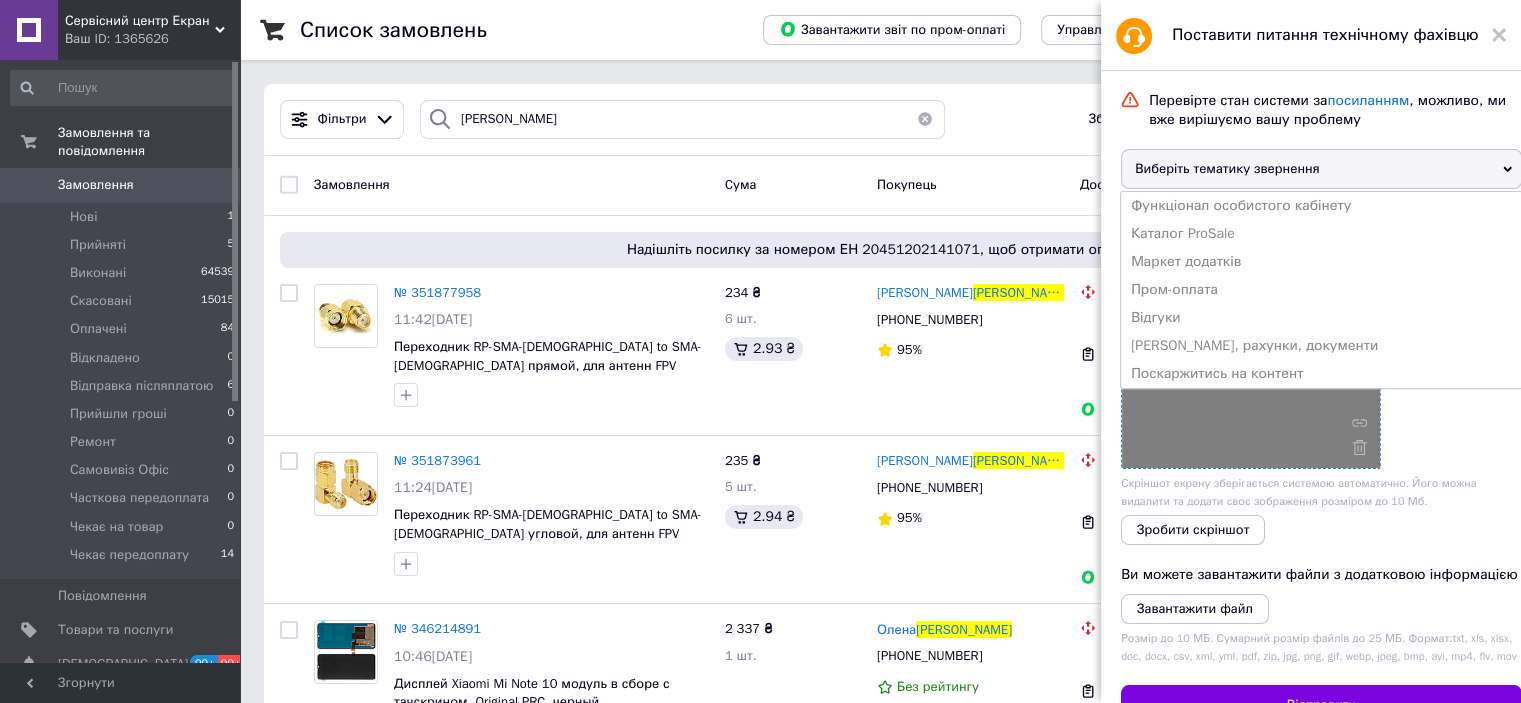 click on "Пром-оплата" at bounding box center (1321, 290) 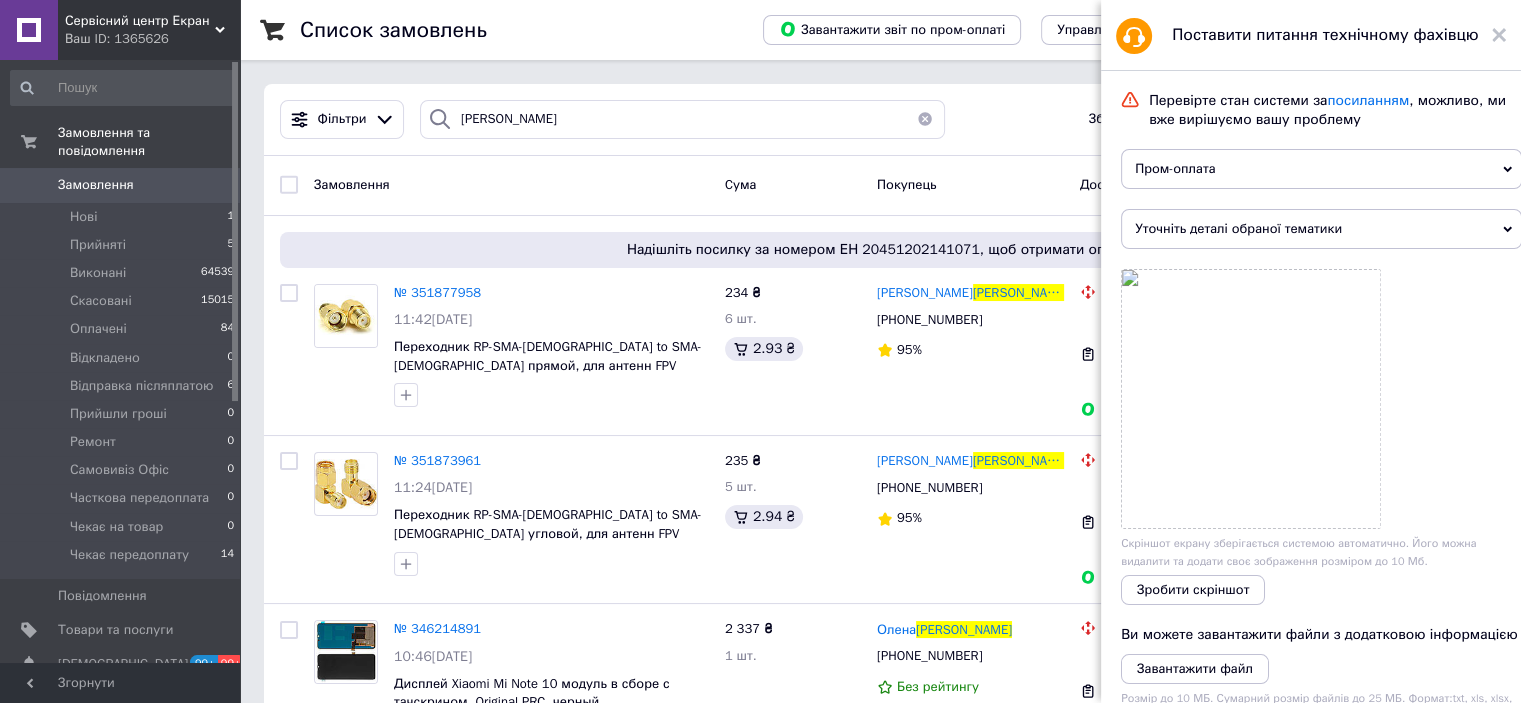 click on "Уточніть деталі обраної тематики" at bounding box center [1321, 229] 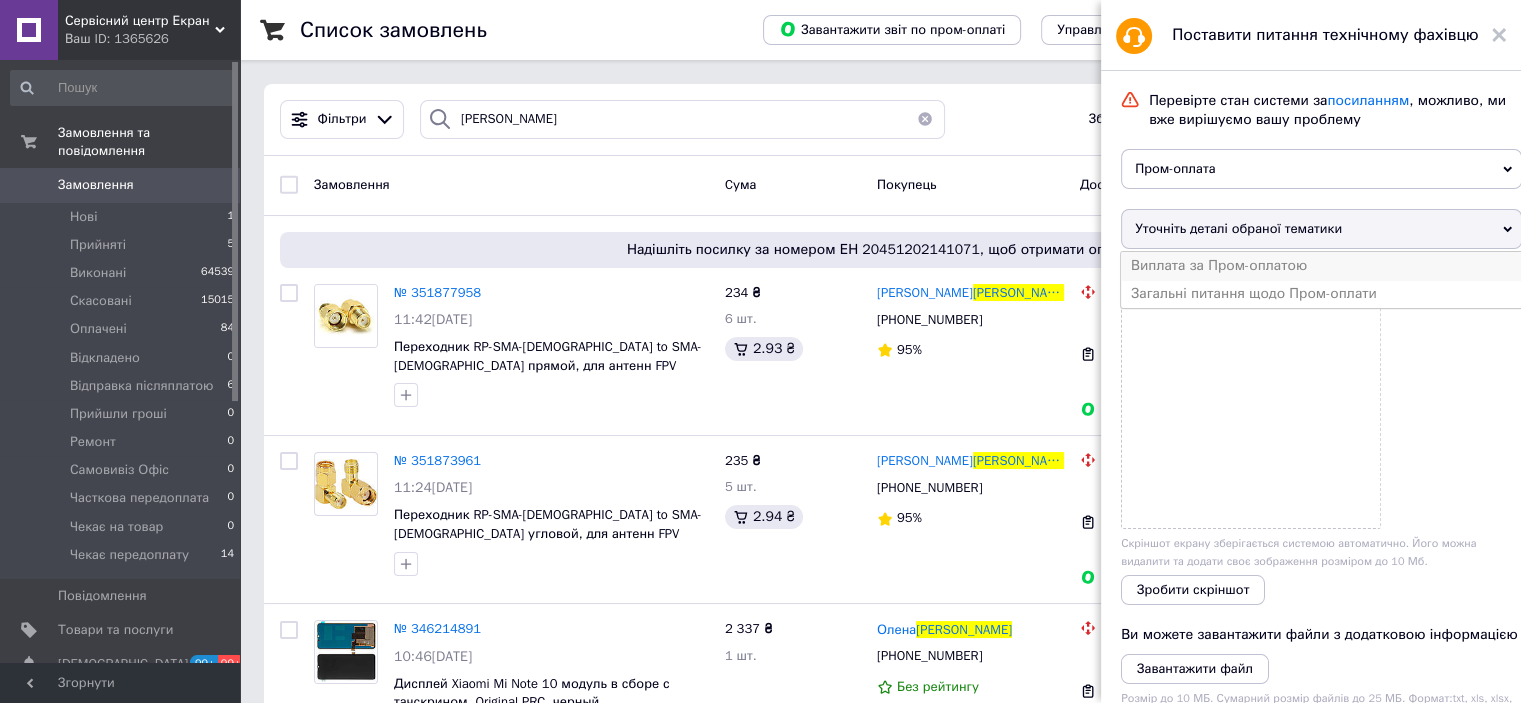 click on "Виплата за Пром-оплатою" at bounding box center (1321, 266) 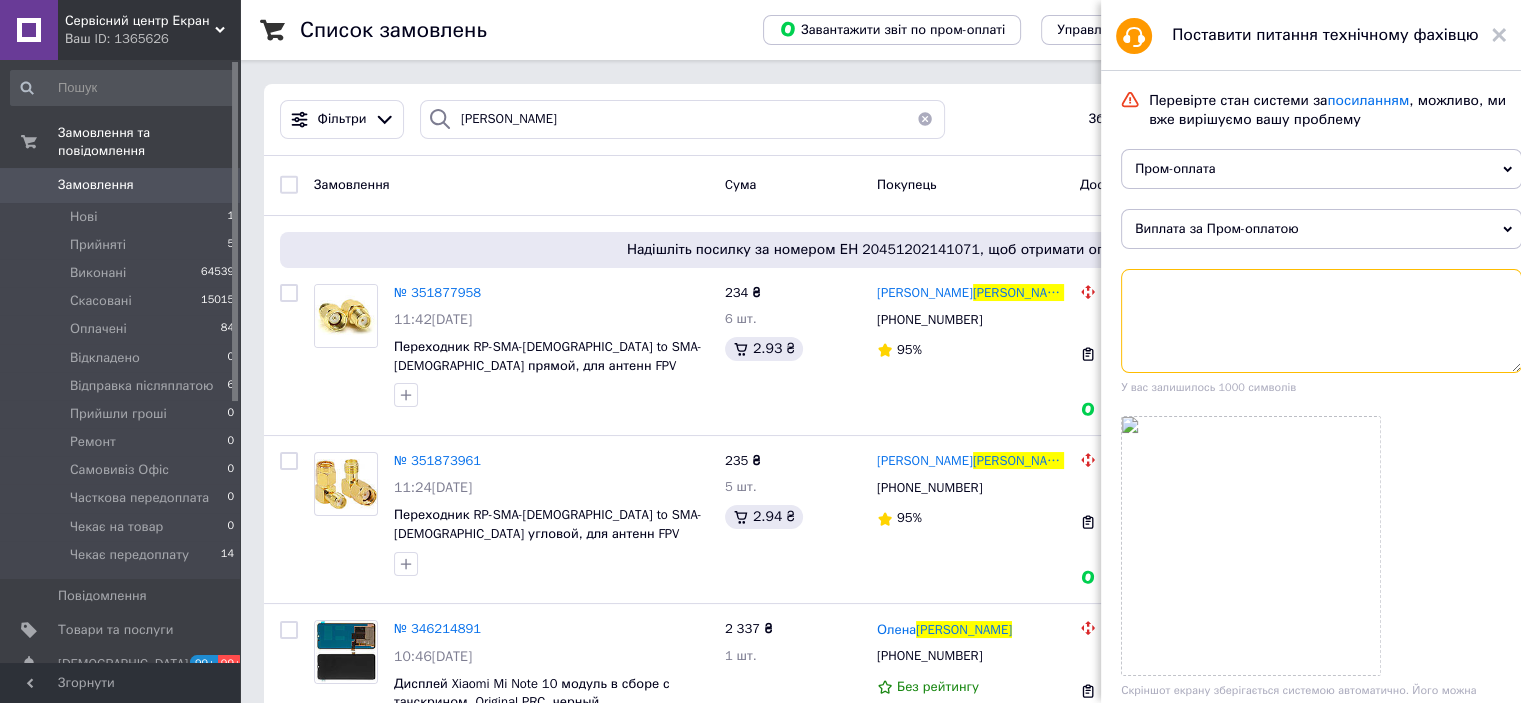 drag, startPoint x: 1230, startPoint y: 319, endPoint x: 1206, endPoint y: 305, distance: 27.784887 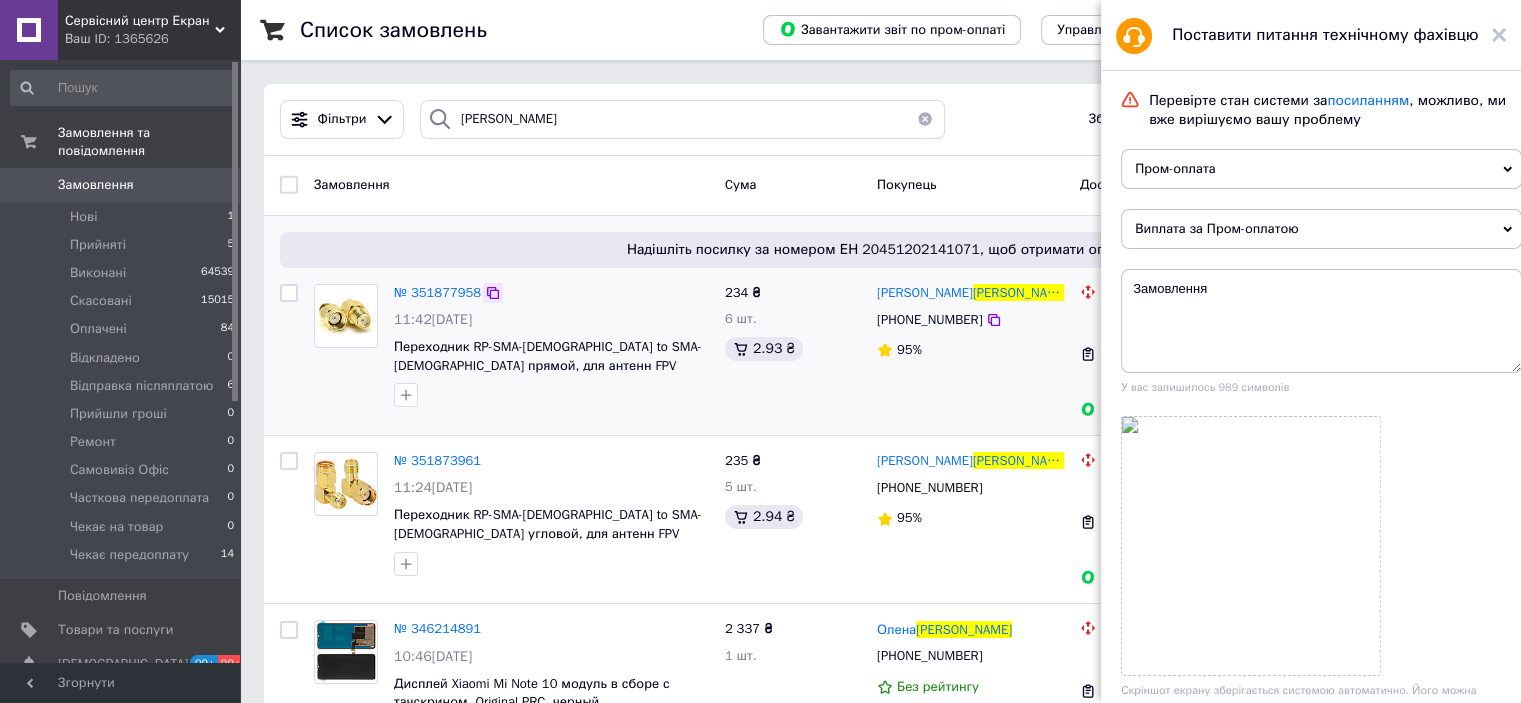 click 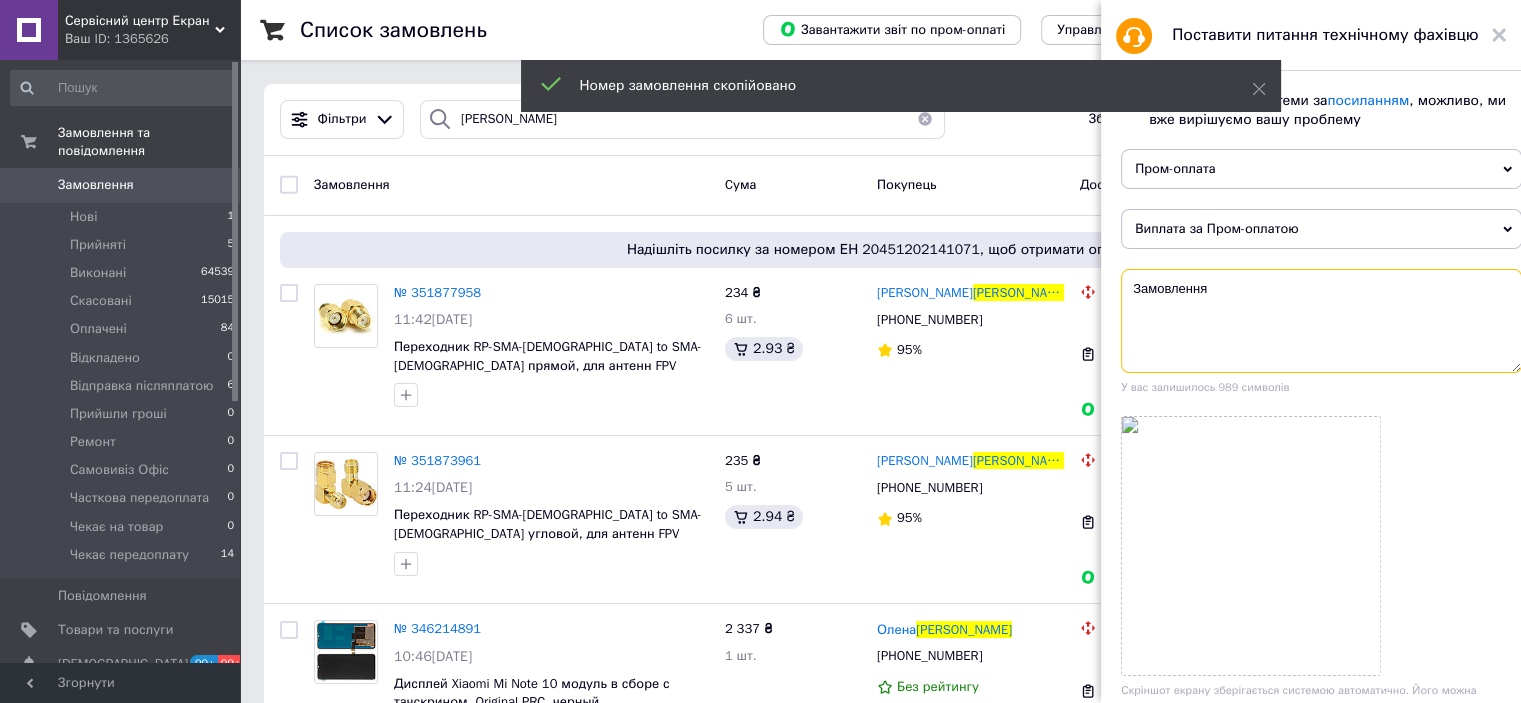 click on "Замовлення" at bounding box center (1321, 321) 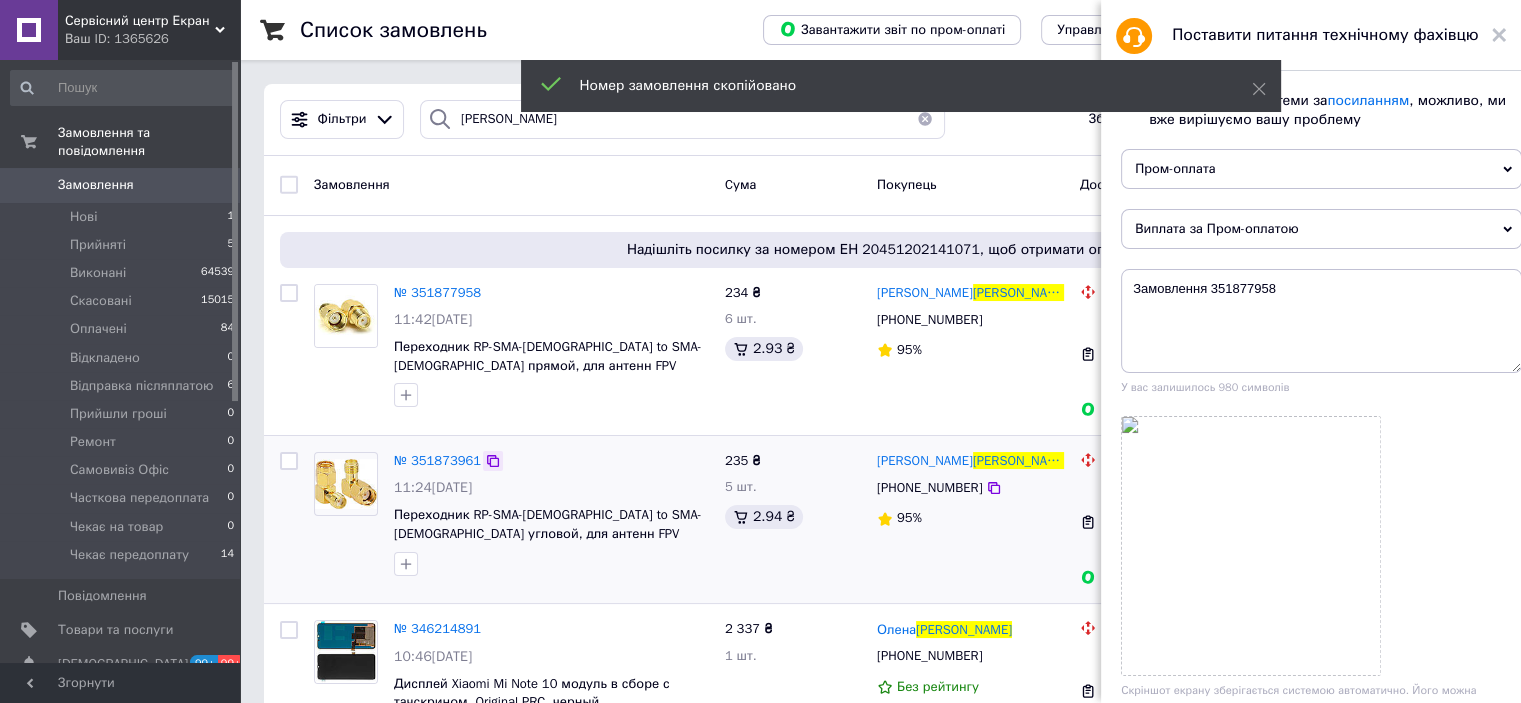 click 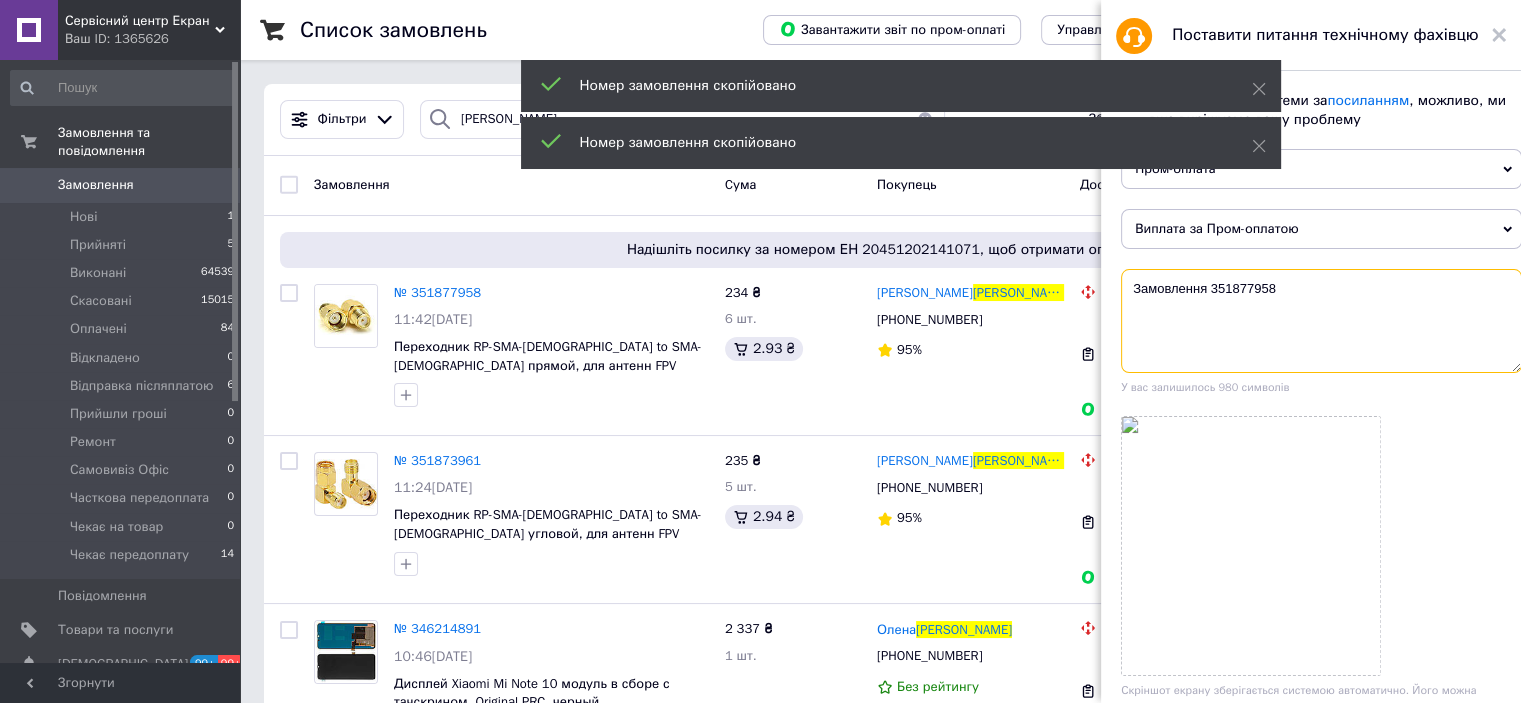 click on "Замовлення 351877958" at bounding box center (1321, 321) 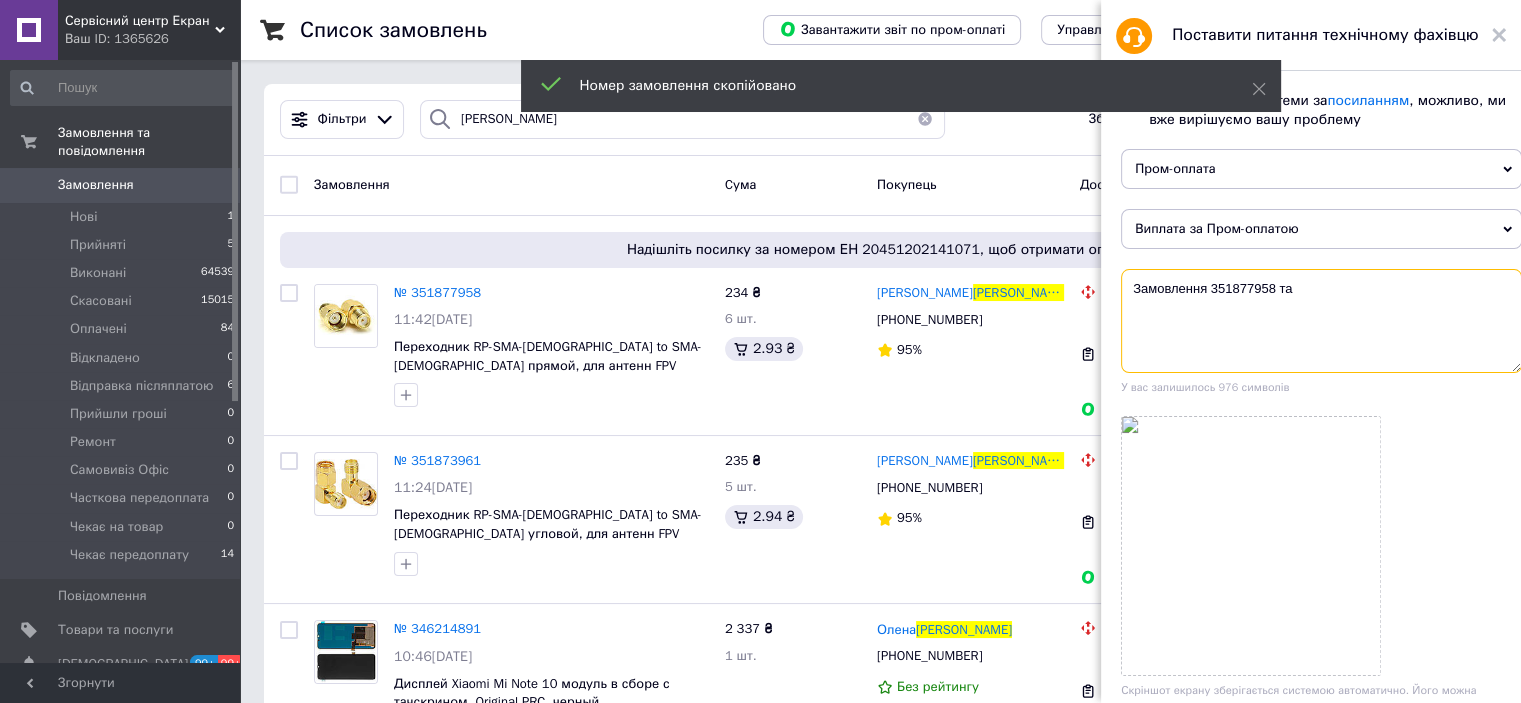paste on "351873961" 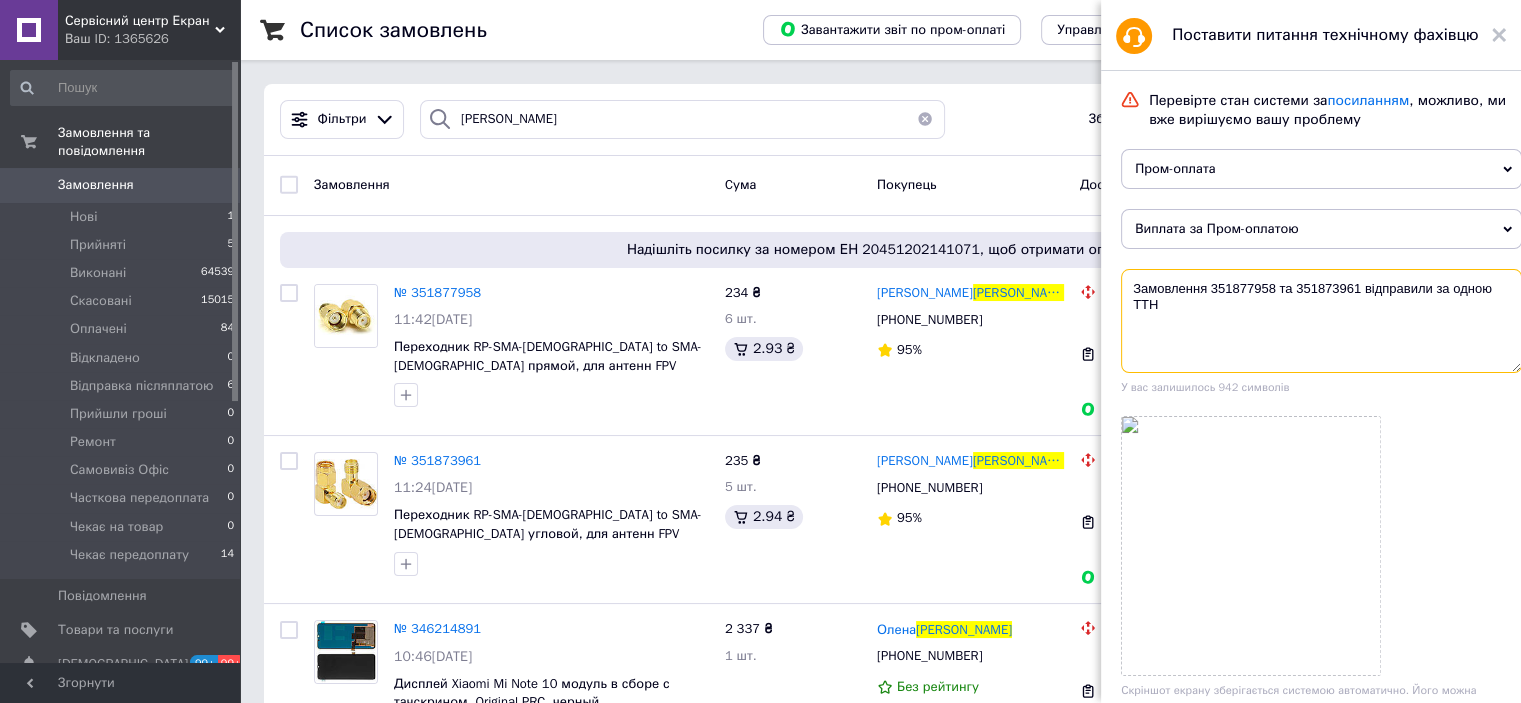 click on "Замовлення 351877958 та 351873961 відправили за одною ТТН" at bounding box center [1321, 321] 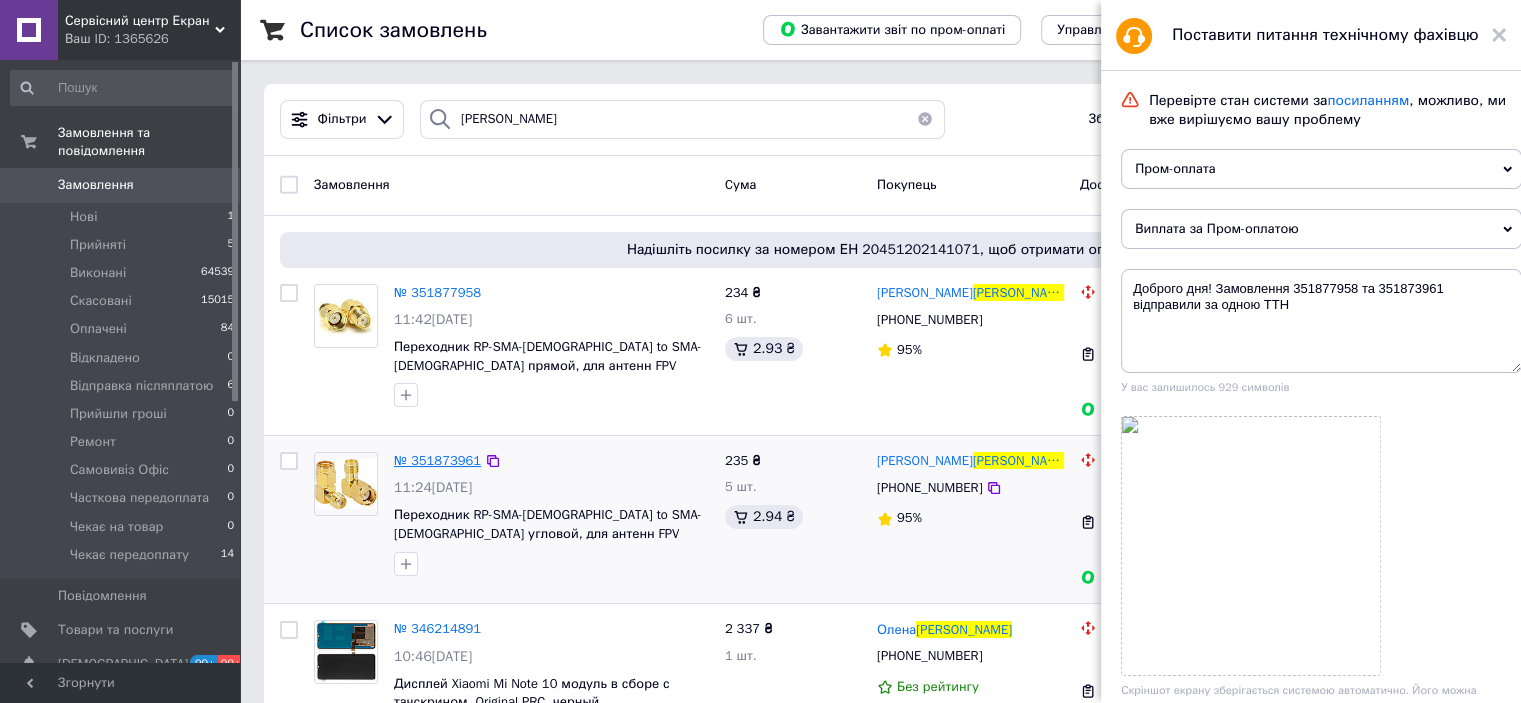 click on "№ 351873961" at bounding box center [437, 460] 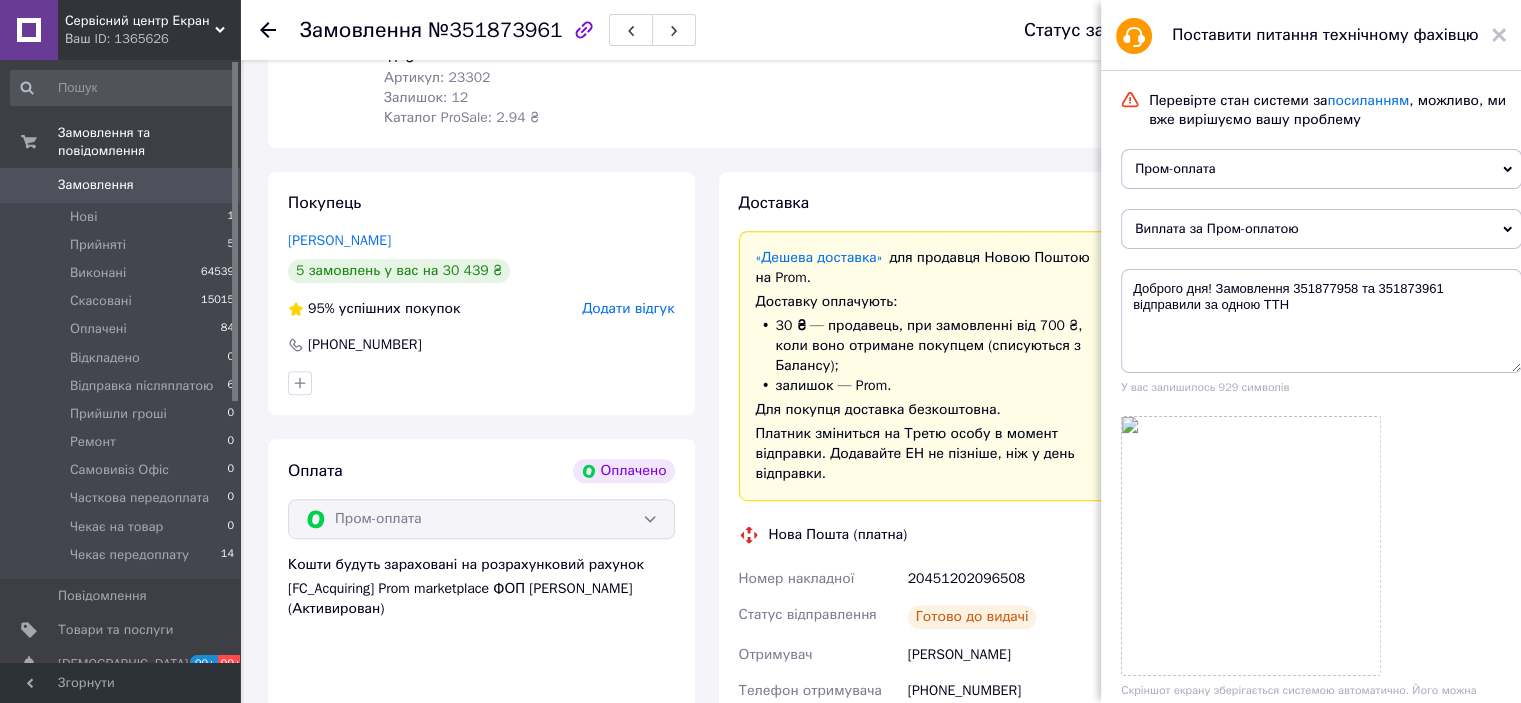 scroll, scrollTop: 800, scrollLeft: 0, axis: vertical 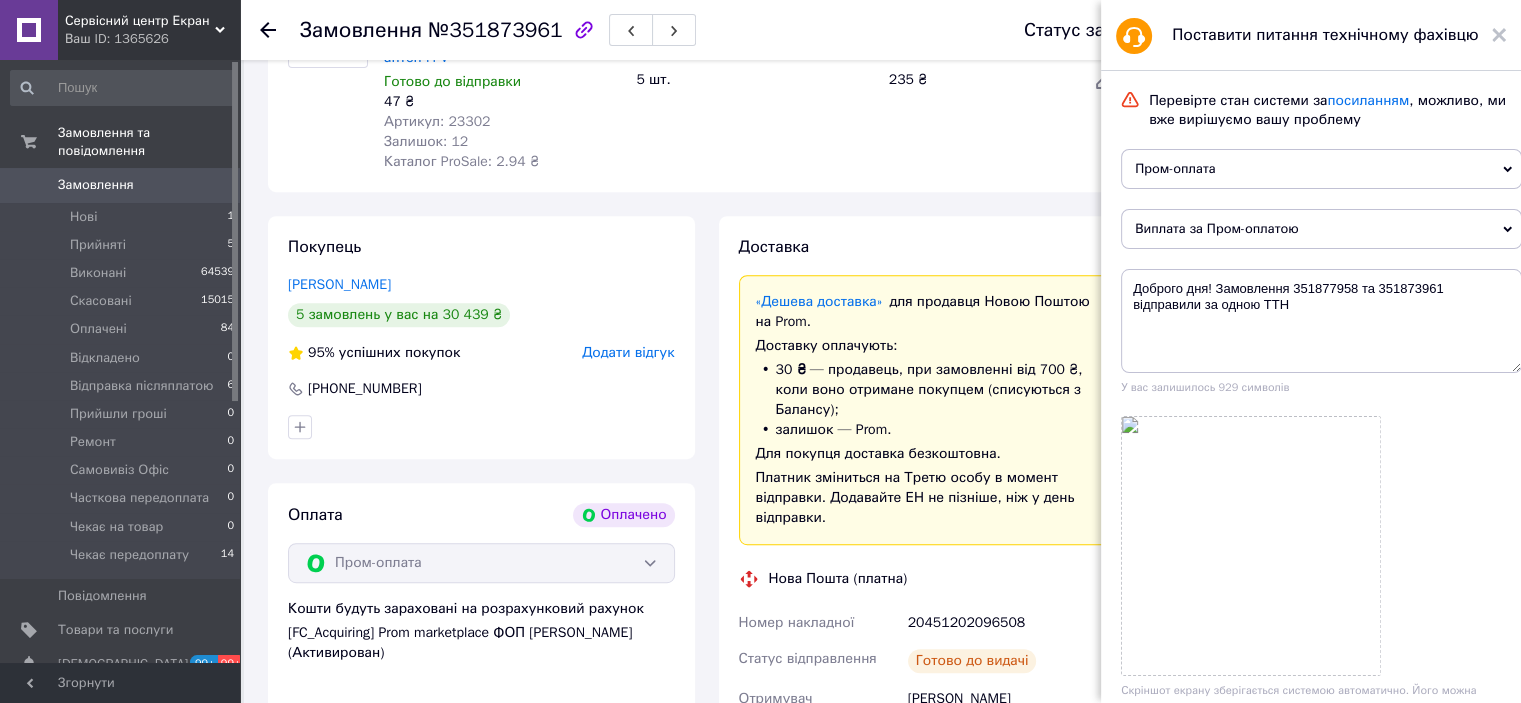 click on "20451202096508" at bounding box center (1016, 623) 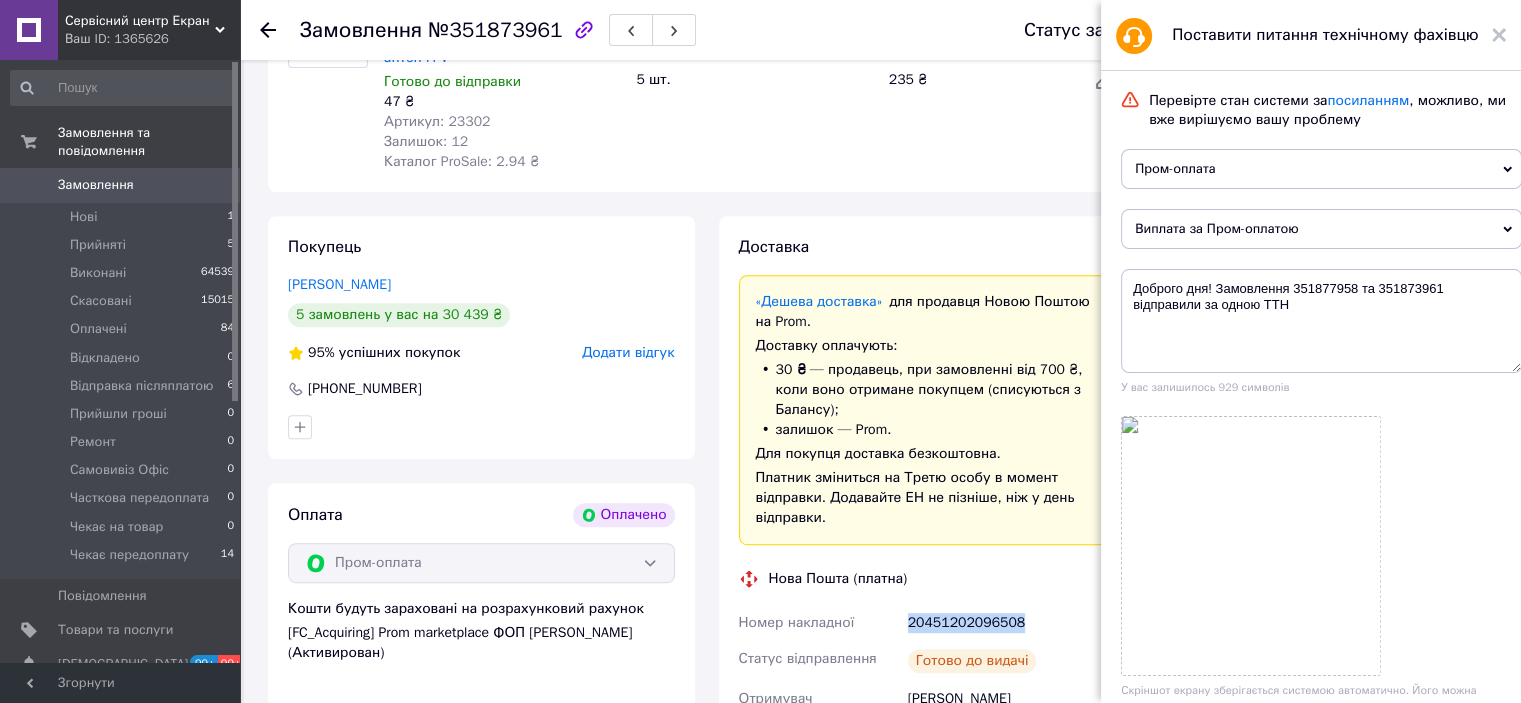 click on "20451202096508" at bounding box center (1016, 623) 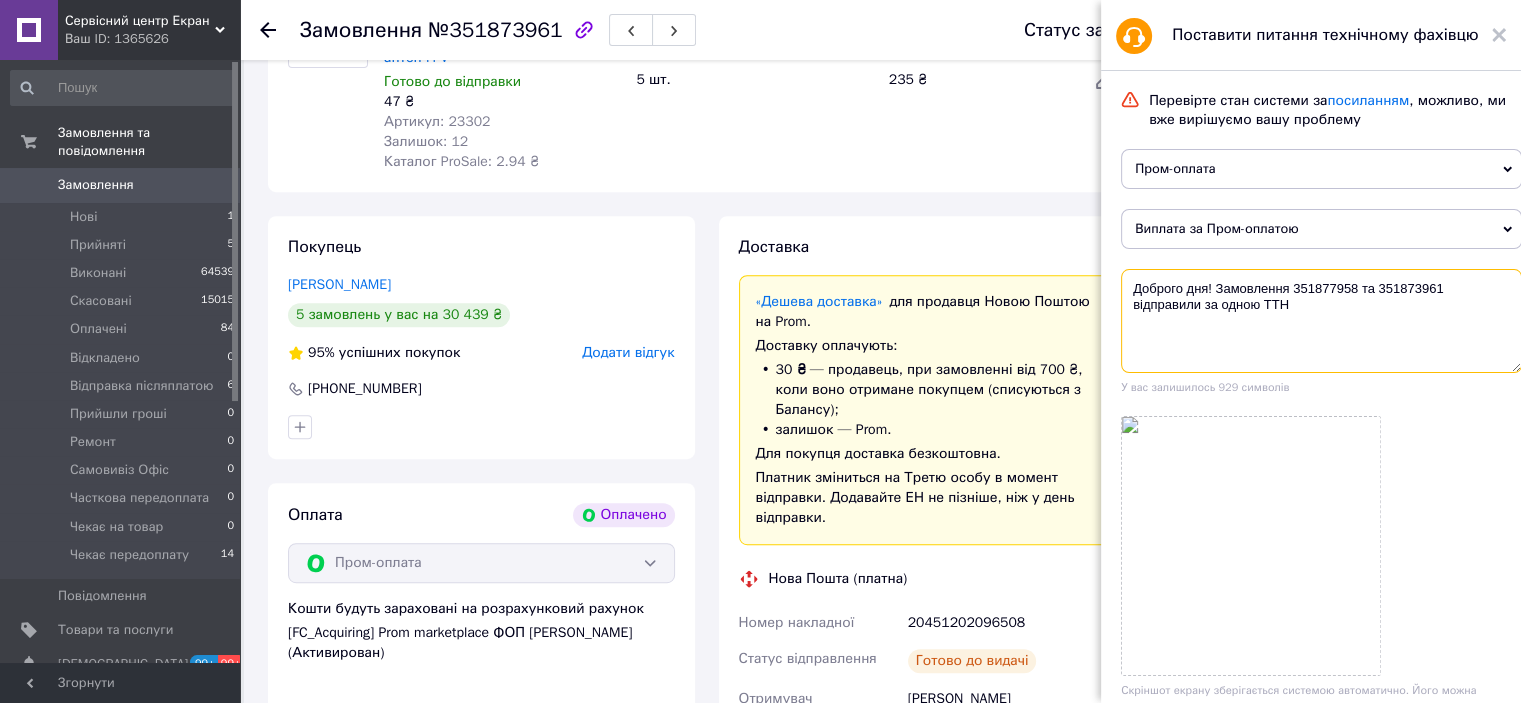 click on "Доброго дня! Замовлення 351877958 та 351873961 відправили за одною ТТН" at bounding box center (1321, 321) 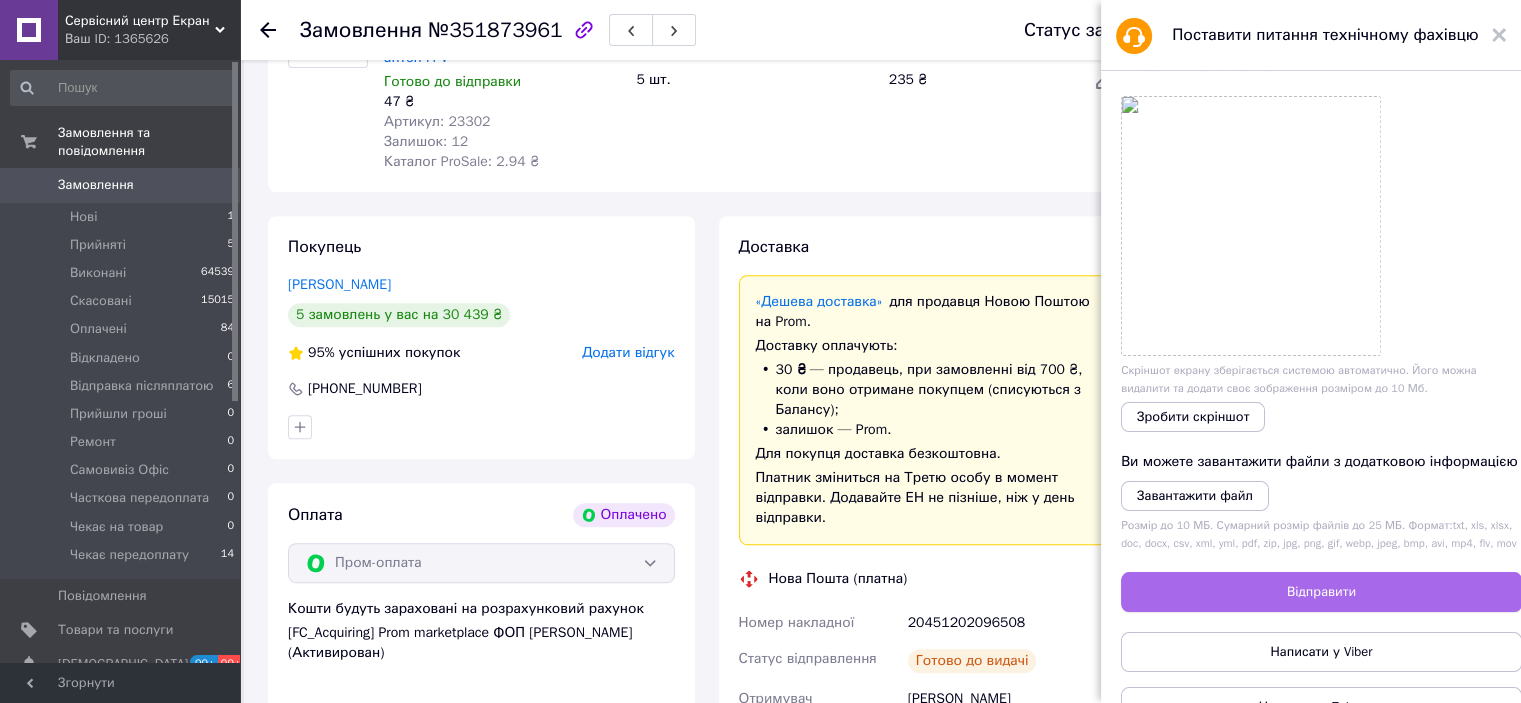 scroll, scrollTop: 384, scrollLeft: 0, axis: vertical 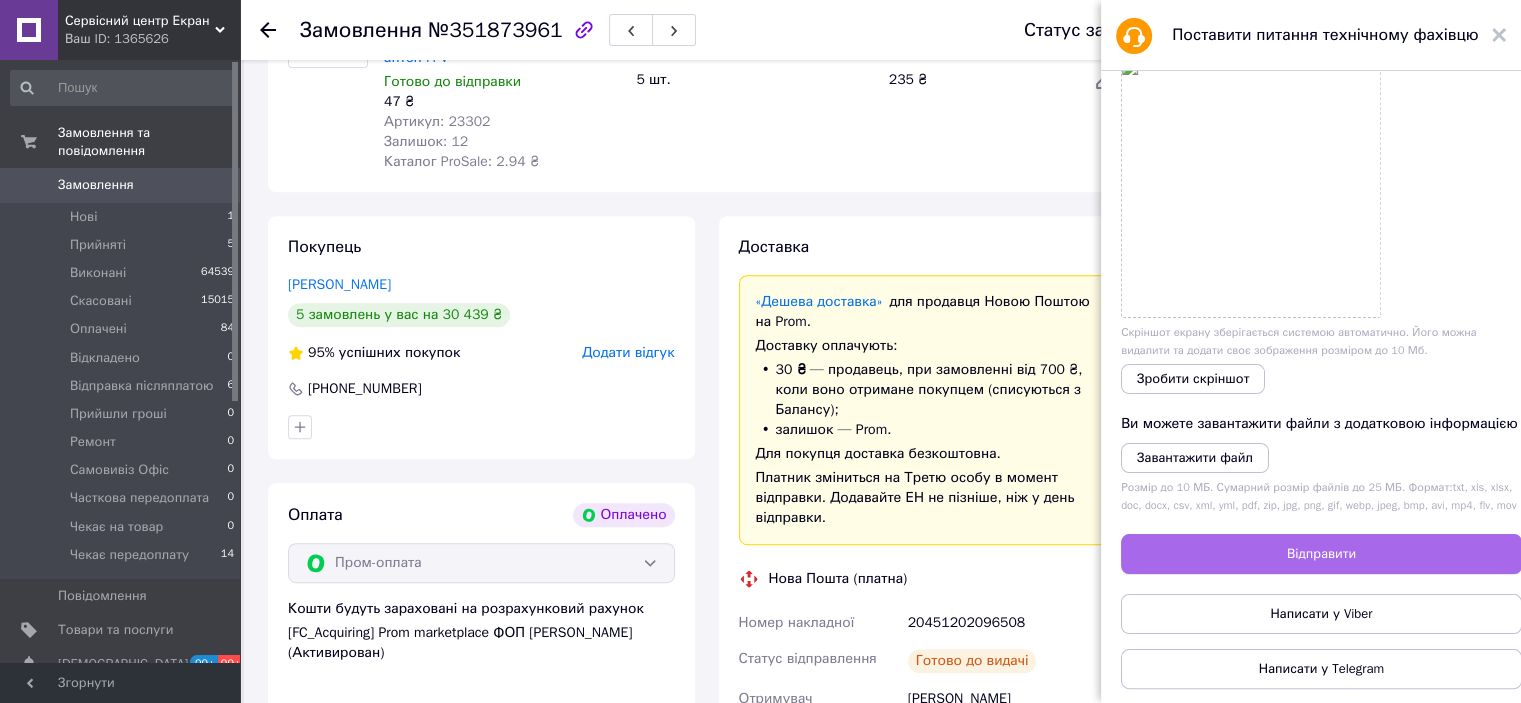 type on "Доброго дня! Замовлення 351877958 та 351873961 відправили за одною ТТН 20451202096508" 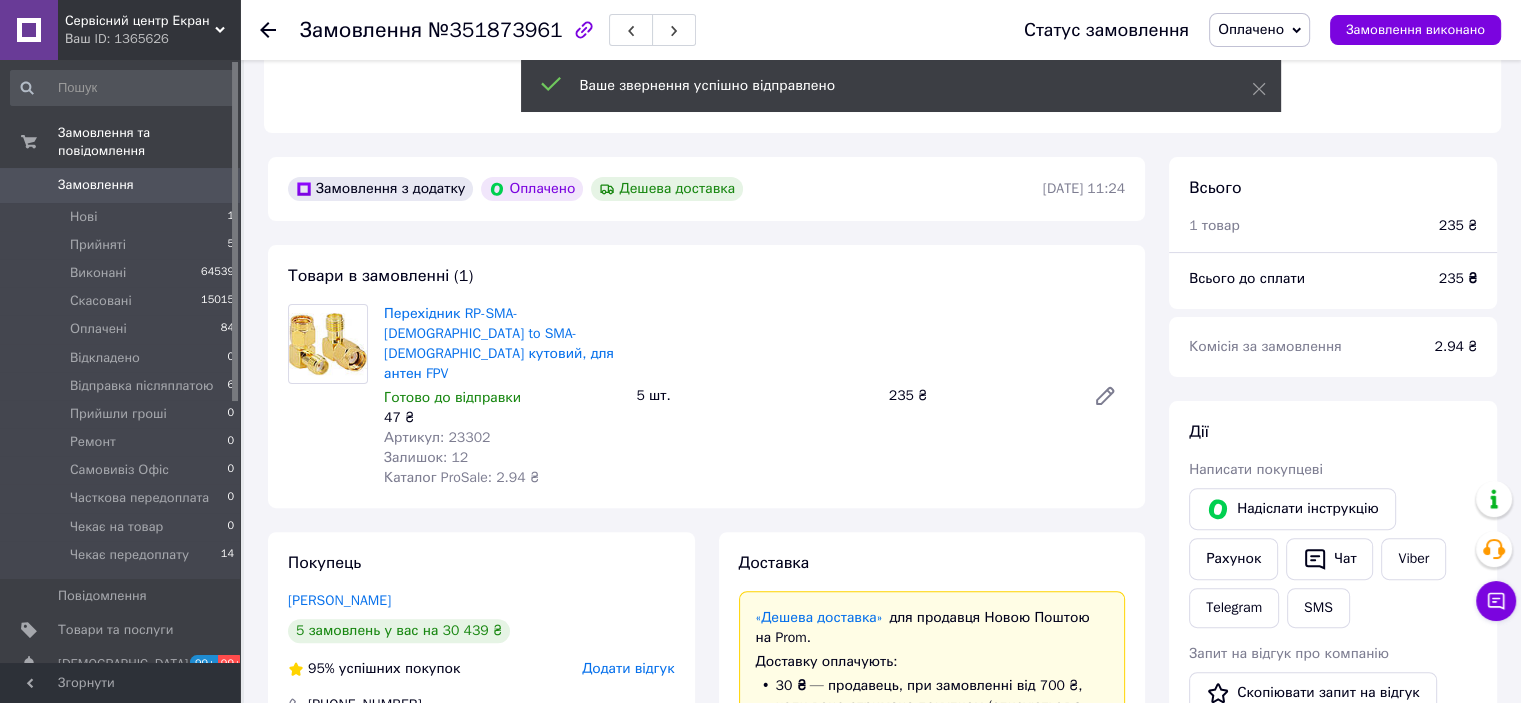 scroll, scrollTop: 300, scrollLeft: 0, axis: vertical 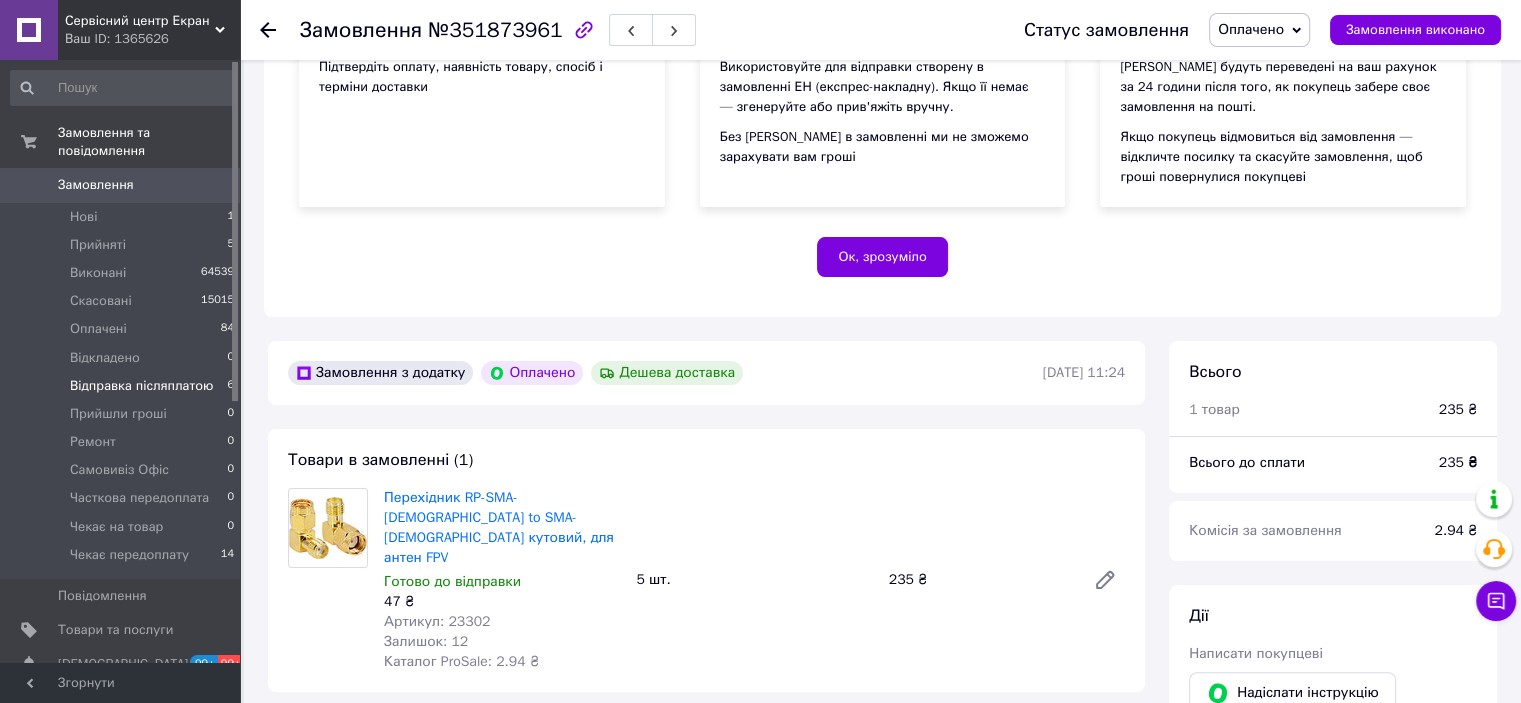 click on "Відправка післяплатою" at bounding box center [142, 386] 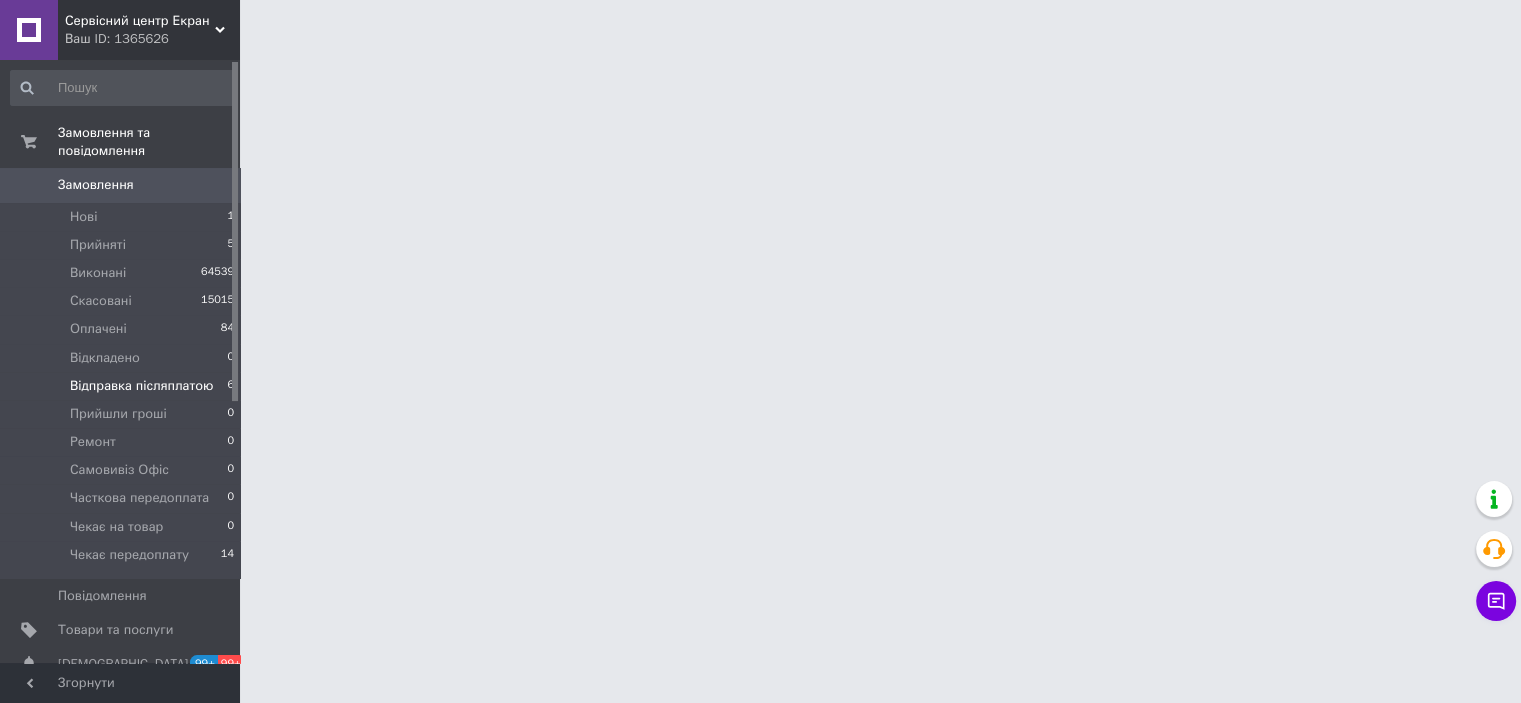 scroll, scrollTop: 0, scrollLeft: 0, axis: both 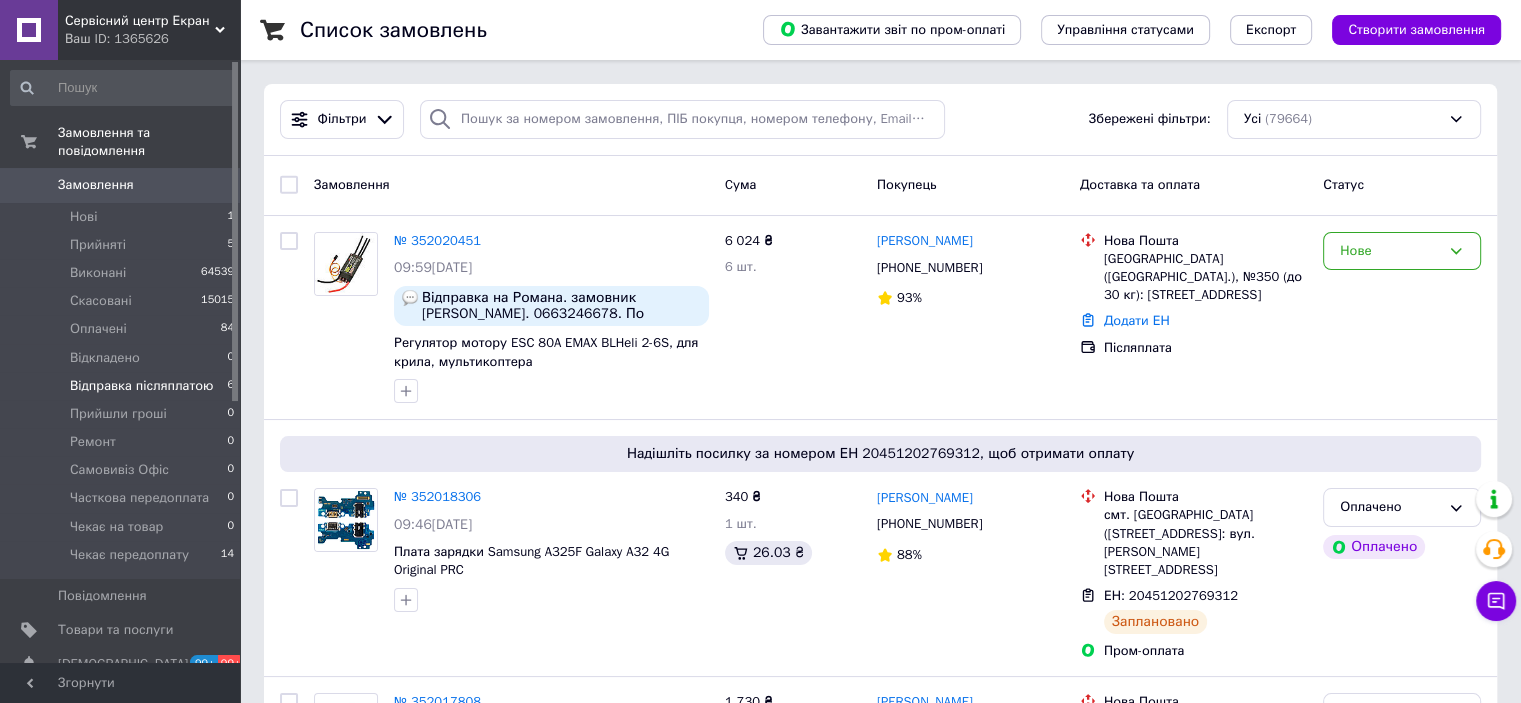 click on "Відправка післяплатою" at bounding box center (142, 386) 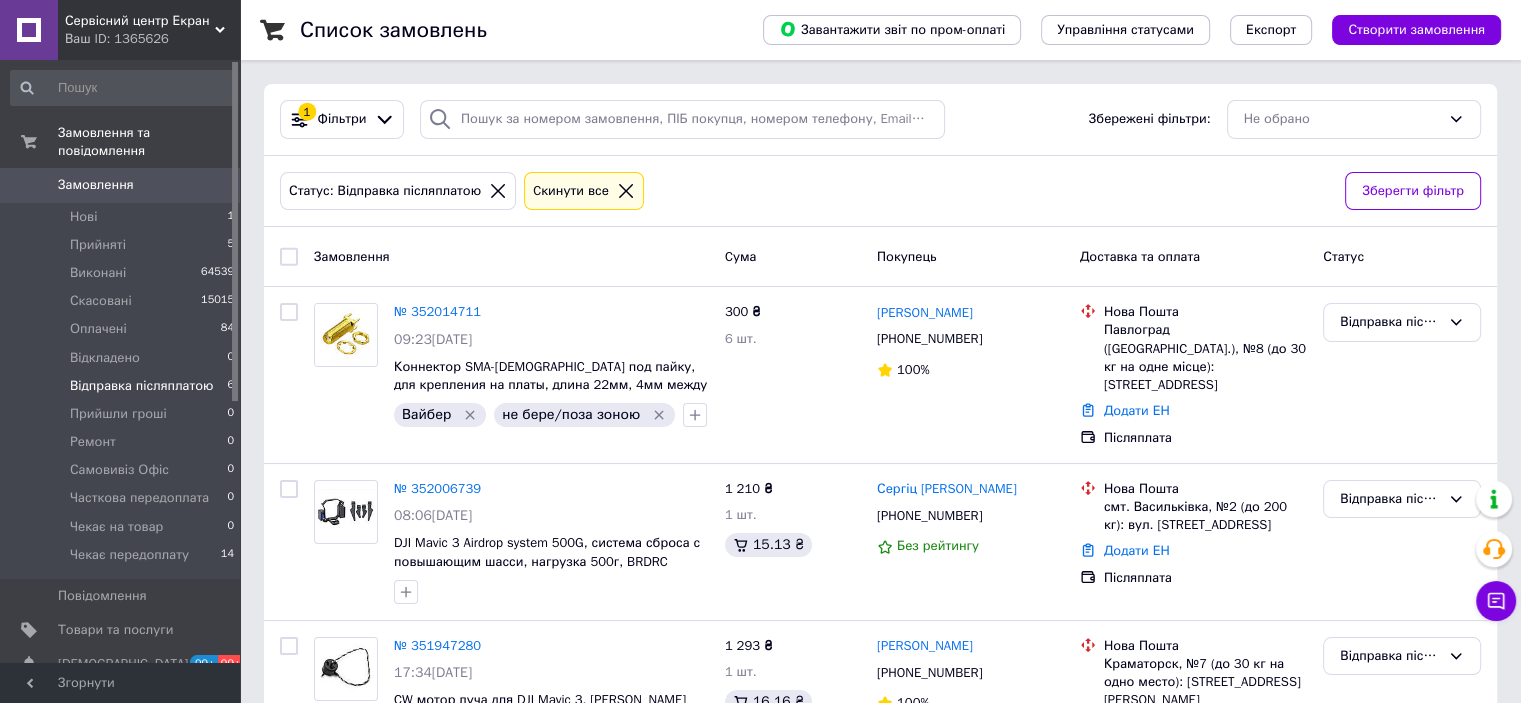 click on "Статус: Відправка післяплатою Cкинути все Зберегти фільтр" at bounding box center (880, 192) 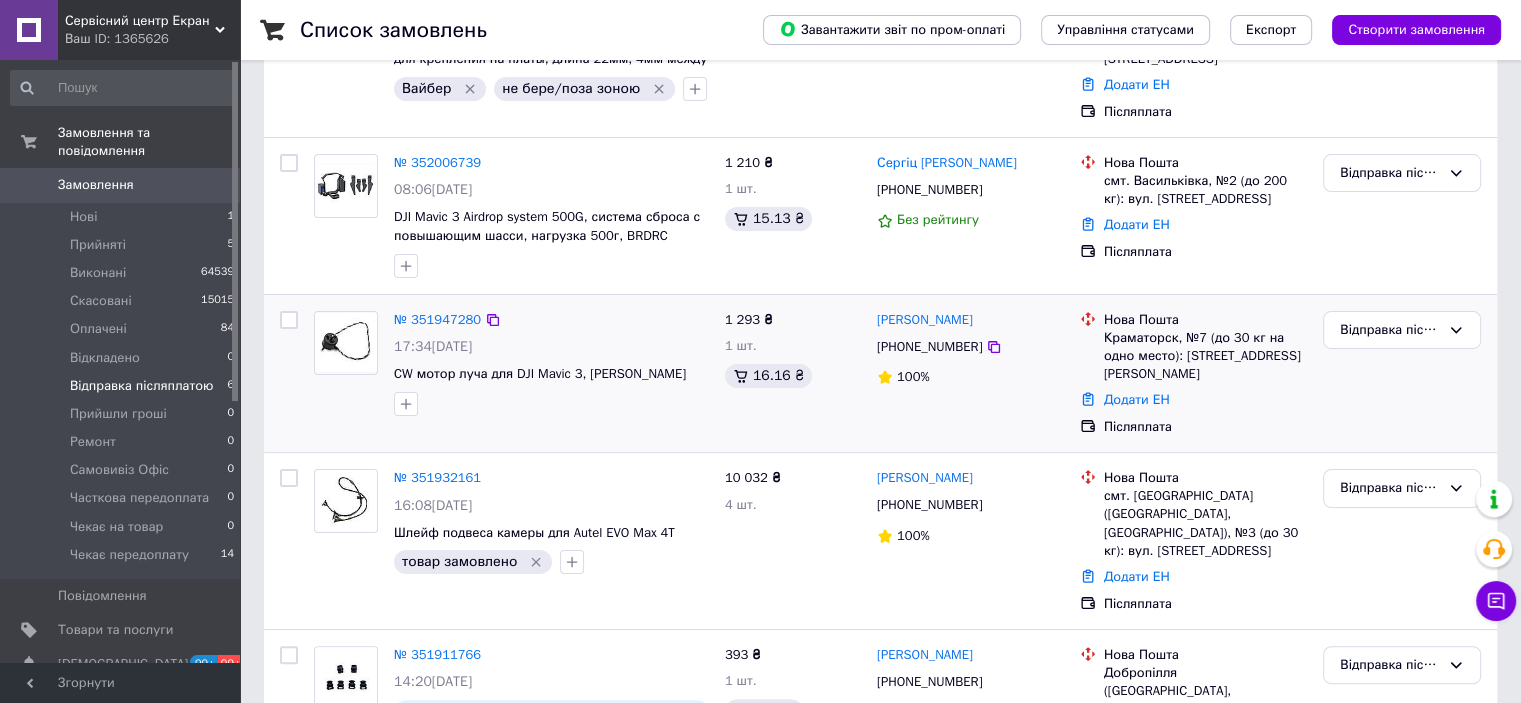 scroll, scrollTop: 400, scrollLeft: 0, axis: vertical 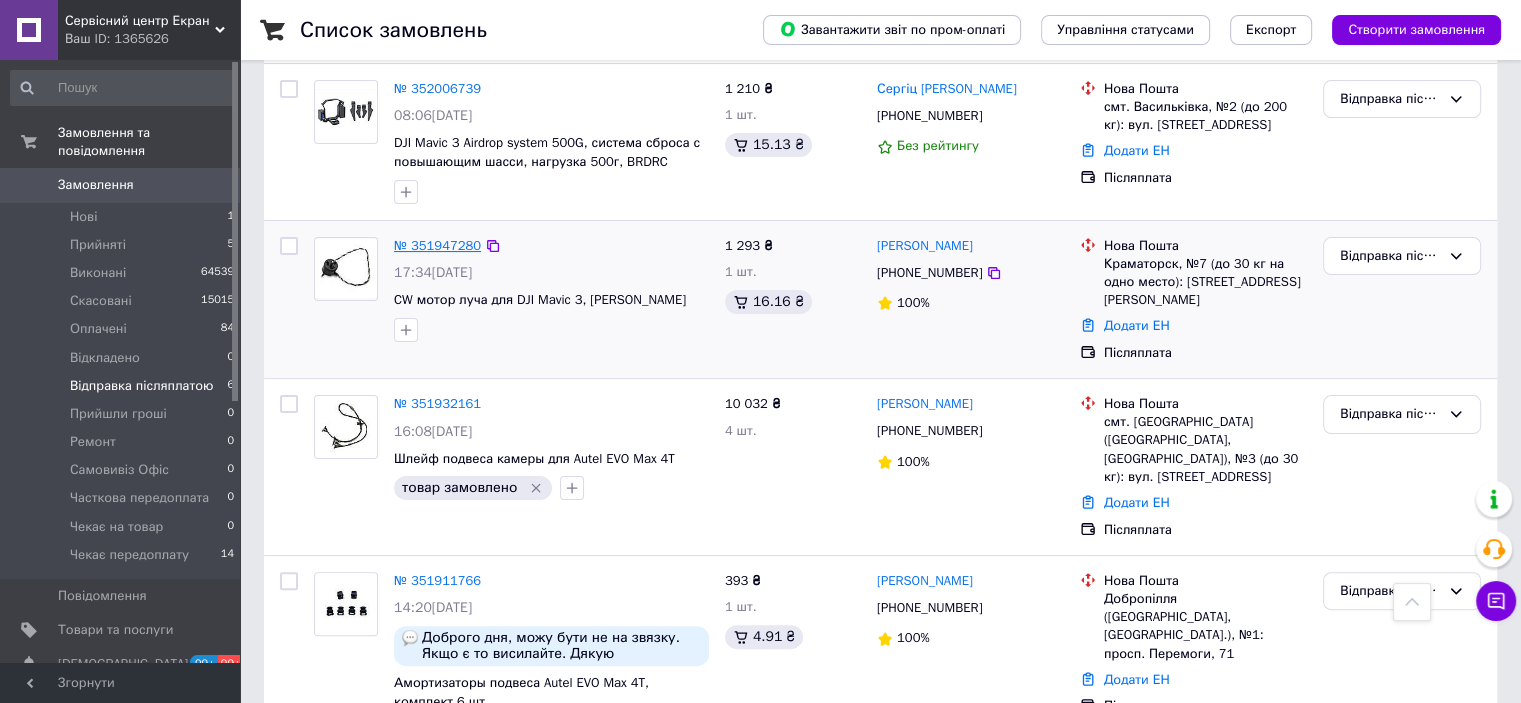 click on "№ 351947280" at bounding box center (437, 245) 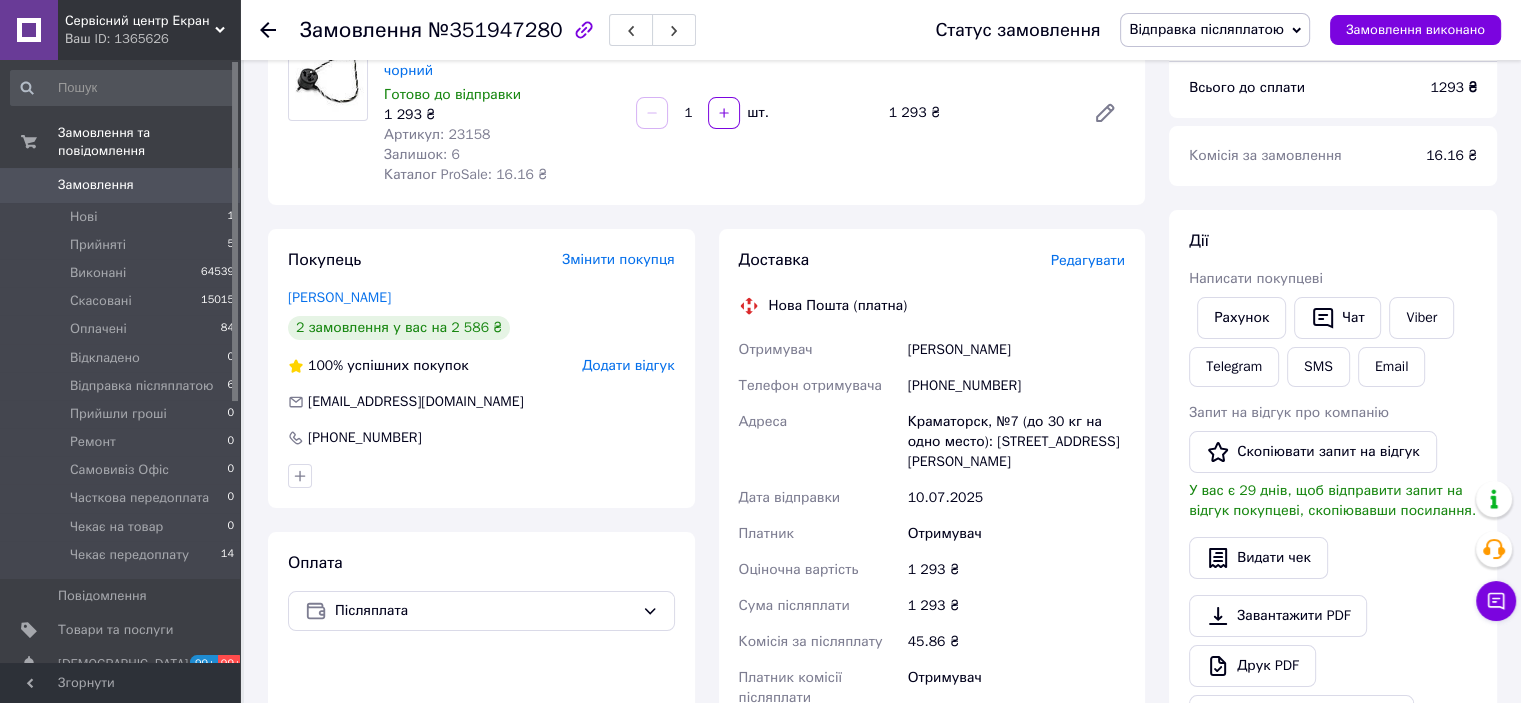 scroll, scrollTop: 400, scrollLeft: 0, axis: vertical 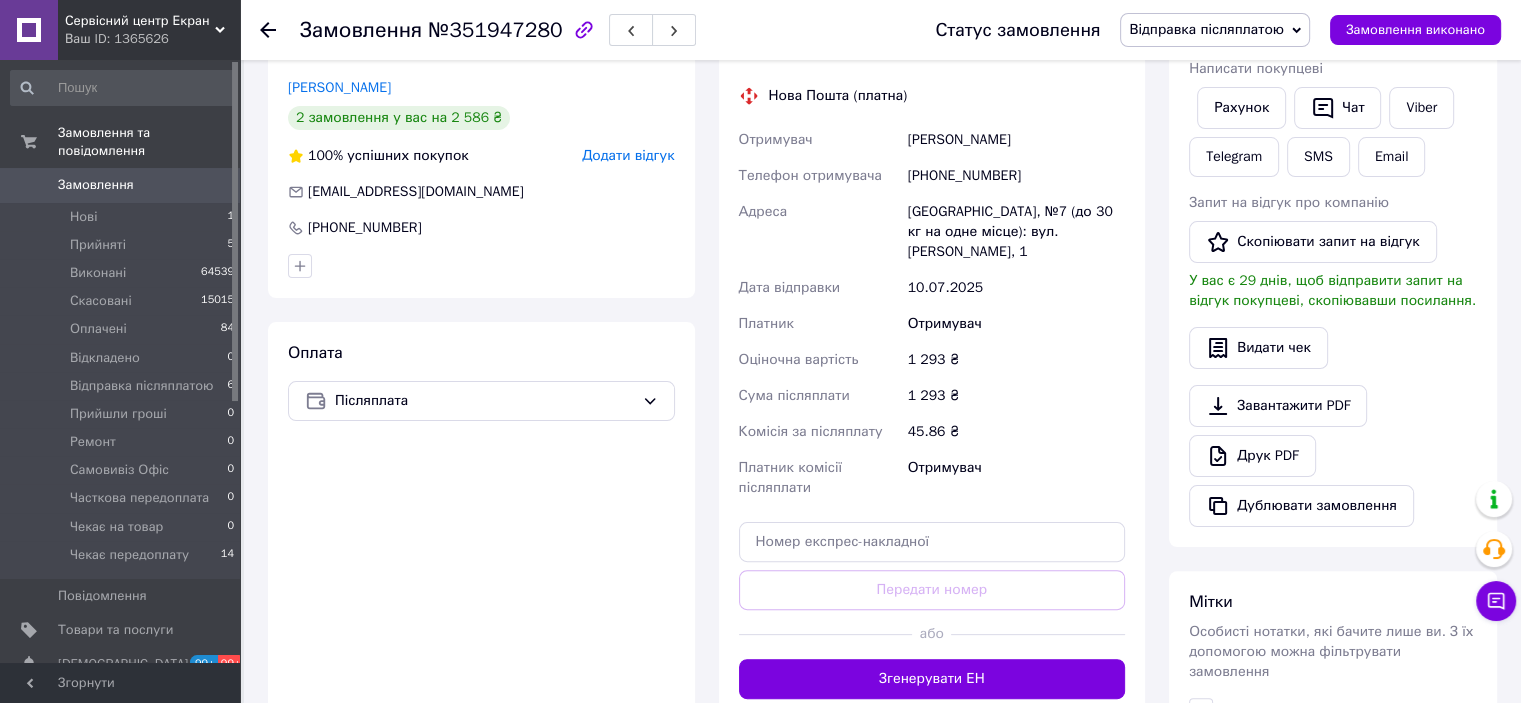 click on "[PHONE_NUMBER]" at bounding box center [1016, 176] 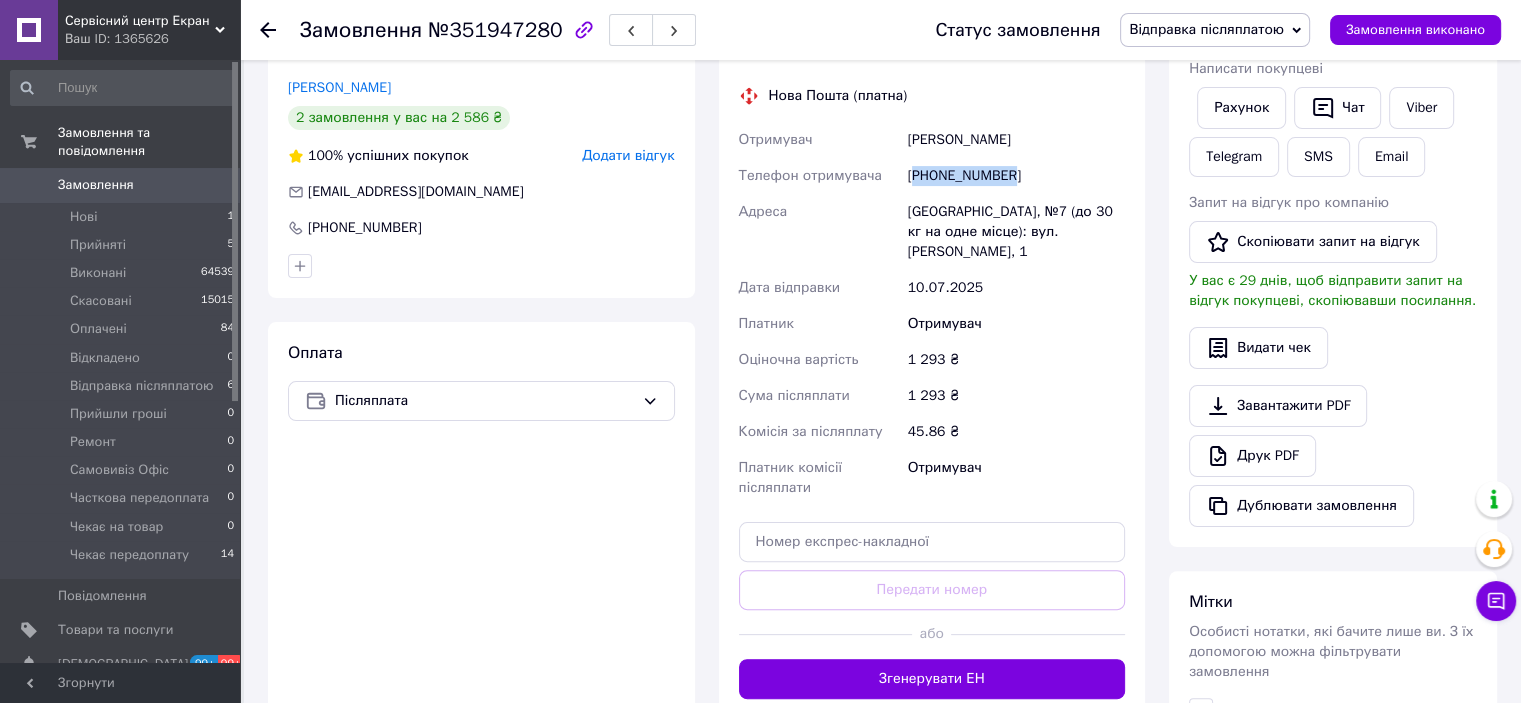 click on "[PHONE_NUMBER]" at bounding box center (1016, 176) 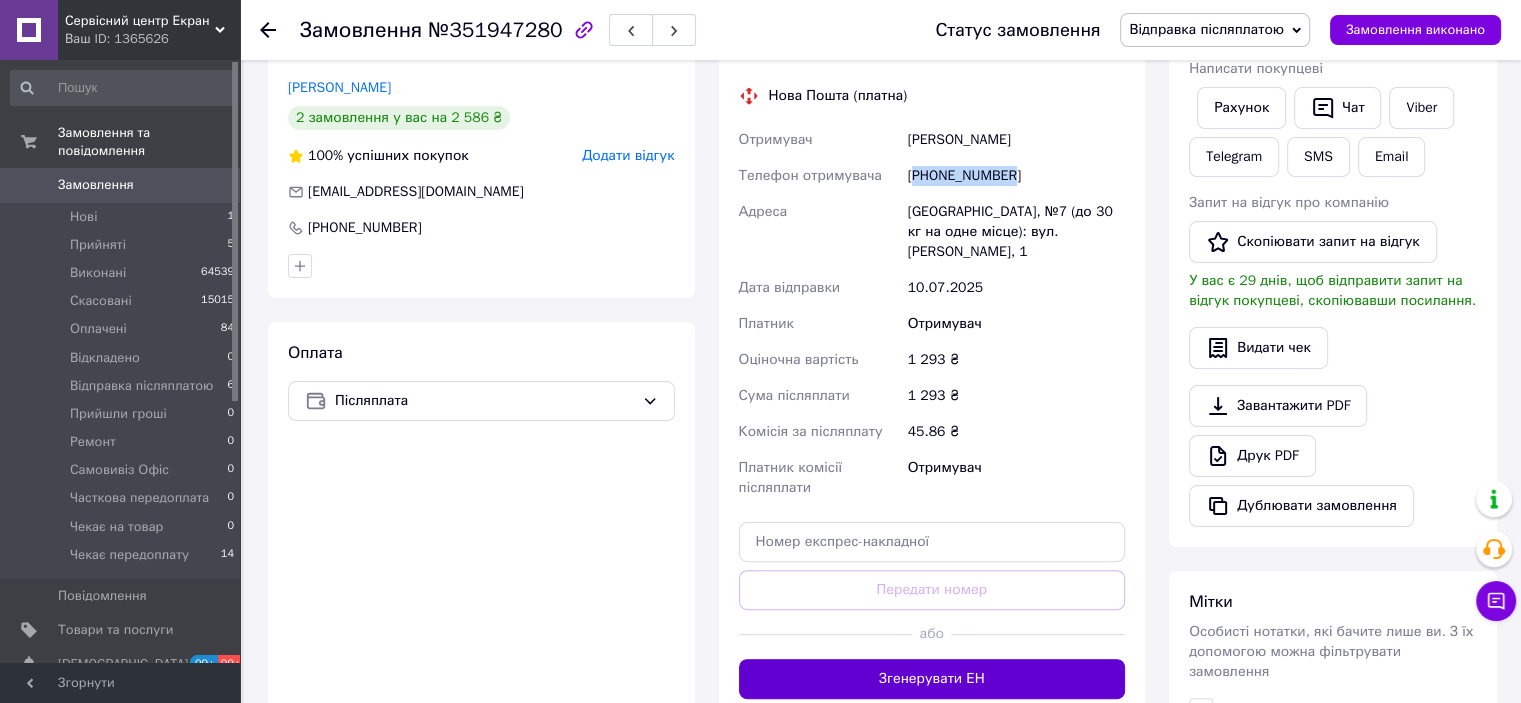 copy on "380991611548" 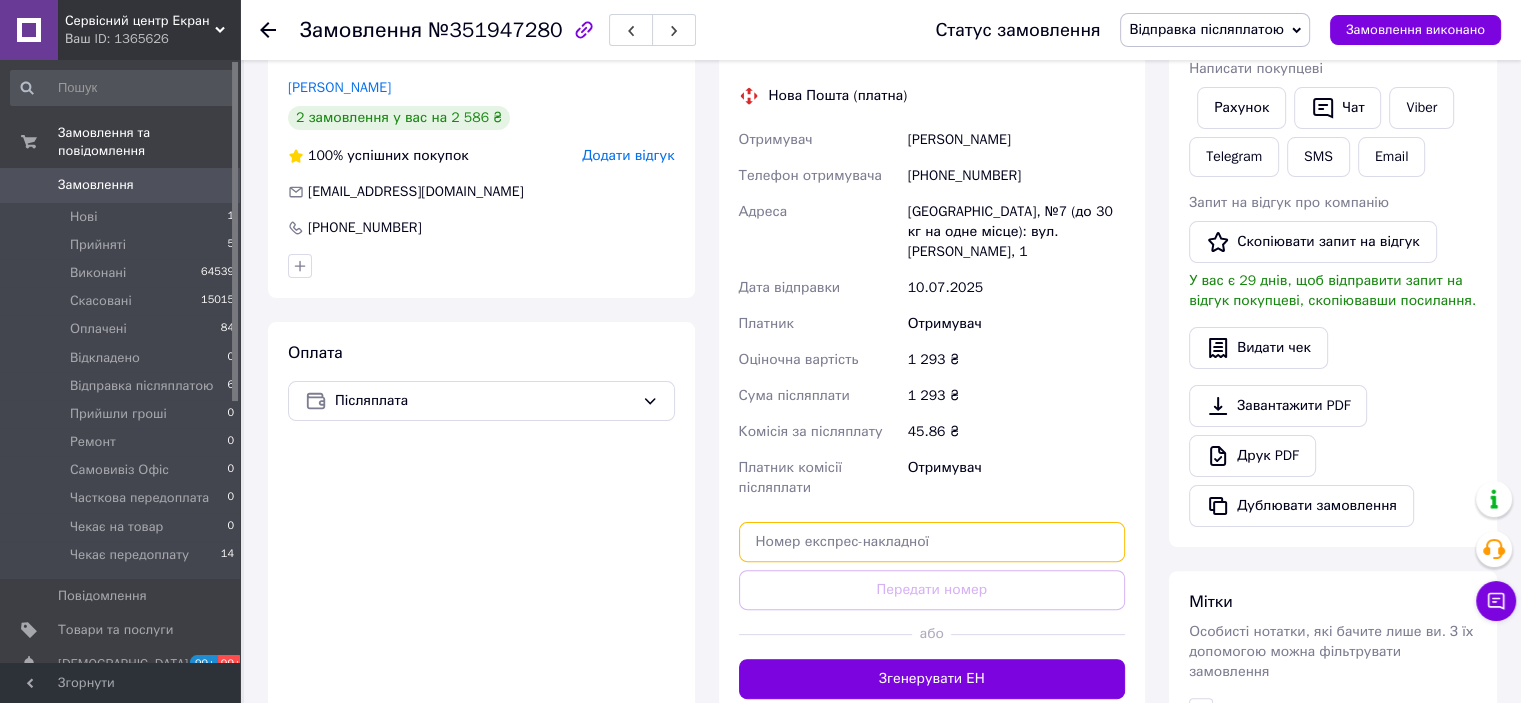 click at bounding box center (932, 542) 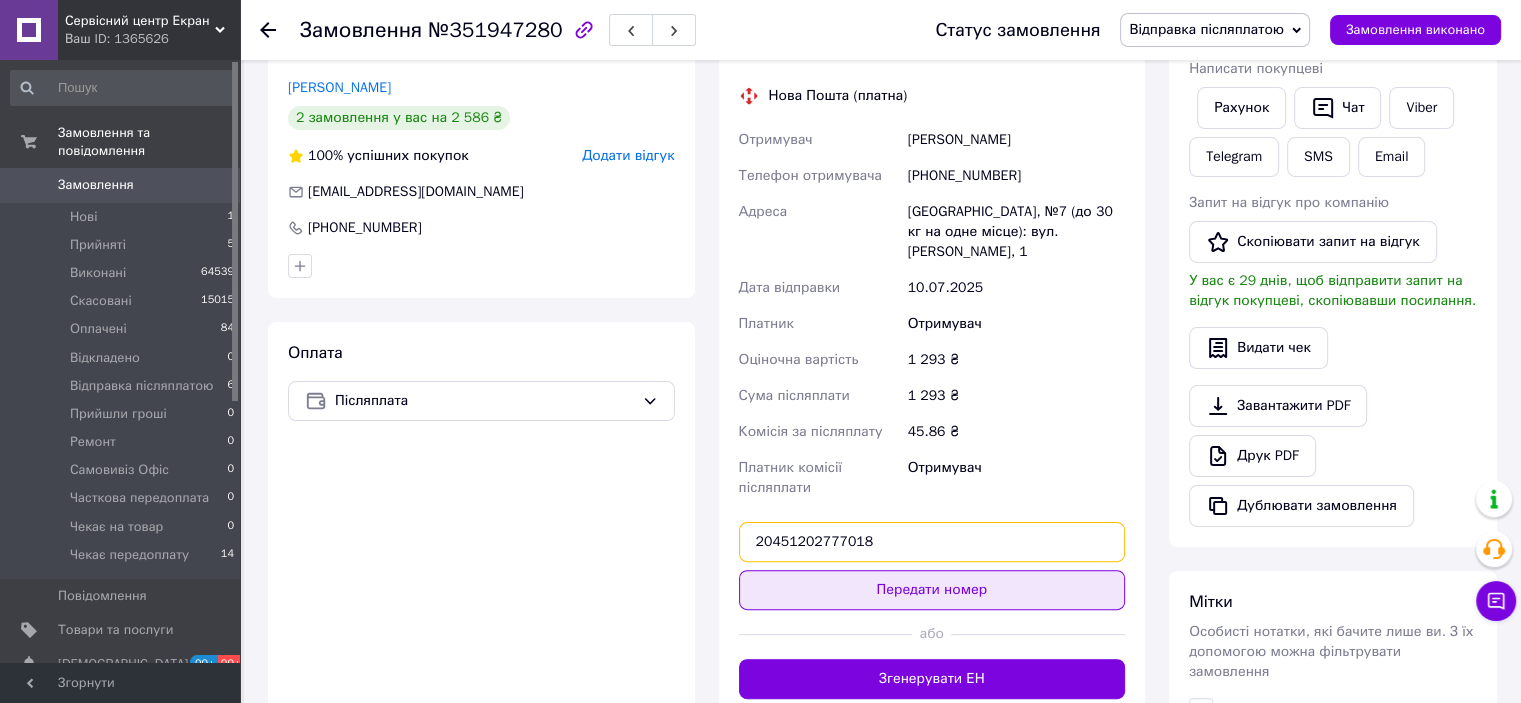 type on "20451202777018" 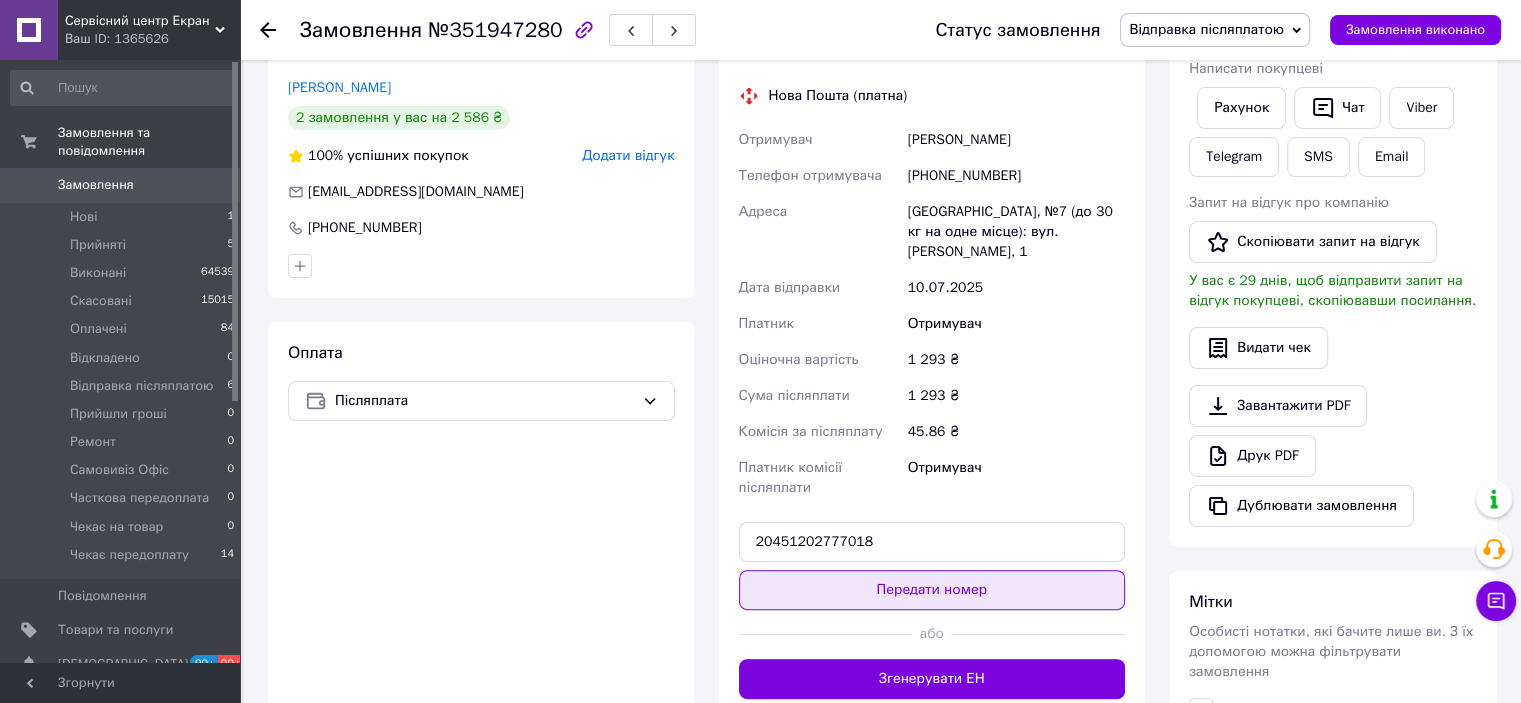 click on "Передати номер" at bounding box center [932, 590] 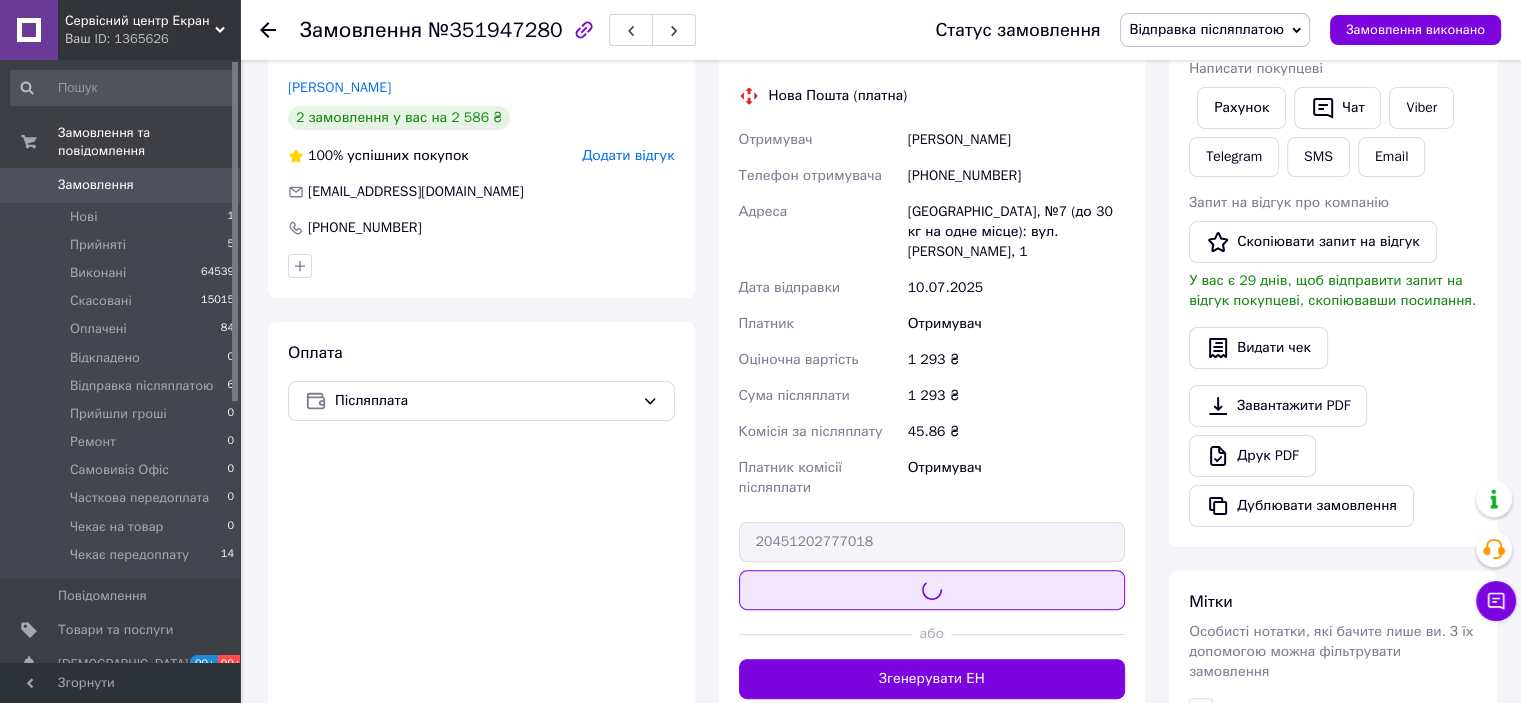 scroll, scrollTop: 200, scrollLeft: 0, axis: vertical 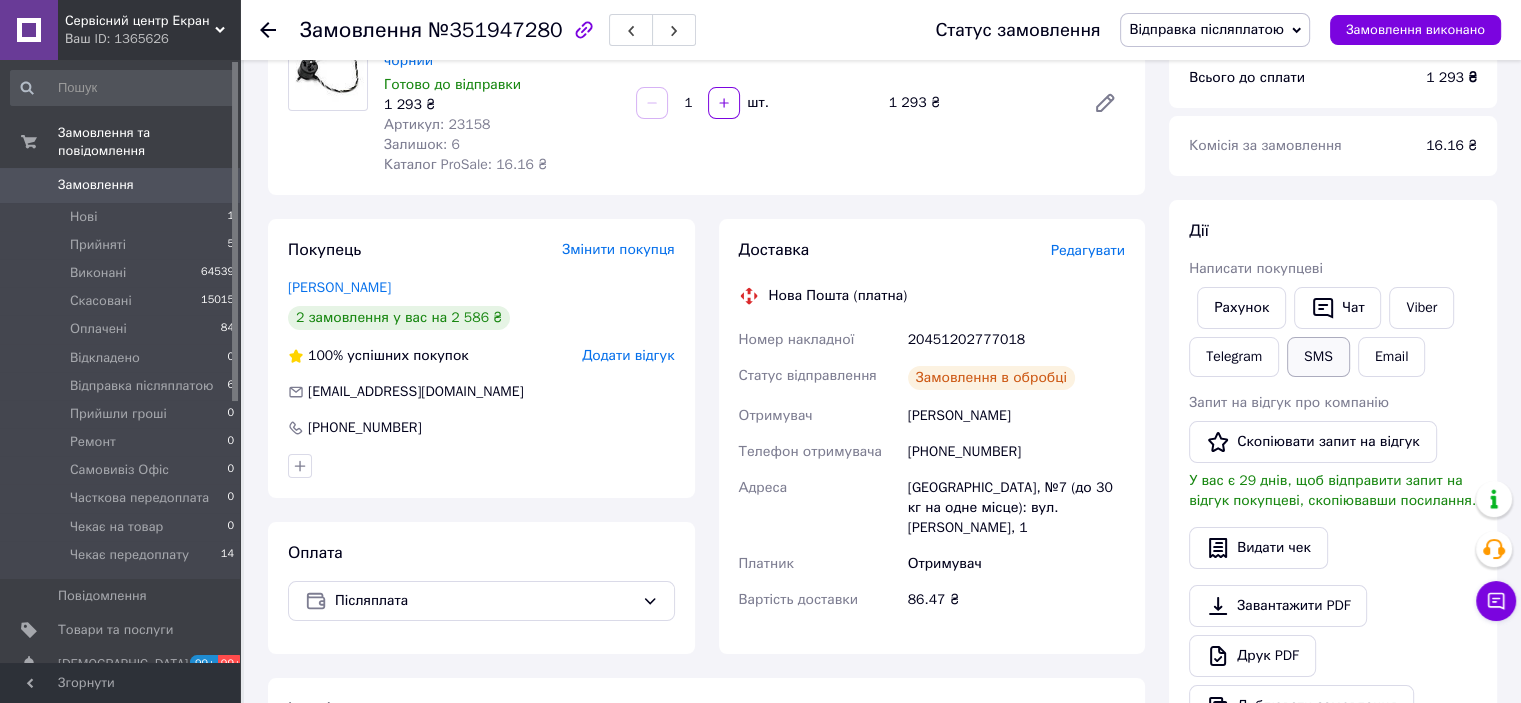 click on "SMS" at bounding box center (1318, 357) 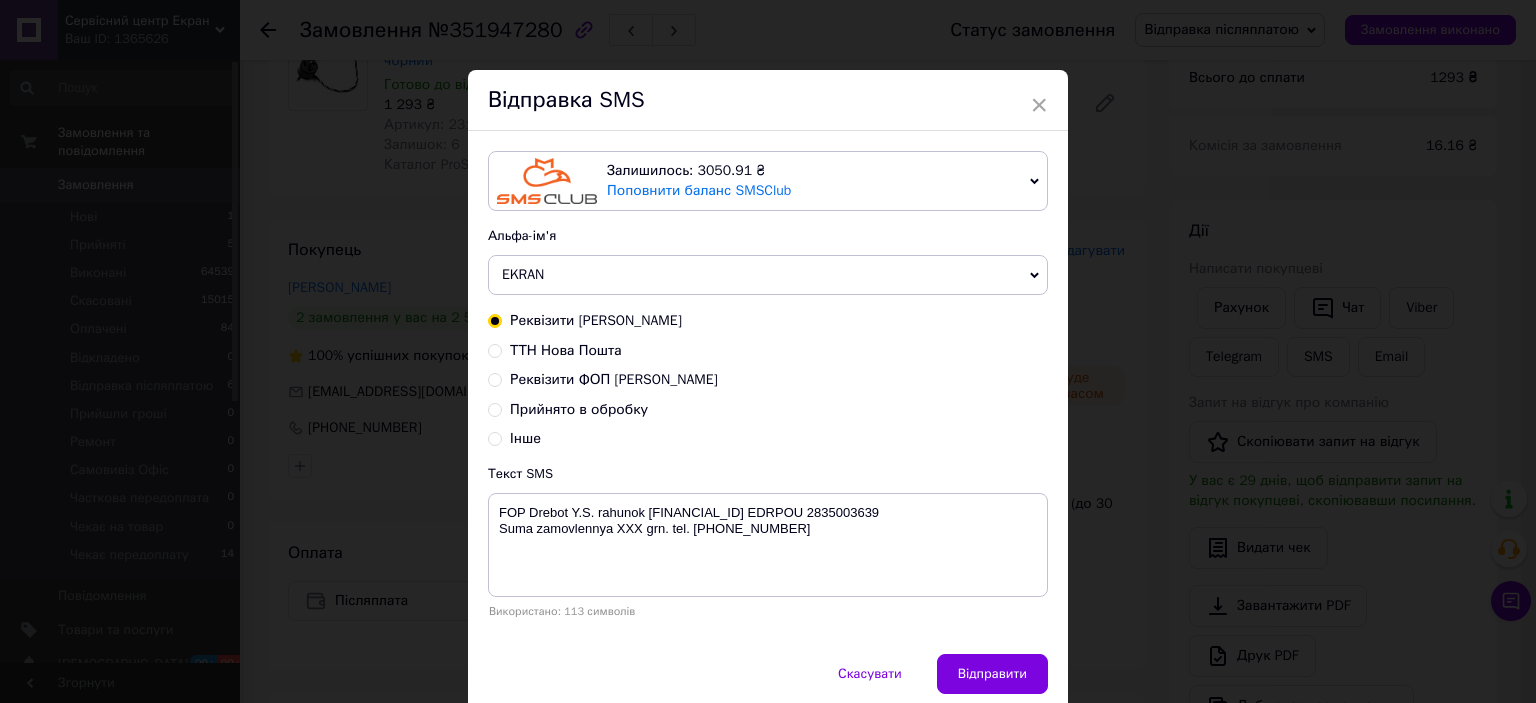 click on "ТТН Нова Пошта" at bounding box center (566, 350) 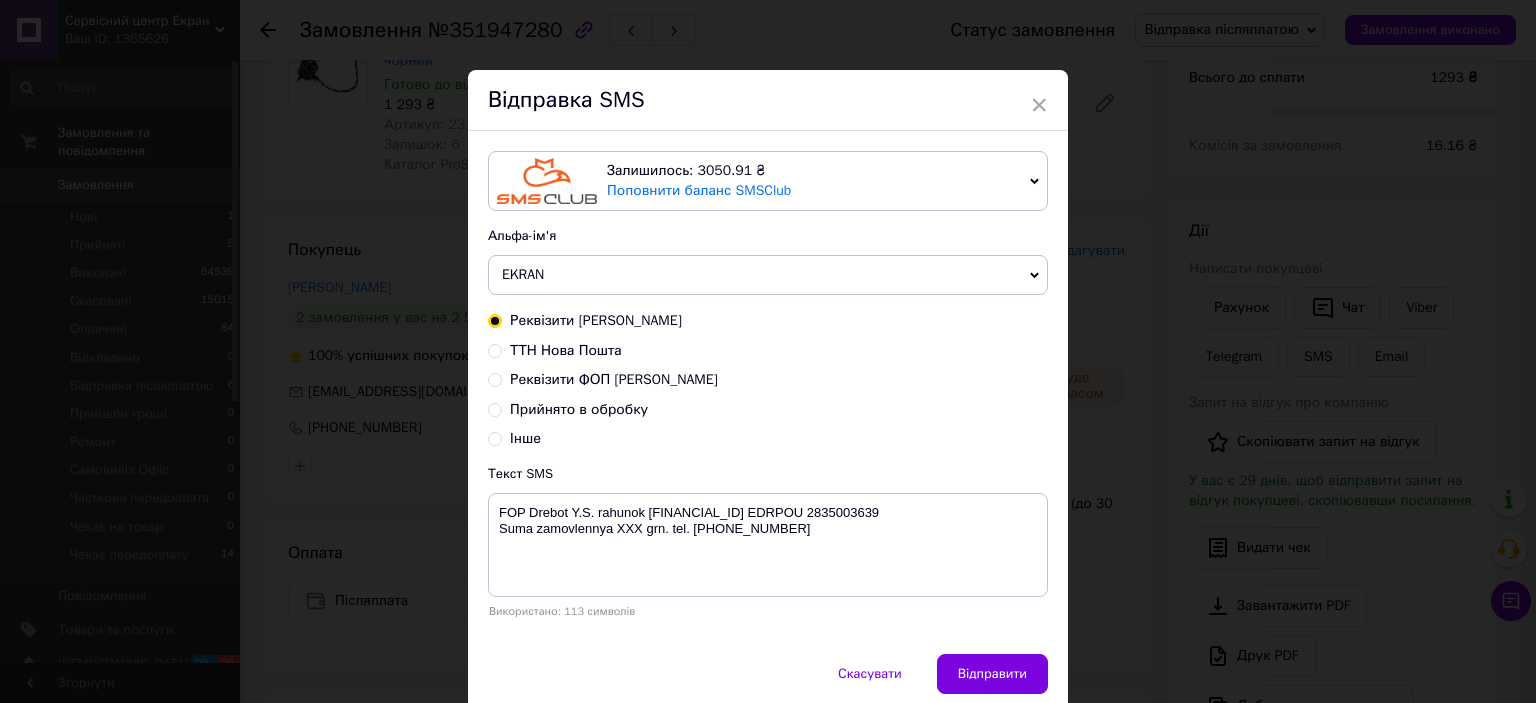 radio on "true" 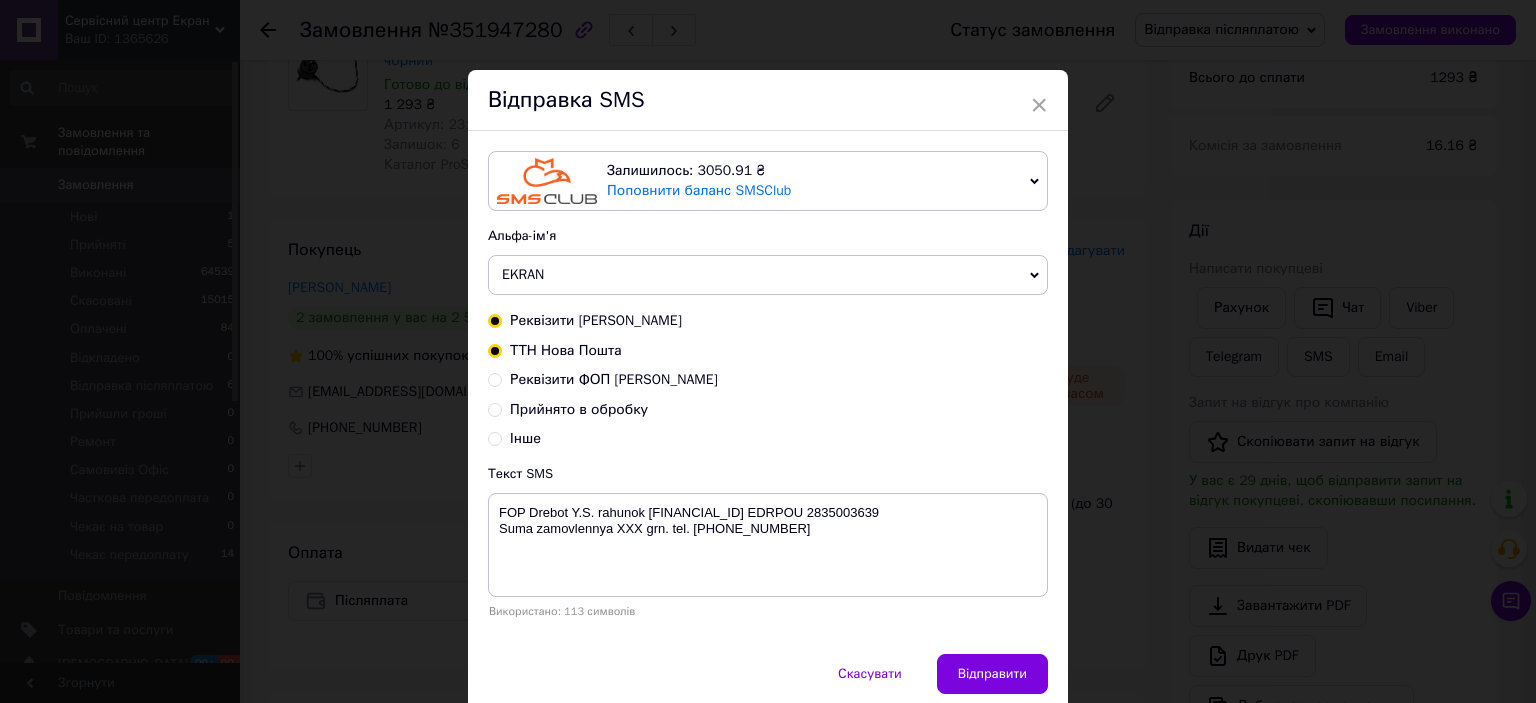 radio on "false" 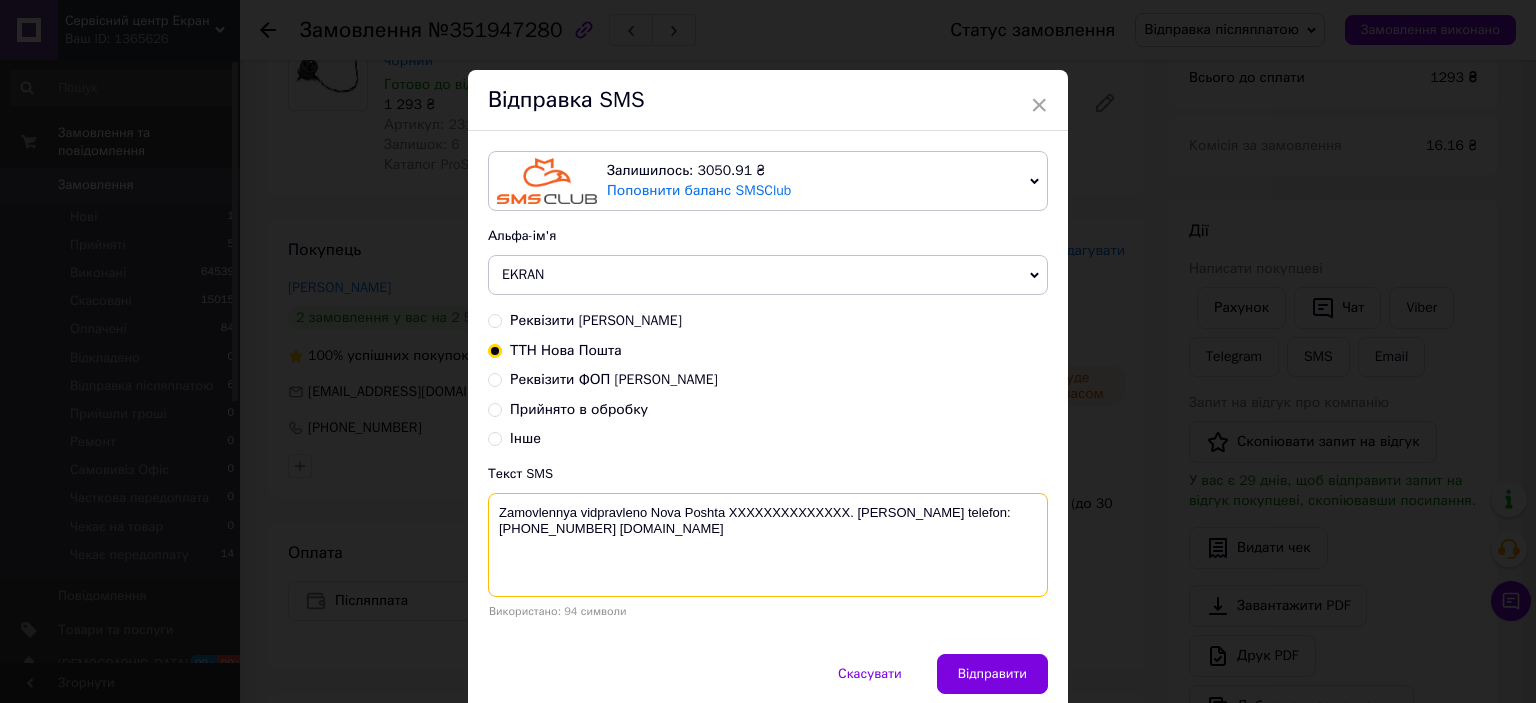 click on "Zamovlennya vidpravleno Nova Poshta XXXXXXXXXXXXXX. [PERSON_NAME] telefon:[PHONE_NUMBER] [DOMAIN_NAME]" at bounding box center (768, 545) 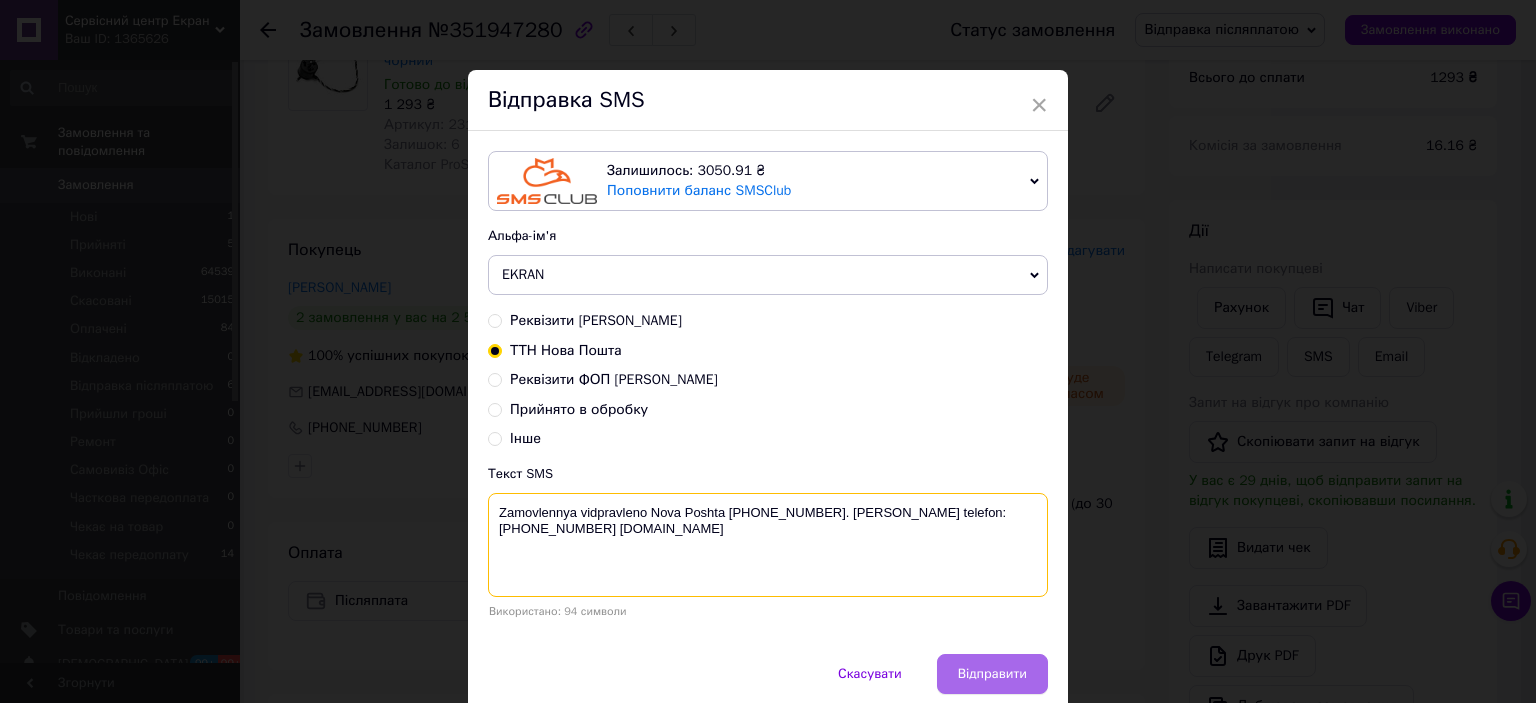 type on "Zamovlennya vidpravleno Nova Poshta [PHONE_NUMBER]. [PERSON_NAME] telefon:[PHONE_NUMBER] [DOMAIN_NAME]" 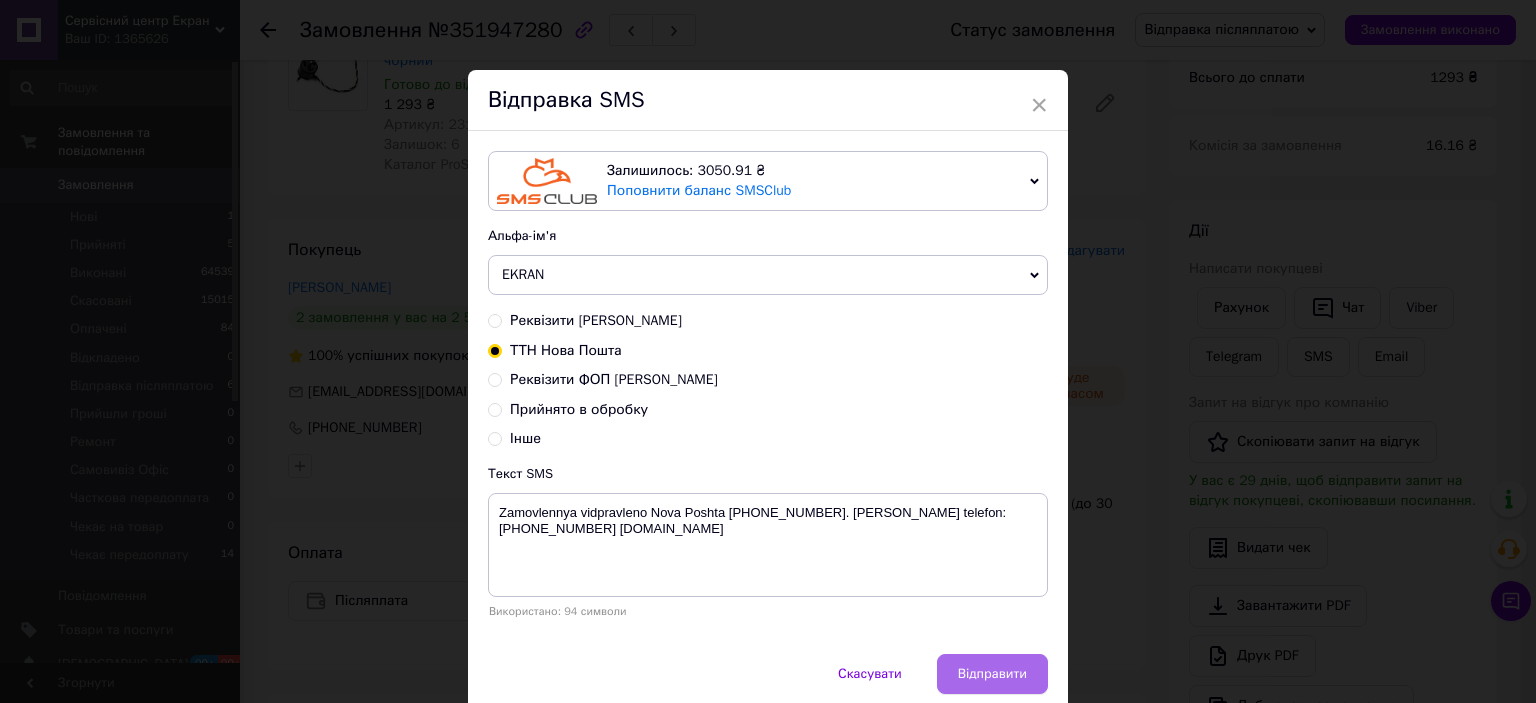 click on "Відправити" at bounding box center (992, 674) 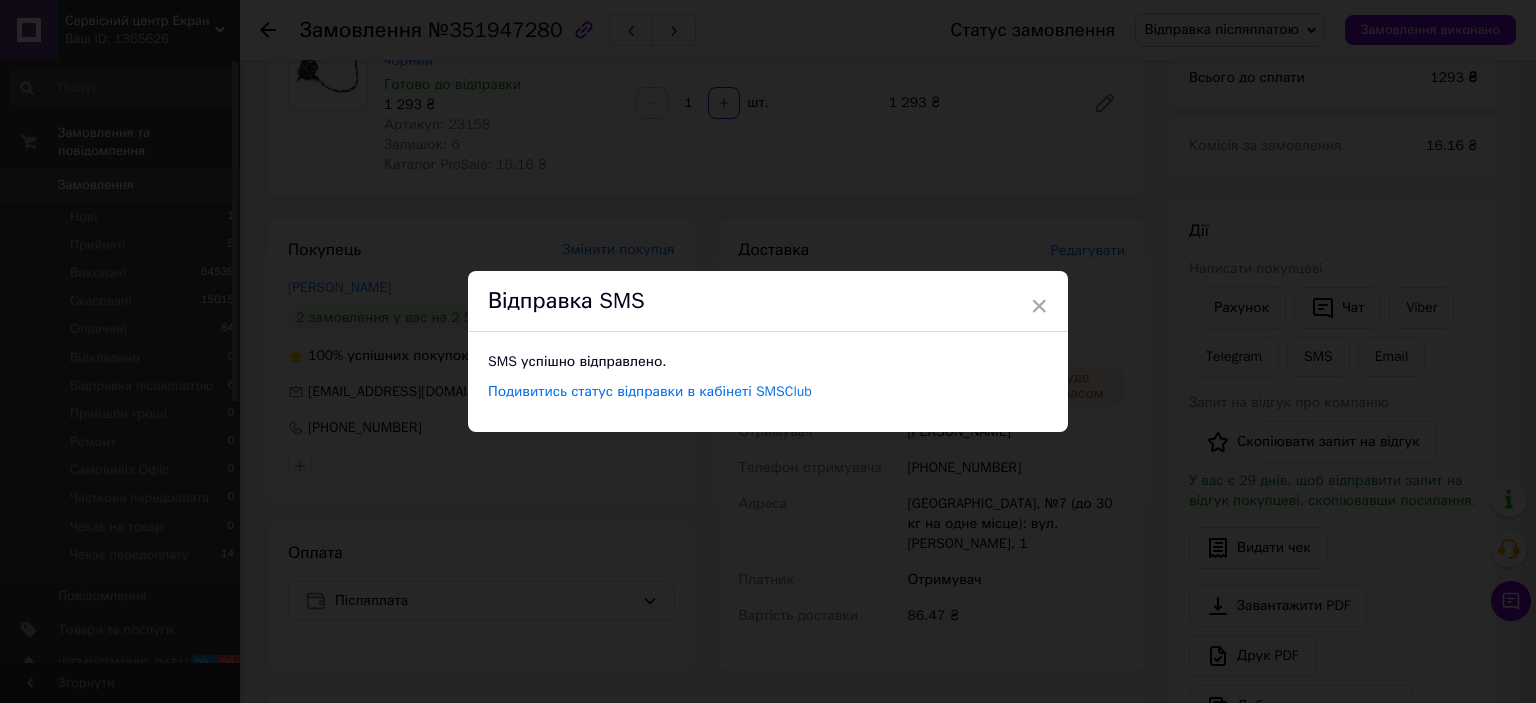 drag, startPoint x: 1225, startPoint y: 146, endPoint x: 1334, endPoint y: 71, distance: 132.31024 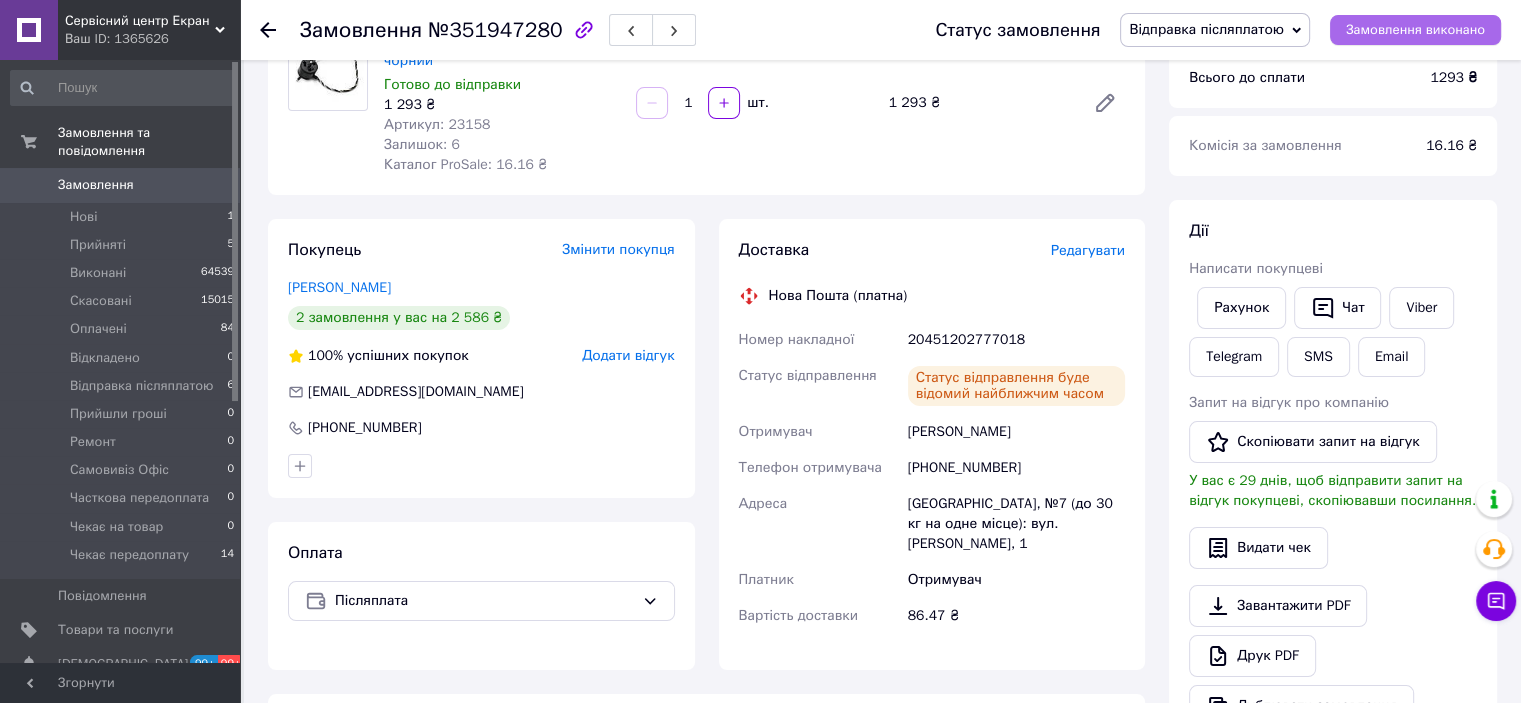click on "Замовлення виконано" at bounding box center (1415, 30) 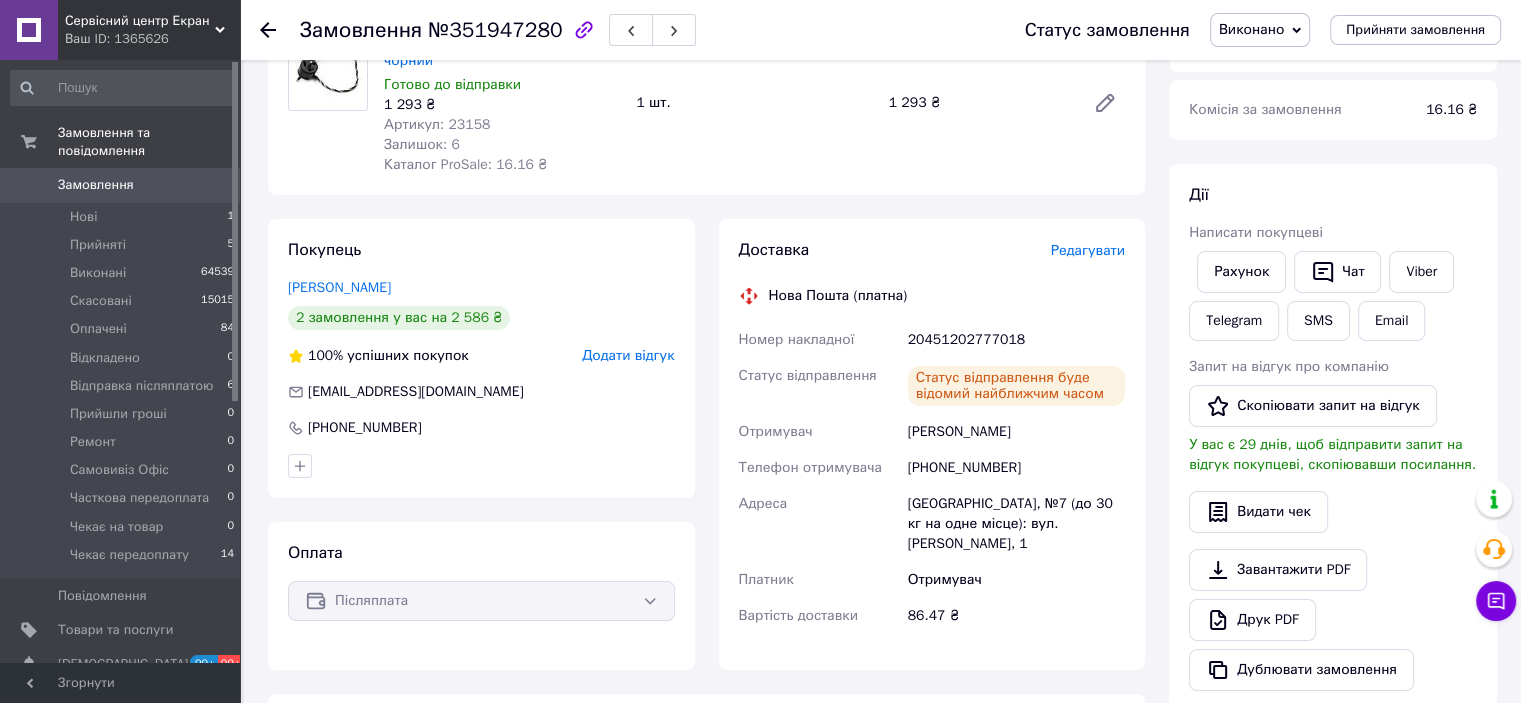 drag, startPoint x: 266, startPoint y: 27, endPoint x: 625, endPoint y: 74, distance: 362.06354 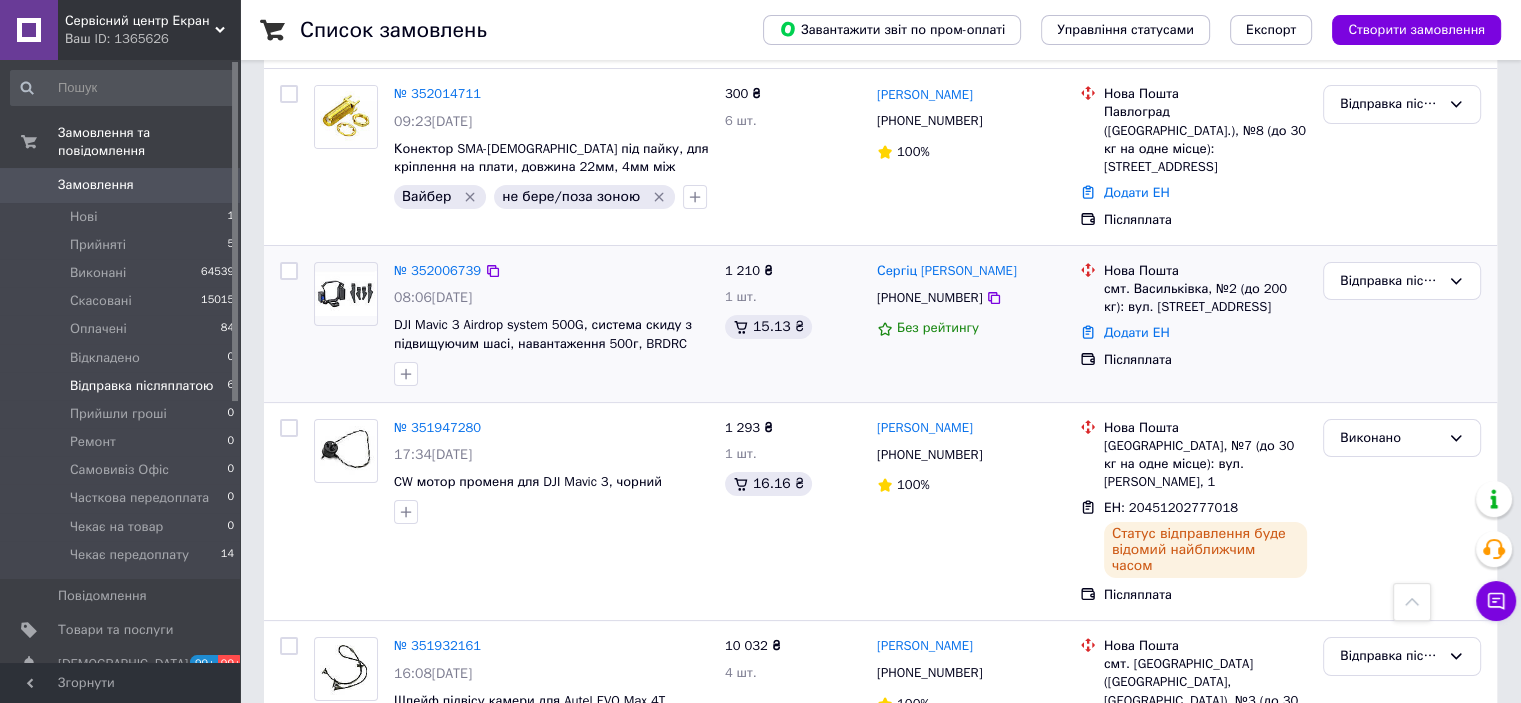 scroll, scrollTop: 200, scrollLeft: 0, axis: vertical 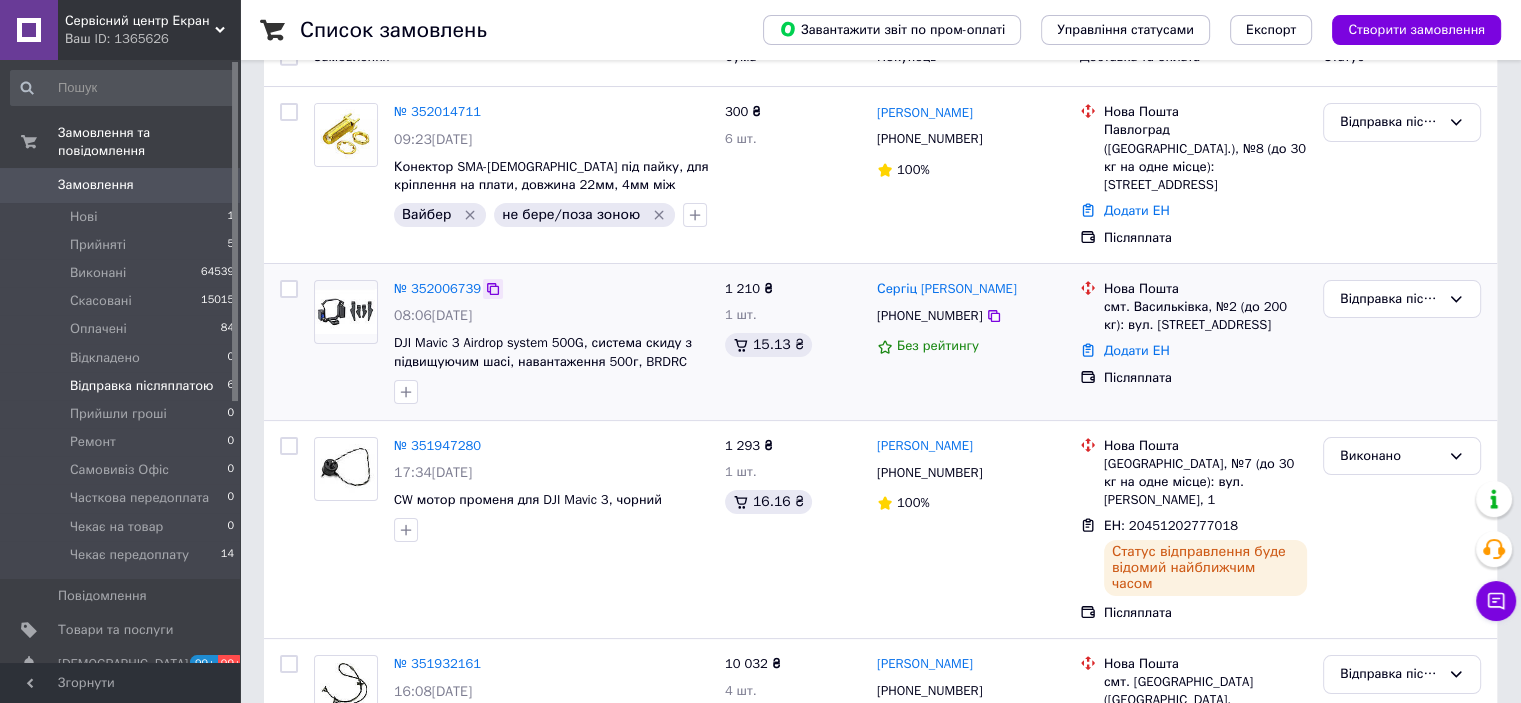 click 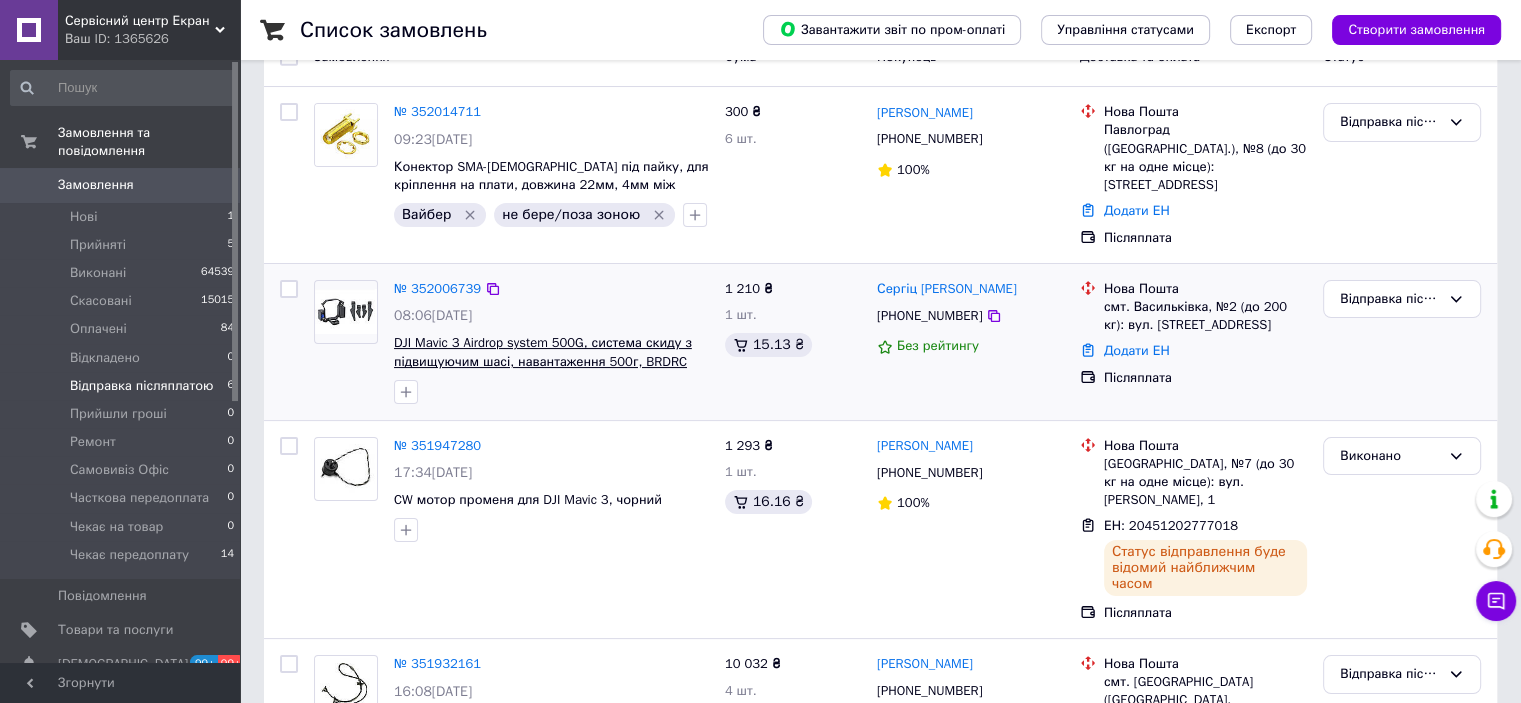 drag, startPoint x: 986, startPoint y: 315, endPoint x: 608, endPoint y: 339, distance: 378.76114 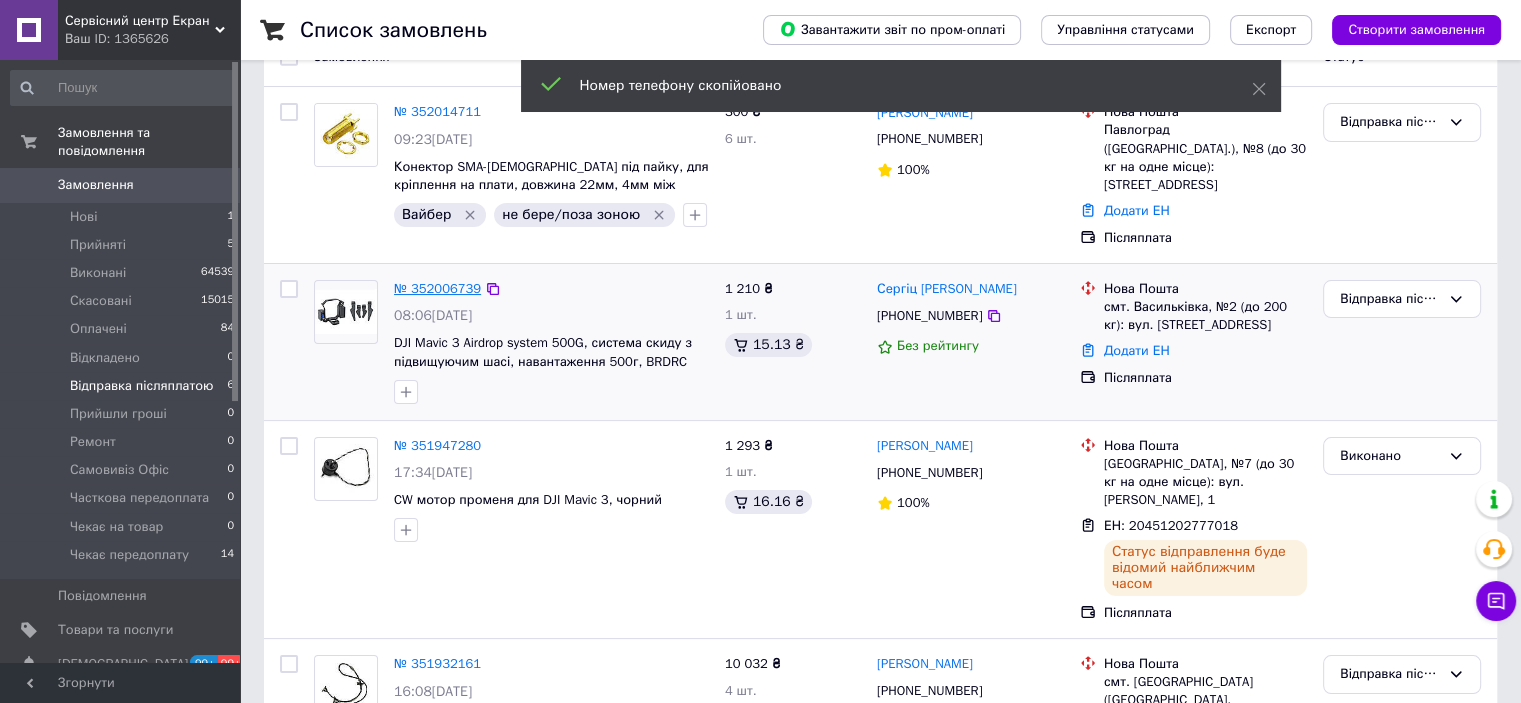 click on "№ 352006739" at bounding box center (437, 288) 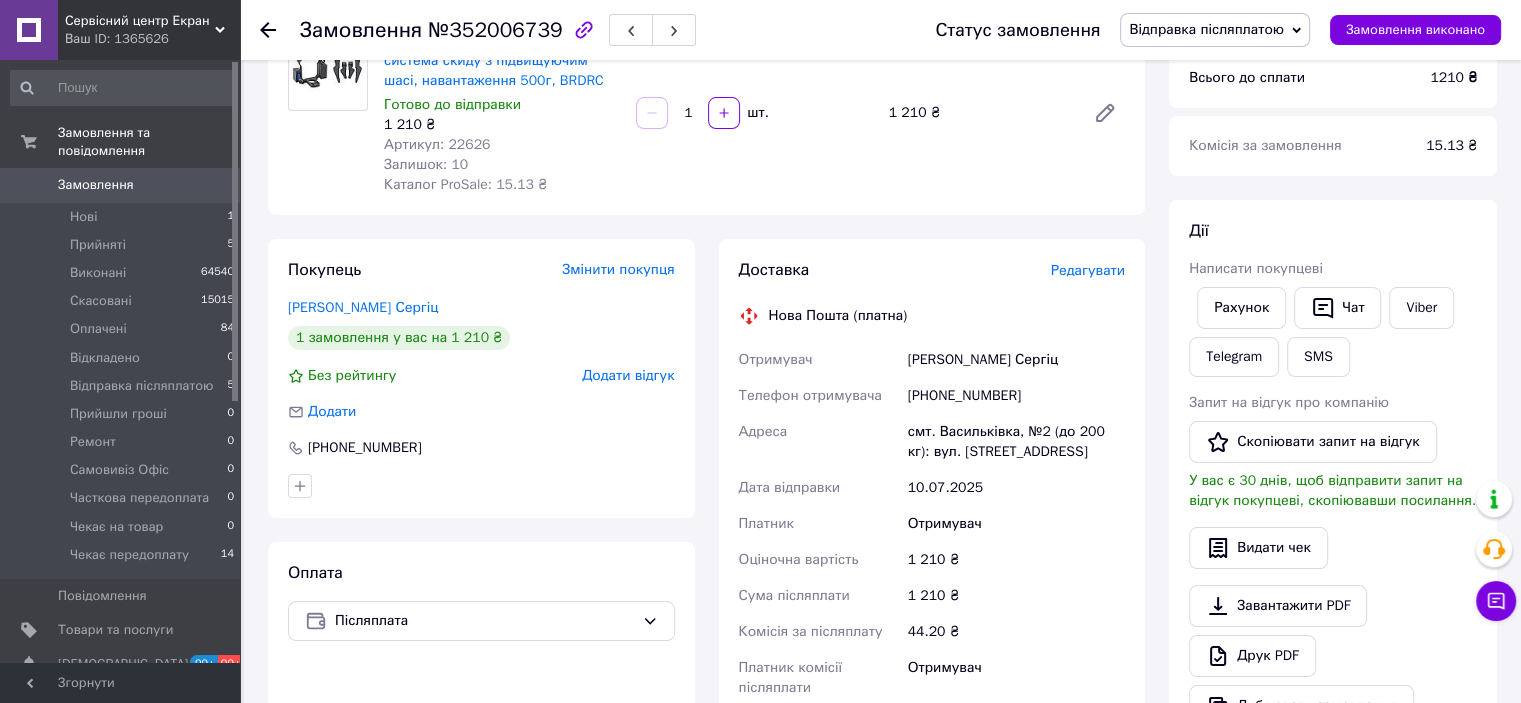 click on "10.07.2025" at bounding box center [1016, 488] 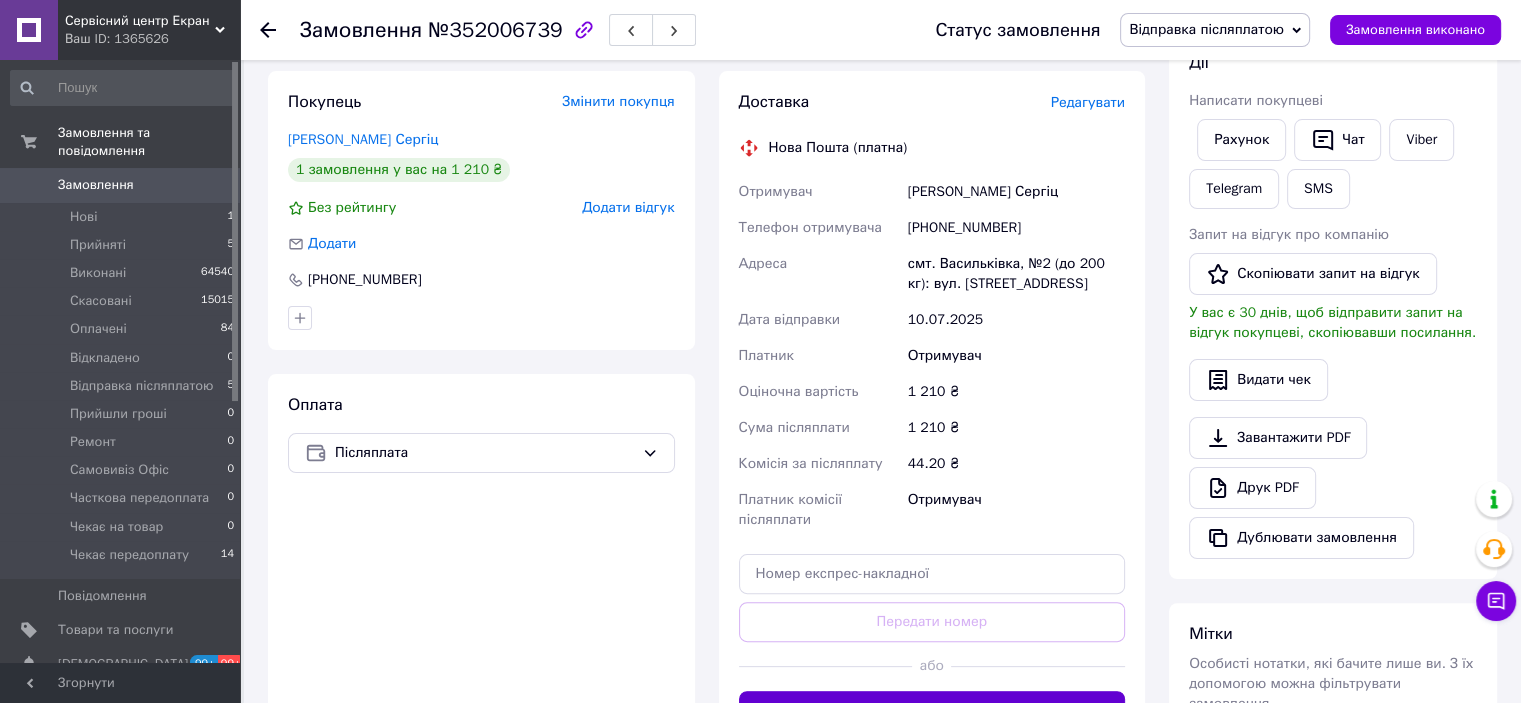 scroll, scrollTop: 600, scrollLeft: 0, axis: vertical 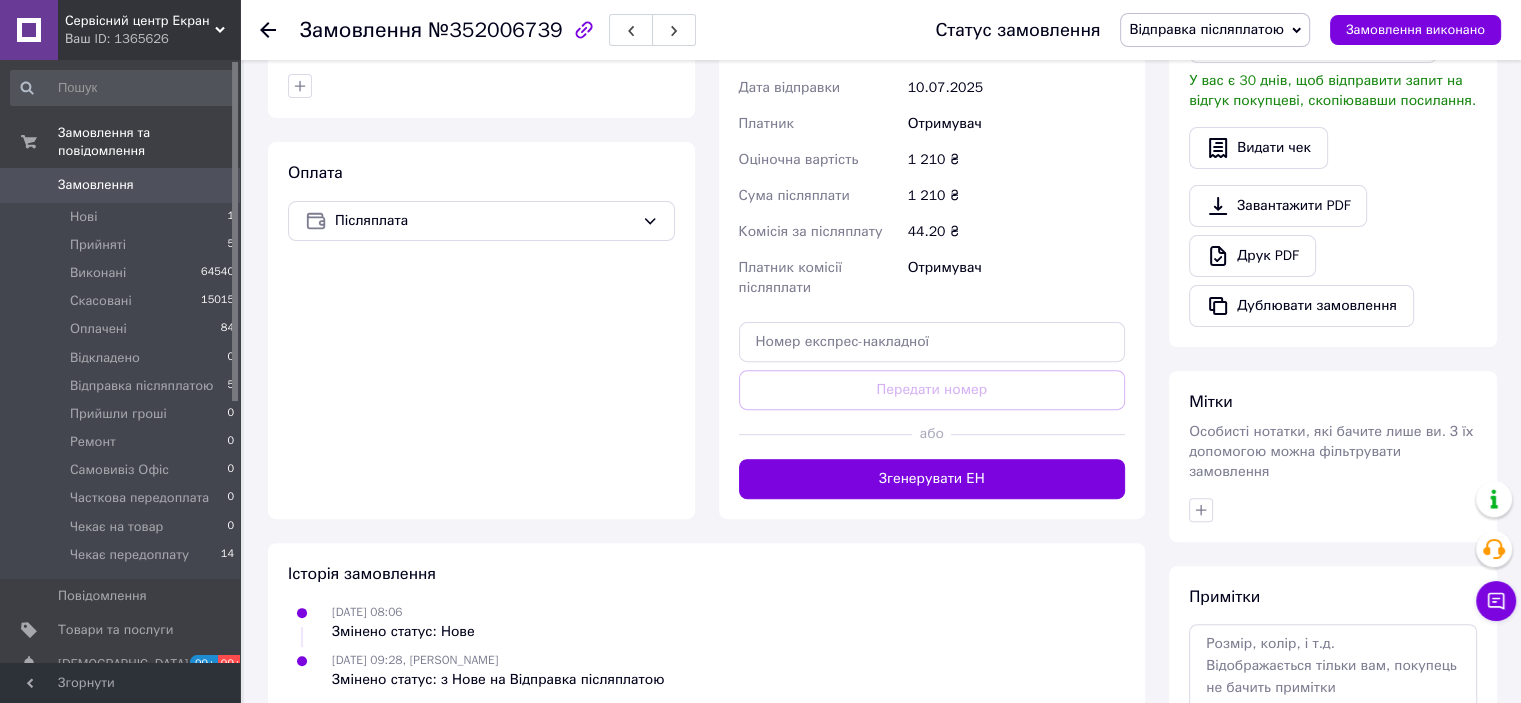 click on "Доставка Редагувати Нова Пошта (платна) Отримувач [PERSON_NAME] Сергіц Телефон отримувача [PHONE_NUMBER] [GEOGRAPHIC_DATA] смт. Васильківка, №2 (до 200 кг): вул. Соборна, 27в Дата відправки [DATE] Платник Отримувач Оціночна вартість 1 210 ₴ Сума післяплати 1 210 ₴ Комісія за післяплату 44.20 ₴ Платник комісії післяплати Отримувач Передати номер або Згенерувати ЕН" at bounding box center (932, 179) 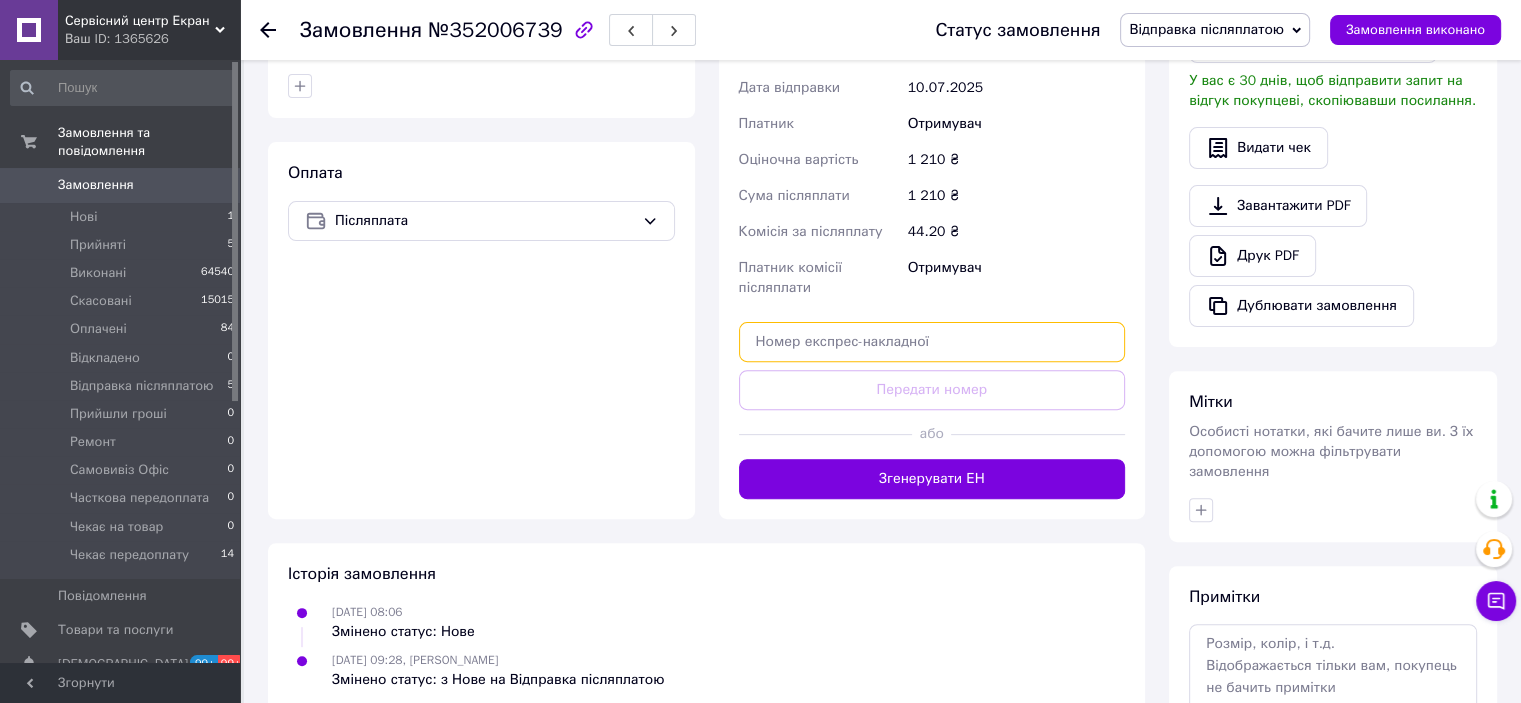 click at bounding box center [932, 342] 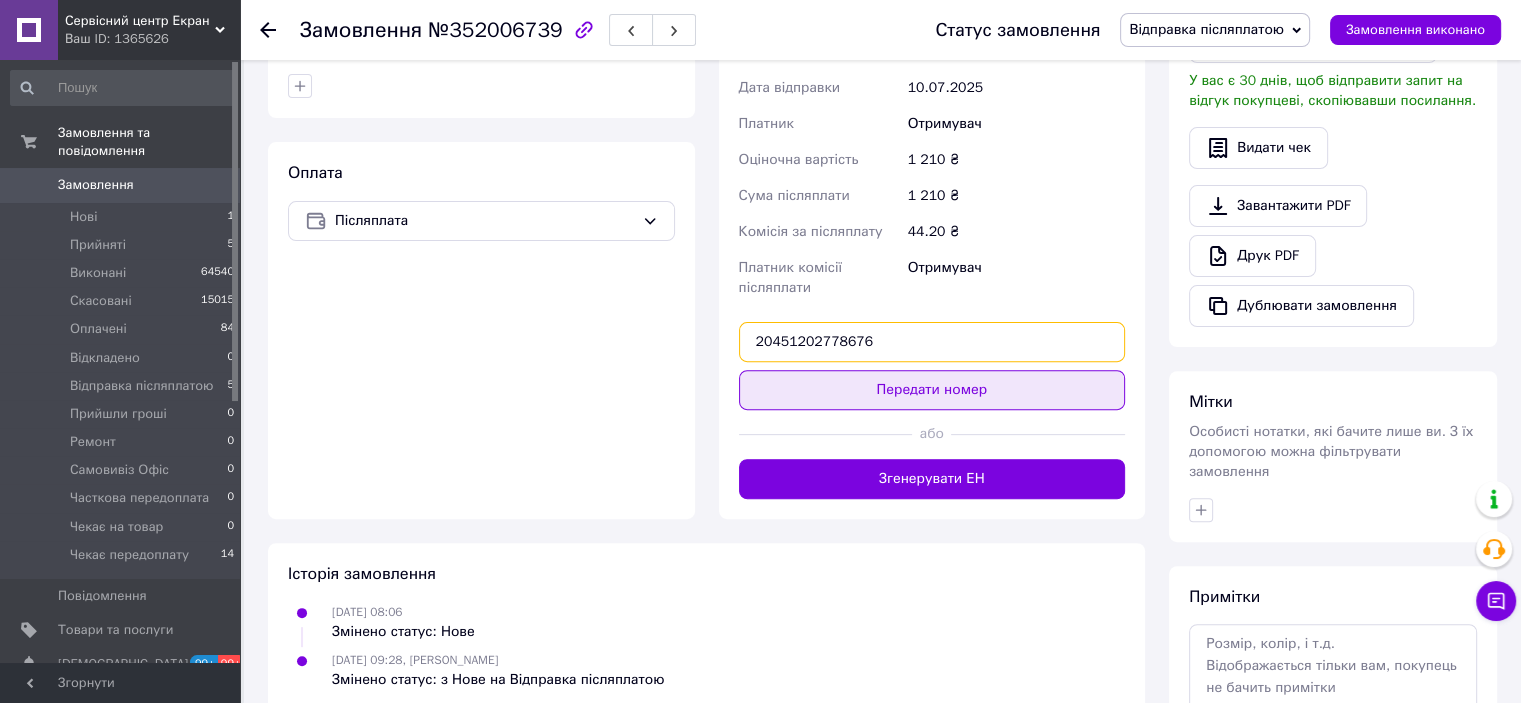type on "20451202778676" 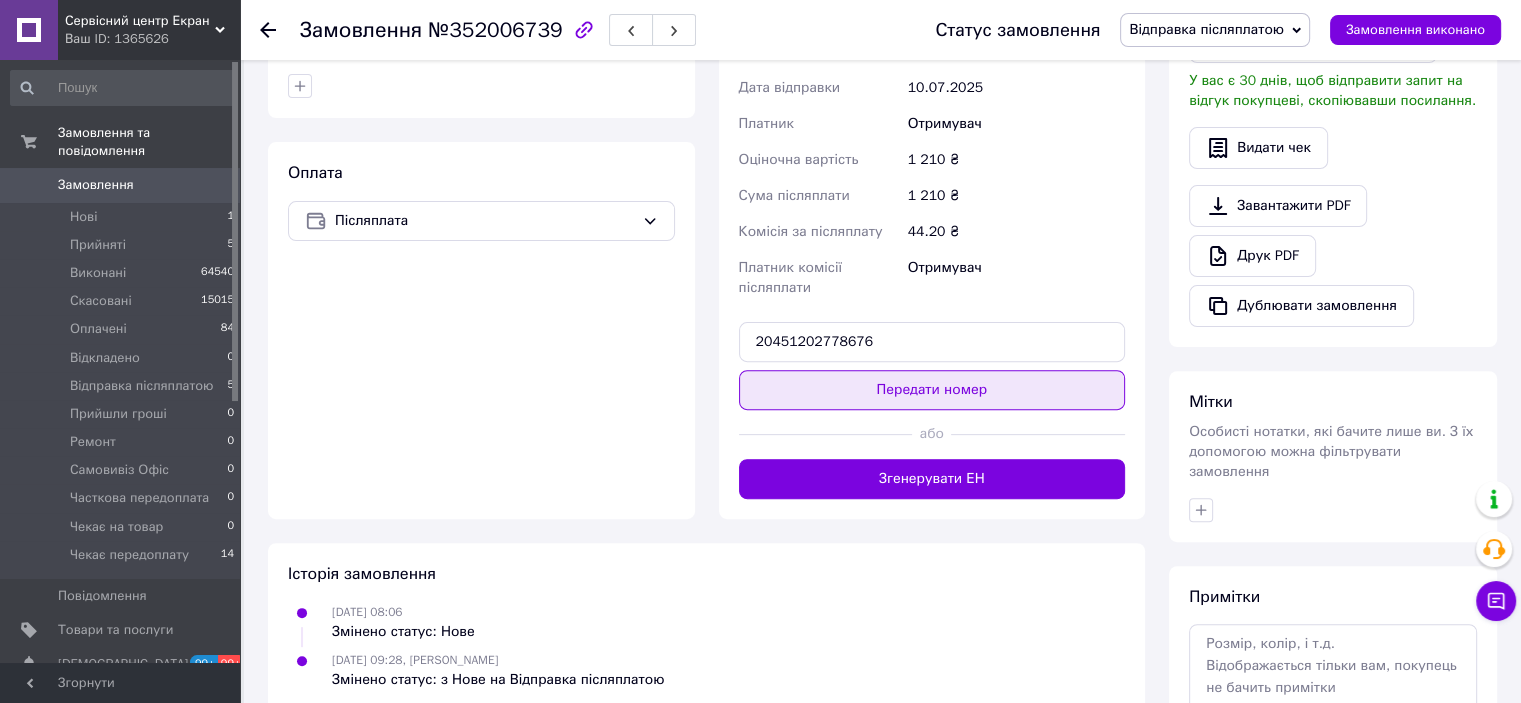 type 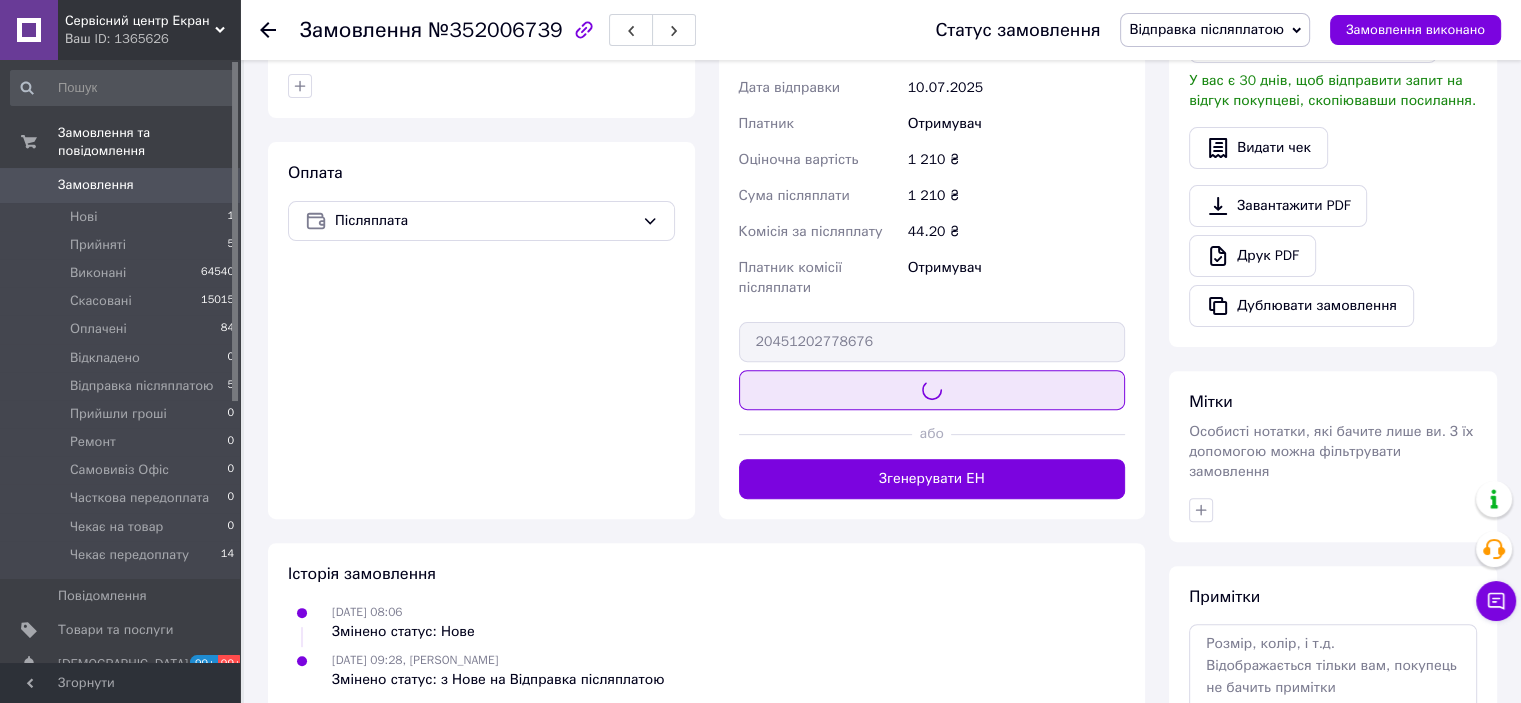 scroll, scrollTop: 200, scrollLeft: 0, axis: vertical 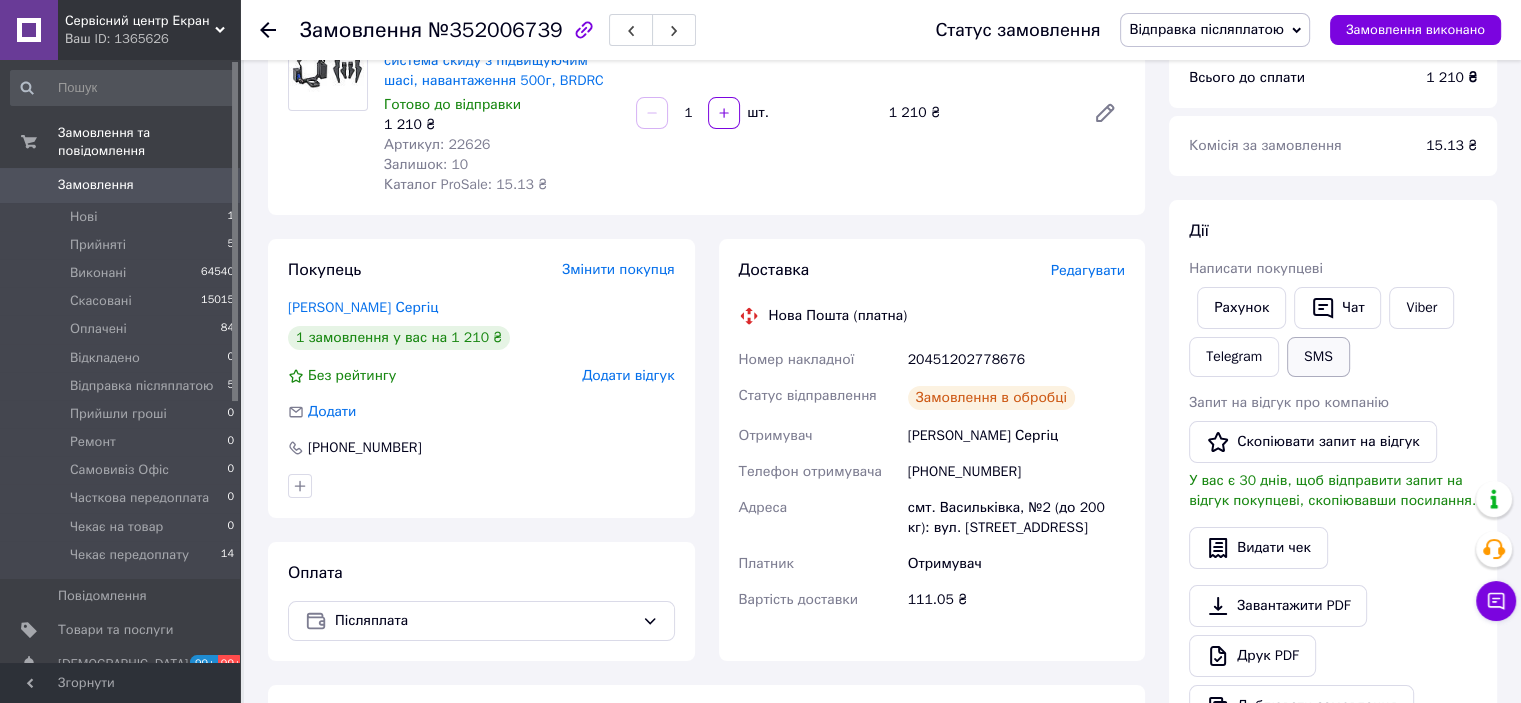 click on "SMS" at bounding box center (1318, 357) 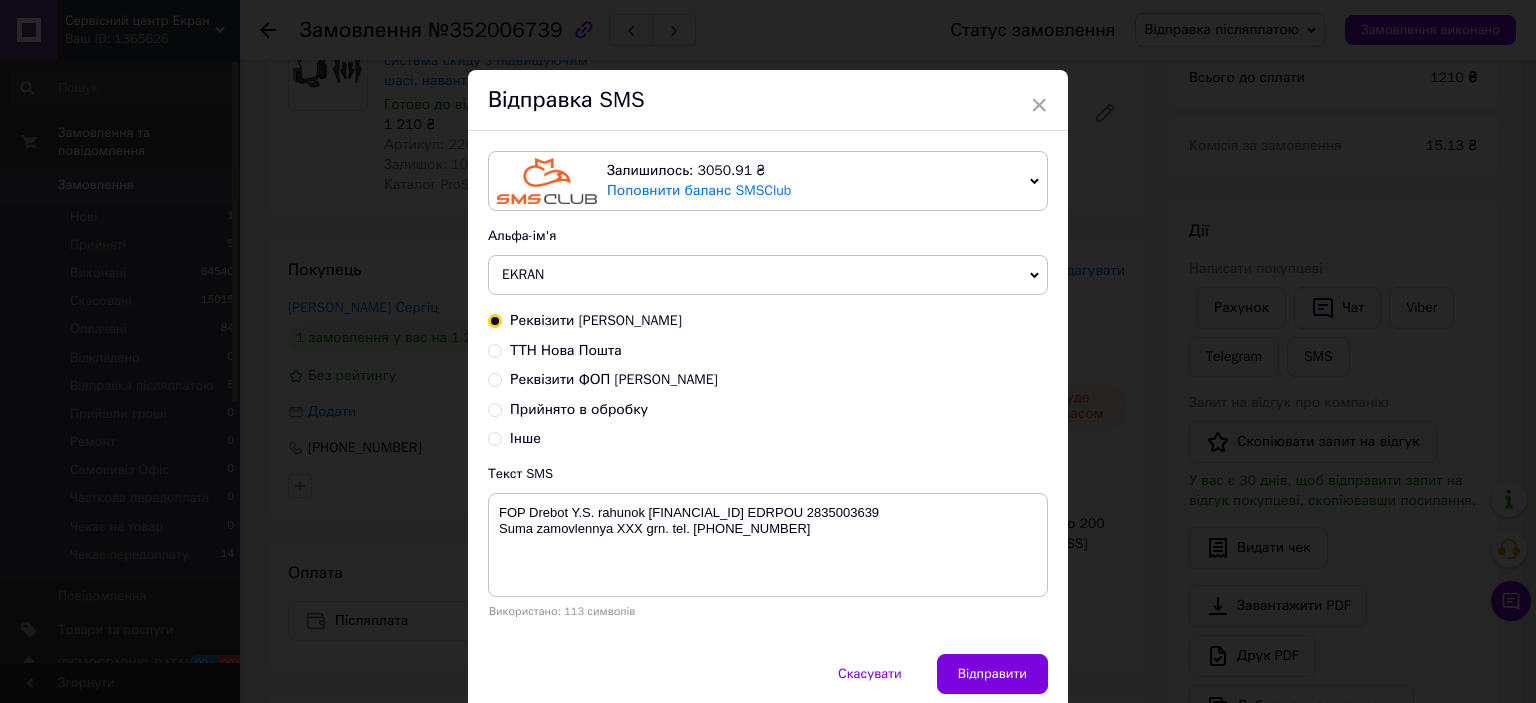 click on "ТТН Нова Пошта" at bounding box center [566, 350] 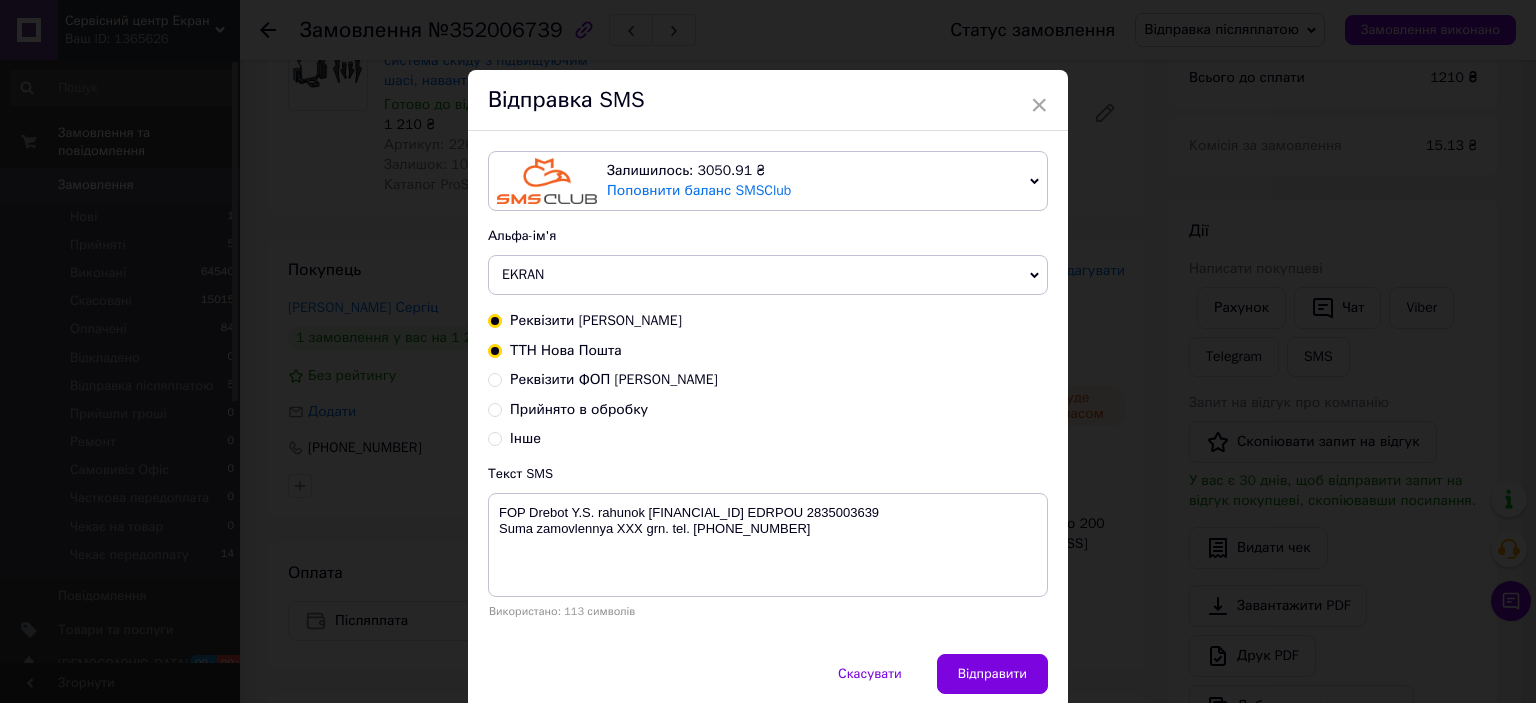 radio on "true" 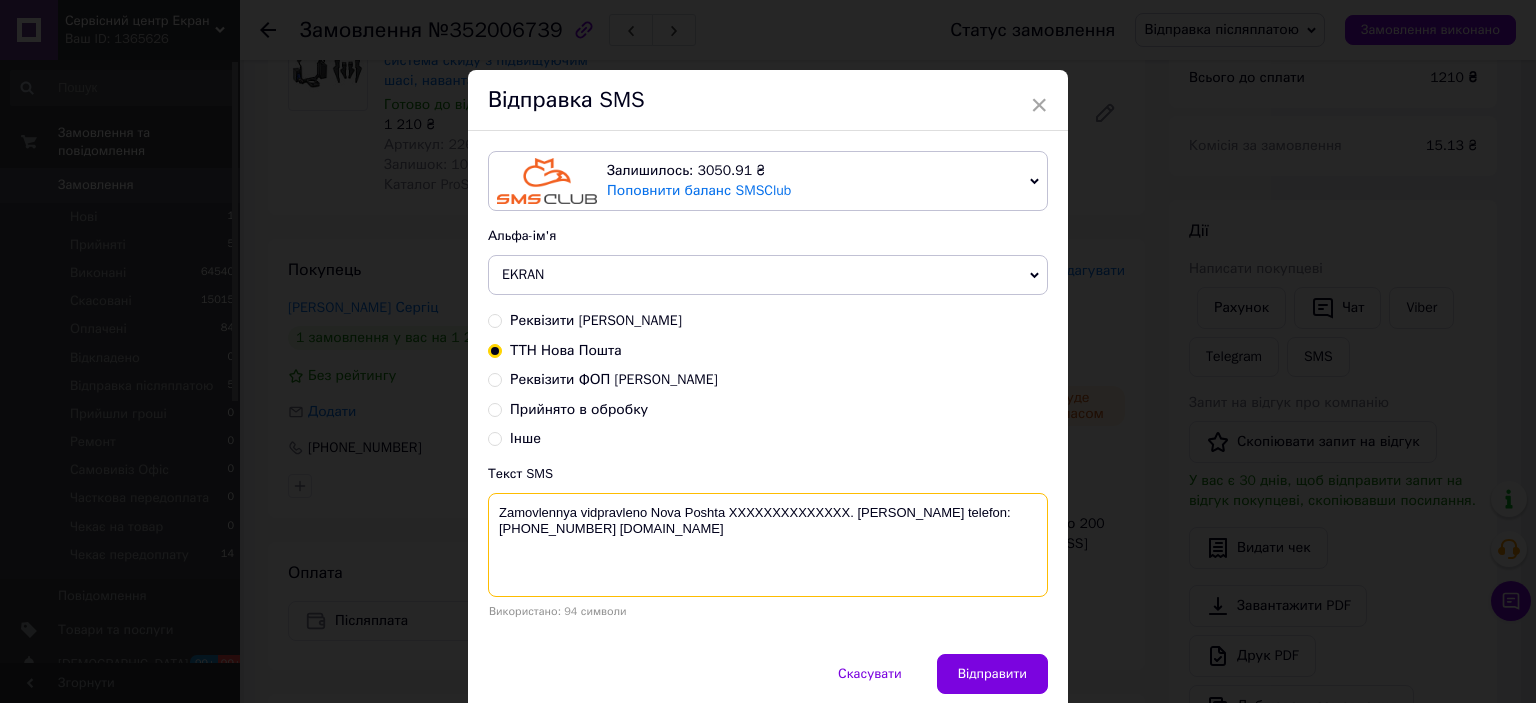click on "Zamovlennya vidpravleno Nova Poshta XXXXXXXXXXXXXX. [PERSON_NAME] telefon:[PHONE_NUMBER] [DOMAIN_NAME]" at bounding box center [768, 545] 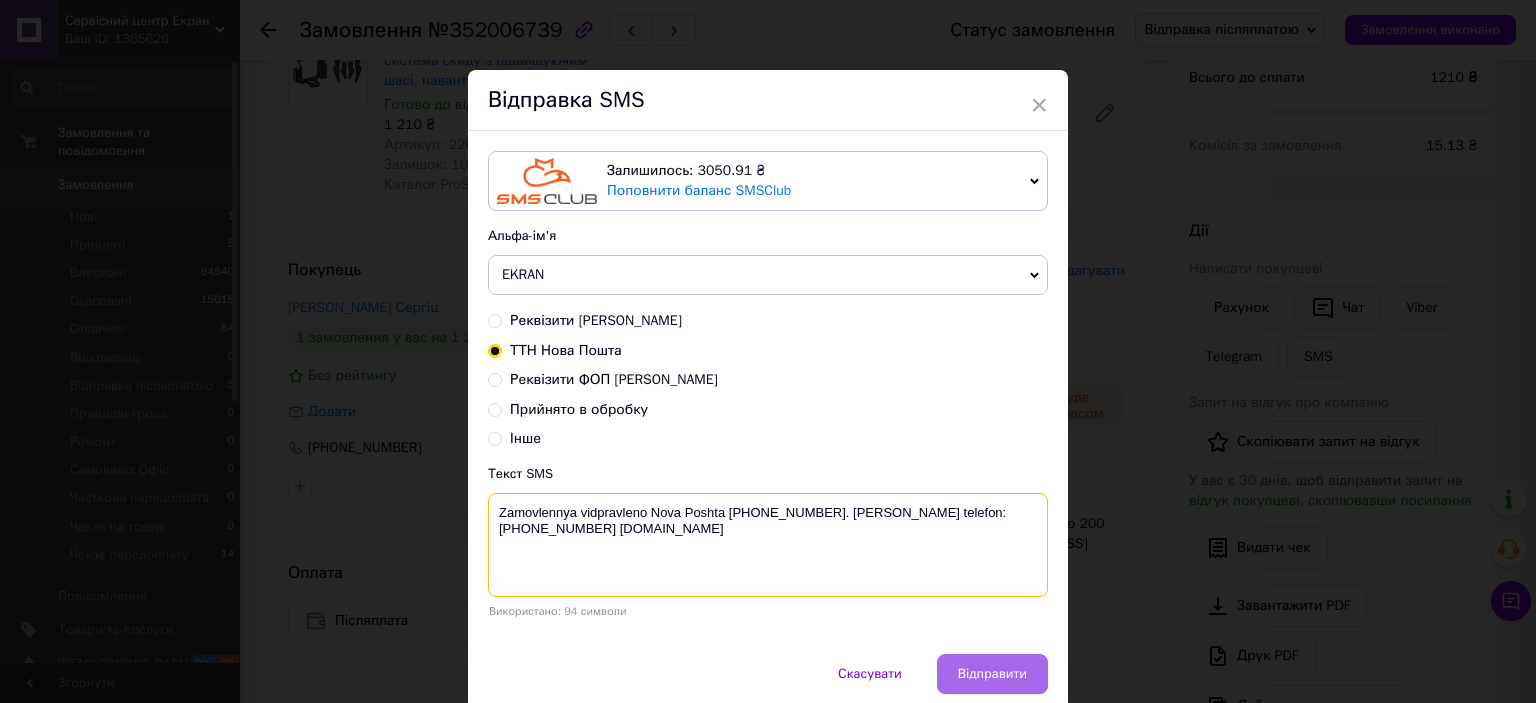 type on "Zamovlennya vidpravleno Nova Poshta [PHONE_NUMBER]. [PERSON_NAME] telefon:[PHONE_NUMBER] [DOMAIN_NAME]" 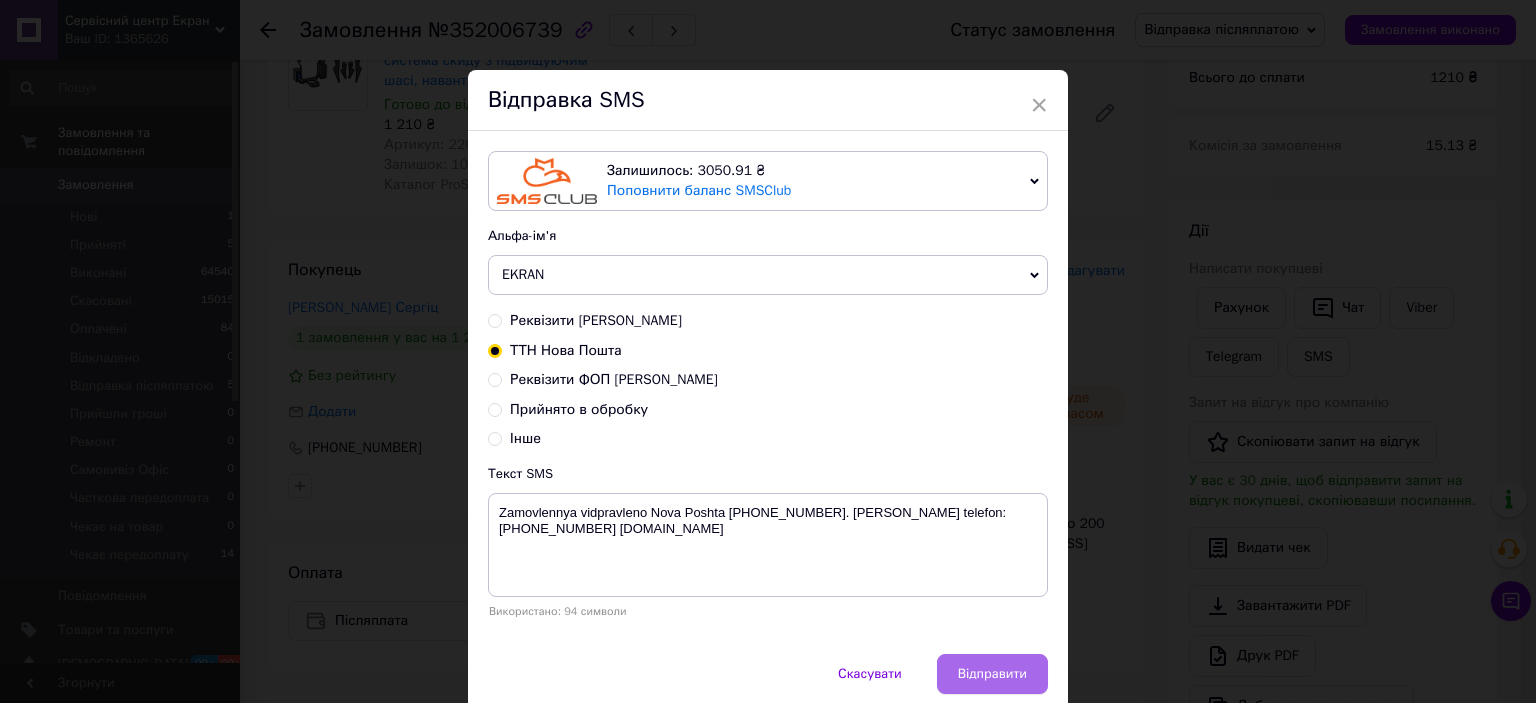 click on "Відправити" at bounding box center [992, 674] 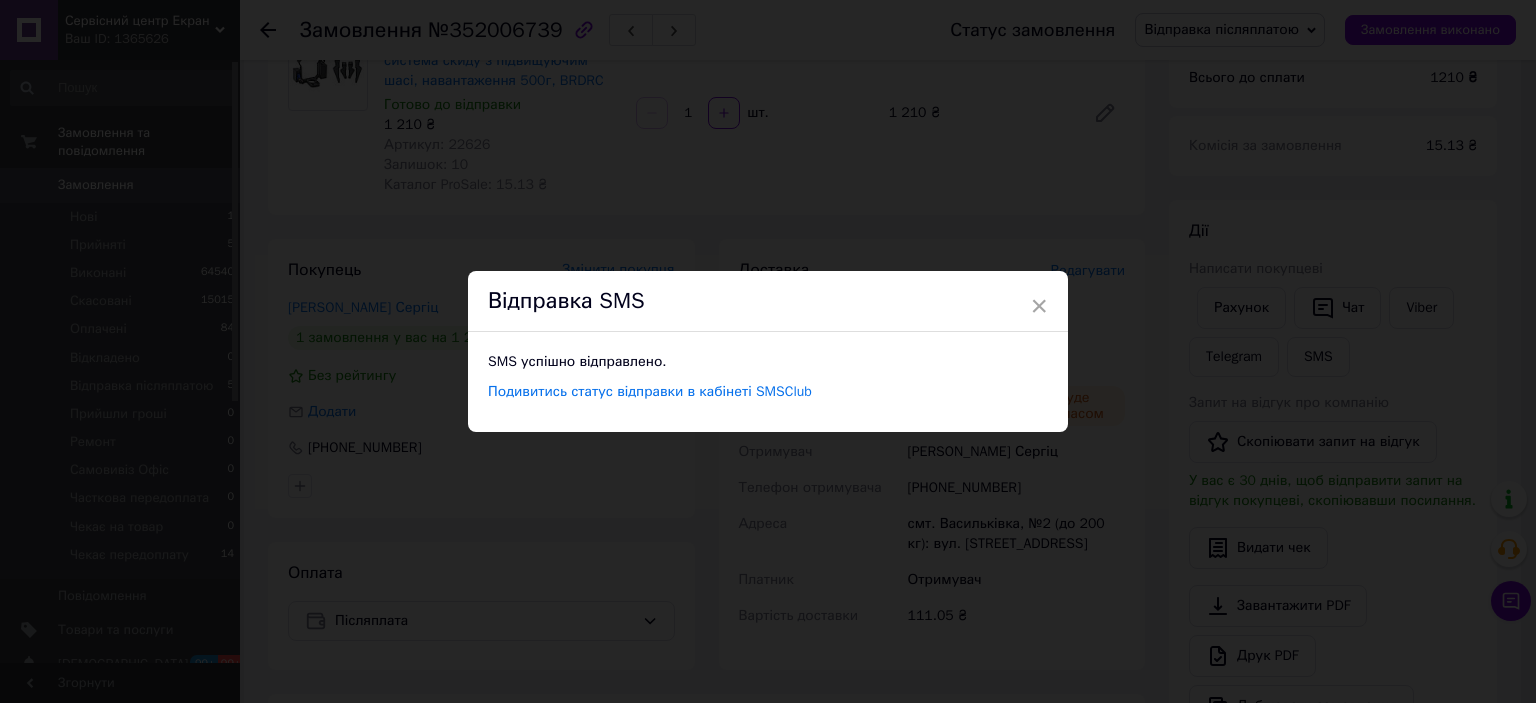 click on "× Відправка SMS SMS успішно відправлено. Подивитись статус відправки в кабінеті SMSClub" at bounding box center (768, 351) 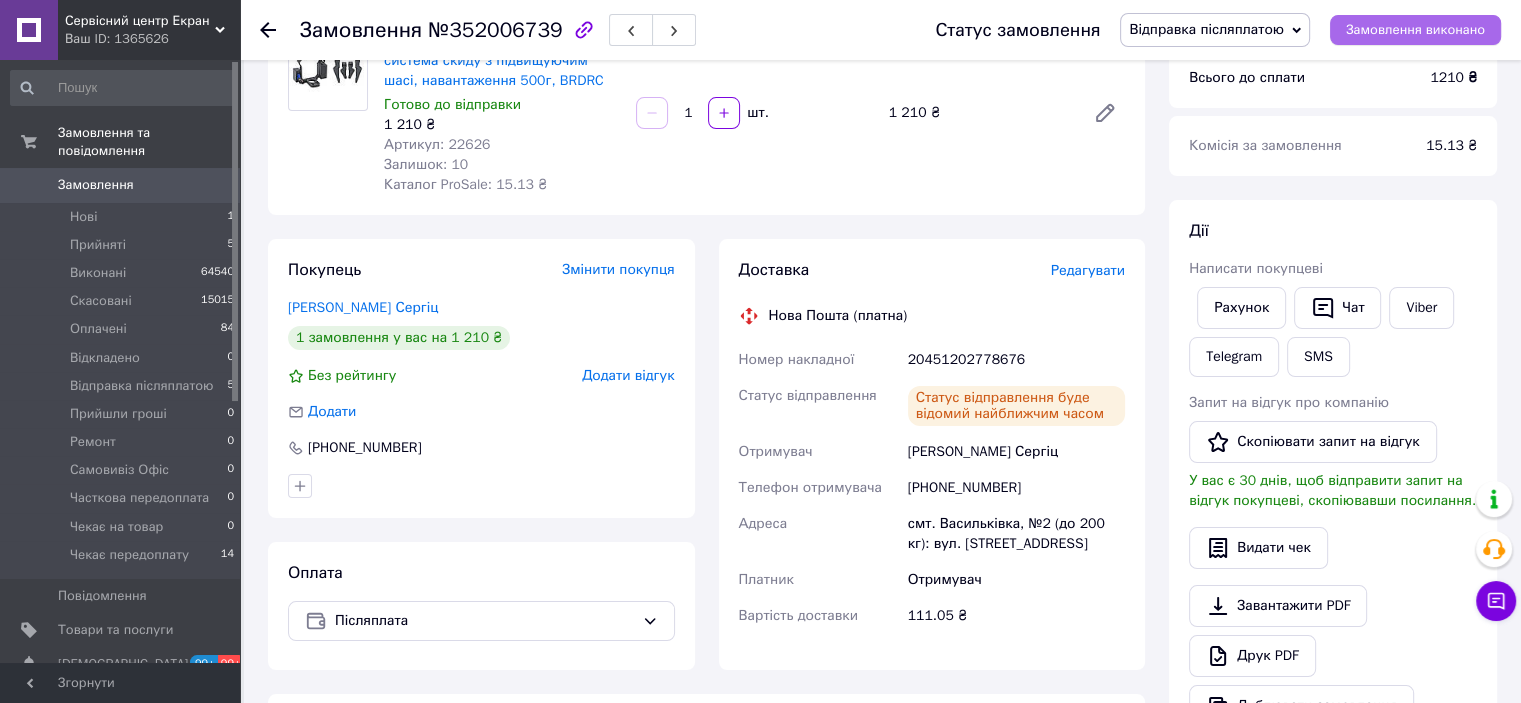 click on "Замовлення виконано" at bounding box center (1415, 30) 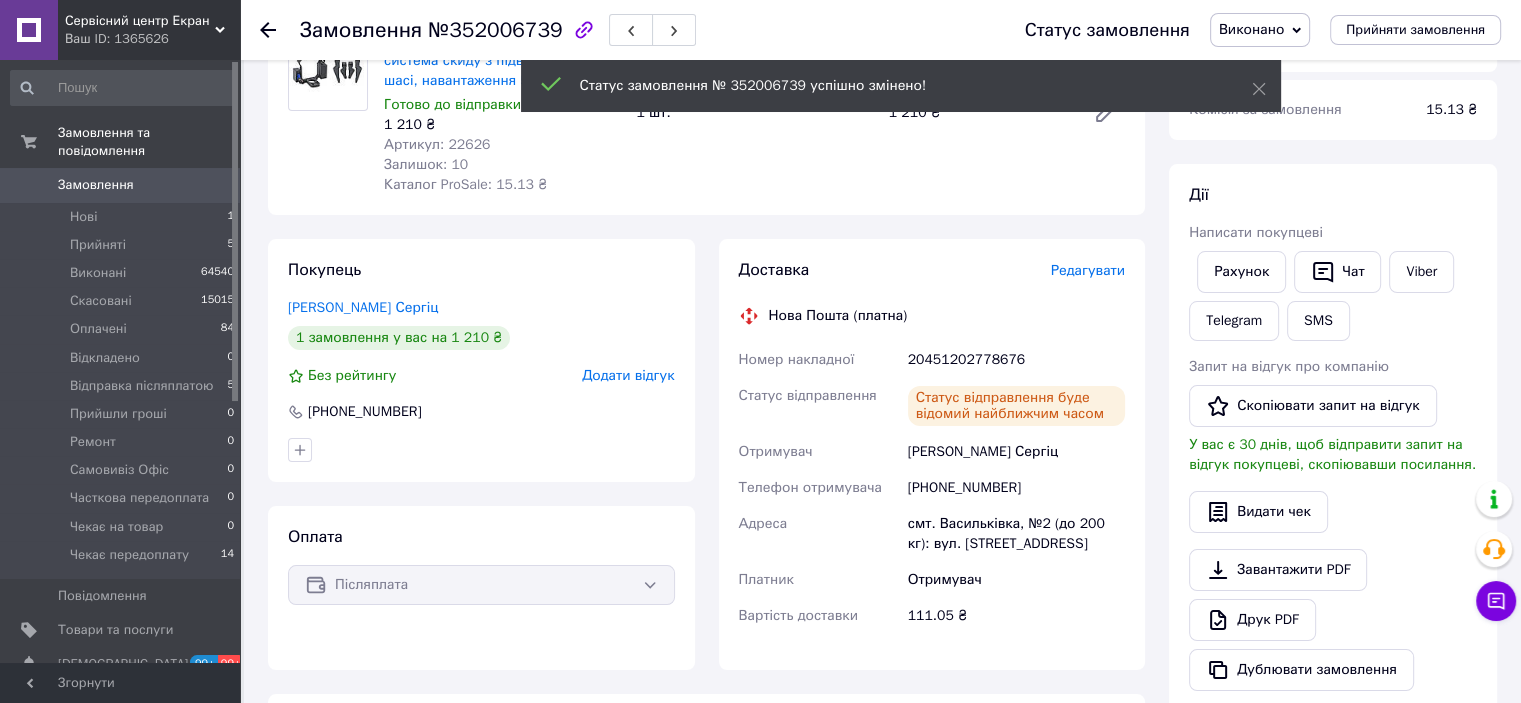 click on "Замовлення №352006739 Статус замовлення Виконано Прийнято Скасовано Оплачено Відкладено Відправка післяплатою Прийшли гроші Ремонт Самовивіз [PERSON_NAME] передоплата Чекає на товар Чекає передоплату Прийняти замовлення" at bounding box center [880, 30] 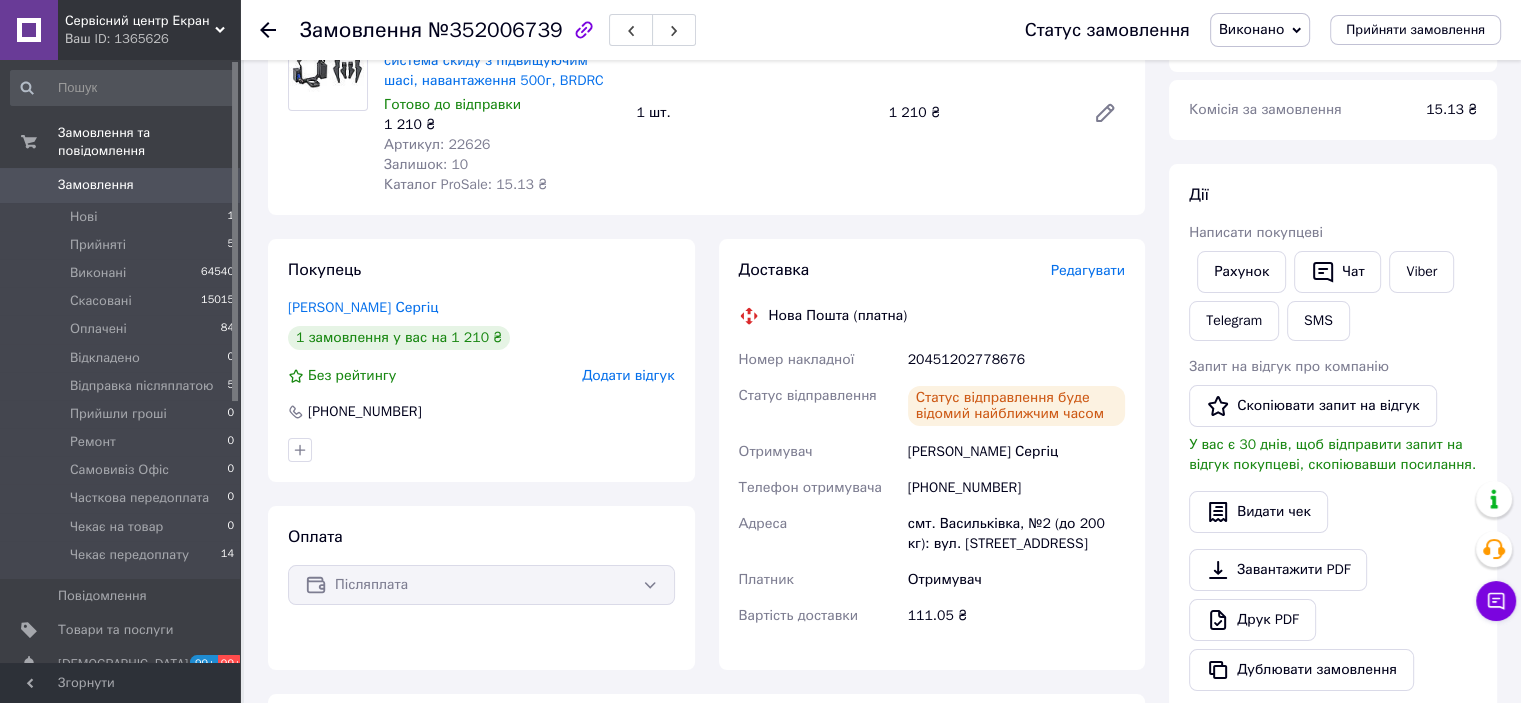 click 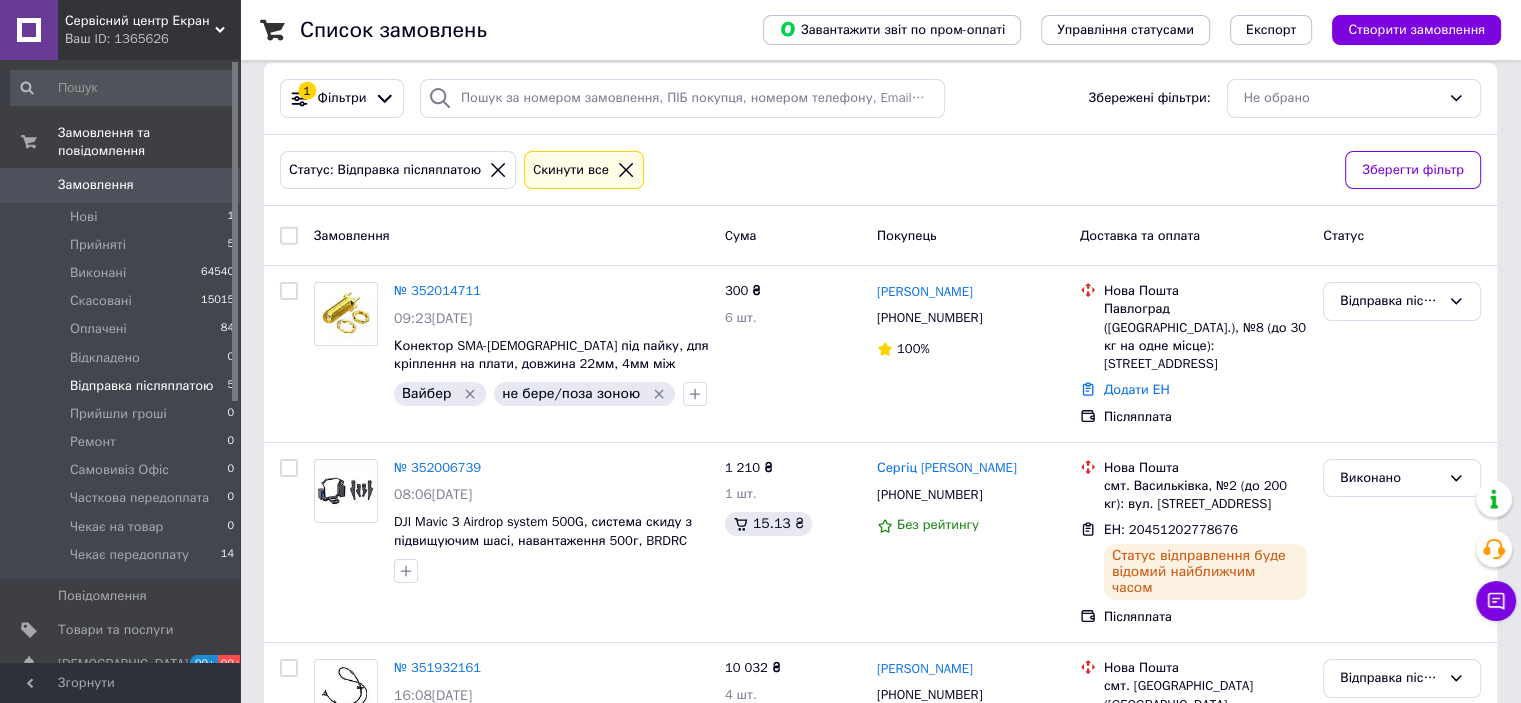 scroll, scrollTop: 0, scrollLeft: 0, axis: both 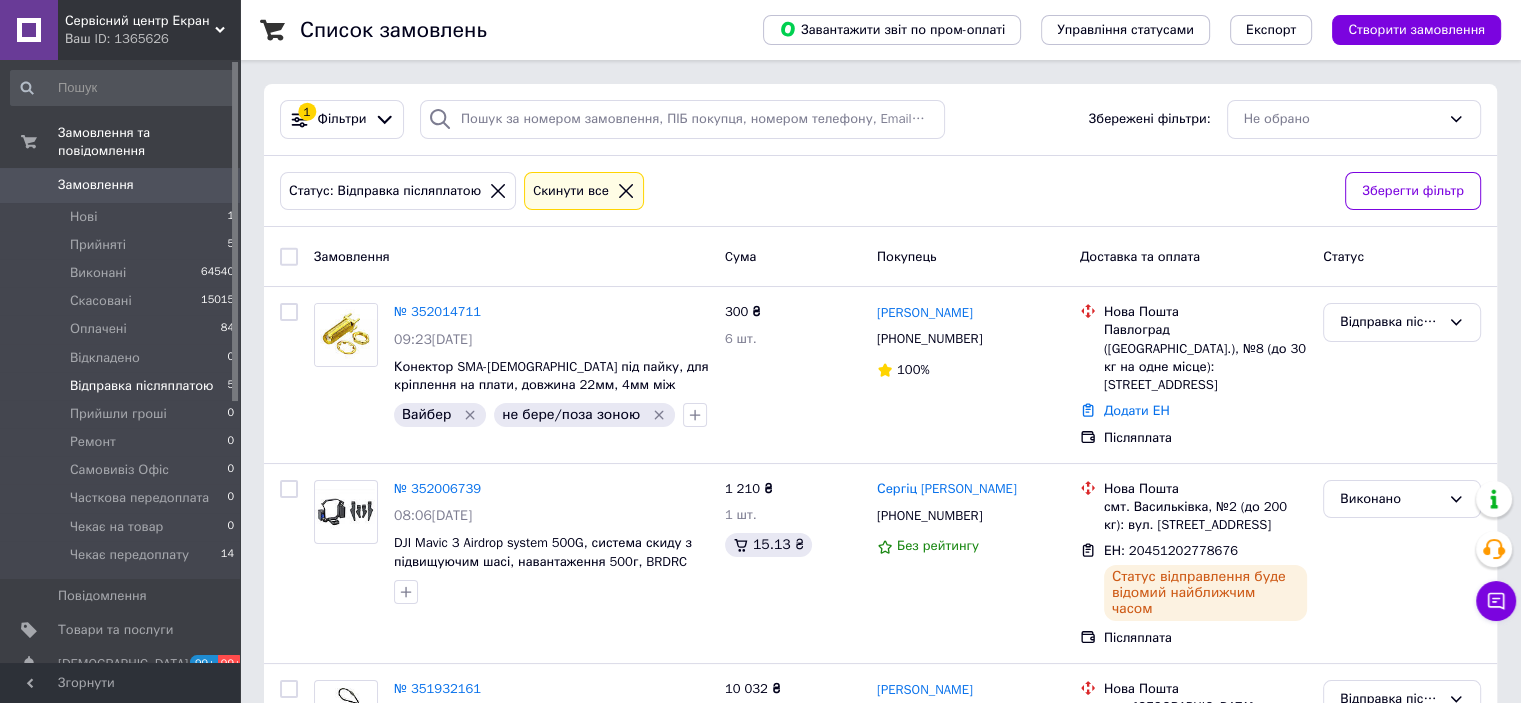 drag, startPoint x: 482, startPoint y: 308, endPoint x: 701, endPoint y: 282, distance: 220.53798 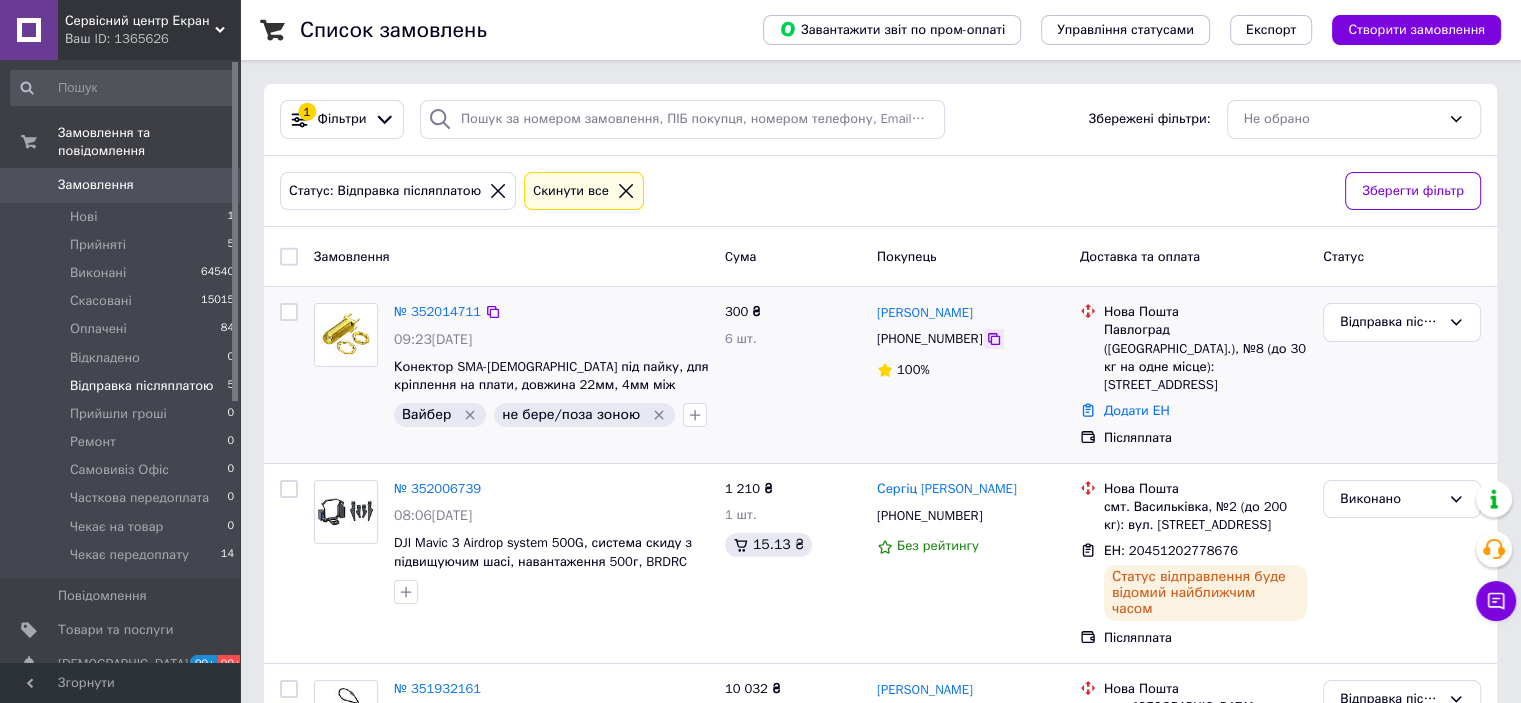 click at bounding box center (994, 339) 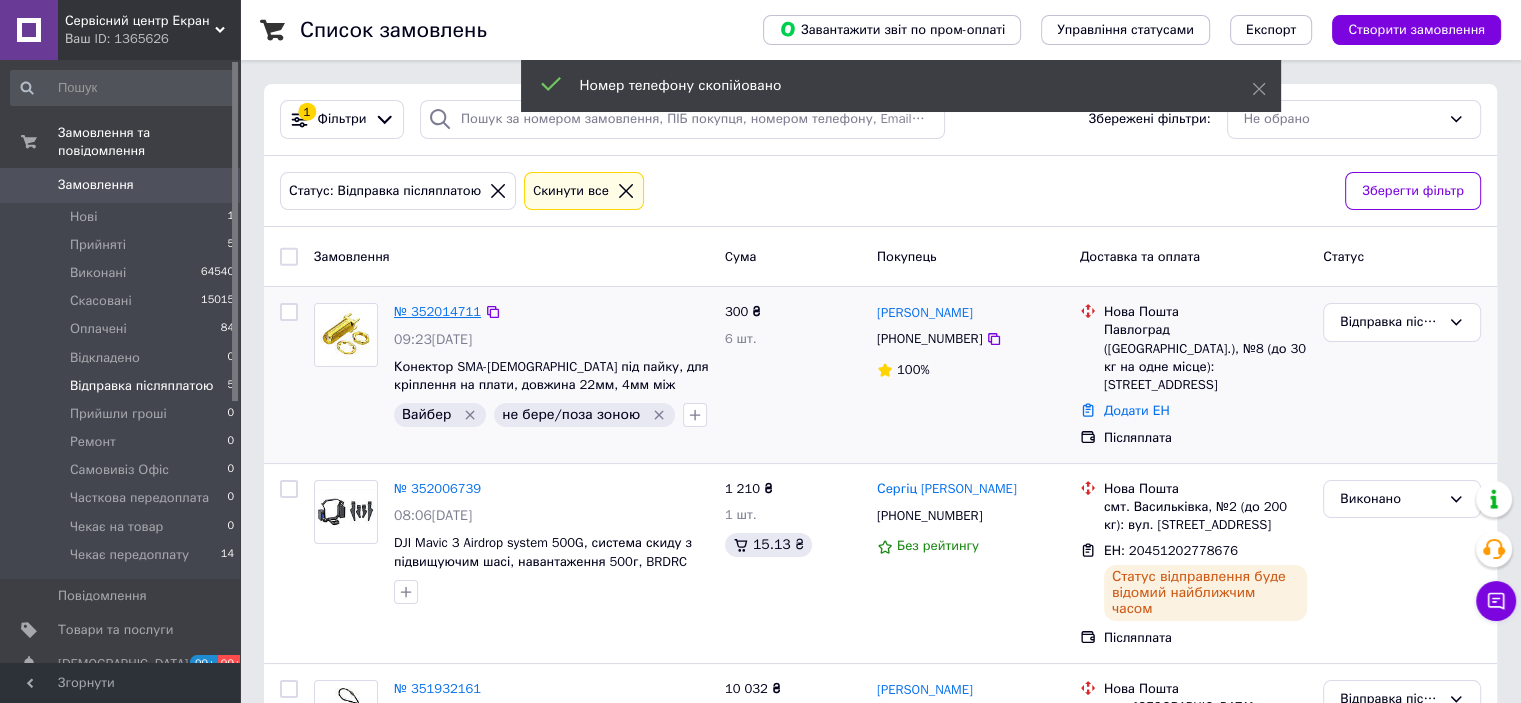 click on "№ 352014711" at bounding box center (437, 311) 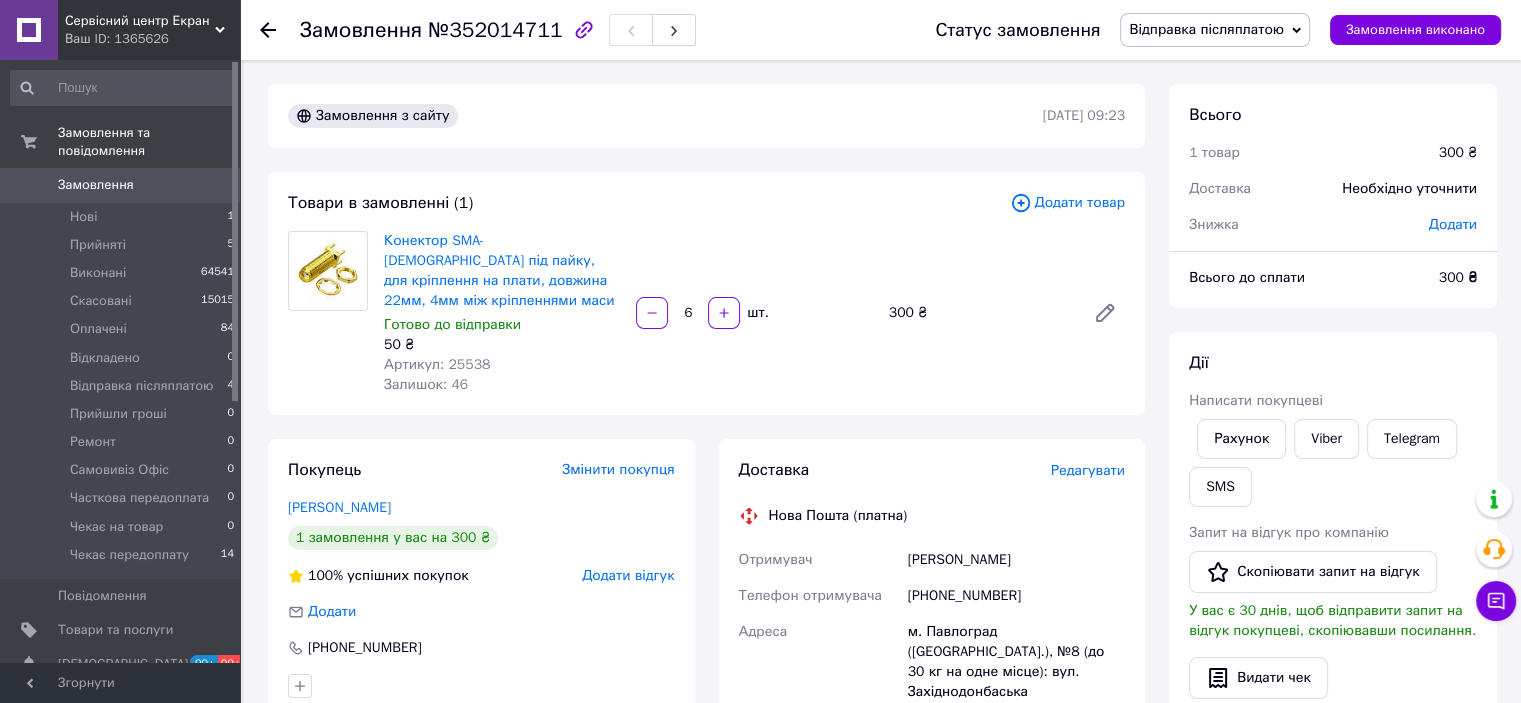 click on "Доставка Редагувати Нова Пошта (платна) Отримувач [PERSON_NAME] Телефон отримувача [PHONE_NUMBER] [GEOGRAPHIC_DATA] м. [GEOGRAPHIC_DATA] ([GEOGRAPHIC_DATA].), №8 (до 30 кг на одне місце): вул. Західнодонбаська ([GEOGRAPHIC_DATA]), 11Б Дата відправки [DATE] Платник Отримувач Оціночна вартість 300 ₴ Сума післяплати 300 ₴ Комісія за післяплату 26 ₴ Платник комісії післяплати Отримувач Передати номер або Згенерувати ЕН Платник Отримувач Відправник Прізвище отримувача Луцький Ім'я отримувача [PERSON_NAME] батькові отримувача Телефон отримувача [PHONE_NUMBER] Тип доставки У відділенні Кур'єром 300 < >" at bounding box center [932, 809] 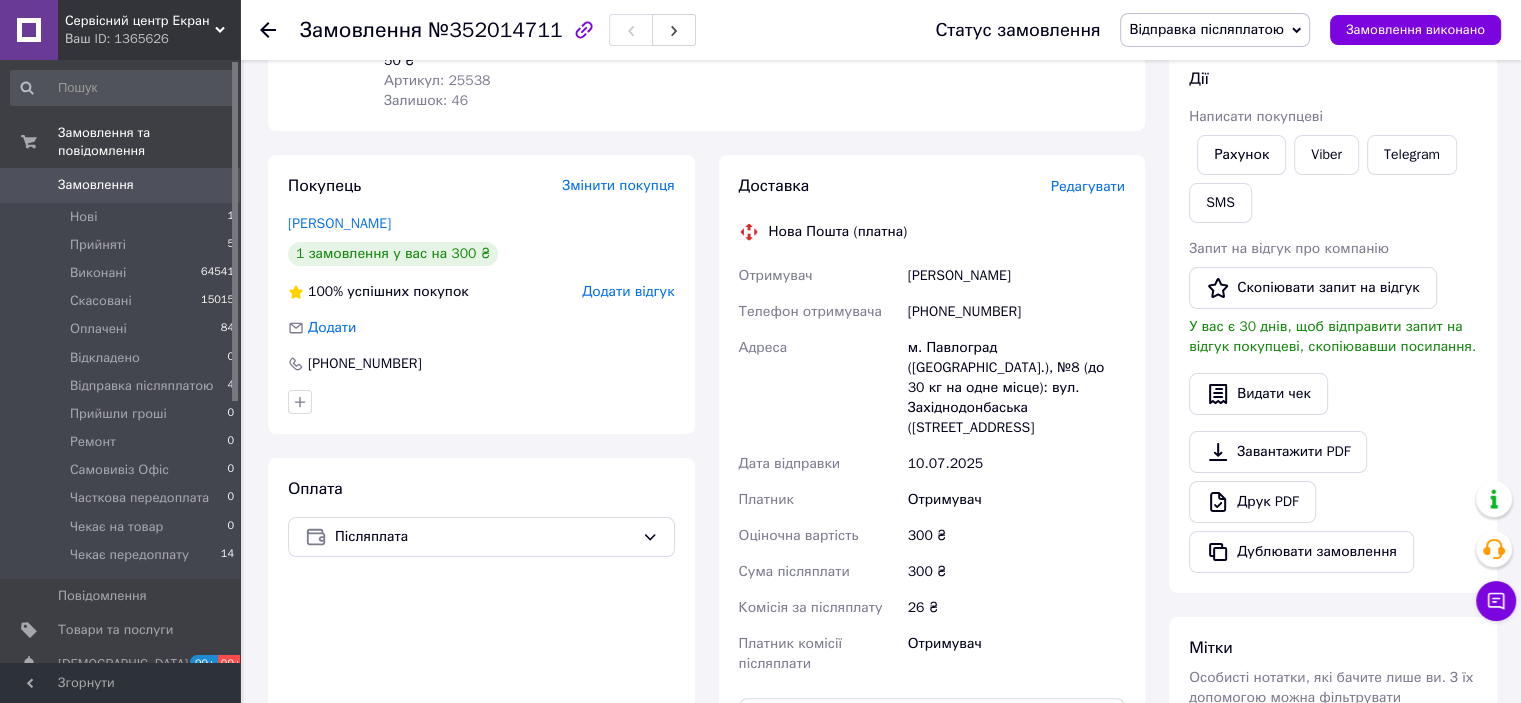 scroll, scrollTop: 400, scrollLeft: 0, axis: vertical 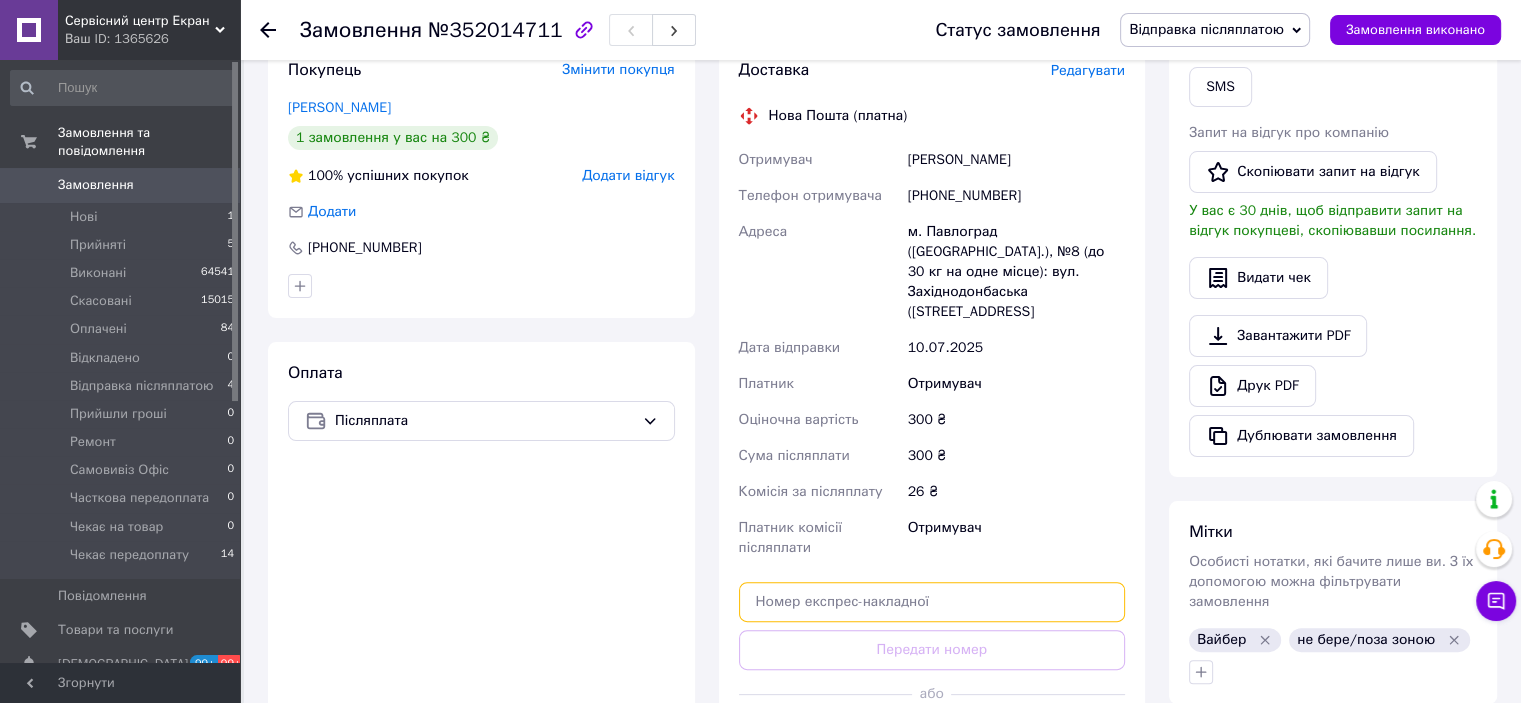 click at bounding box center (932, 602) 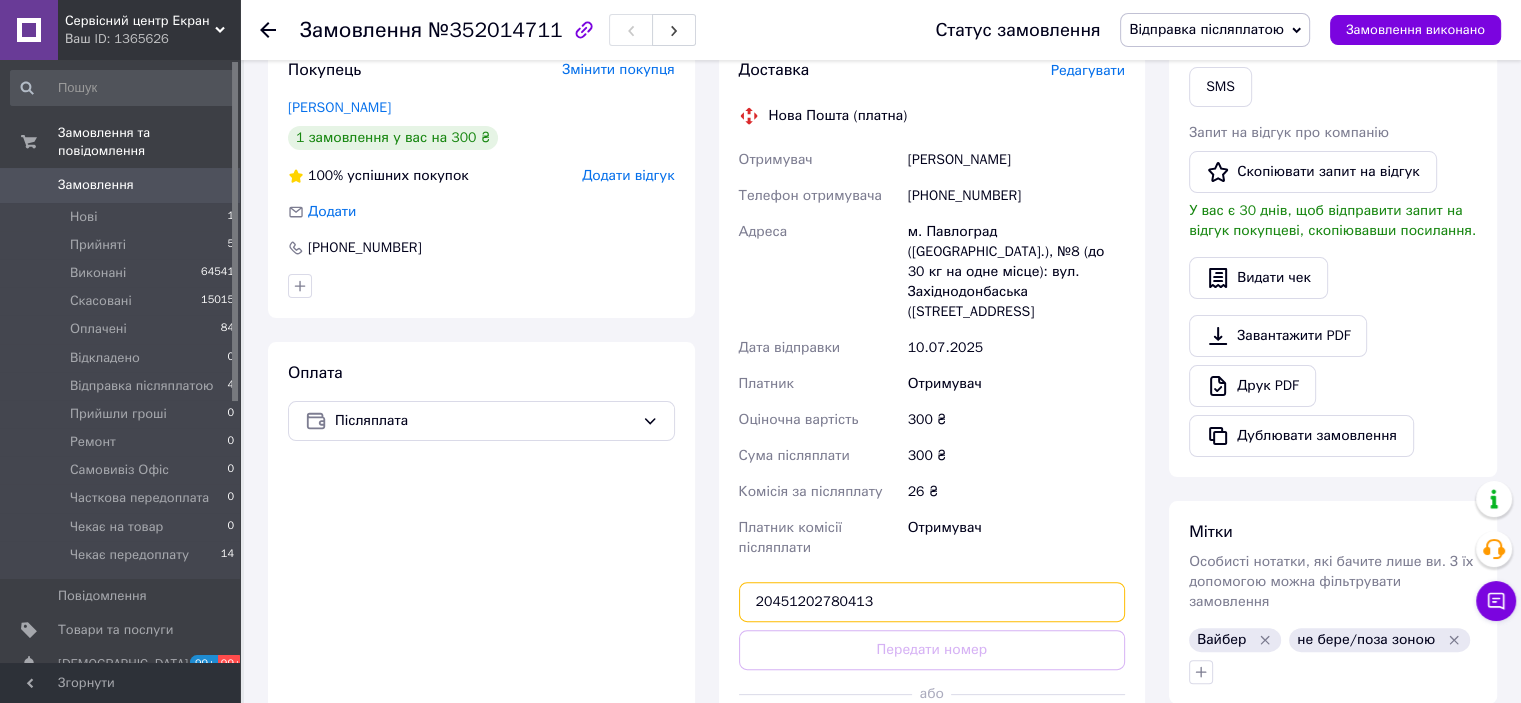 type on "20451202780413" 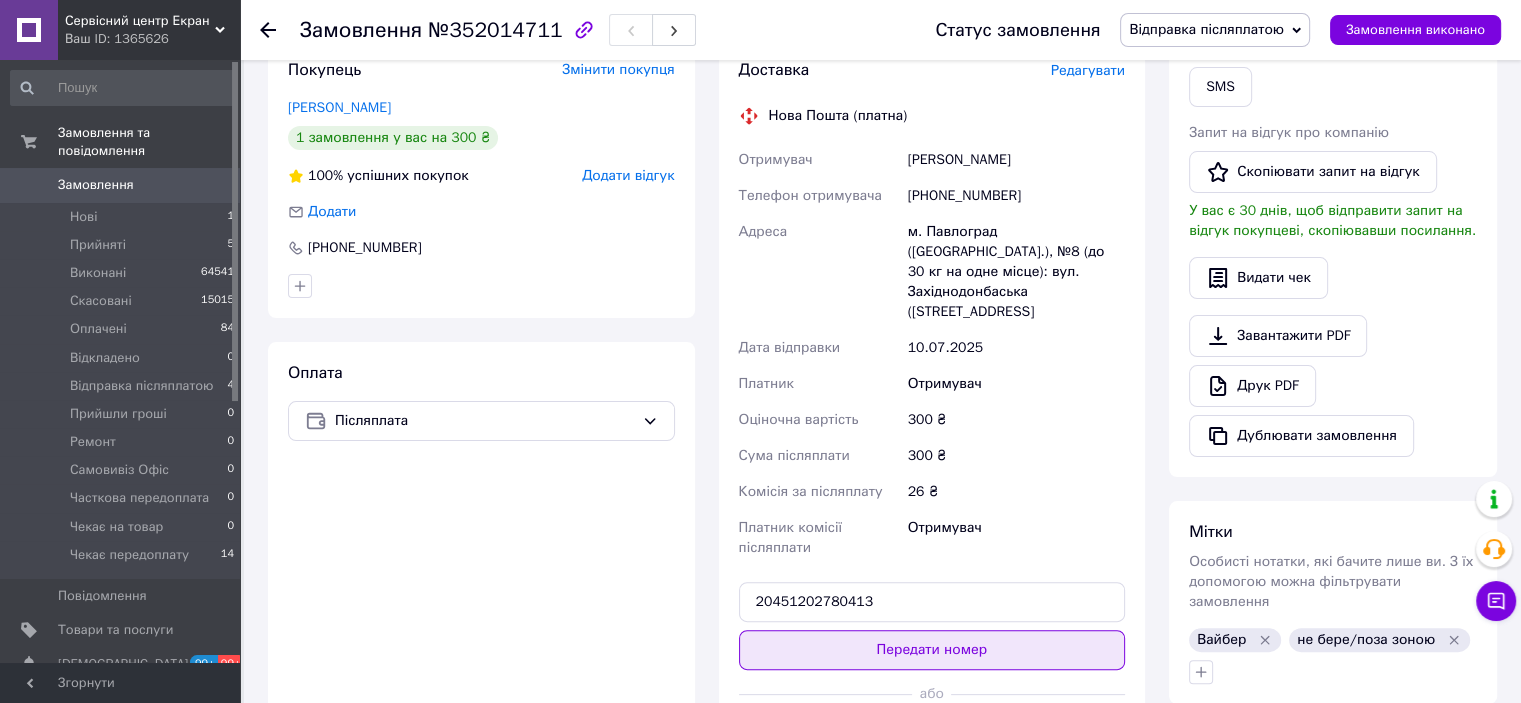 click on "Передати номер" at bounding box center [932, 650] 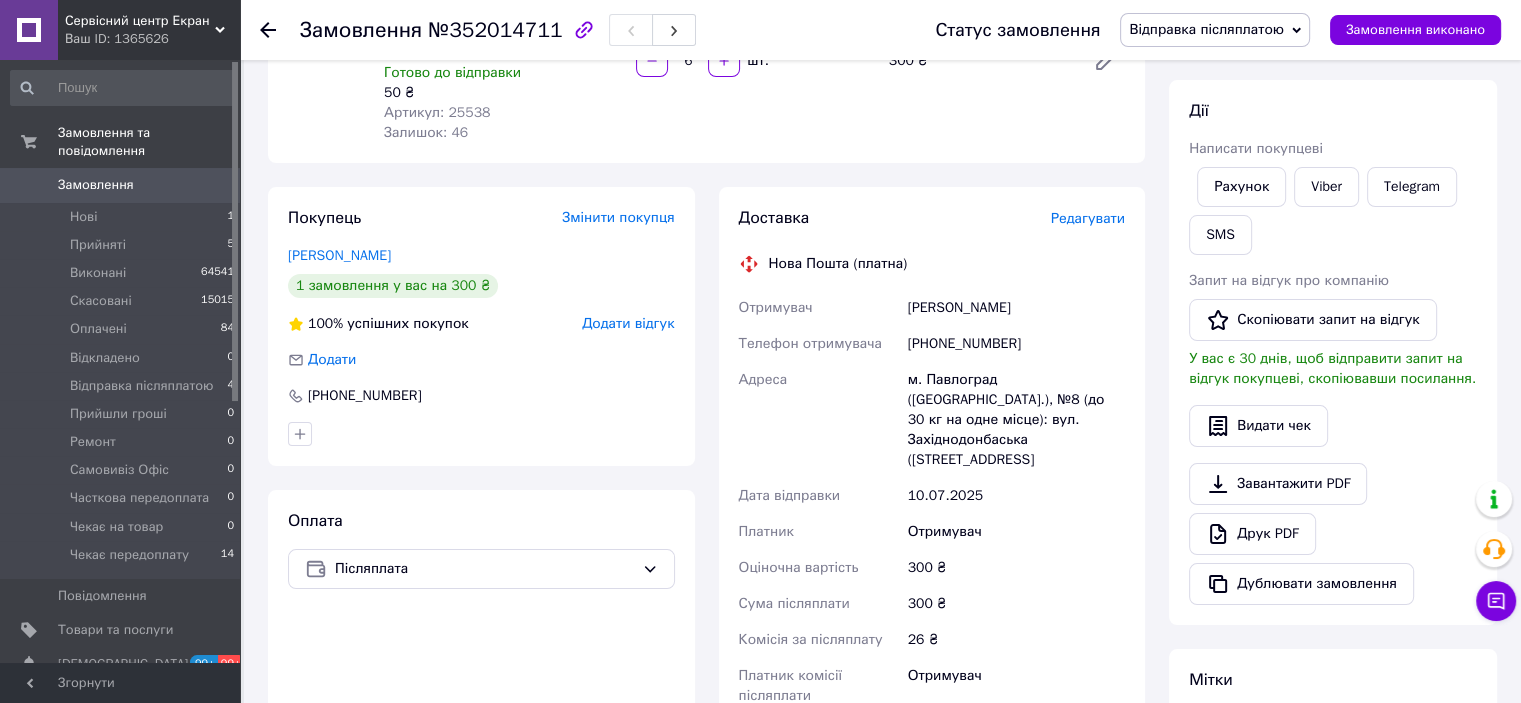 scroll, scrollTop: 0, scrollLeft: 0, axis: both 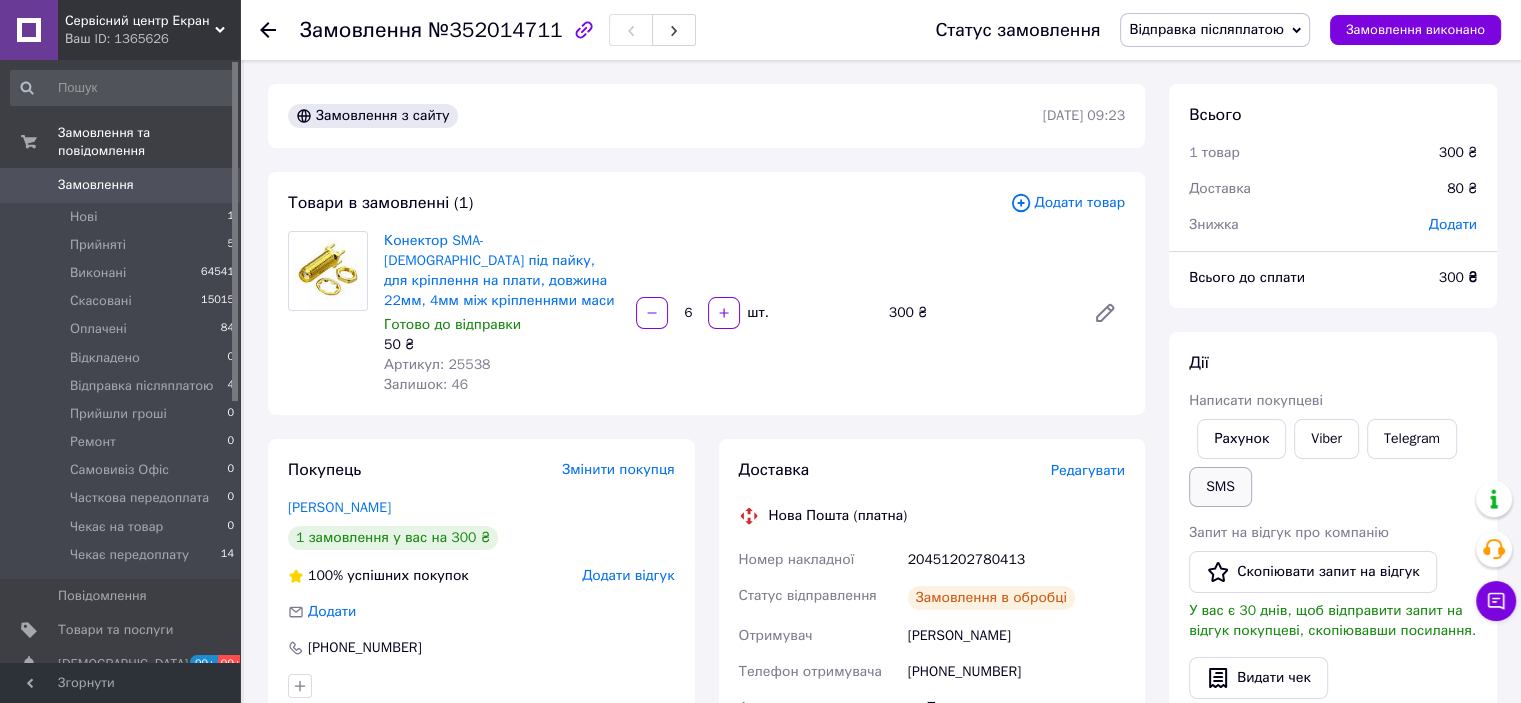 click on "SMS" at bounding box center [1220, 487] 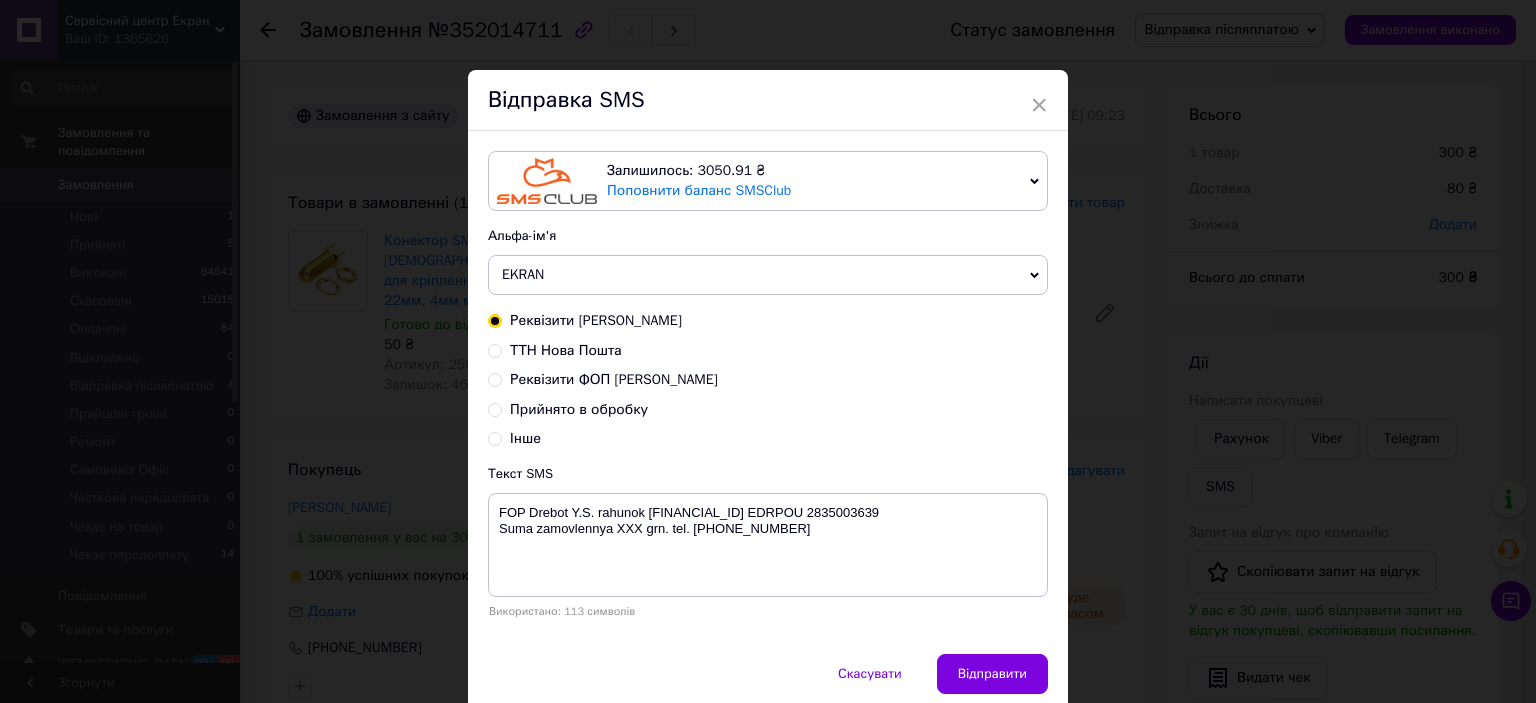 click on "ТТН Нова Пошта" at bounding box center (566, 350) 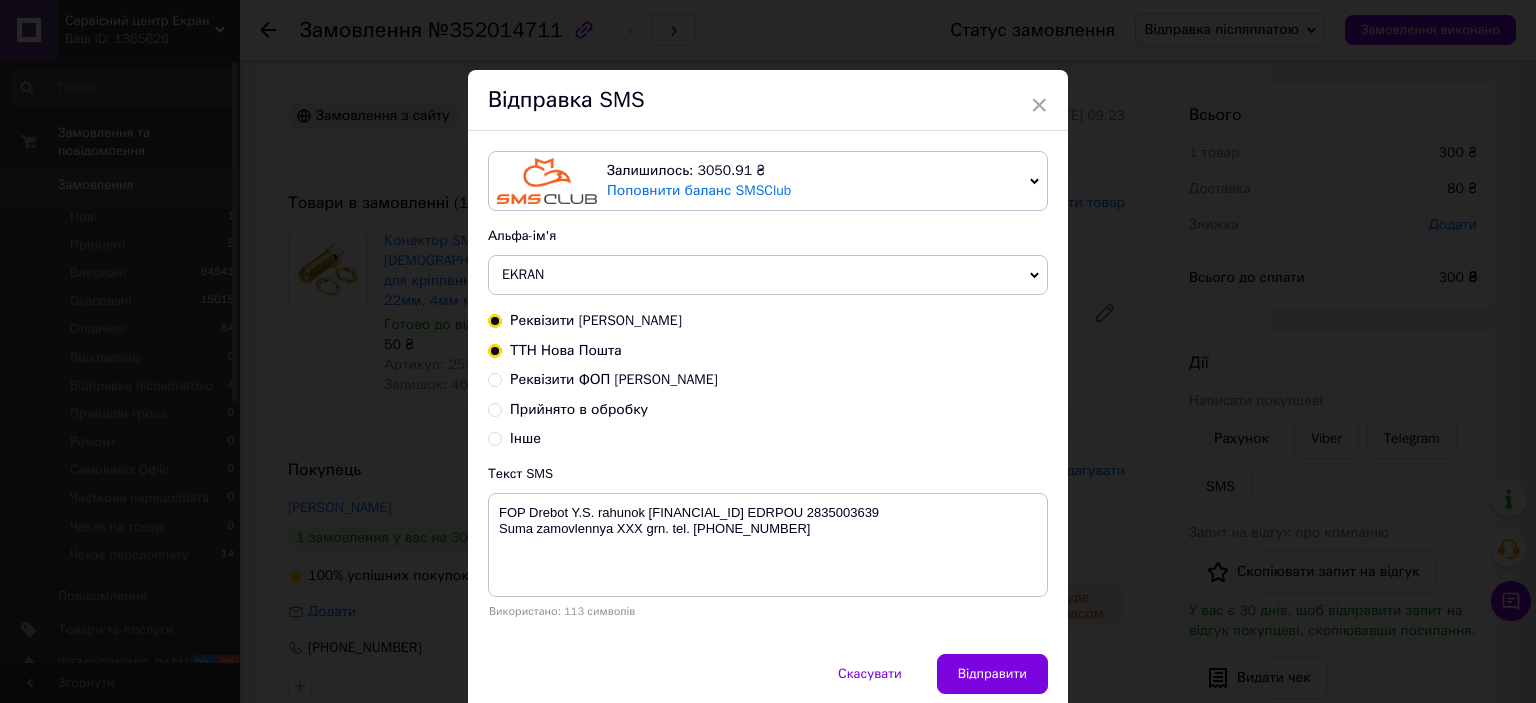 radio on "false" 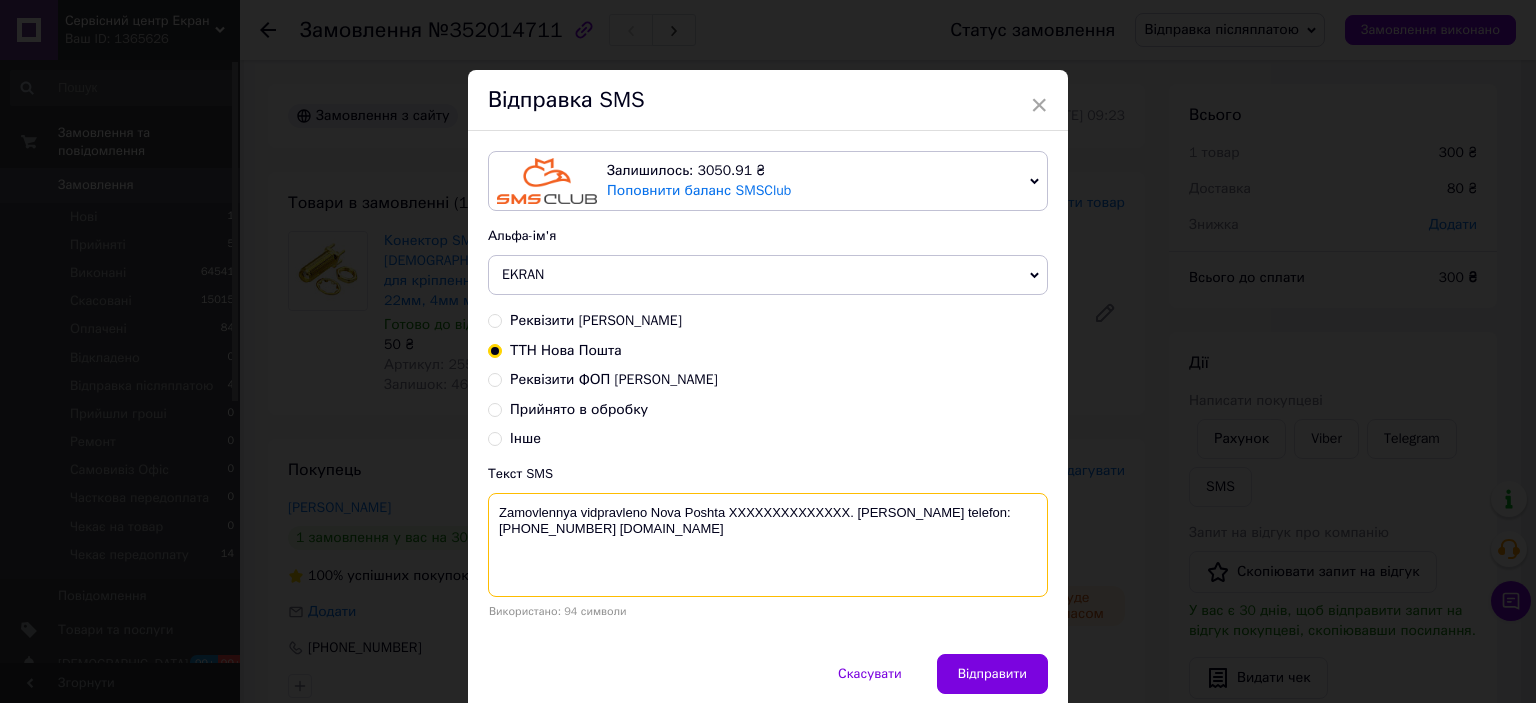click on "Zamovlennya vidpravleno Nova Poshta XXXXXXXXXXXXXX. [PERSON_NAME] telefon:[PHONE_NUMBER] [DOMAIN_NAME]" at bounding box center [768, 545] 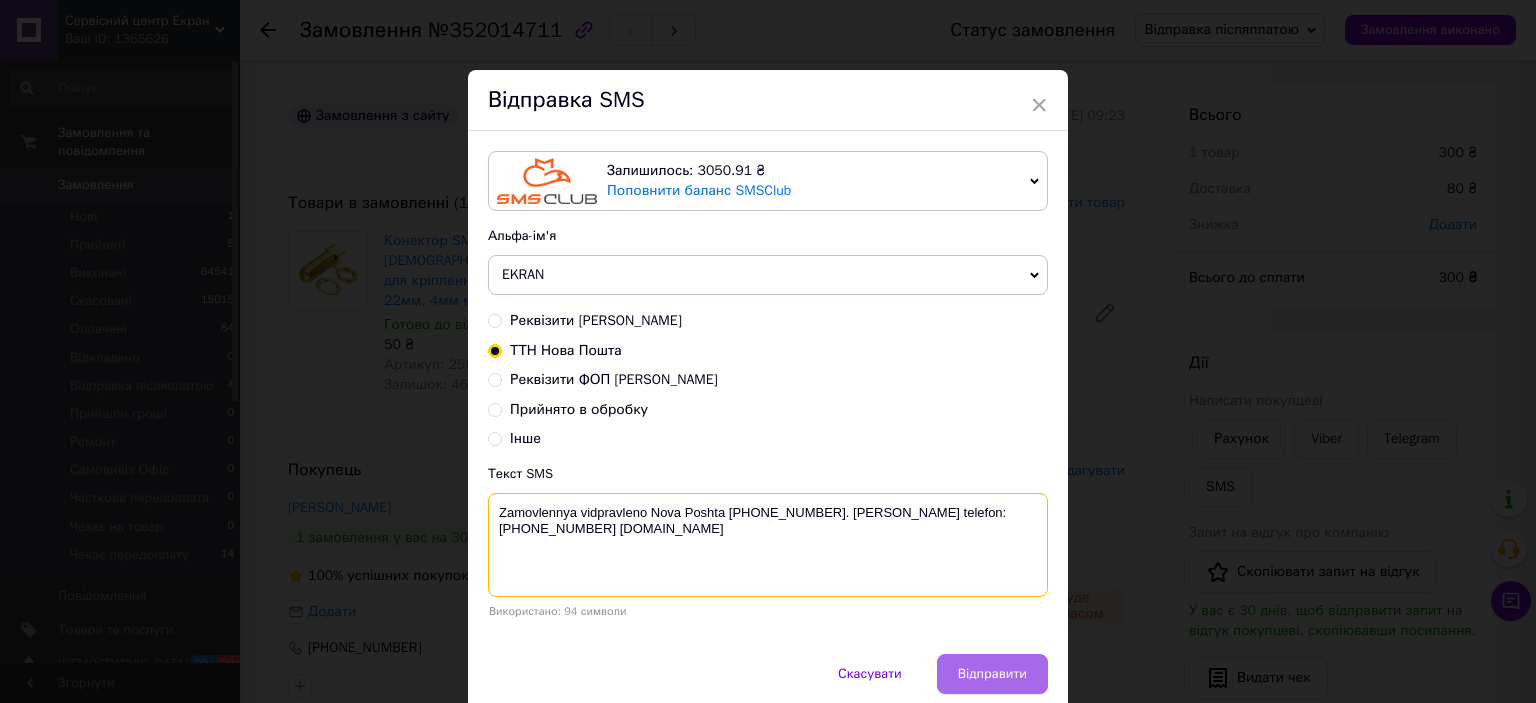 type on "Zamovlennya vidpravleno Nova Poshta [PHONE_NUMBER]. [PERSON_NAME] telefon:[PHONE_NUMBER] [DOMAIN_NAME]" 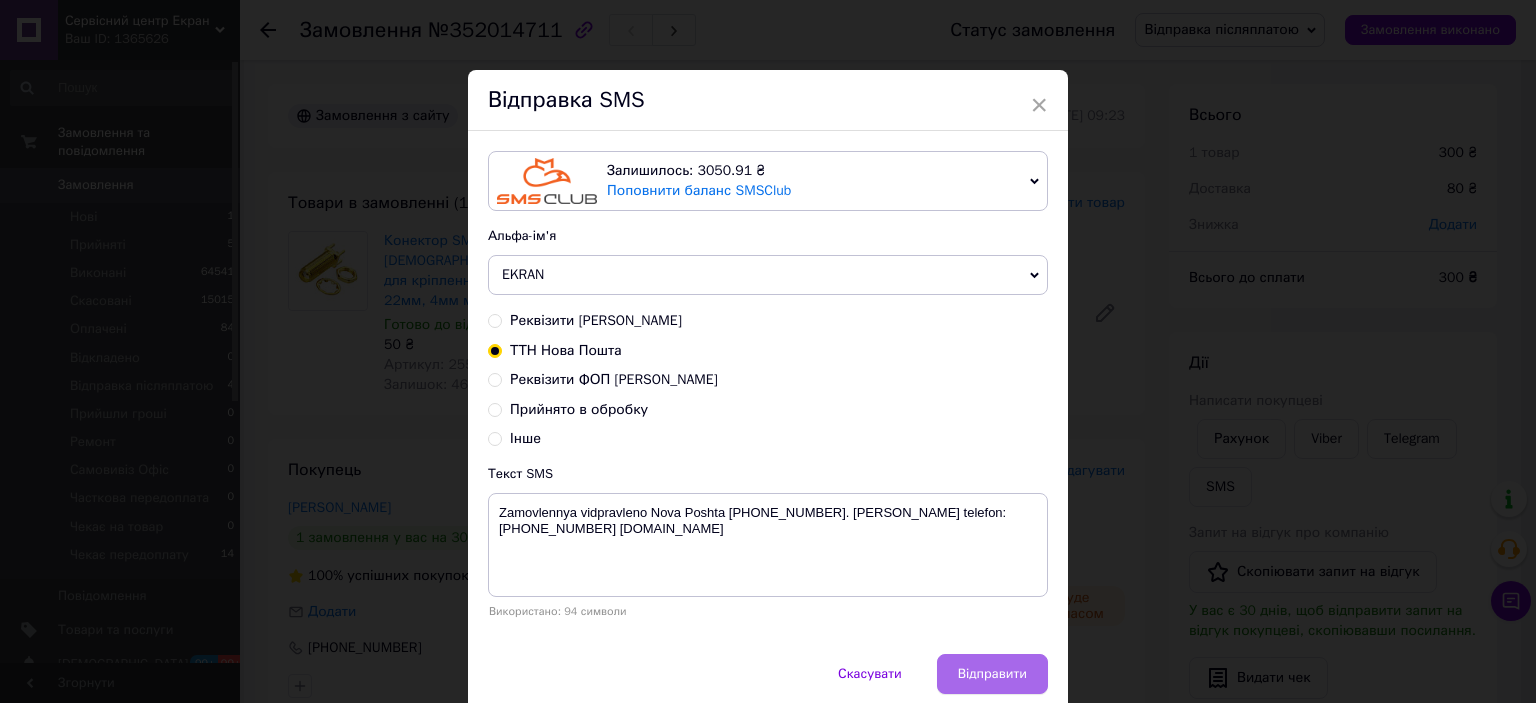 click on "Відправити" at bounding box center (992, 674) 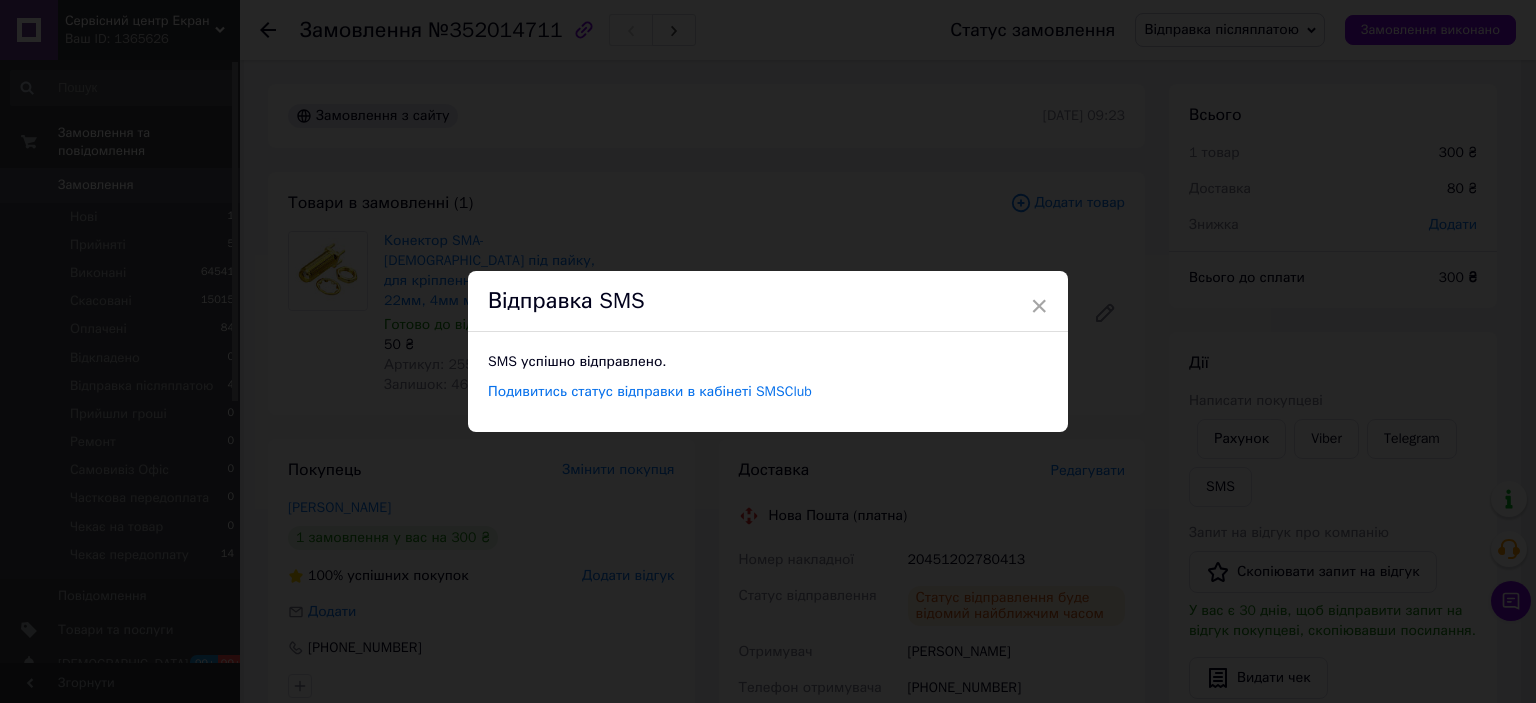 drag, startPoint x: 737, startPoint y: 144, endPoint x: 870, endPoint y: 95, distance: 141.7392 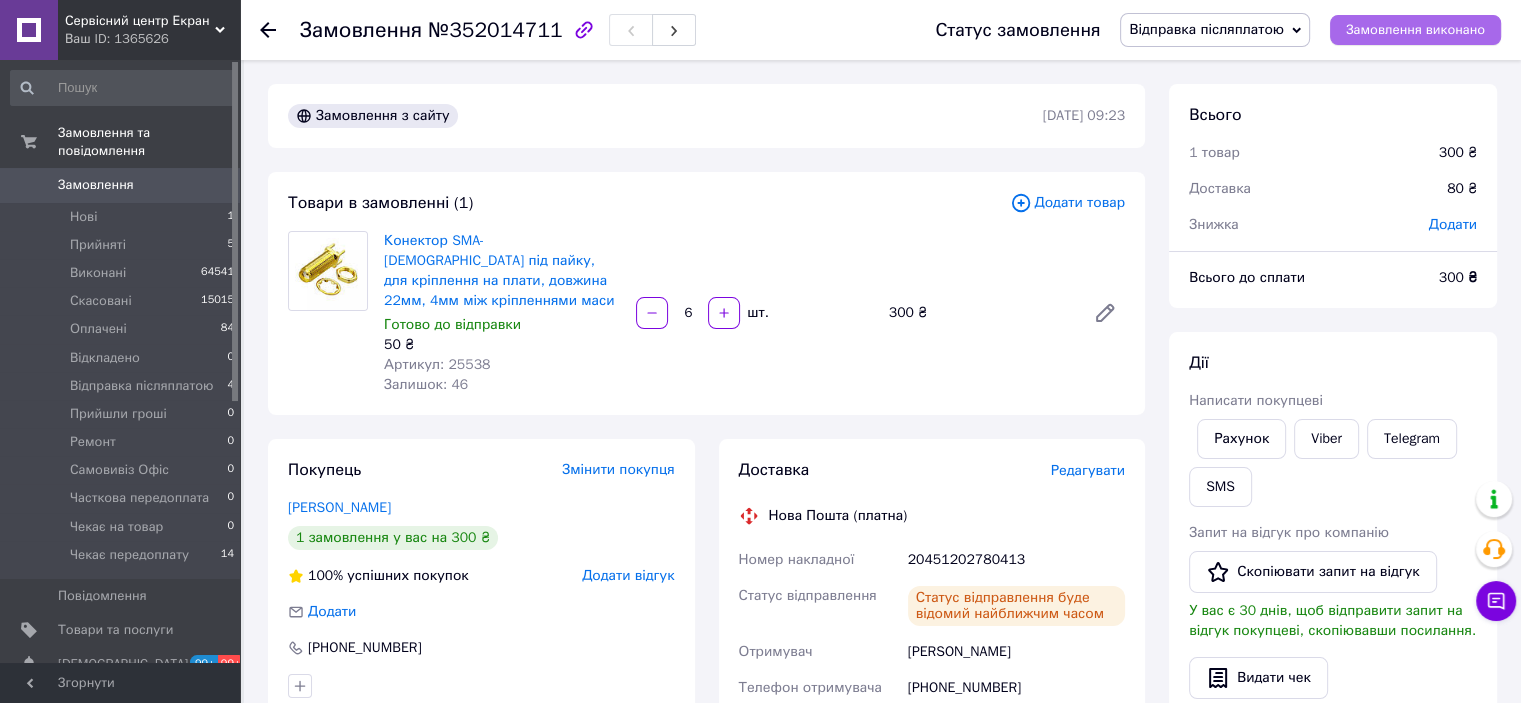 click on "Замовлення виконано" at bounding box center (1415, 30) 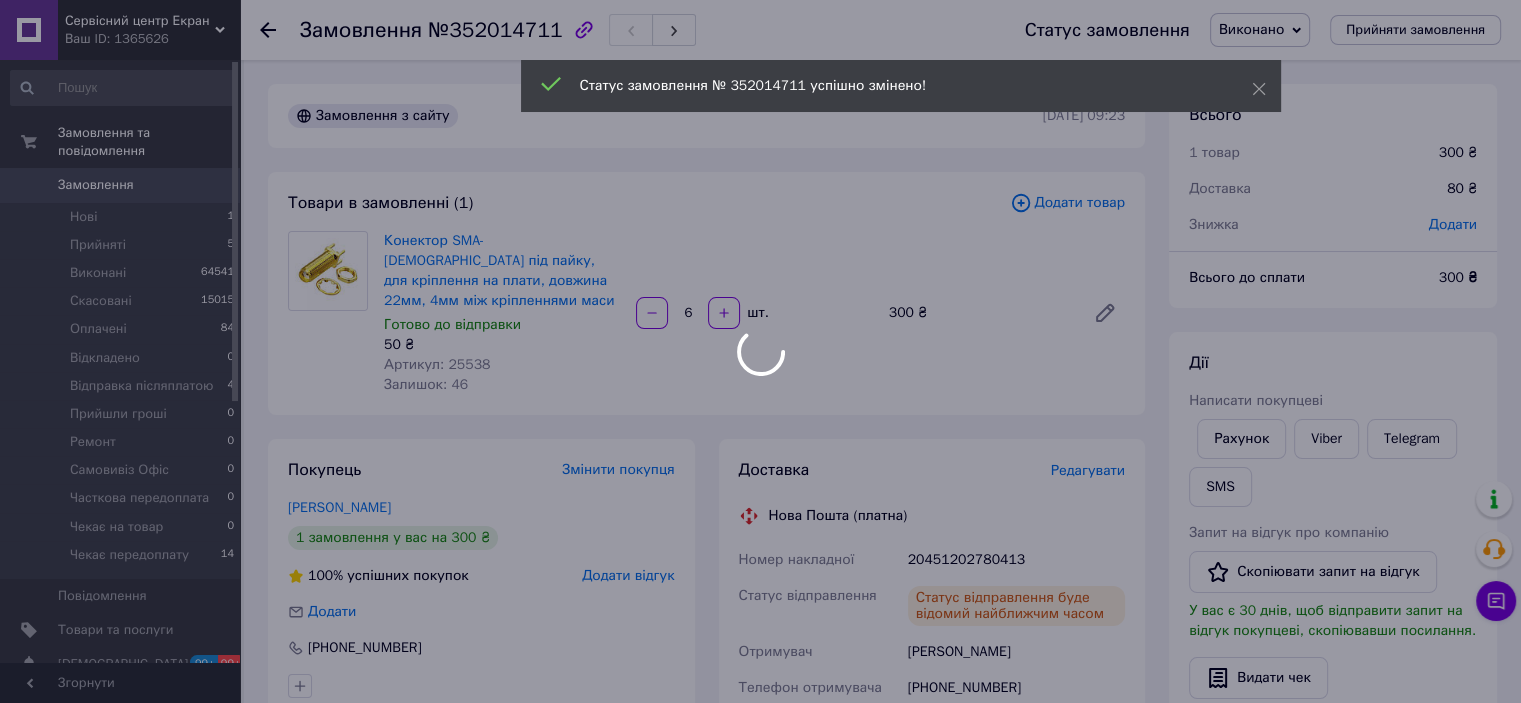 click 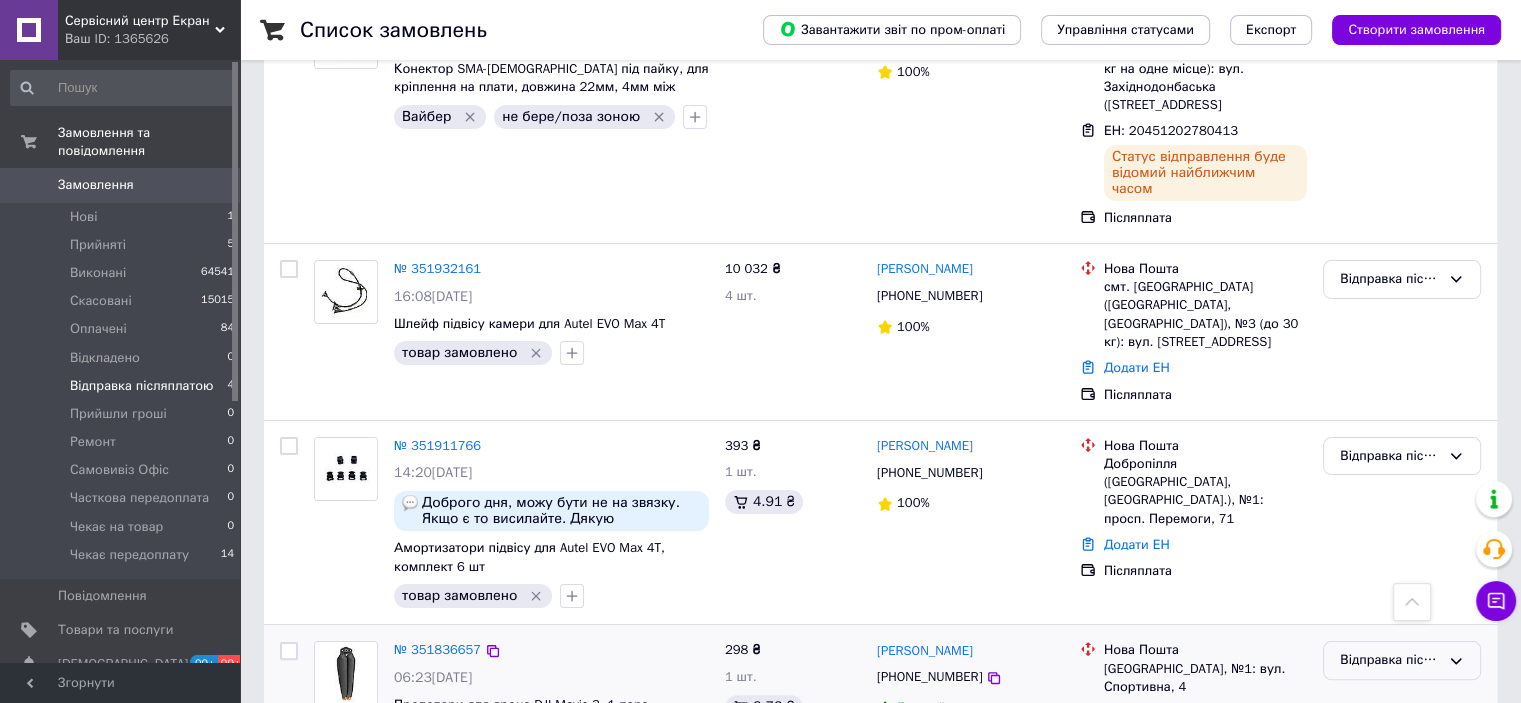 scroll, scrollTop: 264, scrollLeft: 0, axis: vertical 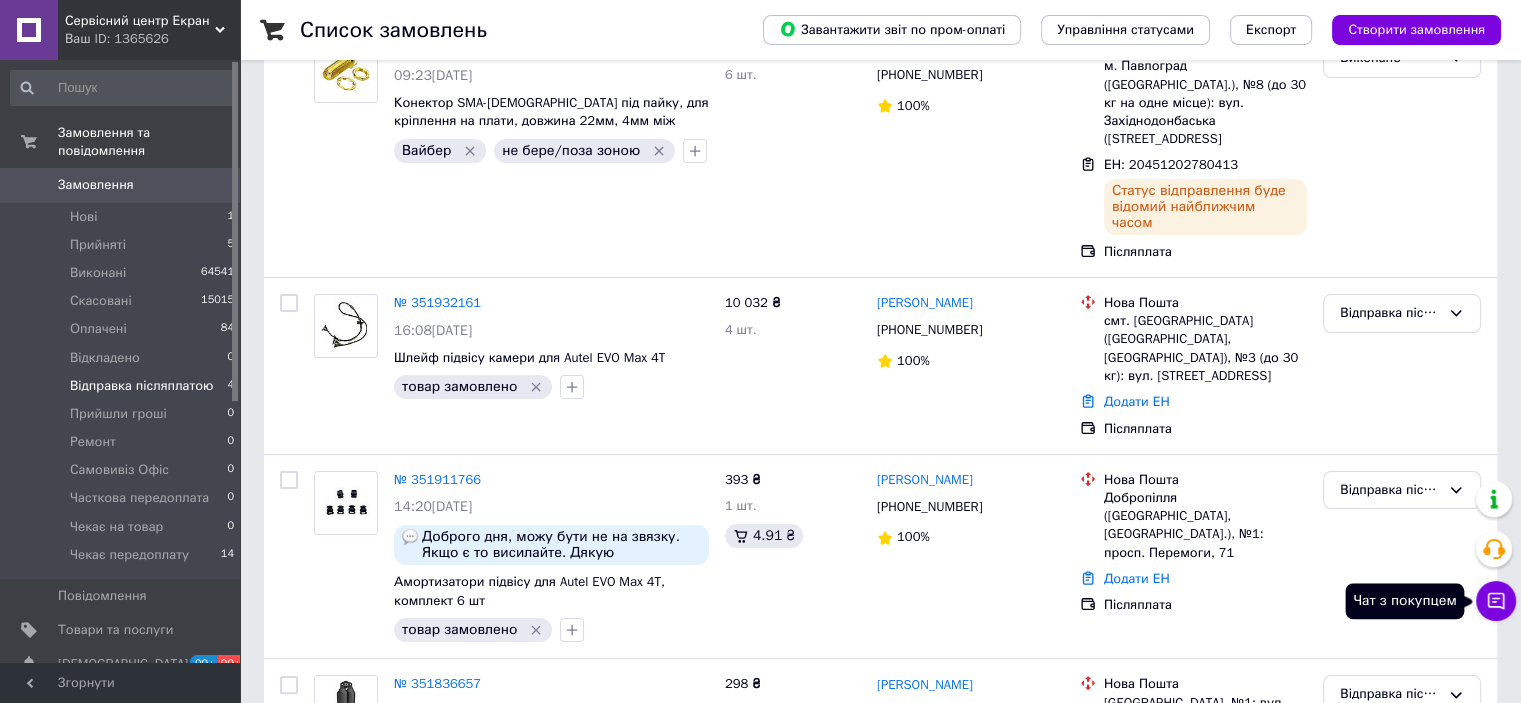 click 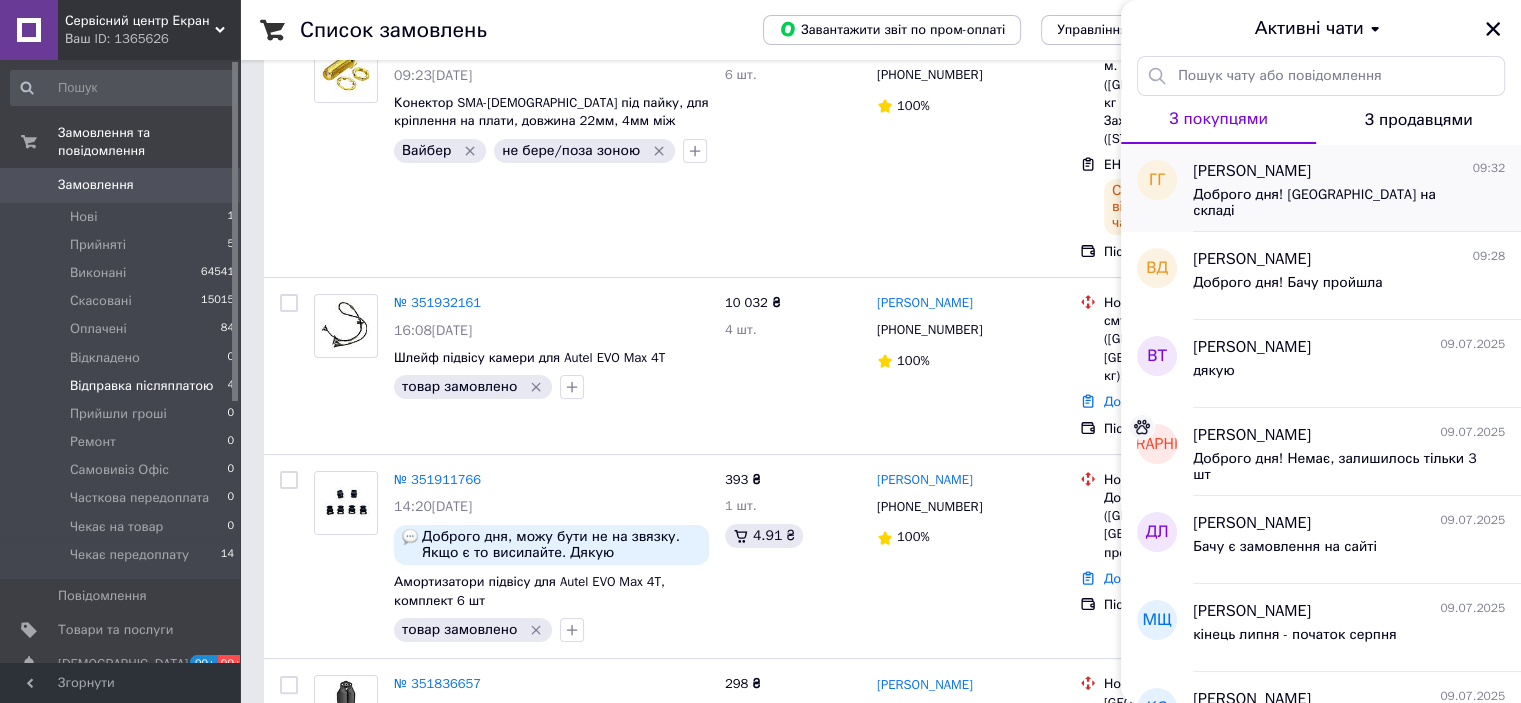 click on "Доброго дня! [GEOGRAPHIC_DATA] на складі" at bounding box center (1335, 203) 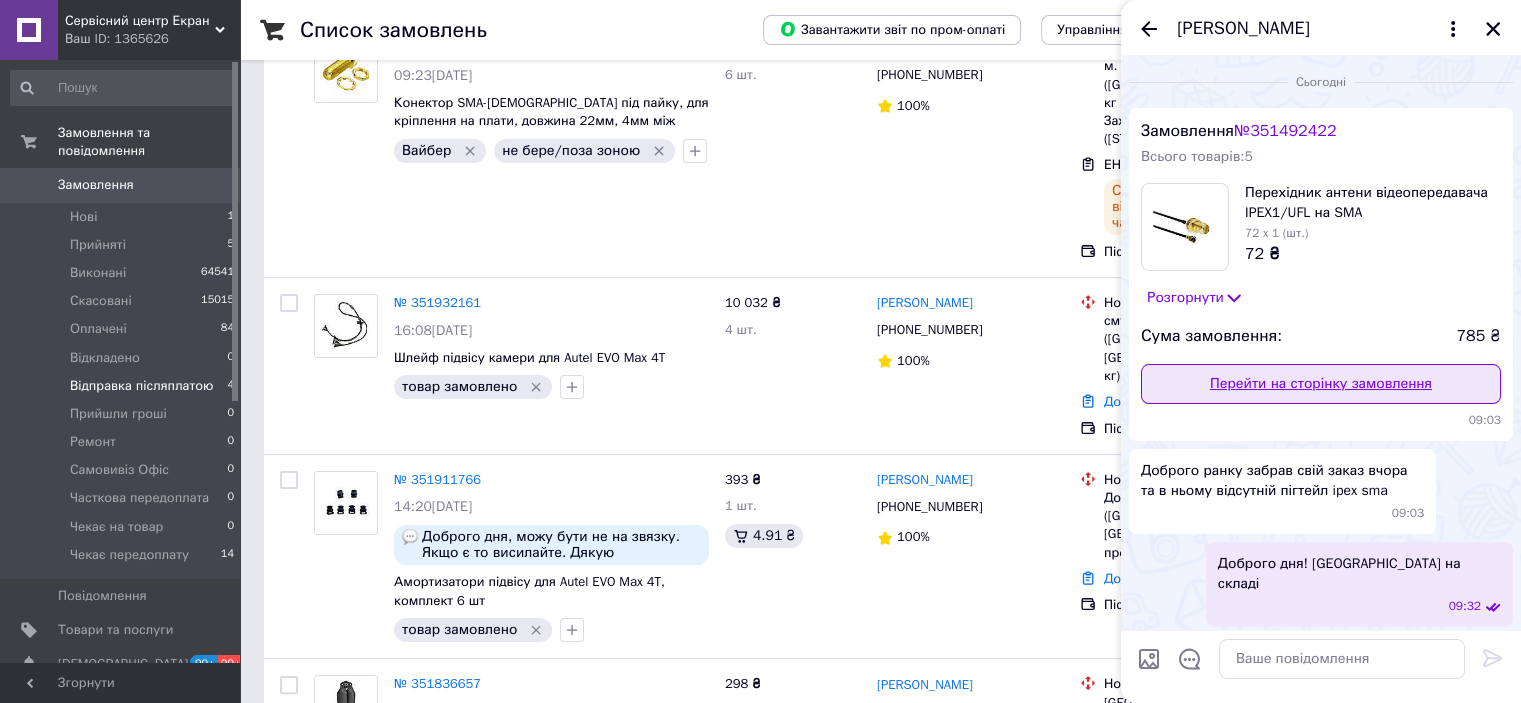 click on "Перейти на сторінку замовлення" at bounding box center (1321, 384) 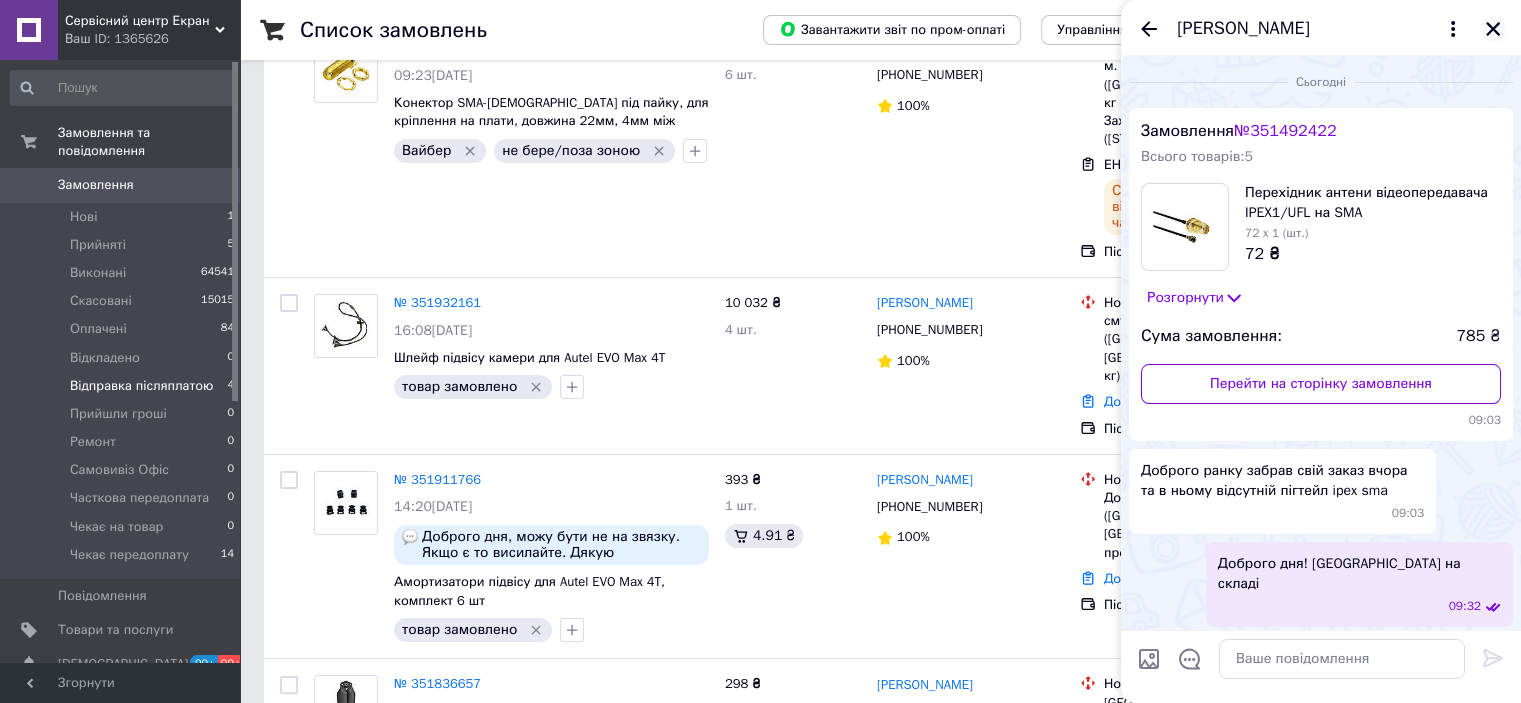 click 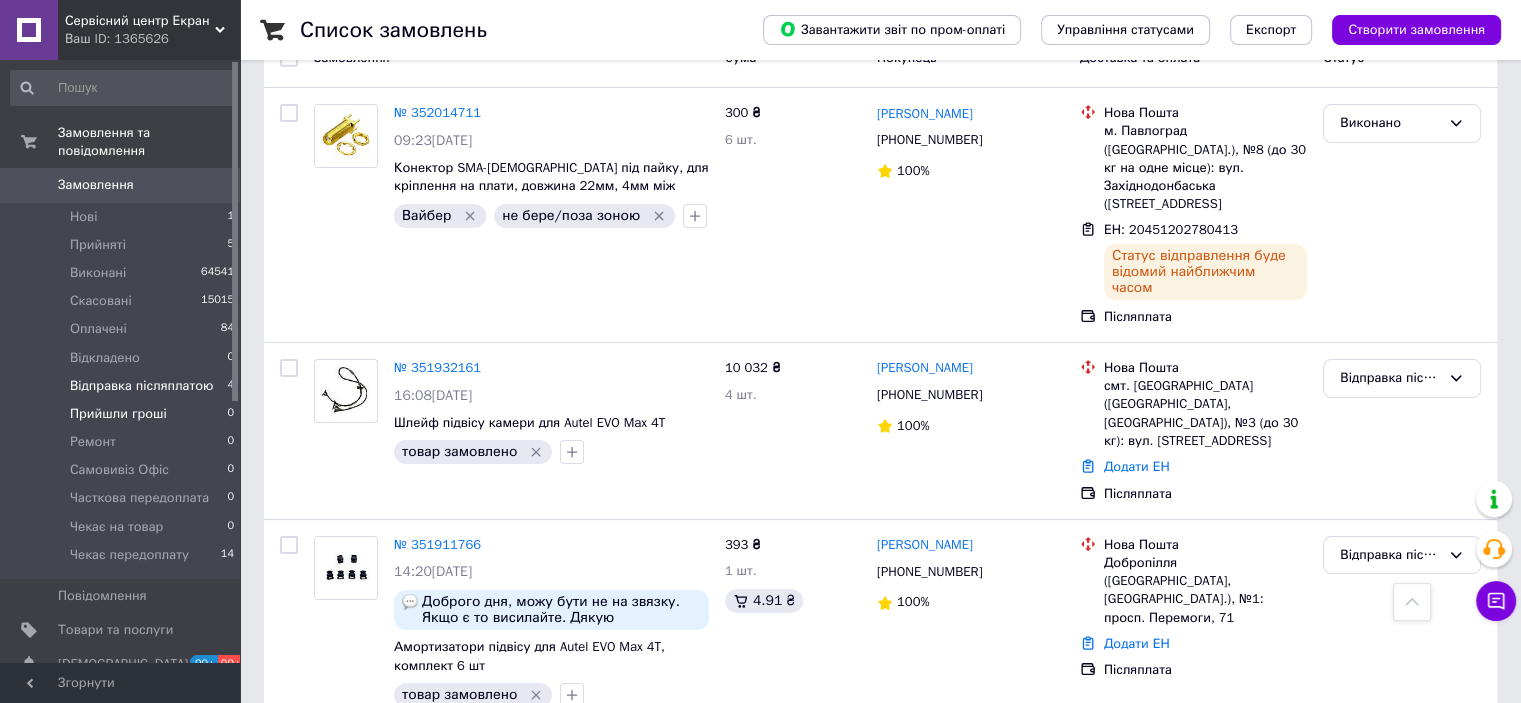 scroll, scrollTop: 164, scrollLeft: 0, axis: vertical 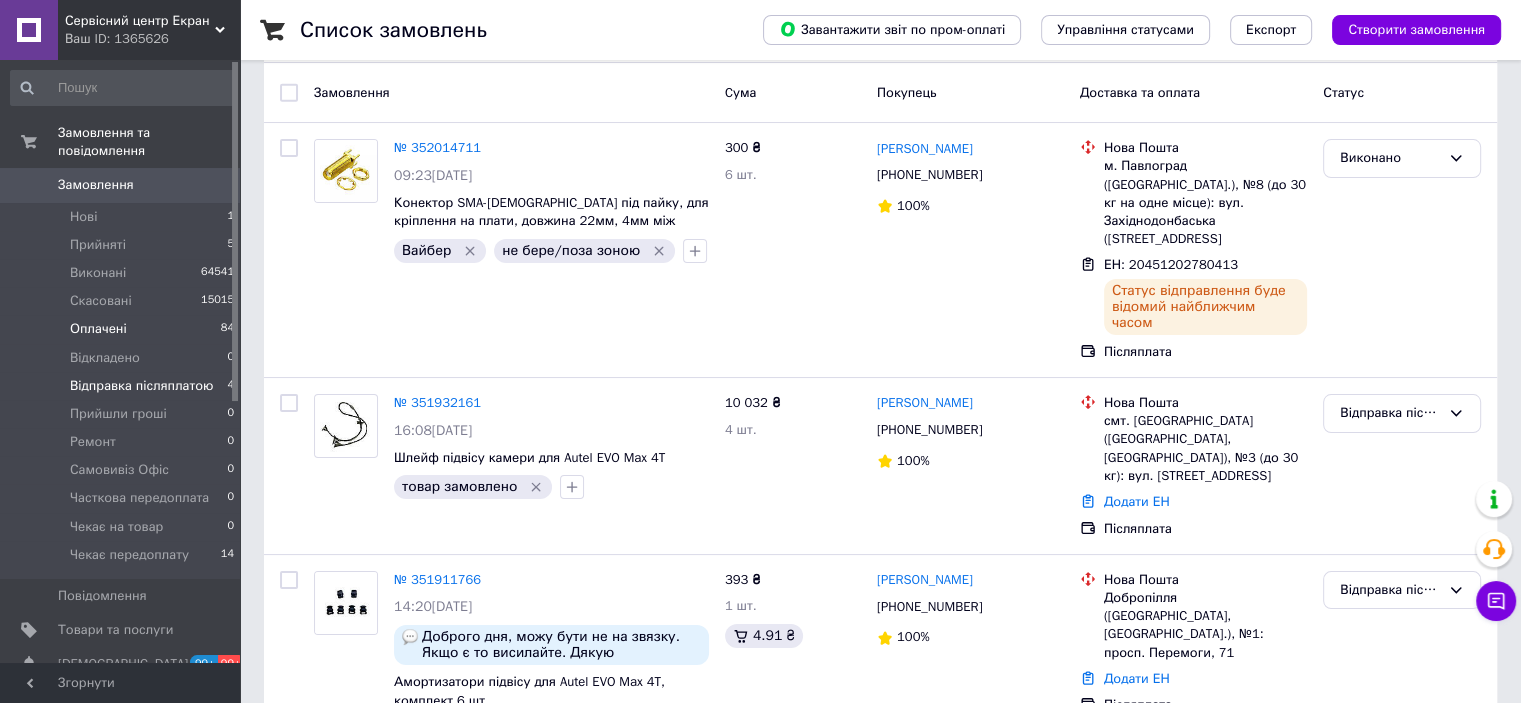 click on "Оплачені" at bounding box center (98, 329) 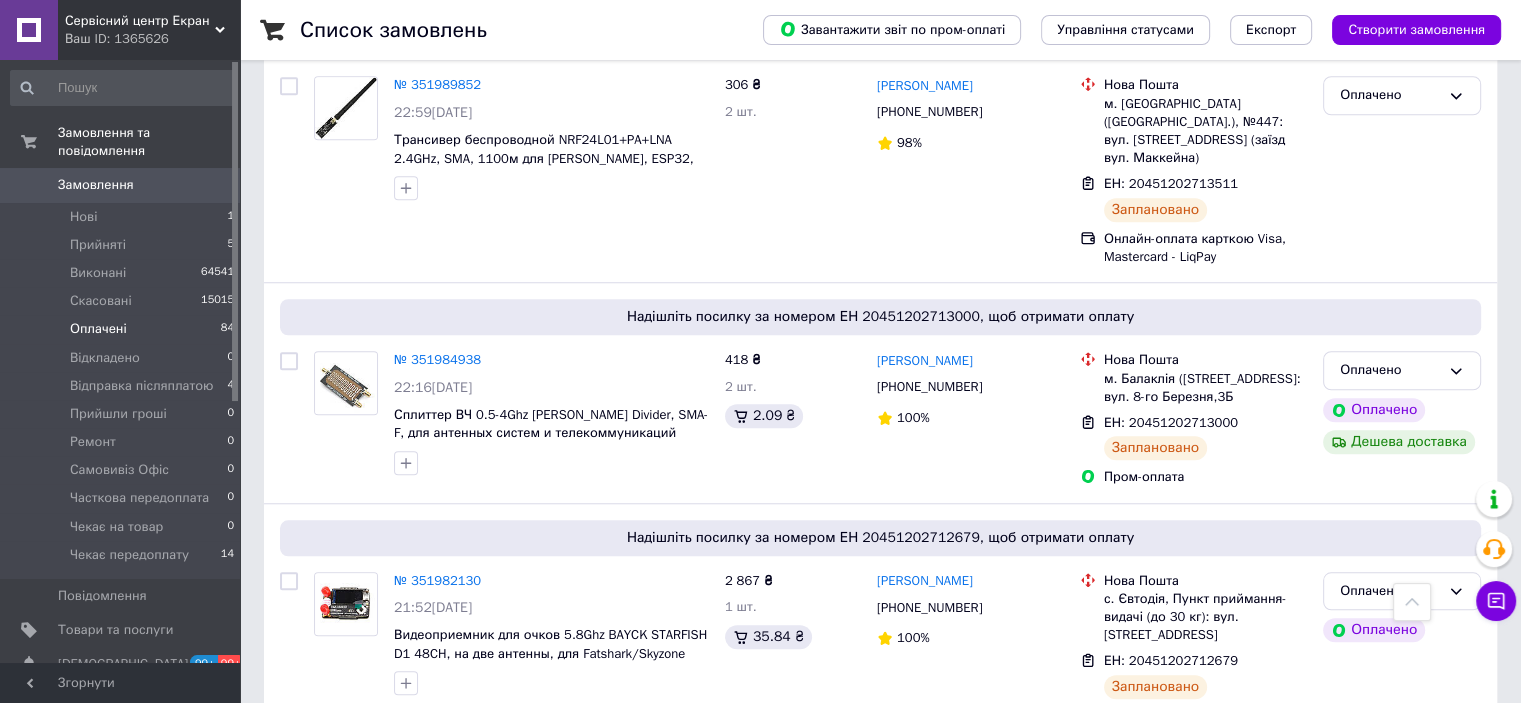 scroll, scrollTop: 1500, scrollLeft: 0, axis: vertical 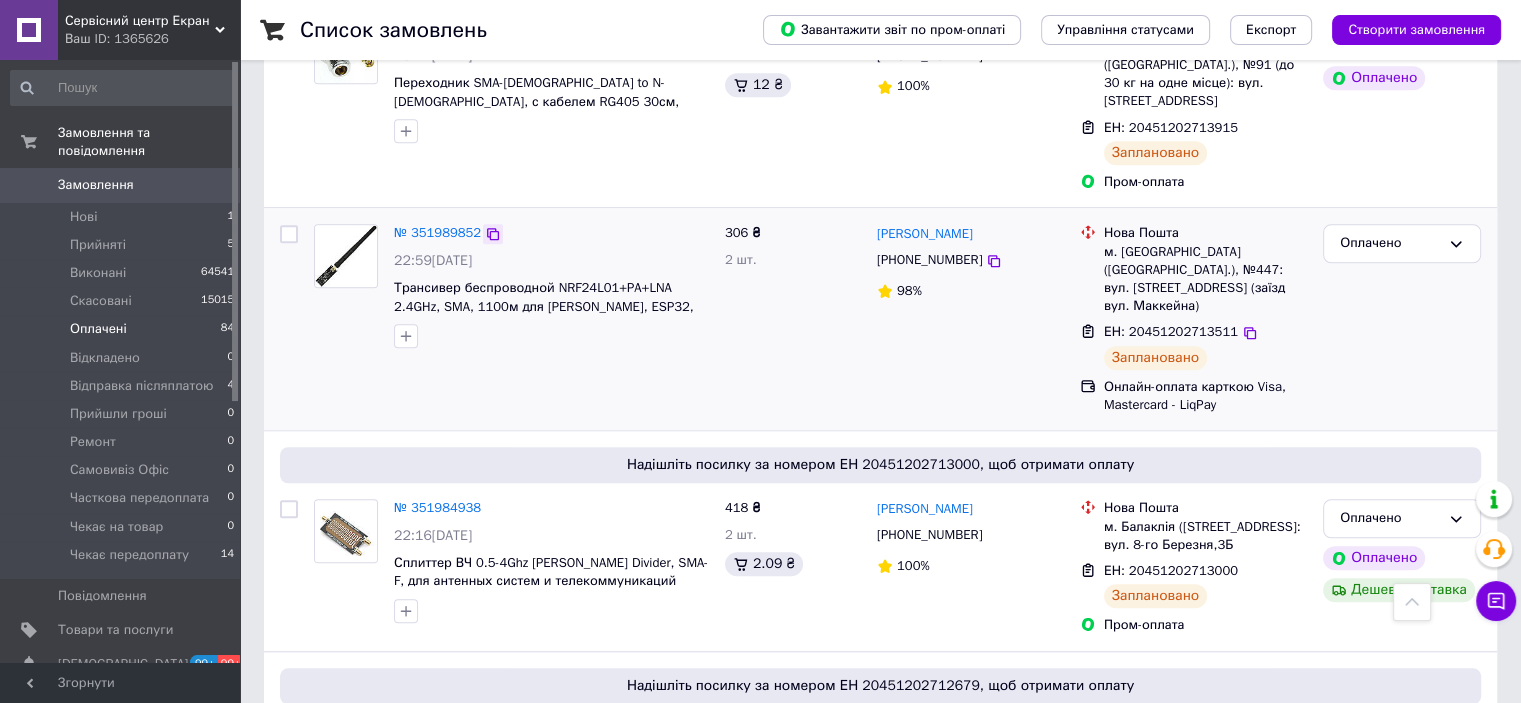 click 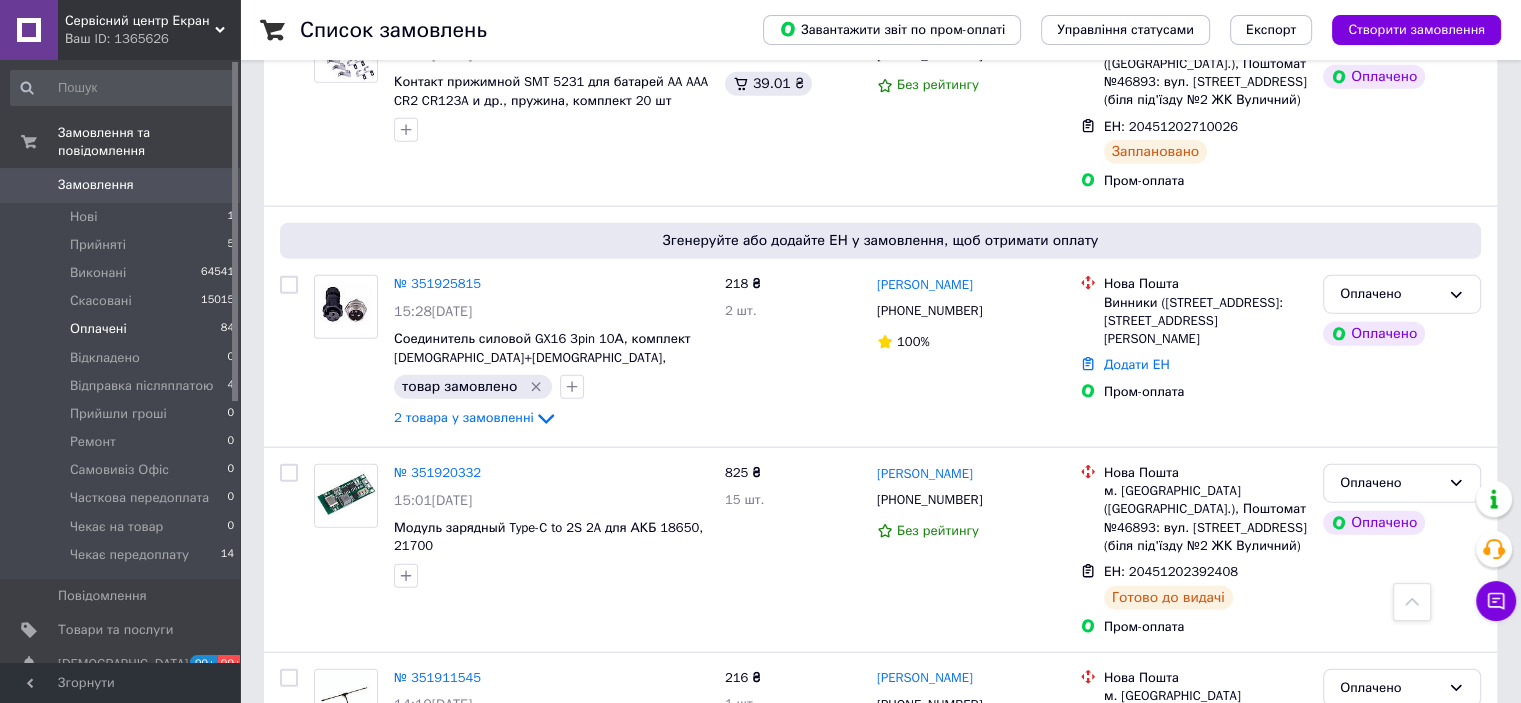 scroll, scrollTop: 4746, scrollLeft: 0, axis: vertical 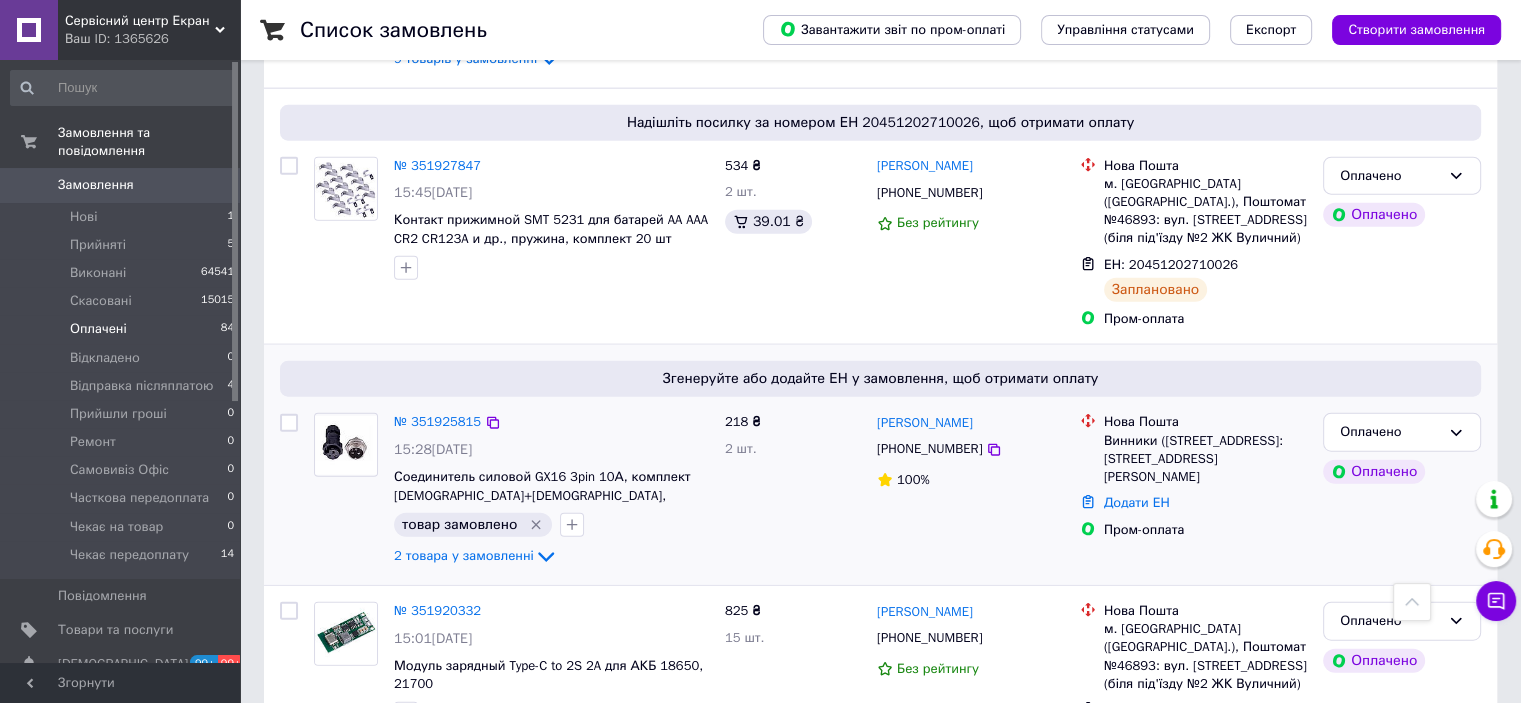 drag, startPoint x: 493, startPoint y: 211, endPoint x: 504, endPoint y: 212, distance: 11.045361 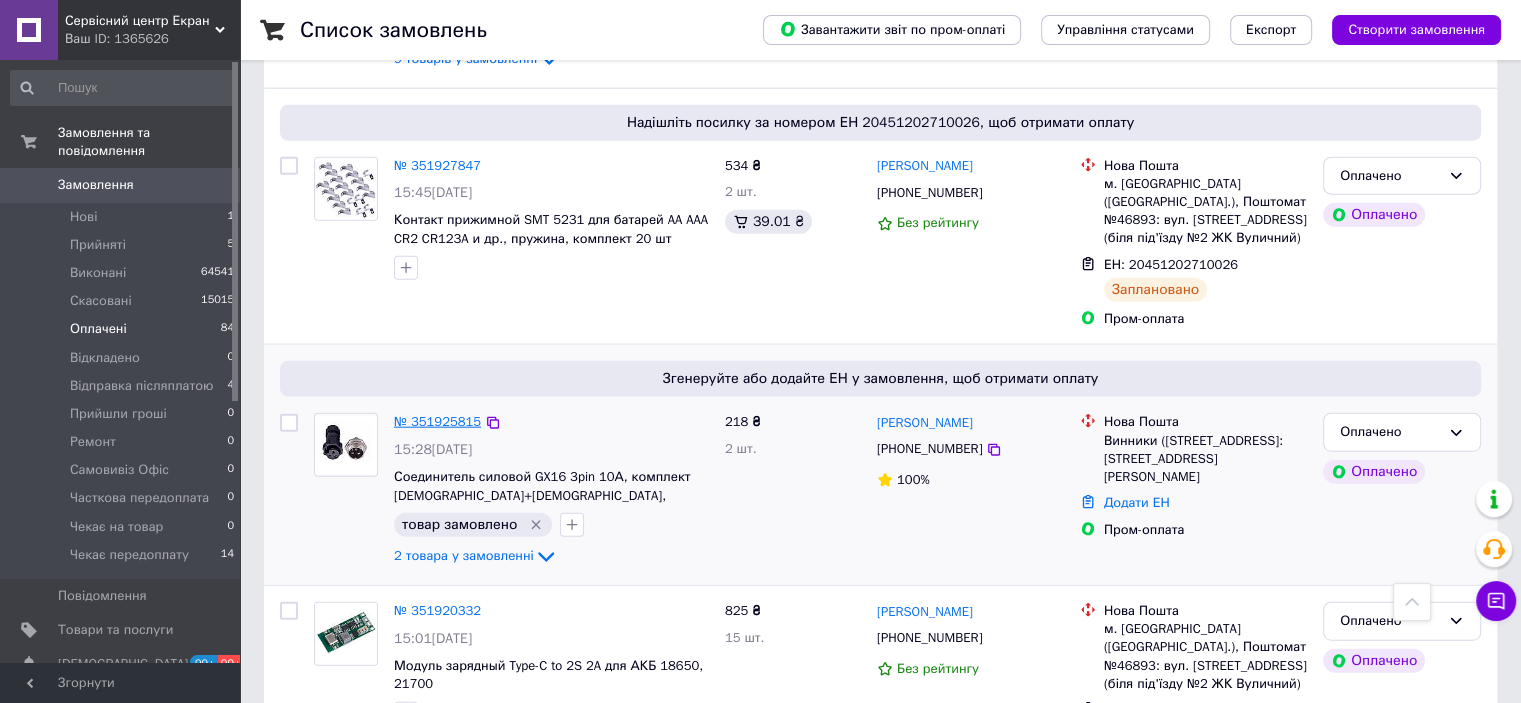 click on "№ 351925815" at bounding box center [437, 421] 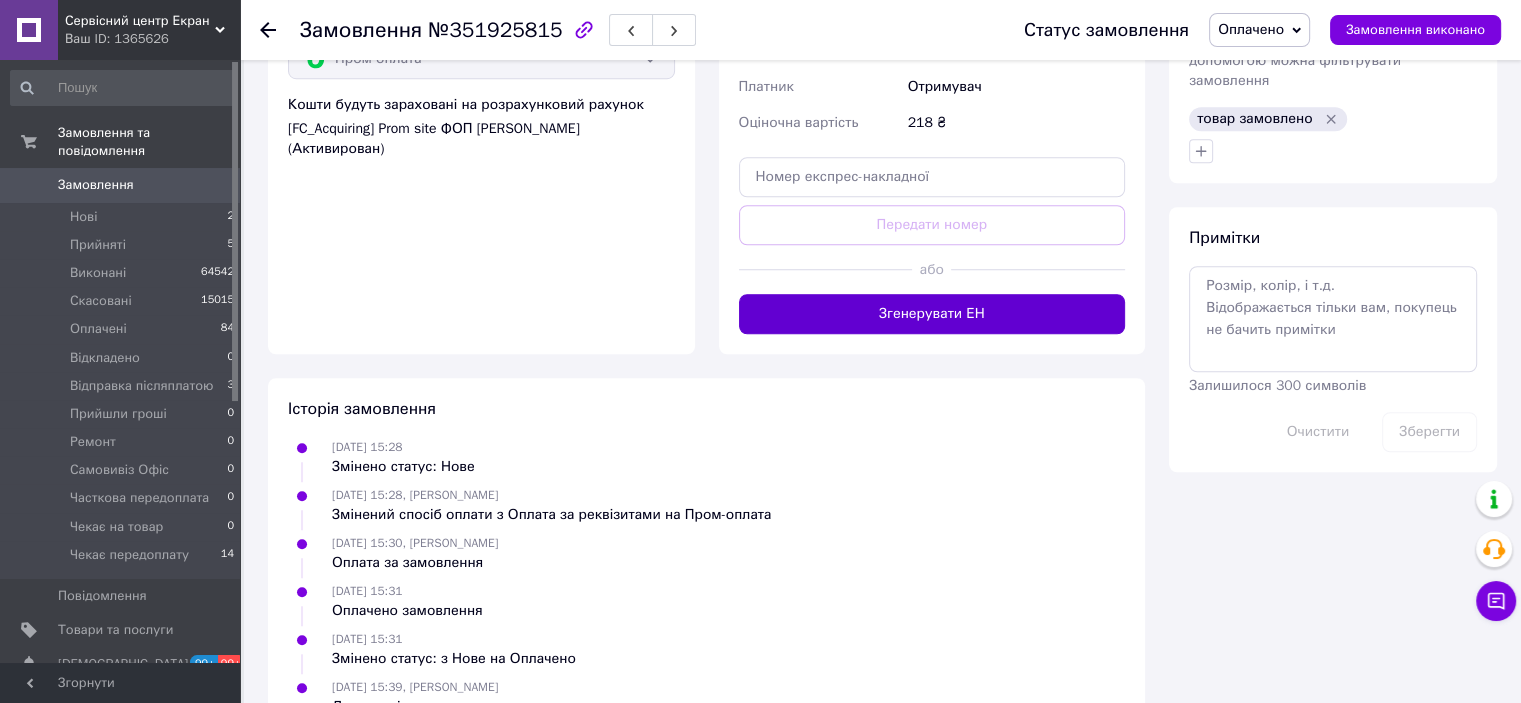scroll, scrollTop: 1300, scrollLeft: 0, axis: vertical 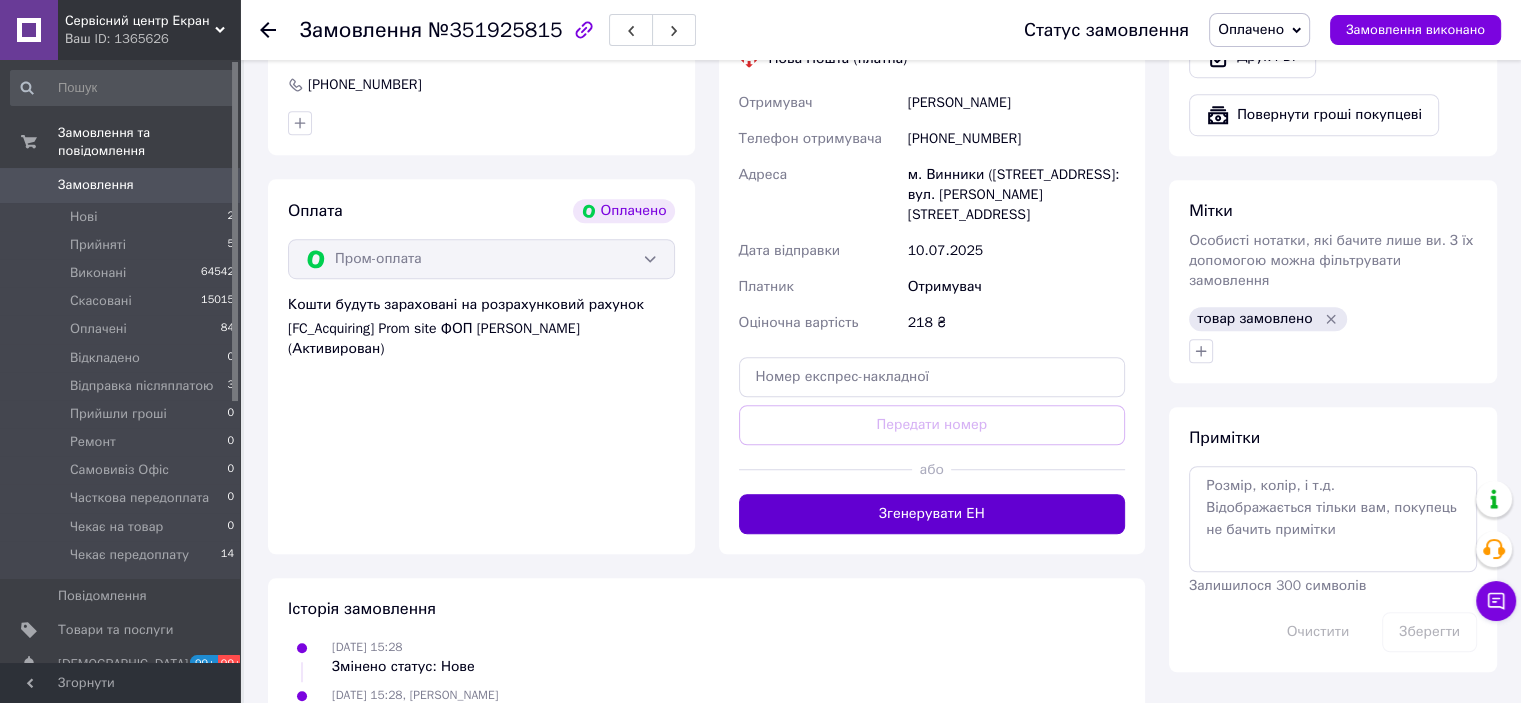 click on "Згенерувати ЕН" at bounding box center (932, 514) 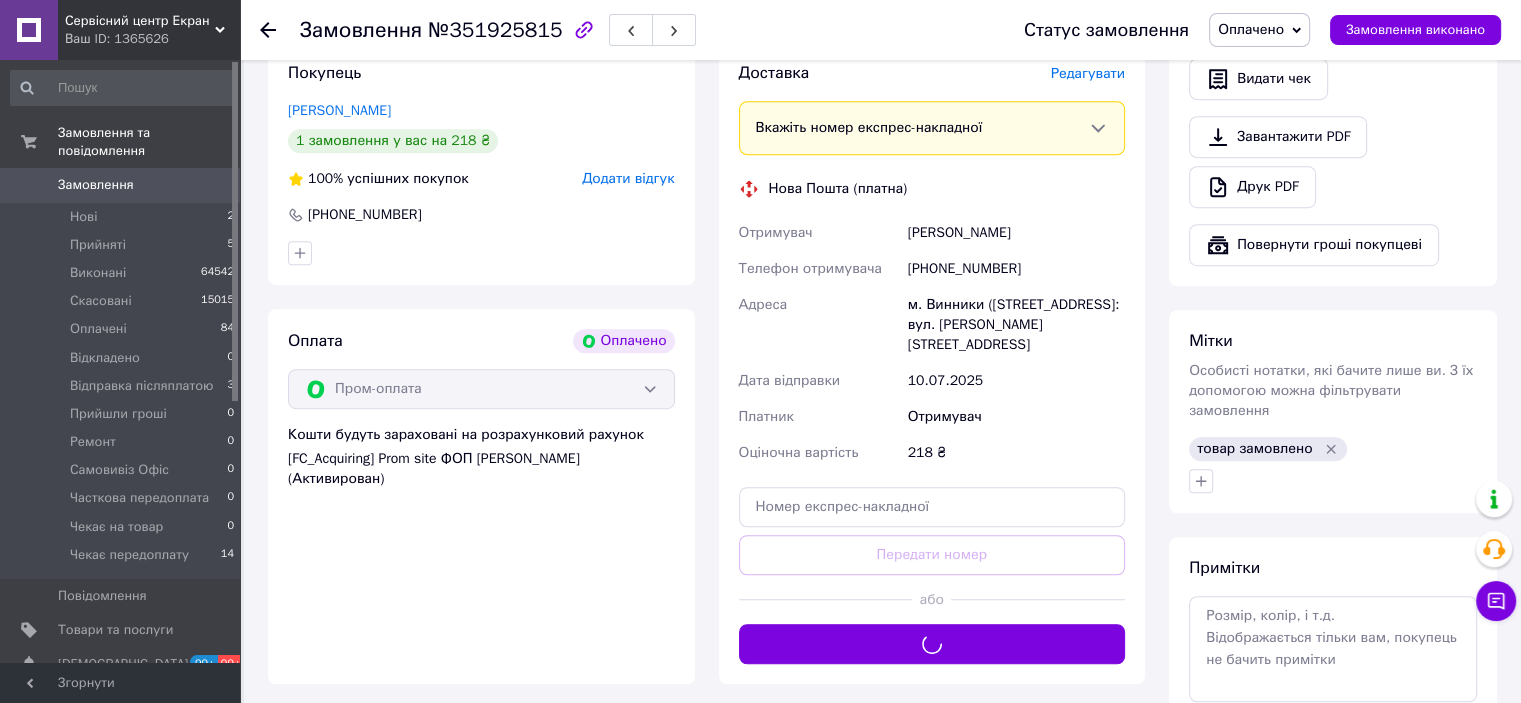 scroll, scrollTop: 1000, scrollLeft: 0, axis: vertical 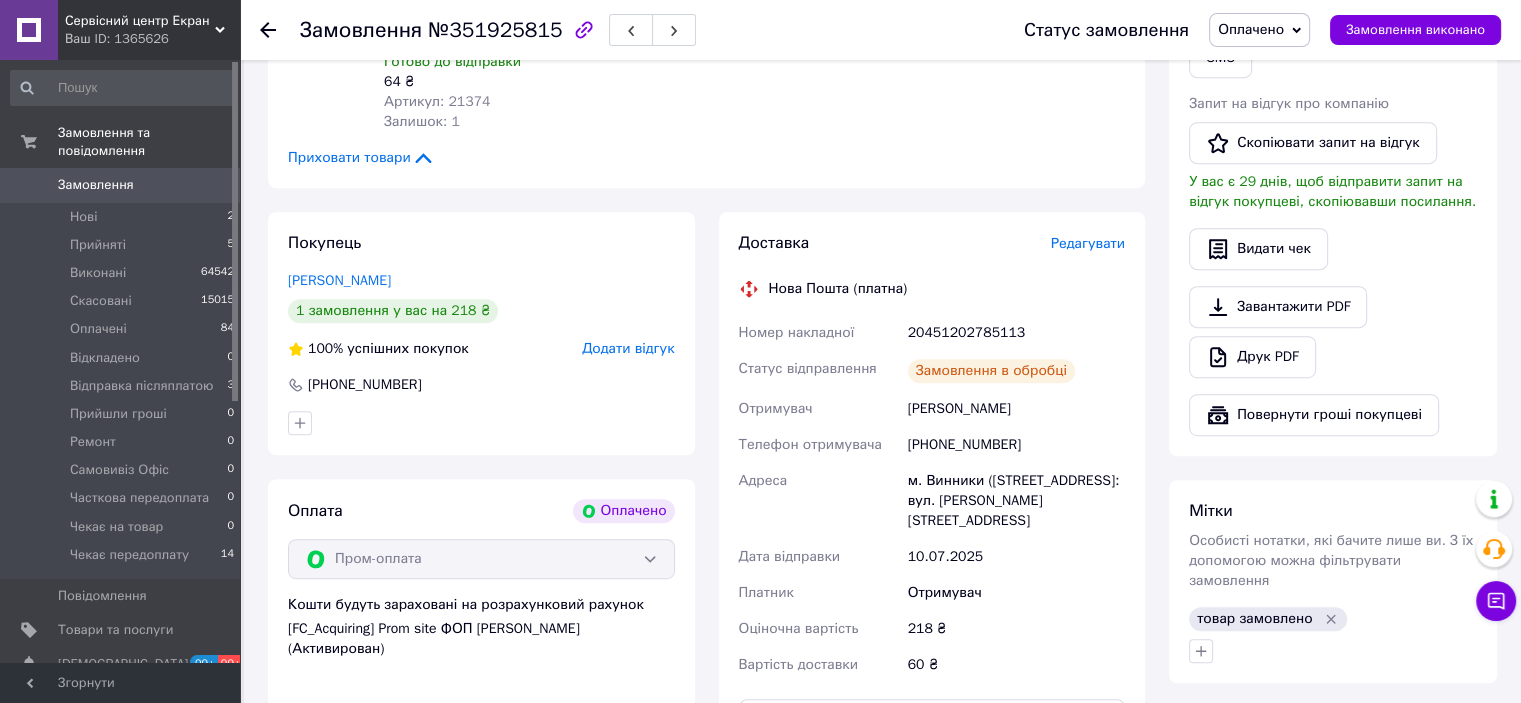 click 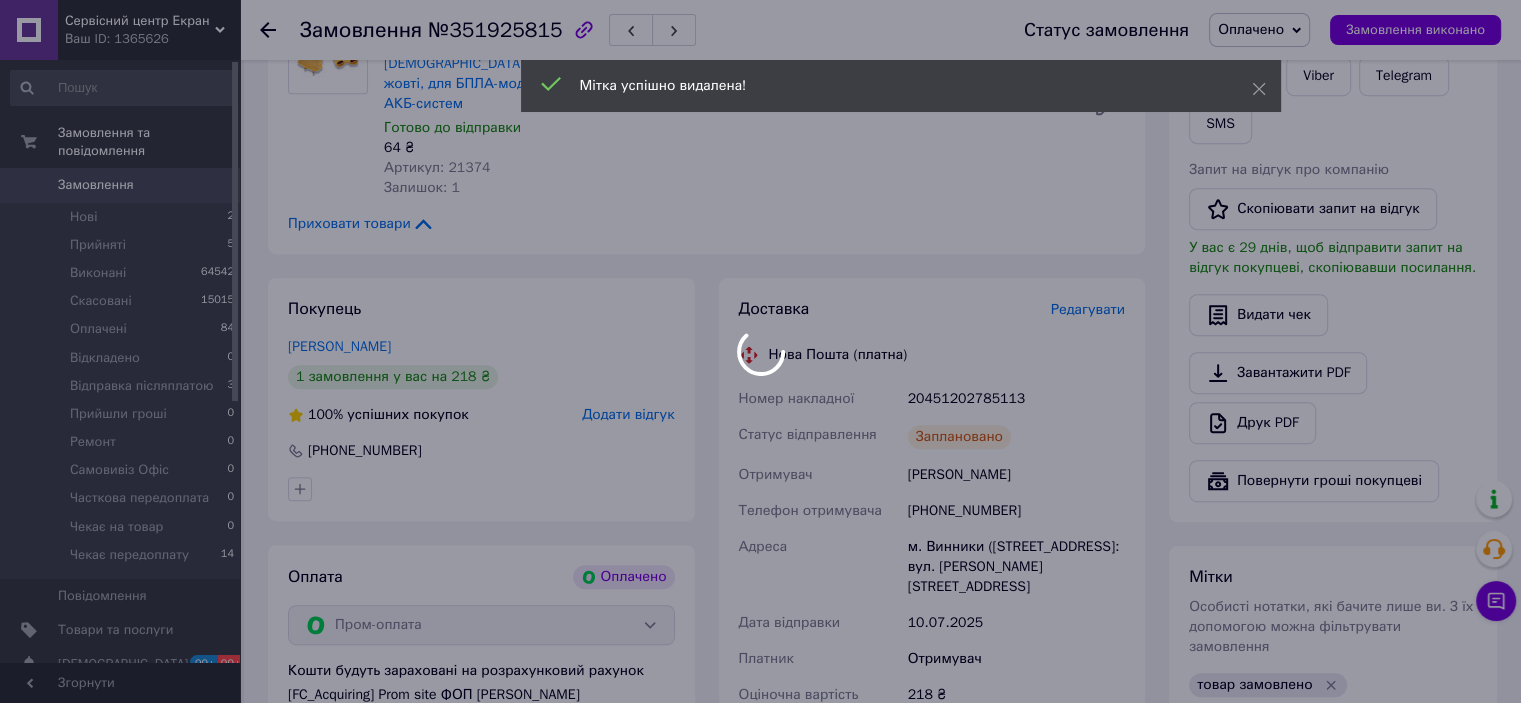 scroll, scrollTop: 900, scrollLeft: 0, axis: vertical 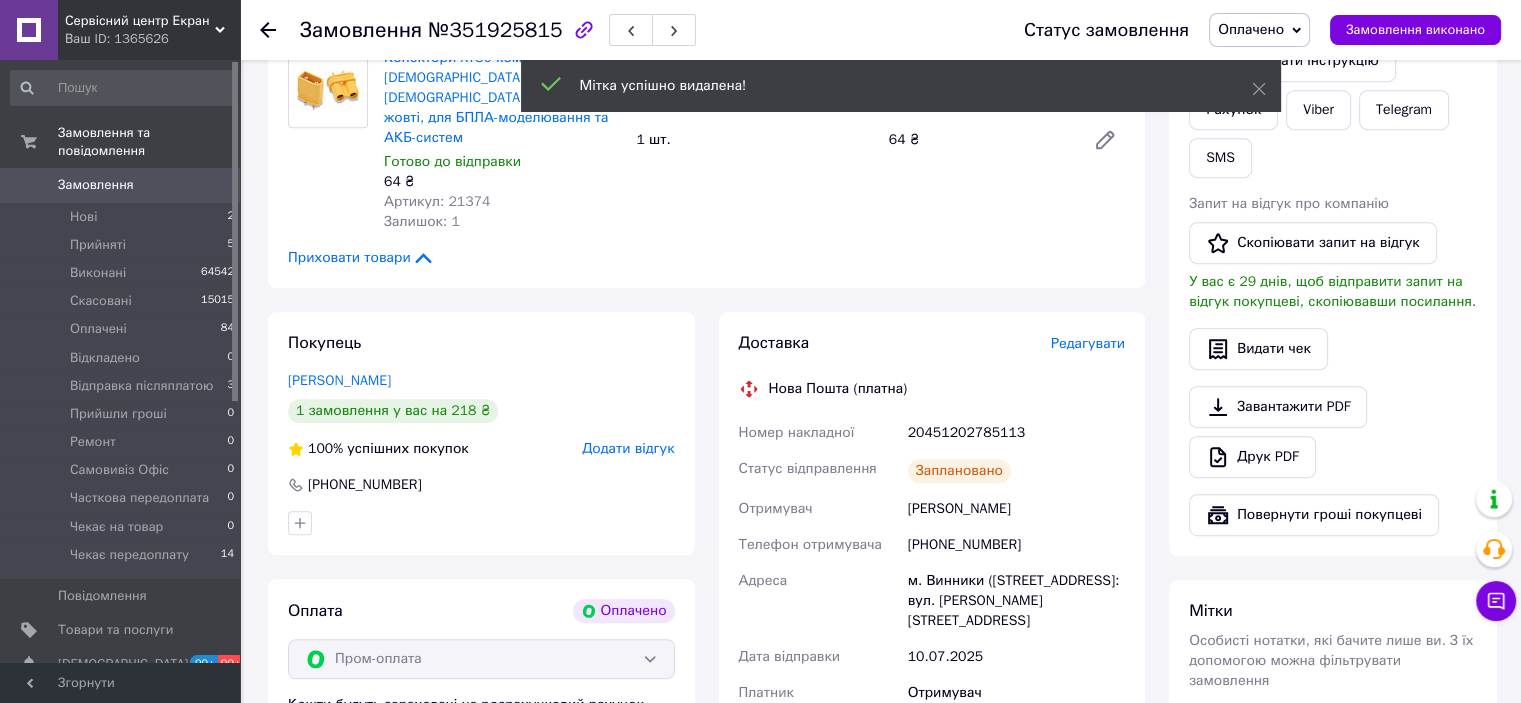 click on "20451202785113" at bounding box center (1016, 433) 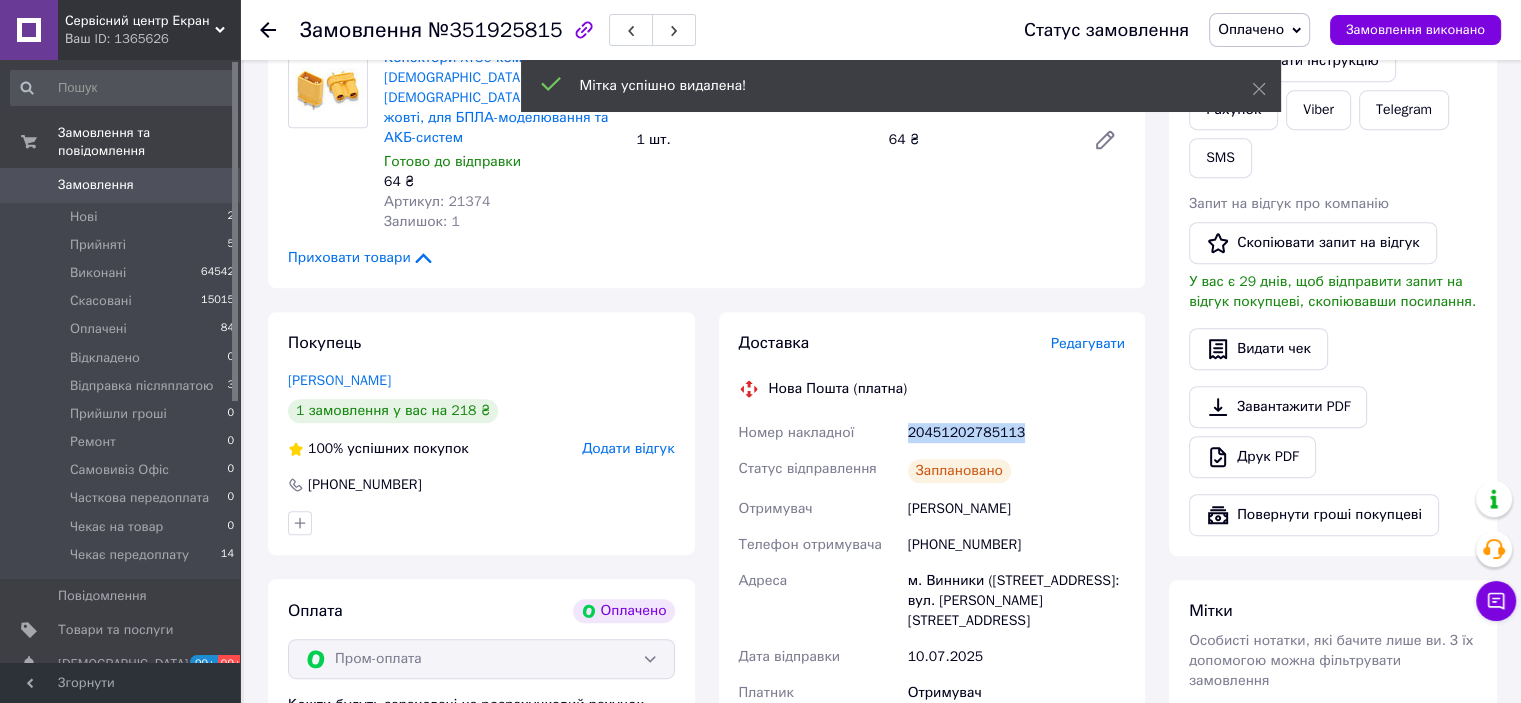 click on "20451202785113" at bounding box center (1016, 433) 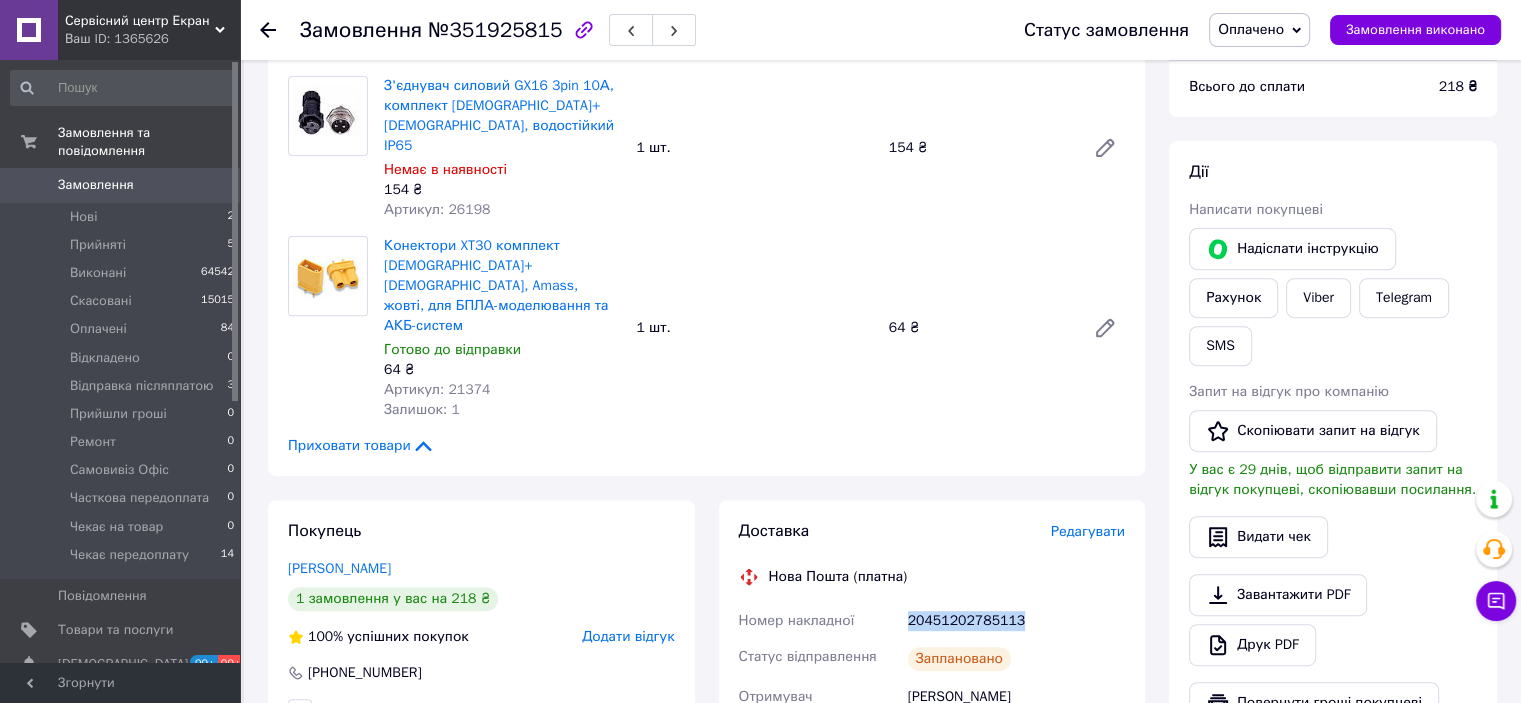 scroll, scrollTop: 700, scrollLeft: 0, axis: vertical 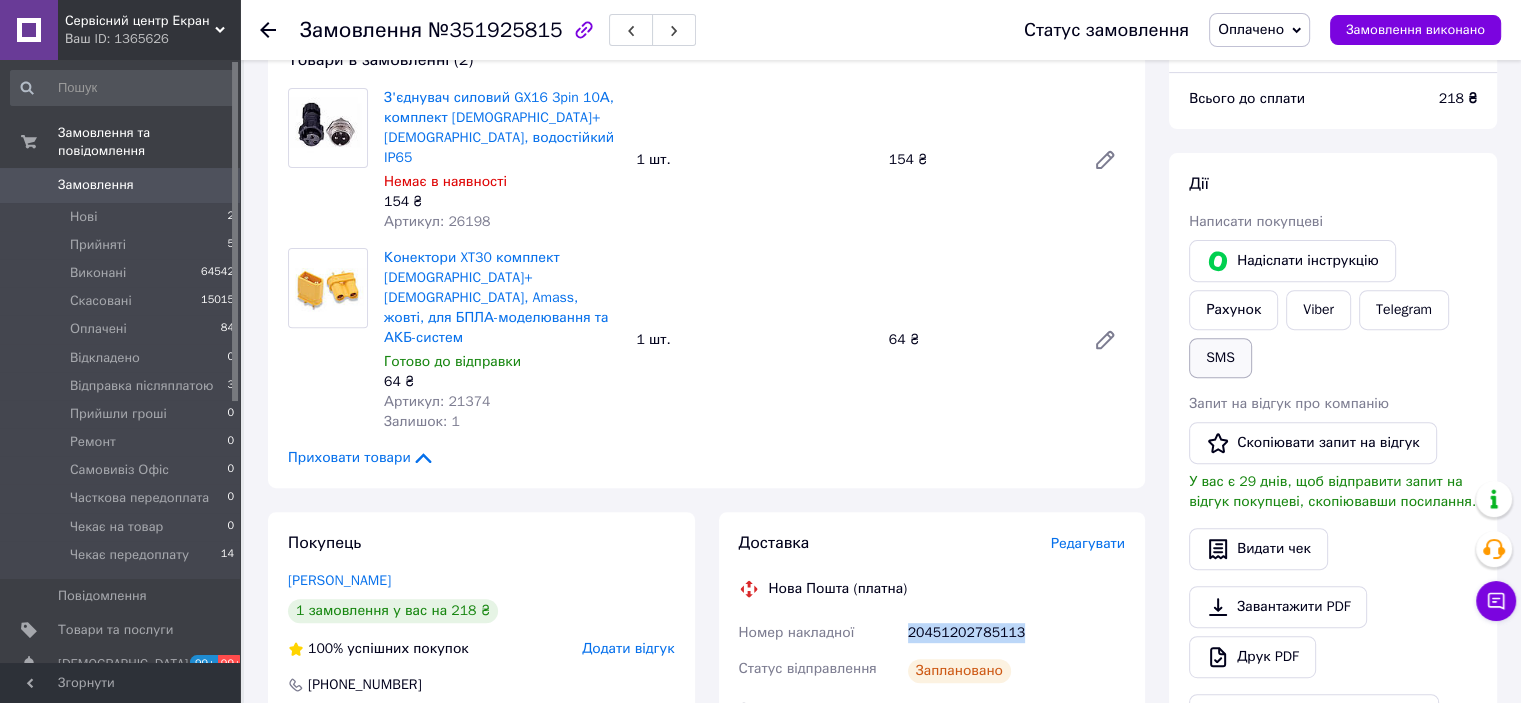 click on "SMS" at bounding box center (1220, 358) 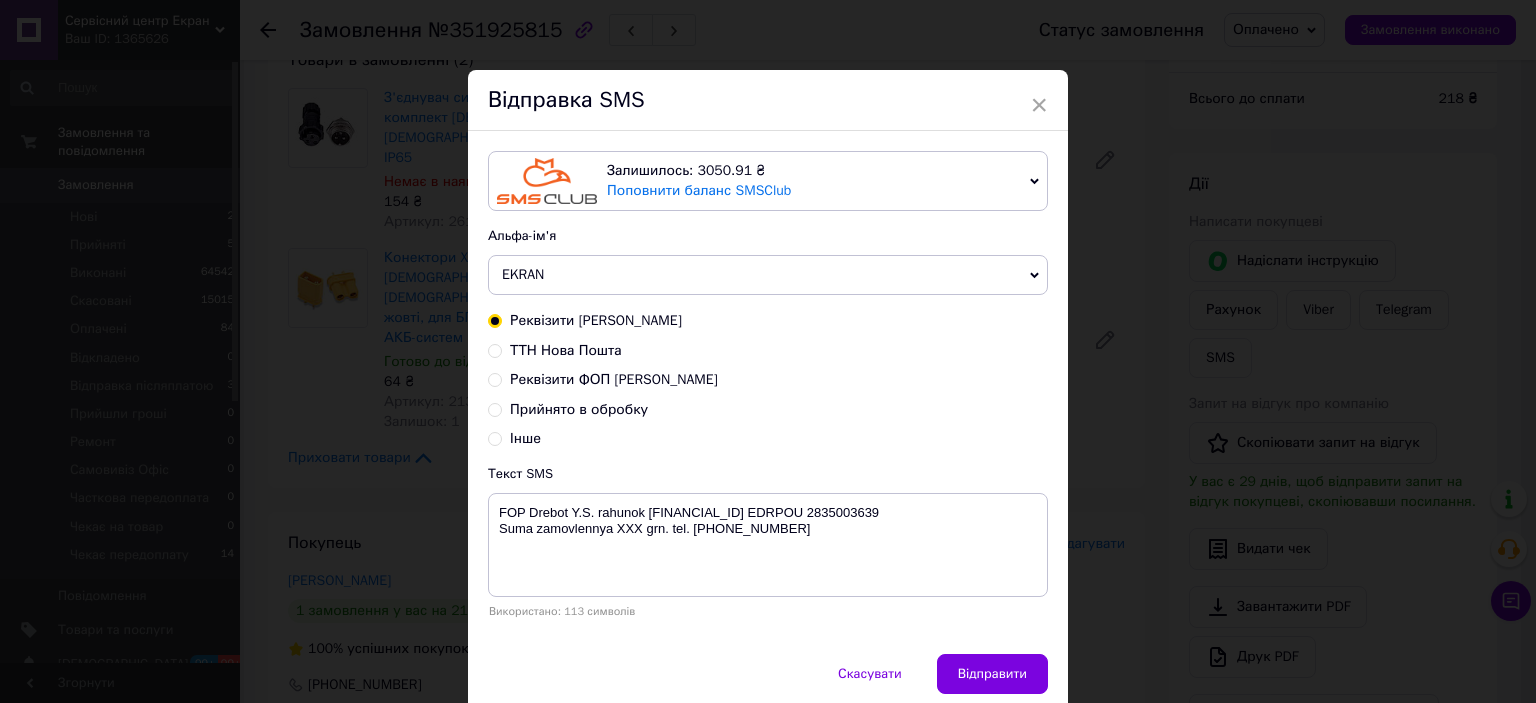 click on "ТТН Нова Пошта" at bounding box center (566, 350) 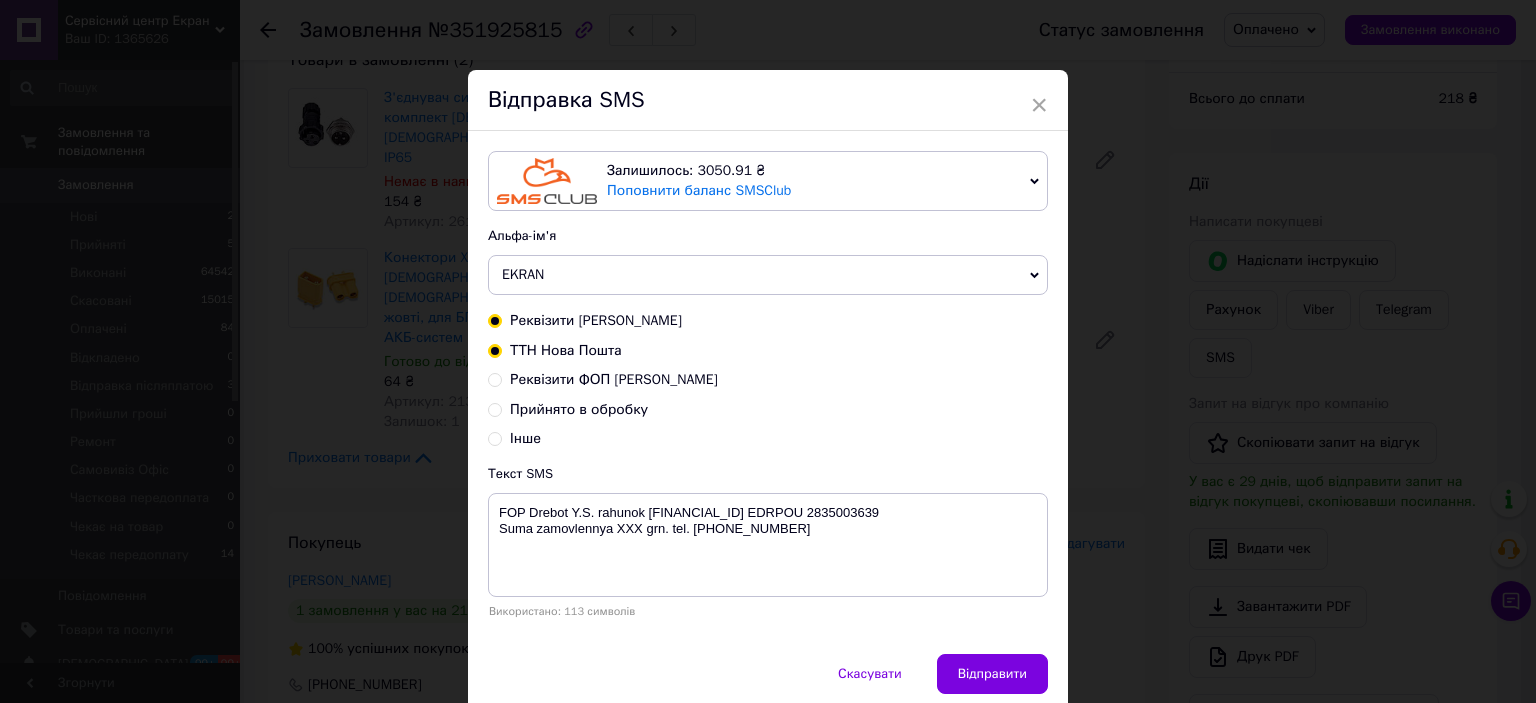 radio on "true" 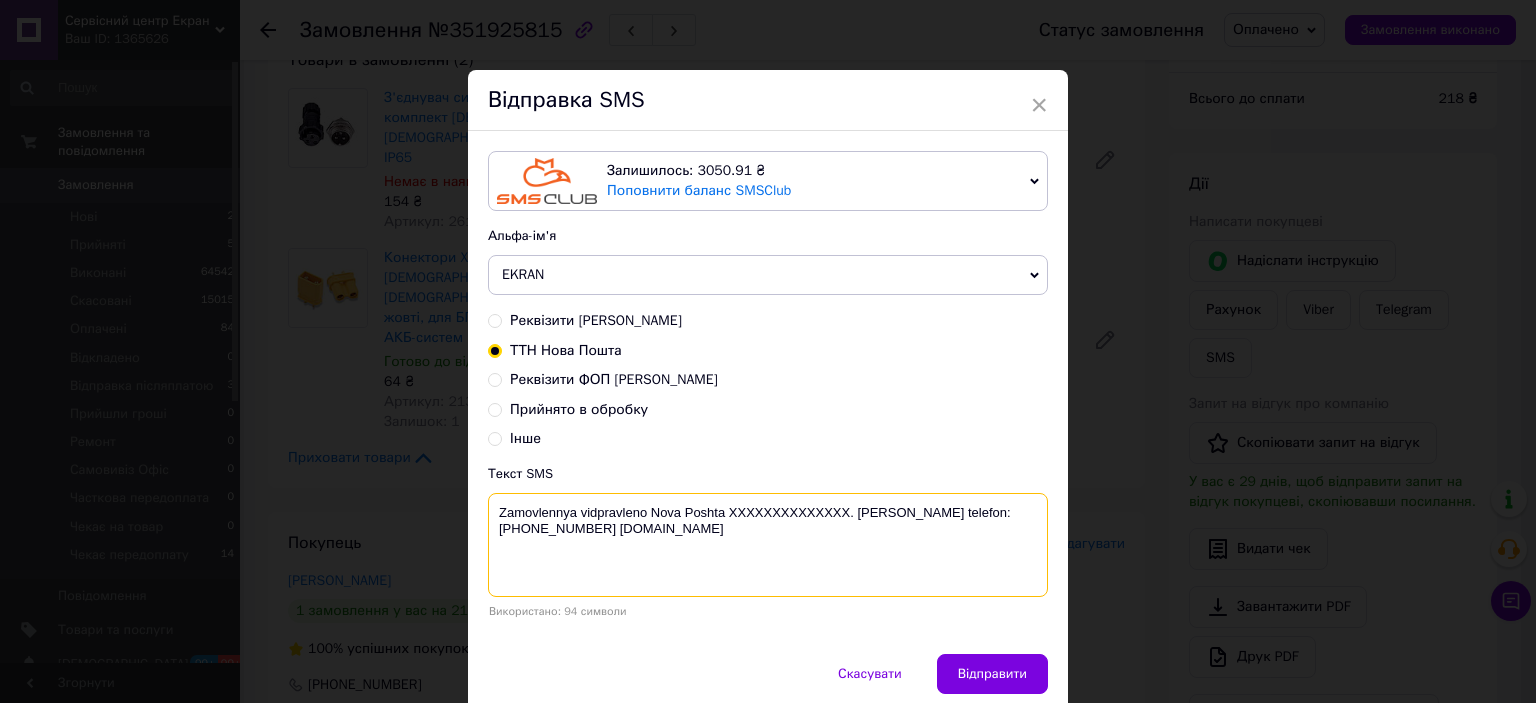 click on "Zamovlennya vidpravleno Nova Poshta XXXXXXXXXXXXXX. [PERSON_NAME] telefon:[PHONE_NUMBER] [DOMAIN_NAME]" at bounding box center [768, 545] 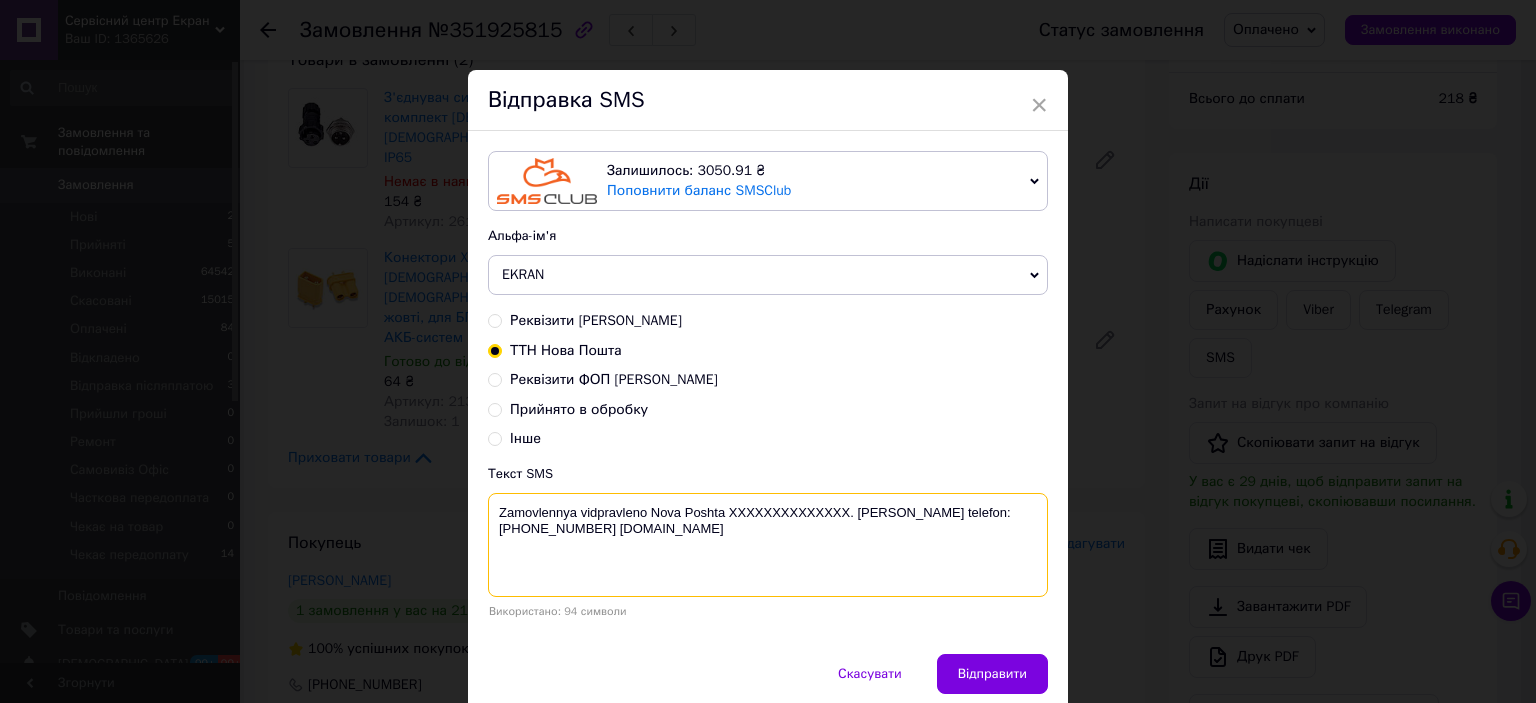 paste on "20451202785113" 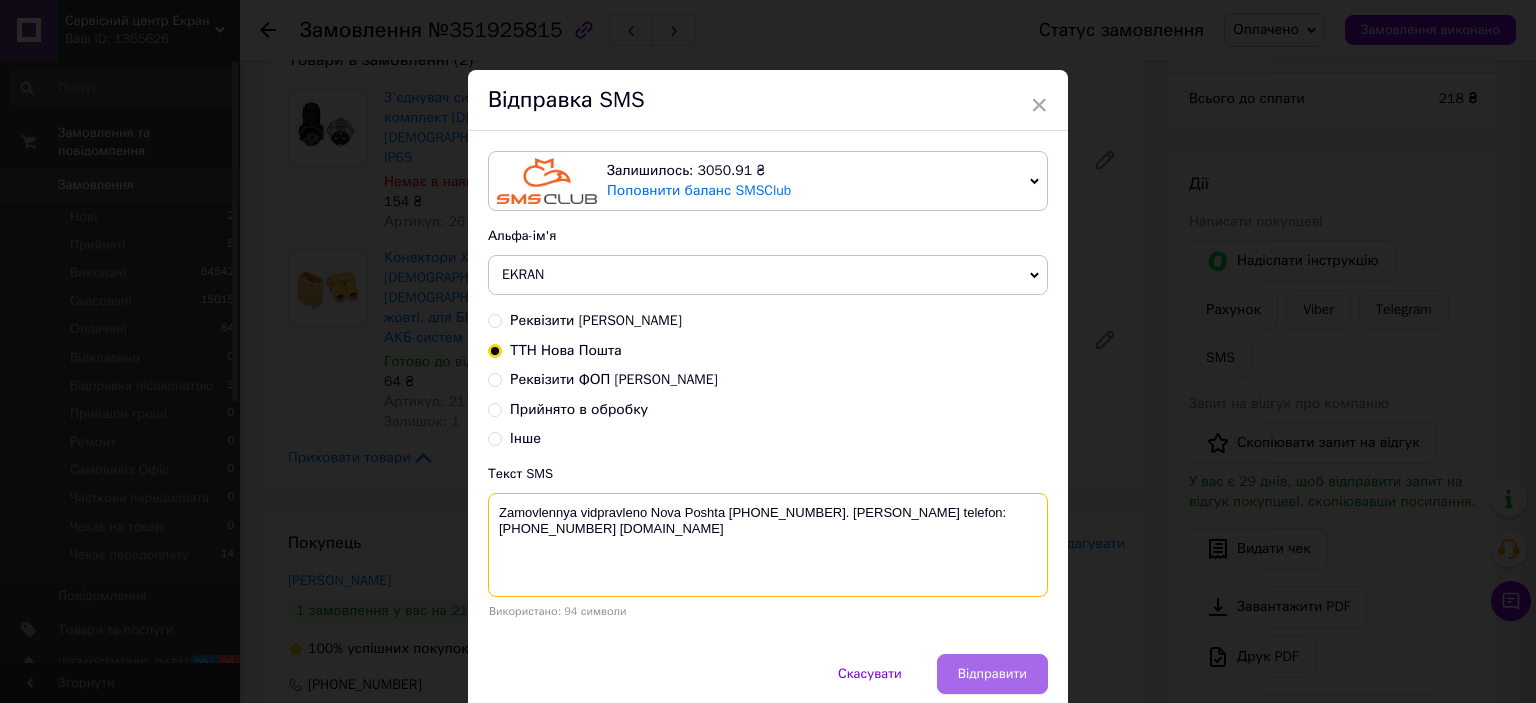 type on "Zamovlennya vidpravleno Nova Poshta [PHONE_NUMBER]. [PERSON_NAME] telefon:[PHONE_NUMBER] [DOMAIN_NAME]" 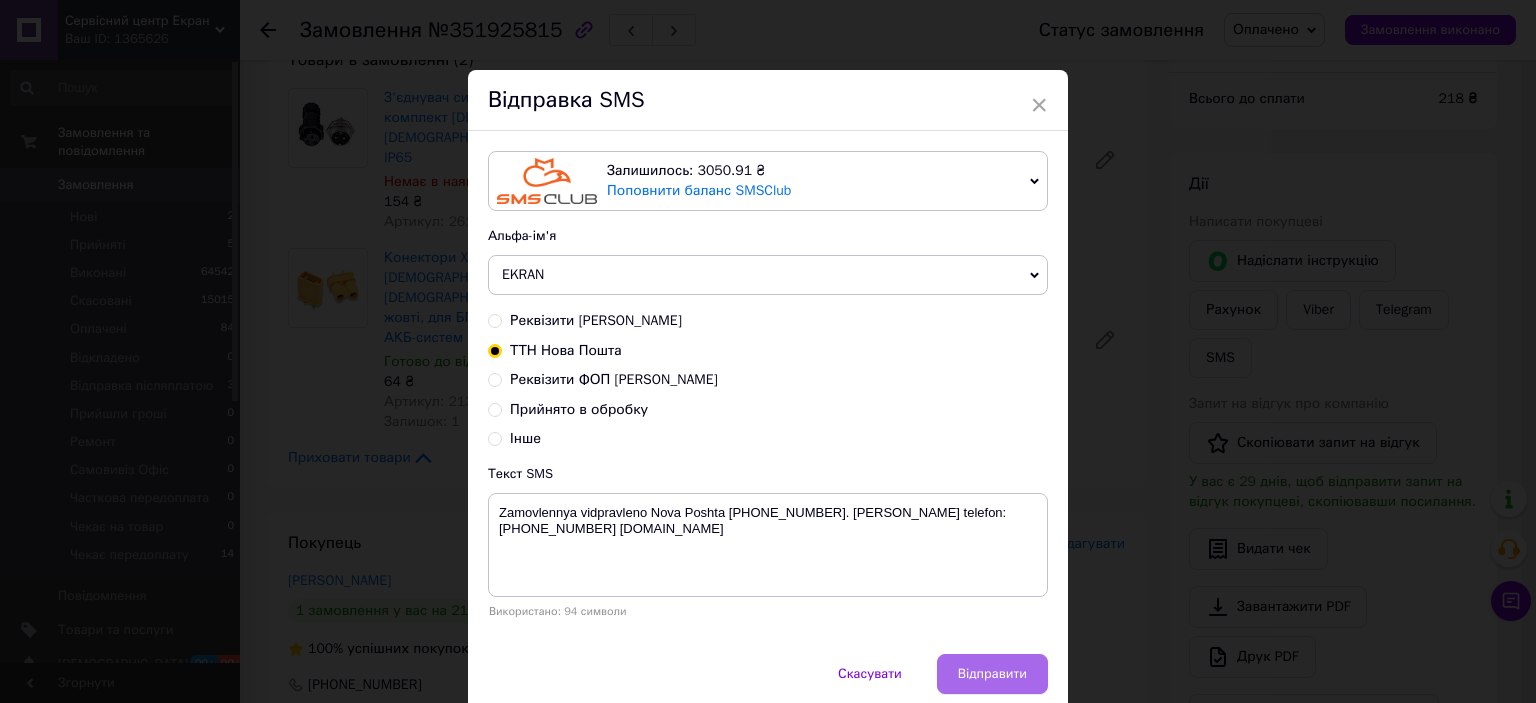 click on "Відправити" at bounding box center [992, 674] 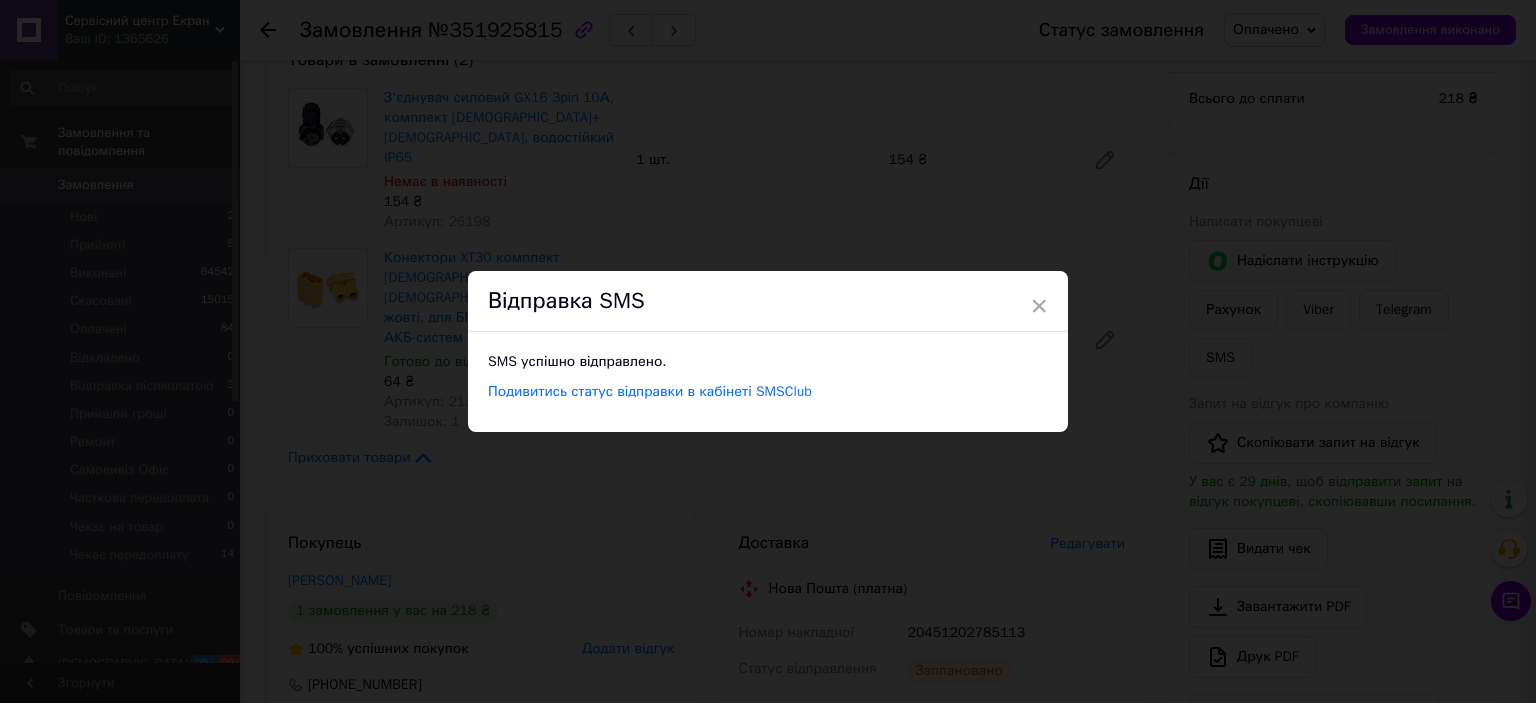 drag, startPoint x: 312, startPoint y: 39, endPoint x: 282, endPoint y: 35, distance: 30.265491 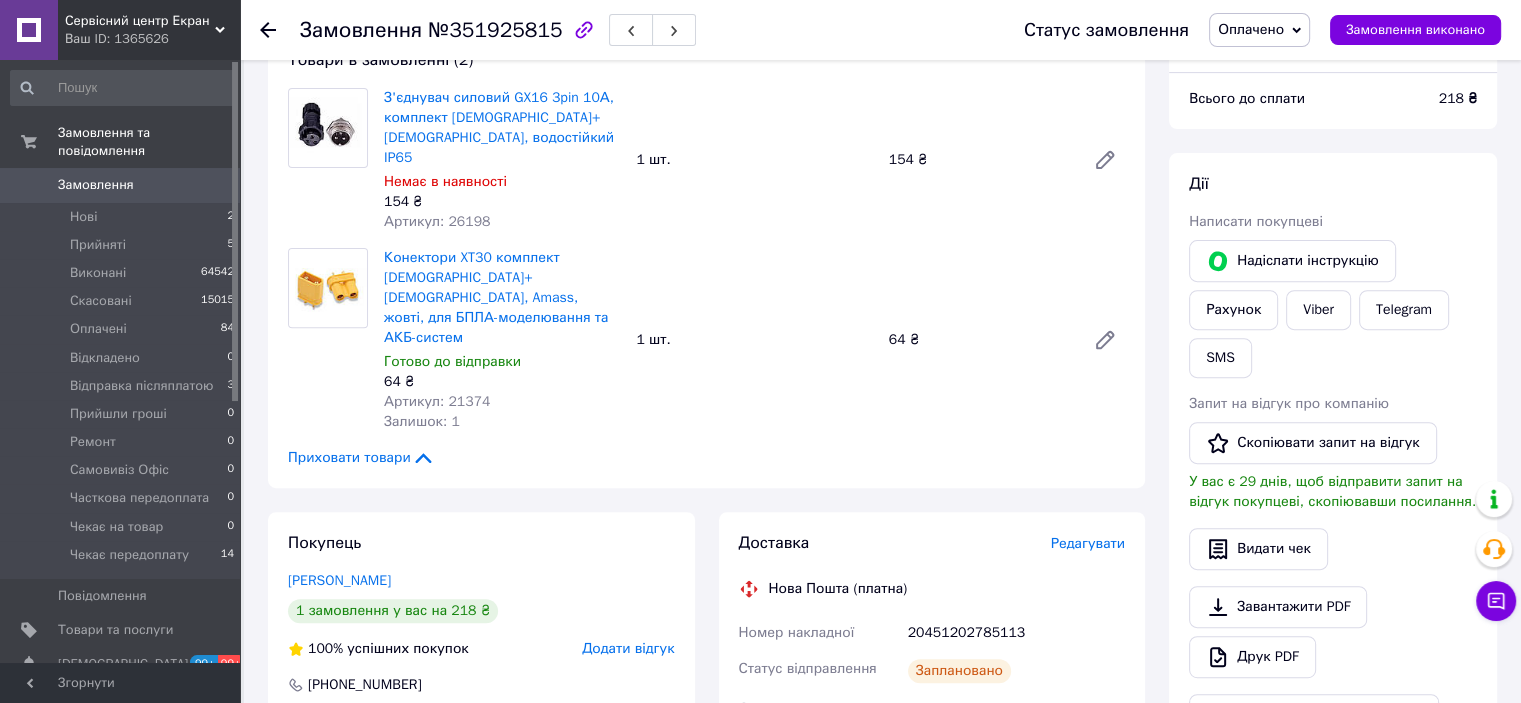 click 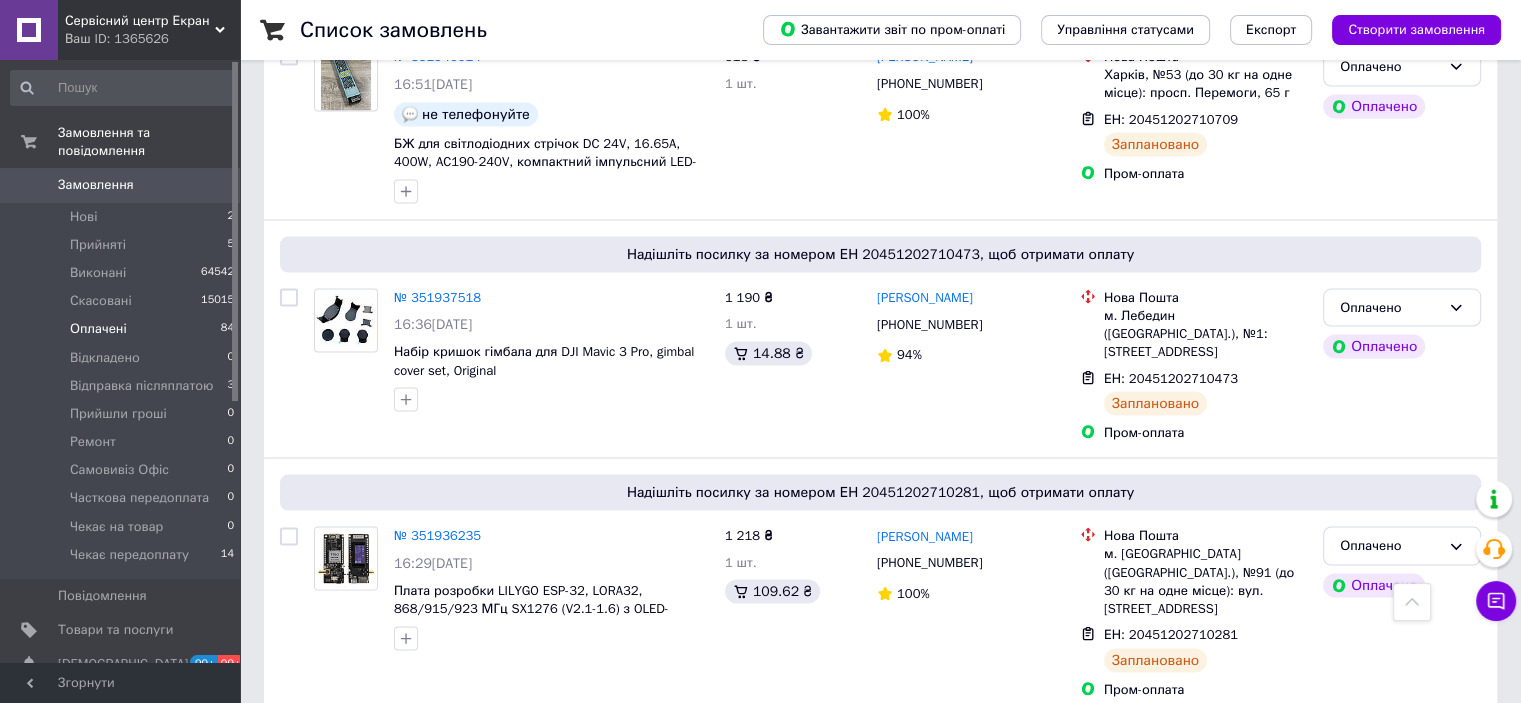 scroll, scrollTop: 4146, scrollLeft: 0, axis: vertical 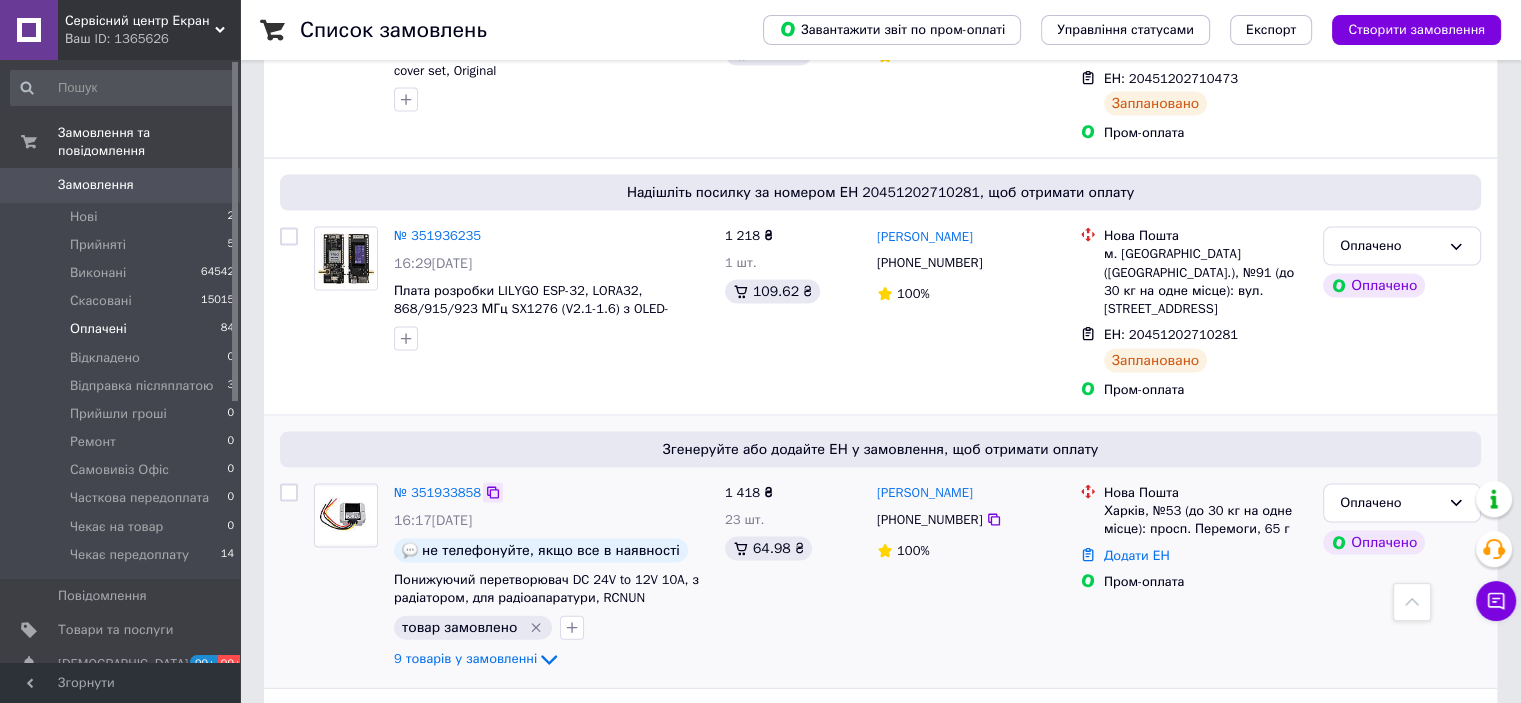 click 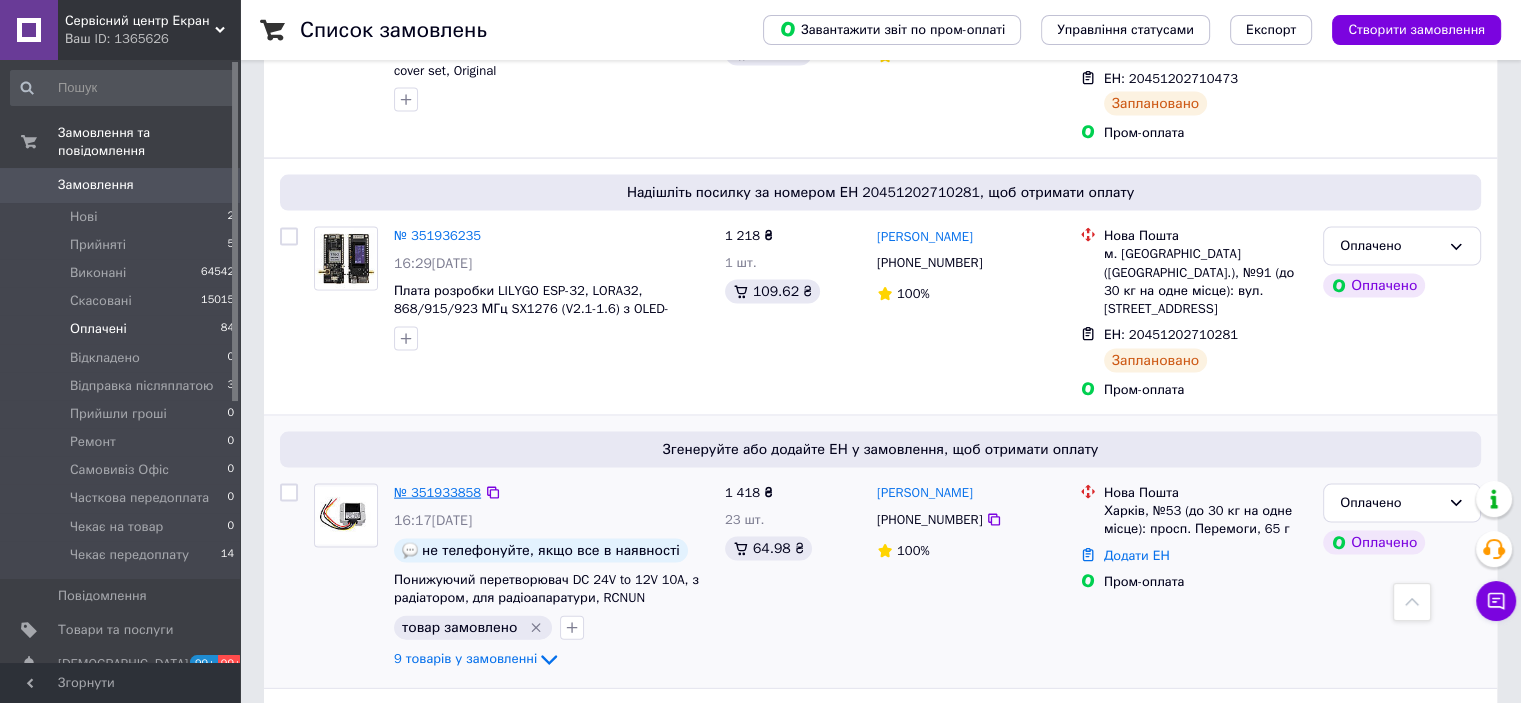 click on "№ 351933858" at bounding box center (437, 492) 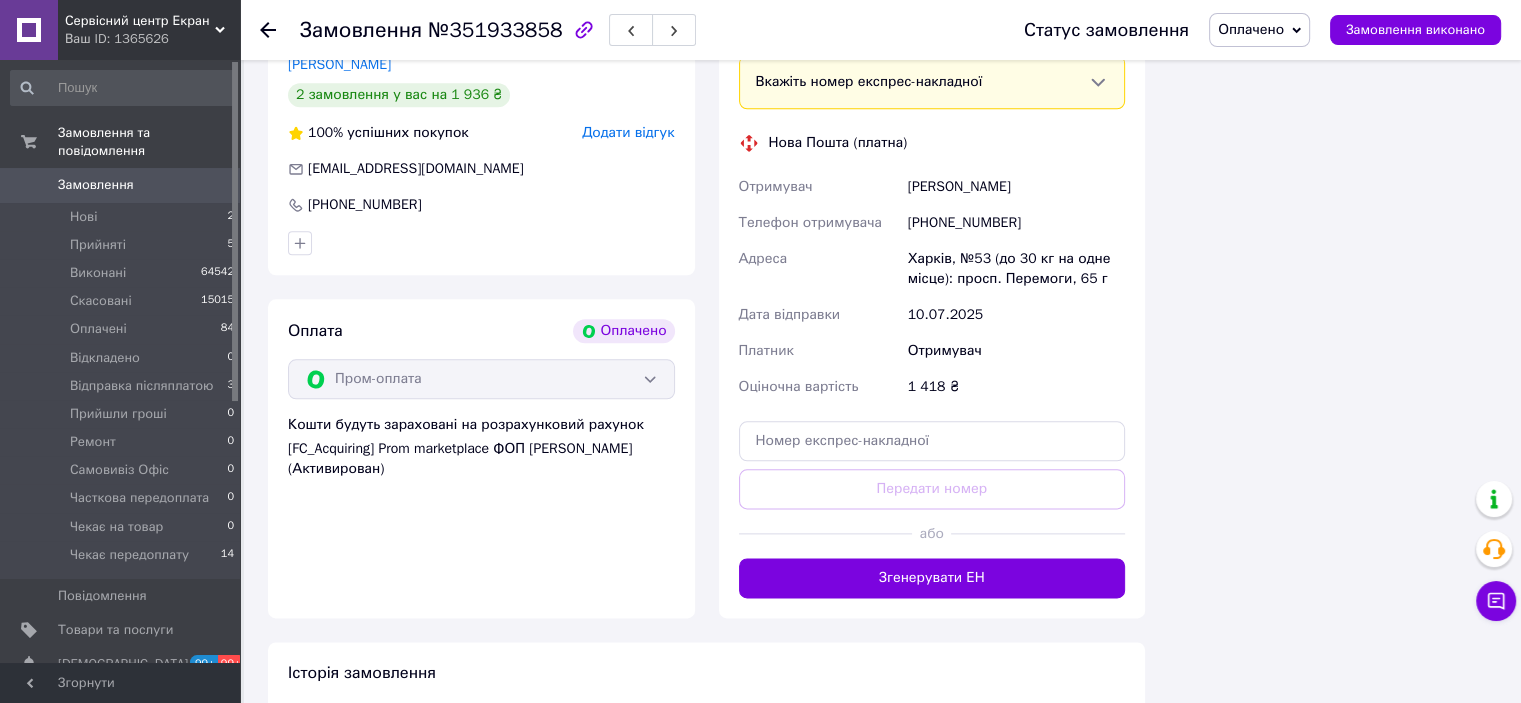 scroll, scrollTop: 2411, scrollLeft: 0, axis: vertical 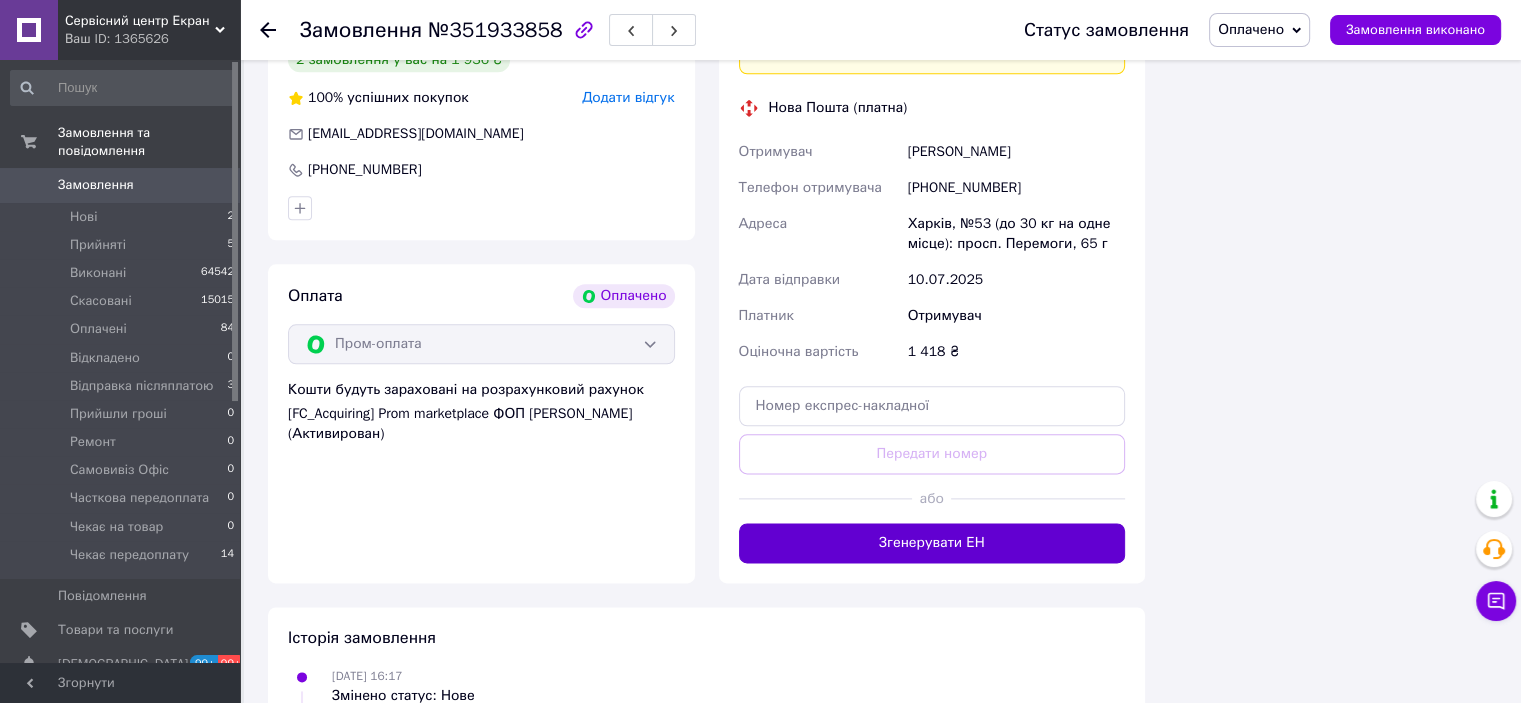 click on "Згенерувати ЕН" at bounding box center [932, 543] 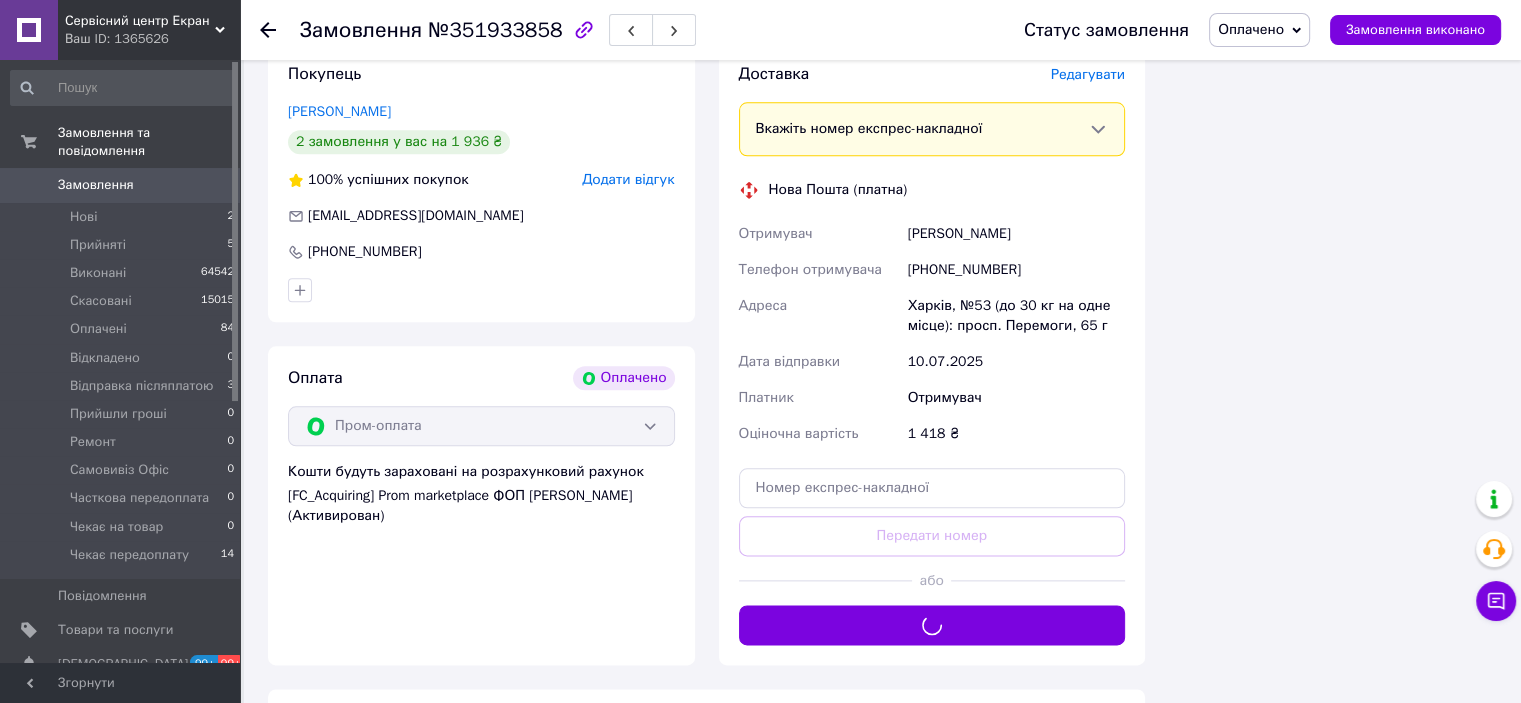 scroll, scrollTop: 2211, scrollLeft: 0, axis: vertical 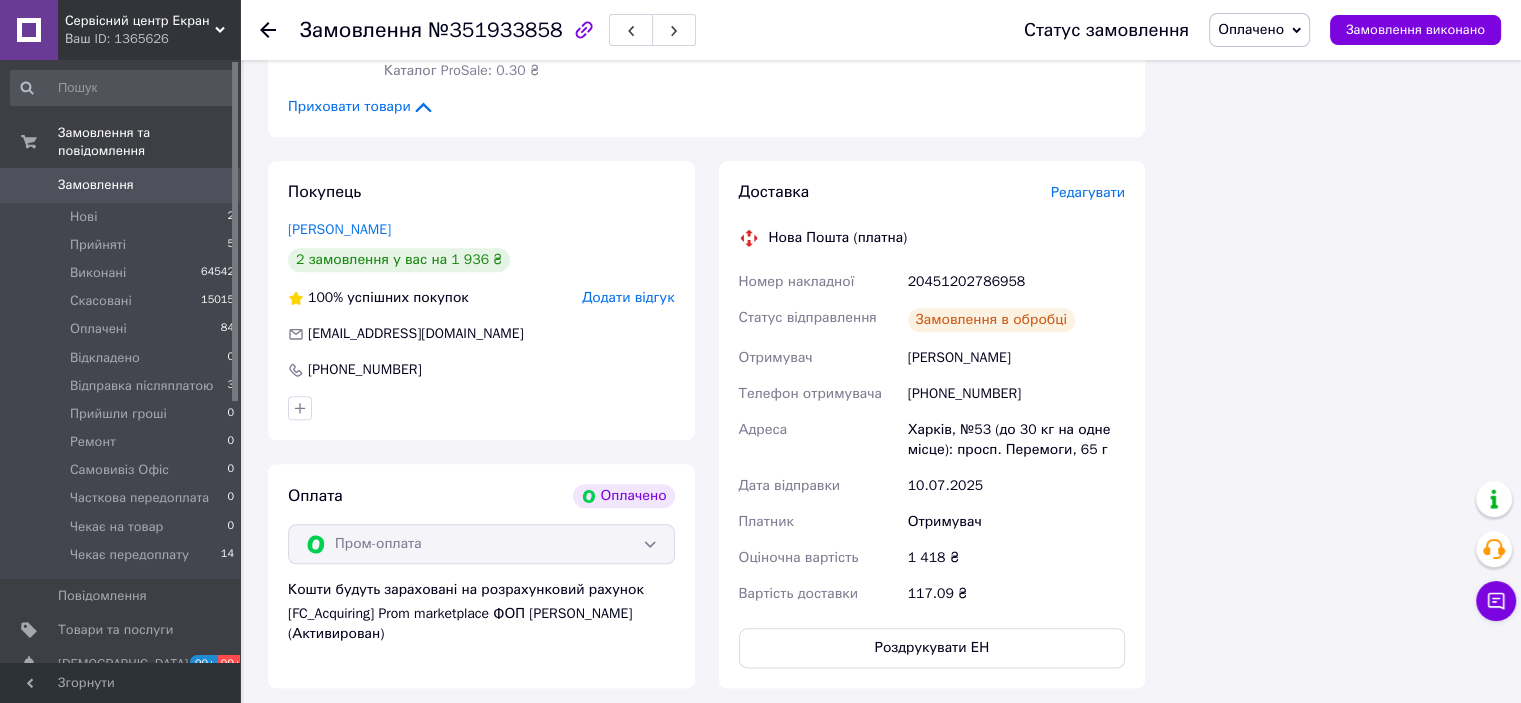 click on "20451202786958" at bounding box center [1016, 282] 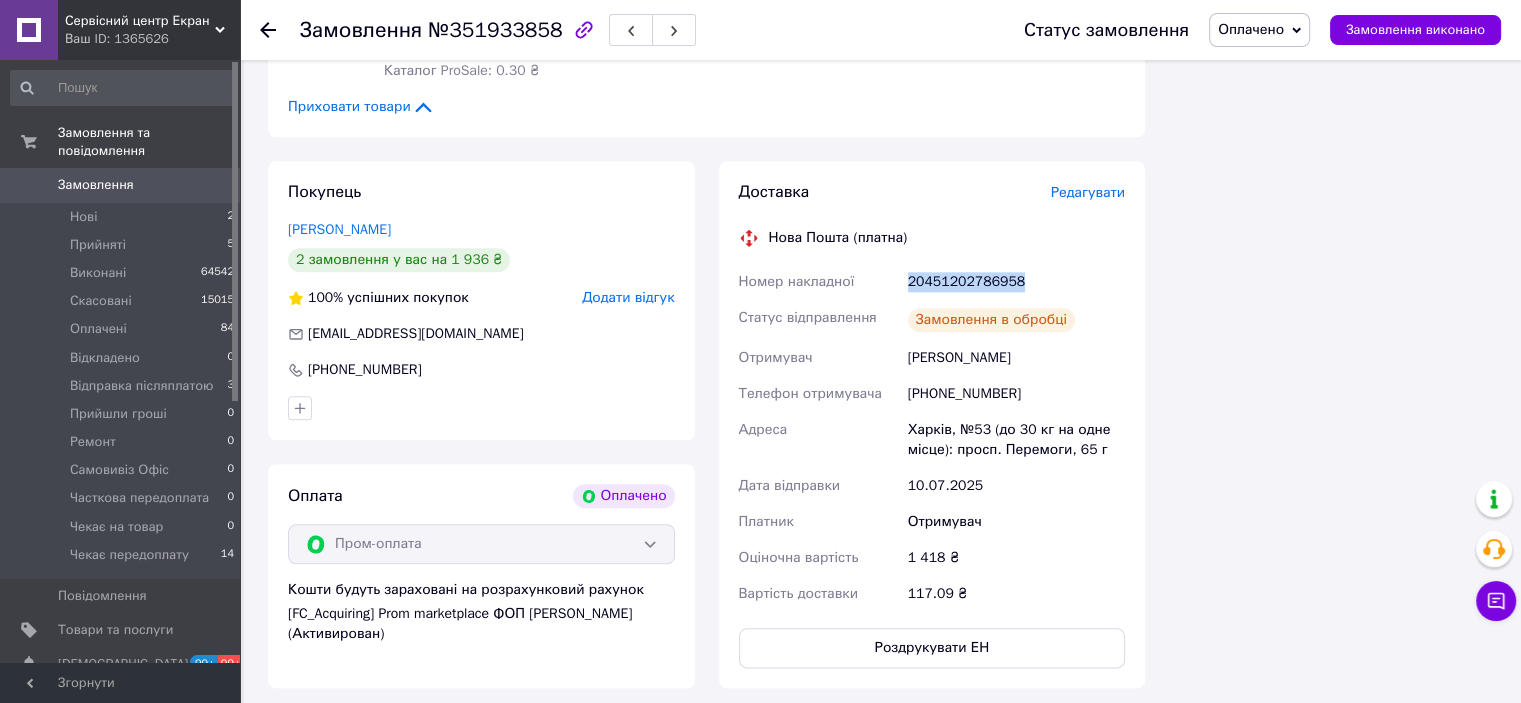 click on "20451202786958" at bounding box center [1016, 282] 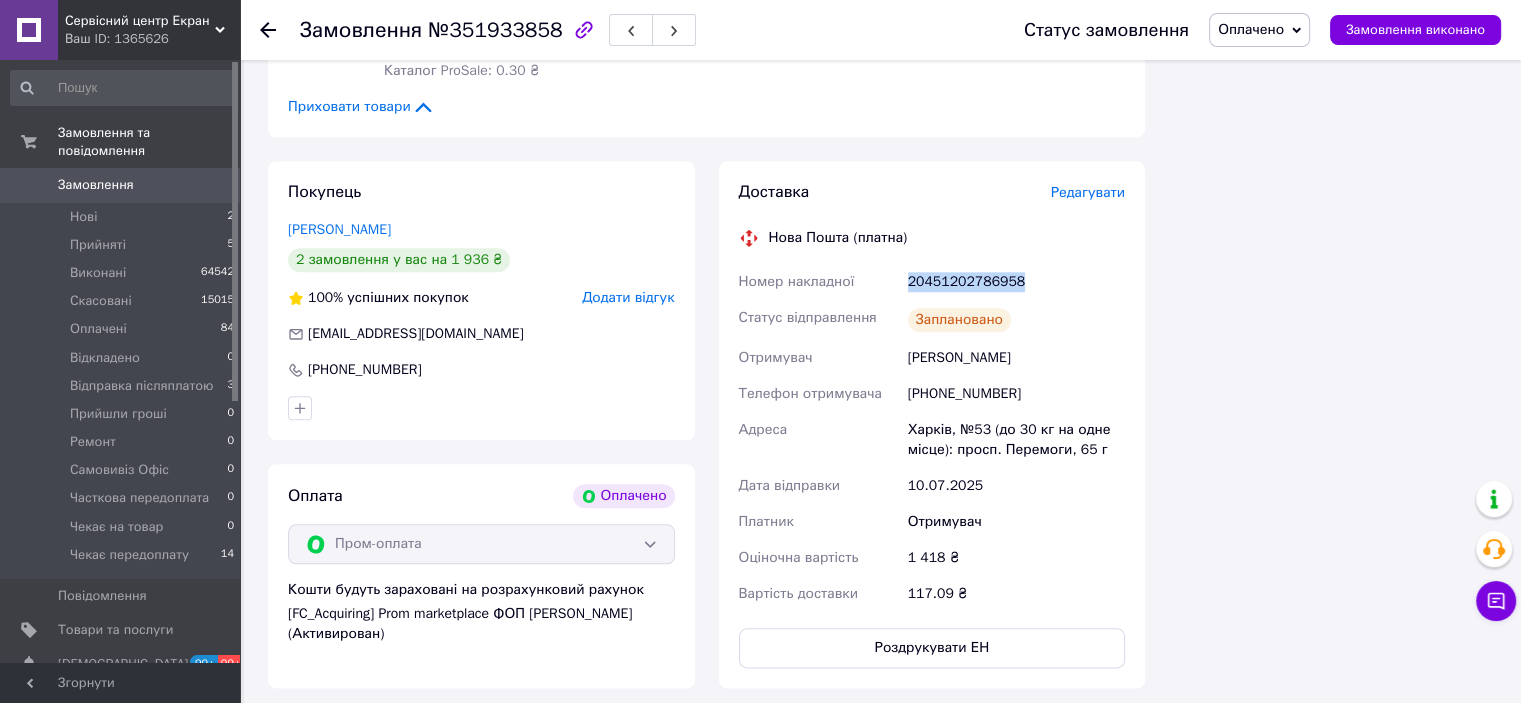 copy on "20451202786958" 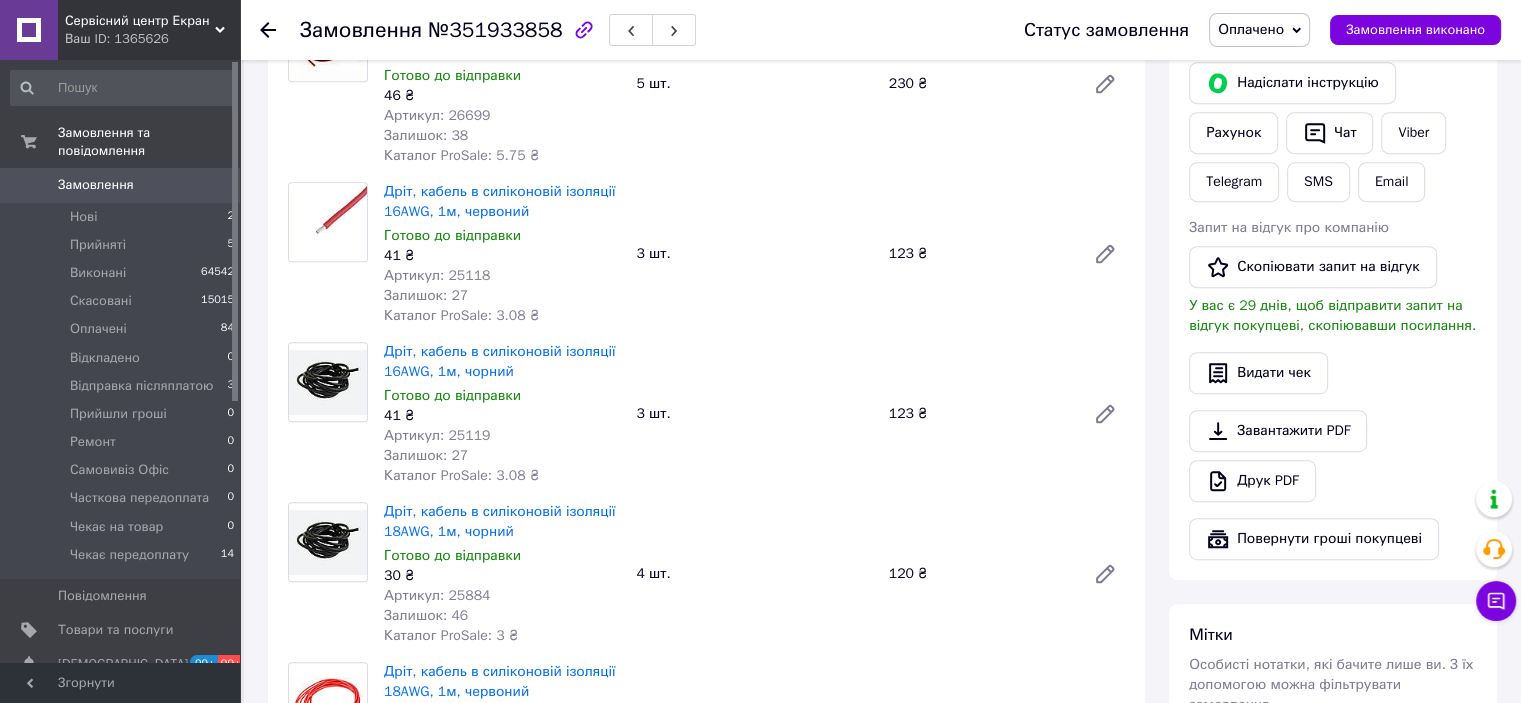 scroll, scrollTop: 911, scrollLeft: 0, axis: vertical 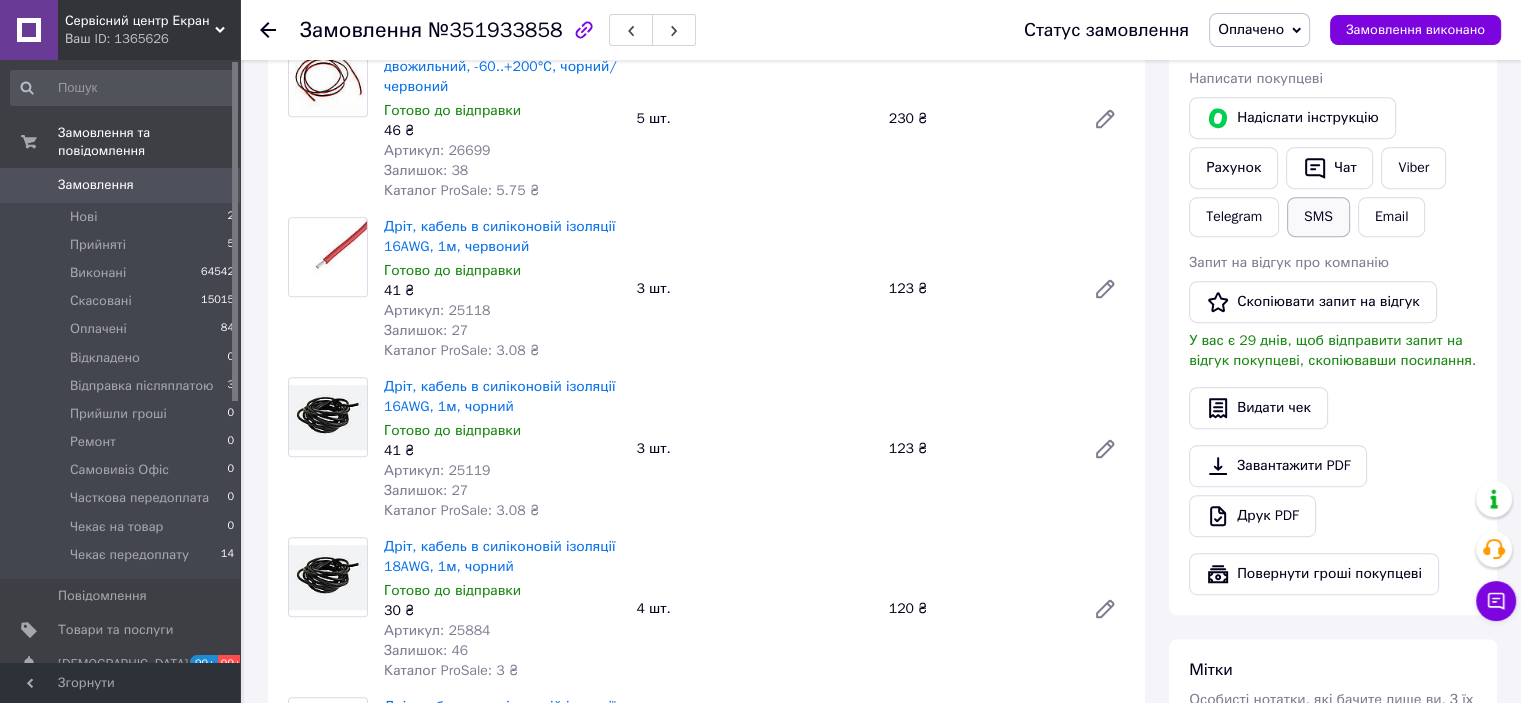 click on "SMS" at bounding box center (1318, 217) 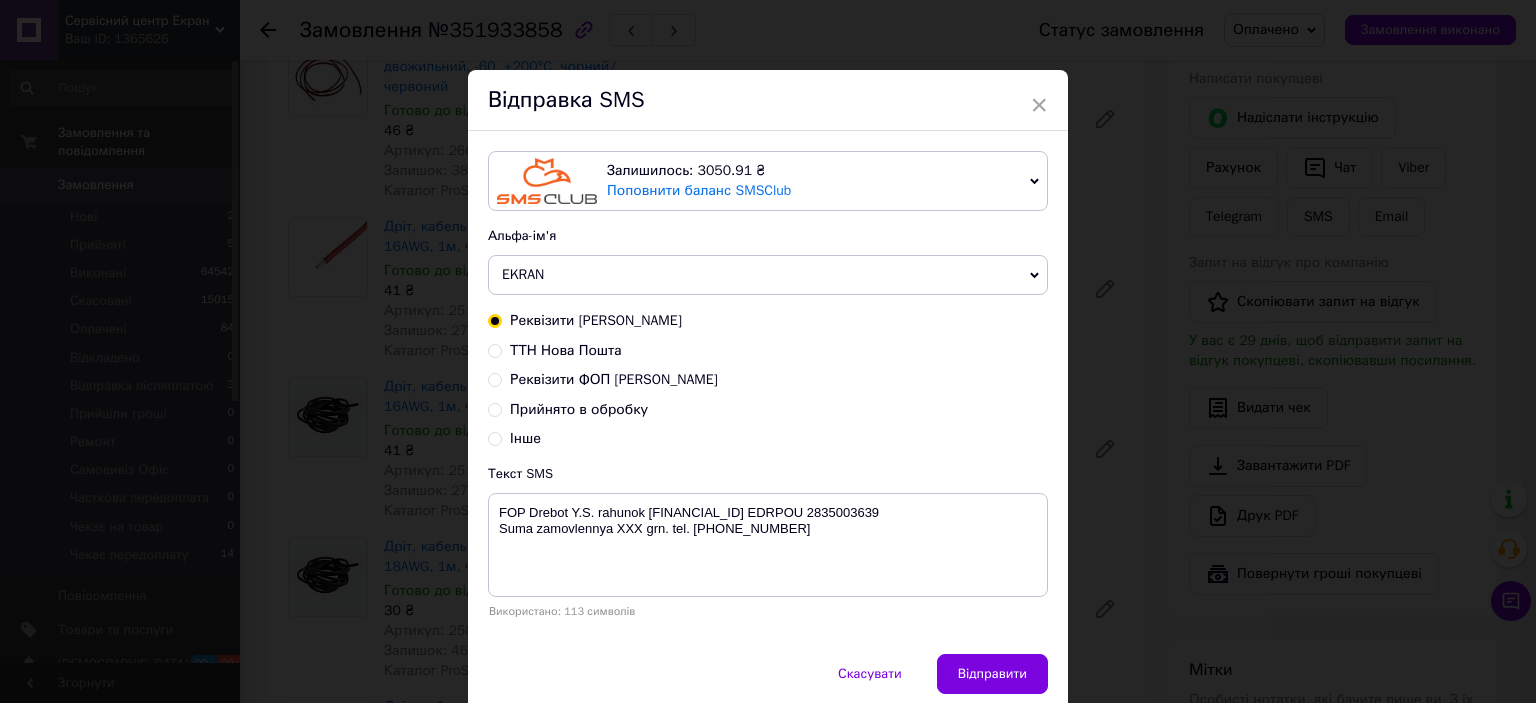 click on "ТТН Нова Пошта" at bounding box center [768, 351] 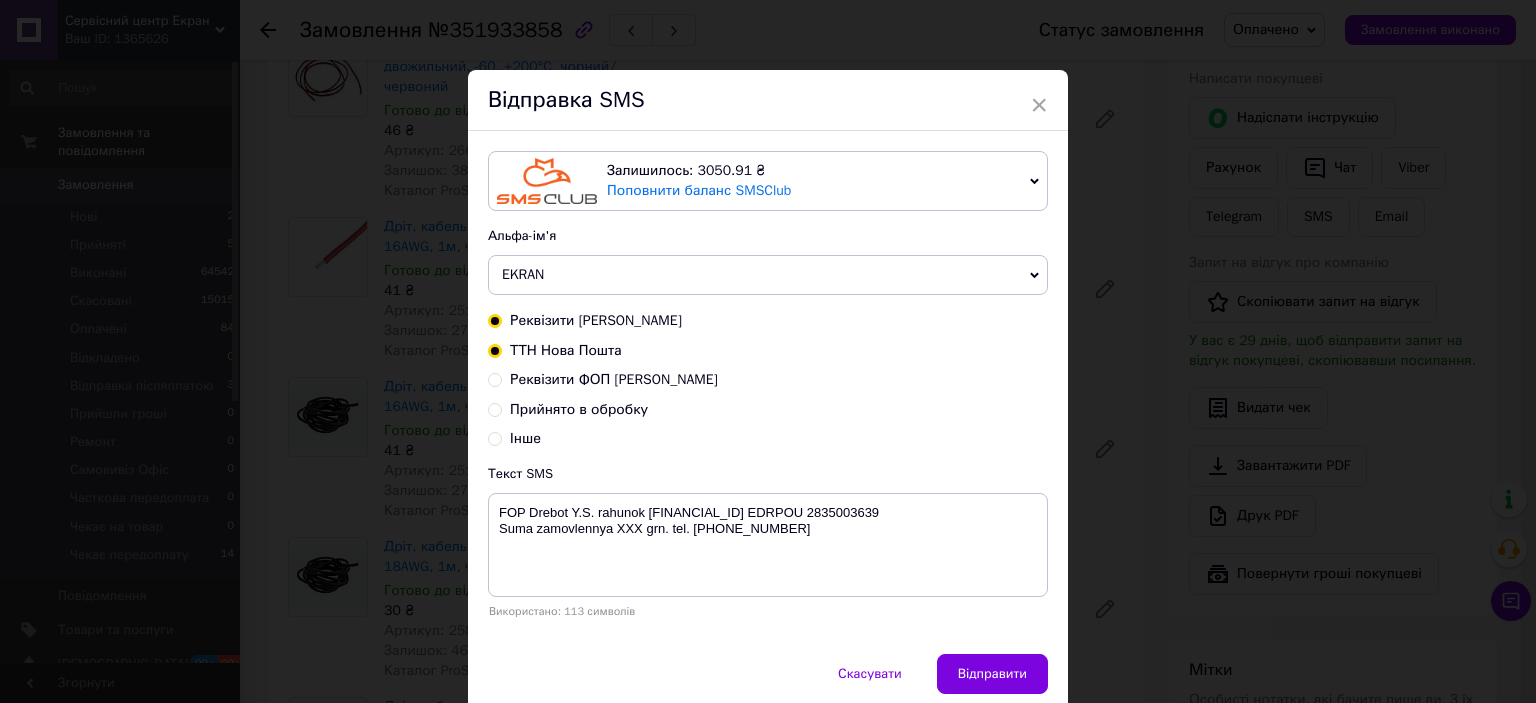 radio on "true" 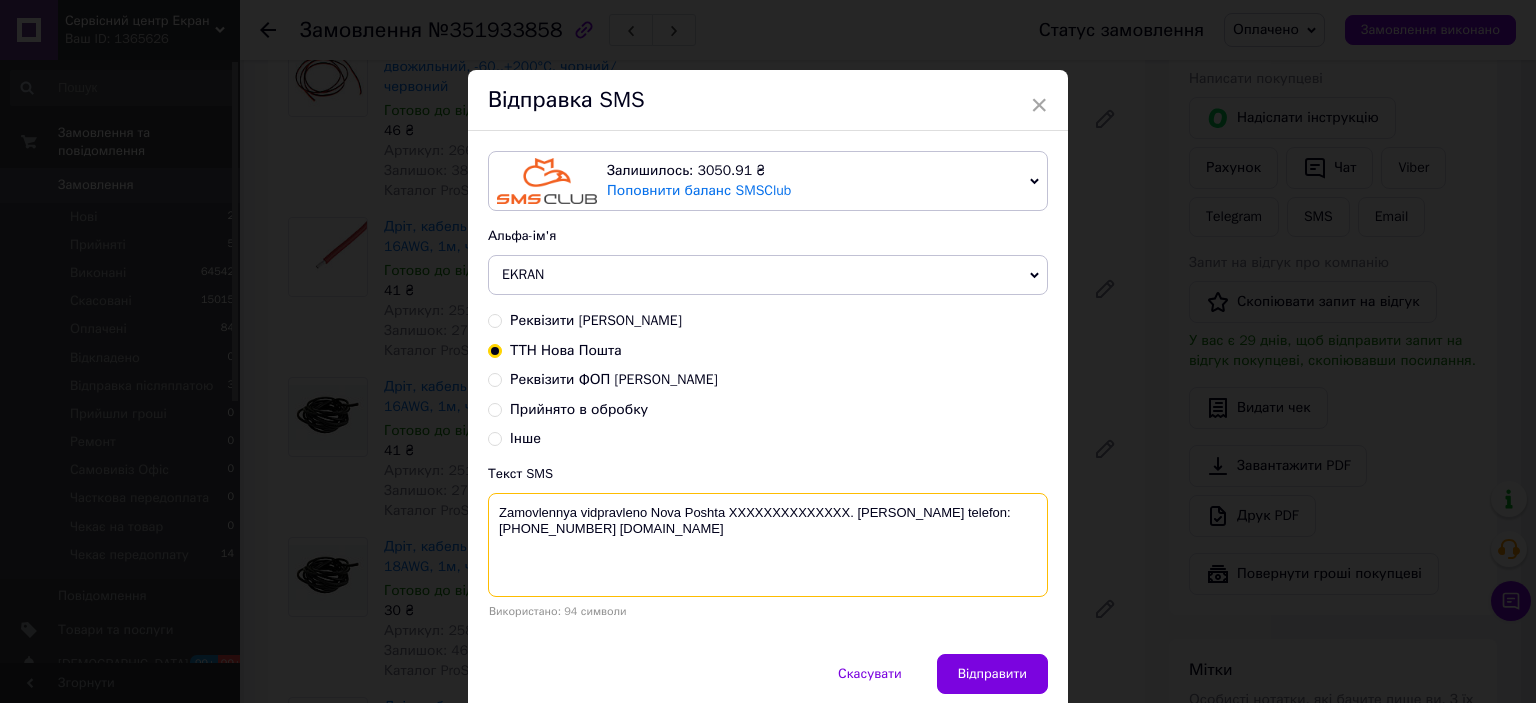 click on "Zamovlennya vidpravleno Nova Poshta XXXXXXXXXXXXXX. [PERSON_NAME] telefon:[PHONE_NUMBER] [DOMAIN_NAME]" at bounding box center (768, 545) 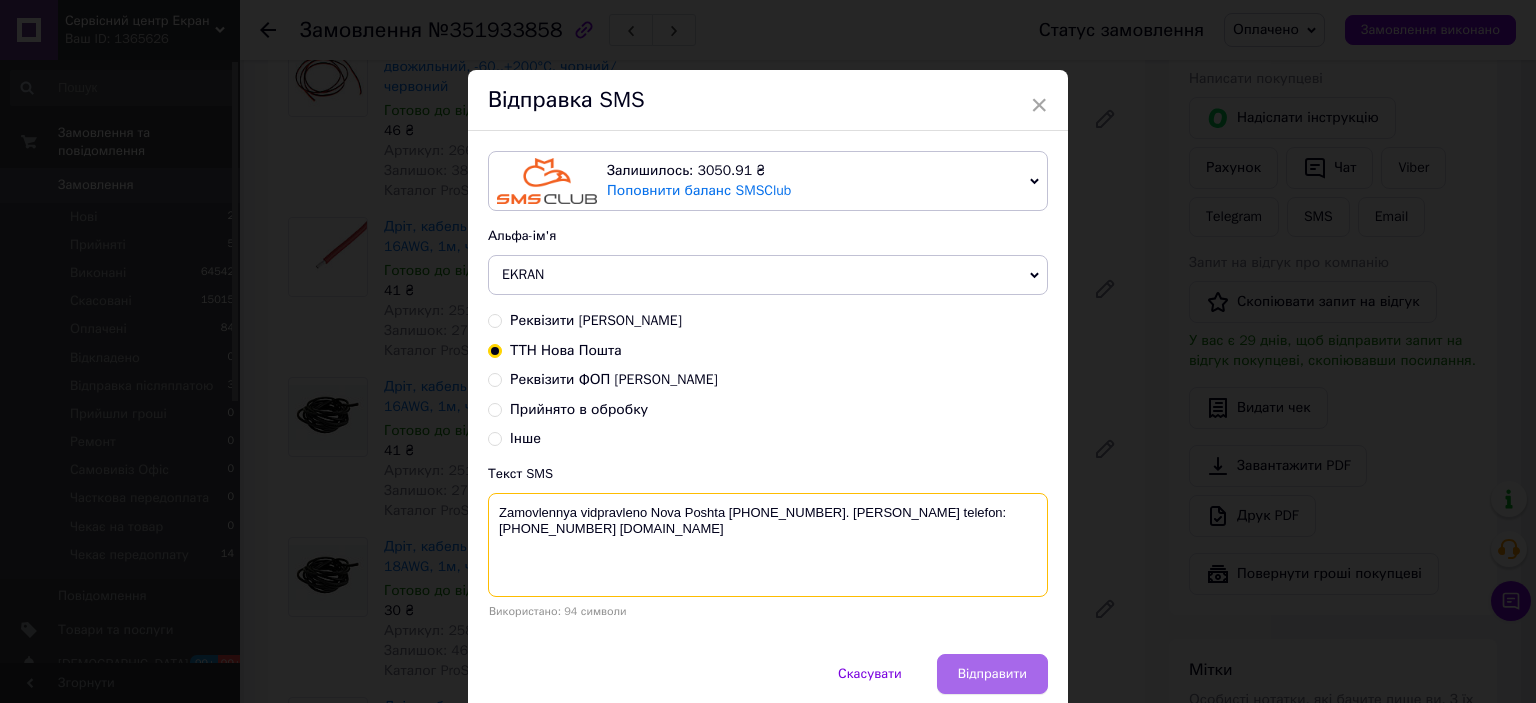 type on "Zamovlennya vidpravleno Nova Poshta [PHONE_NUMBER]. [PERSON_NAME] telefon:[PHONE_NUMBER] [DOMAIN_NAME]" 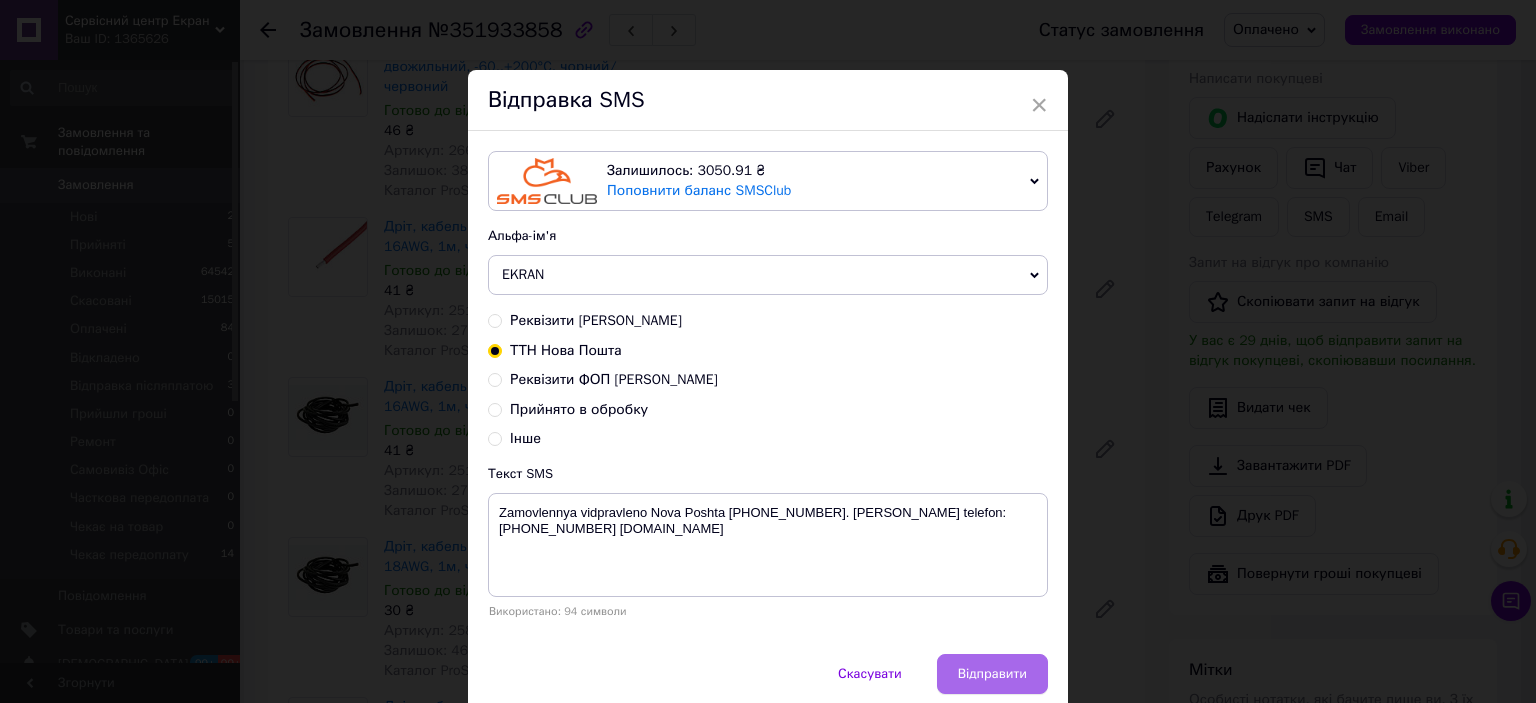 click on "Відправити" at bounding box center [992, 674] 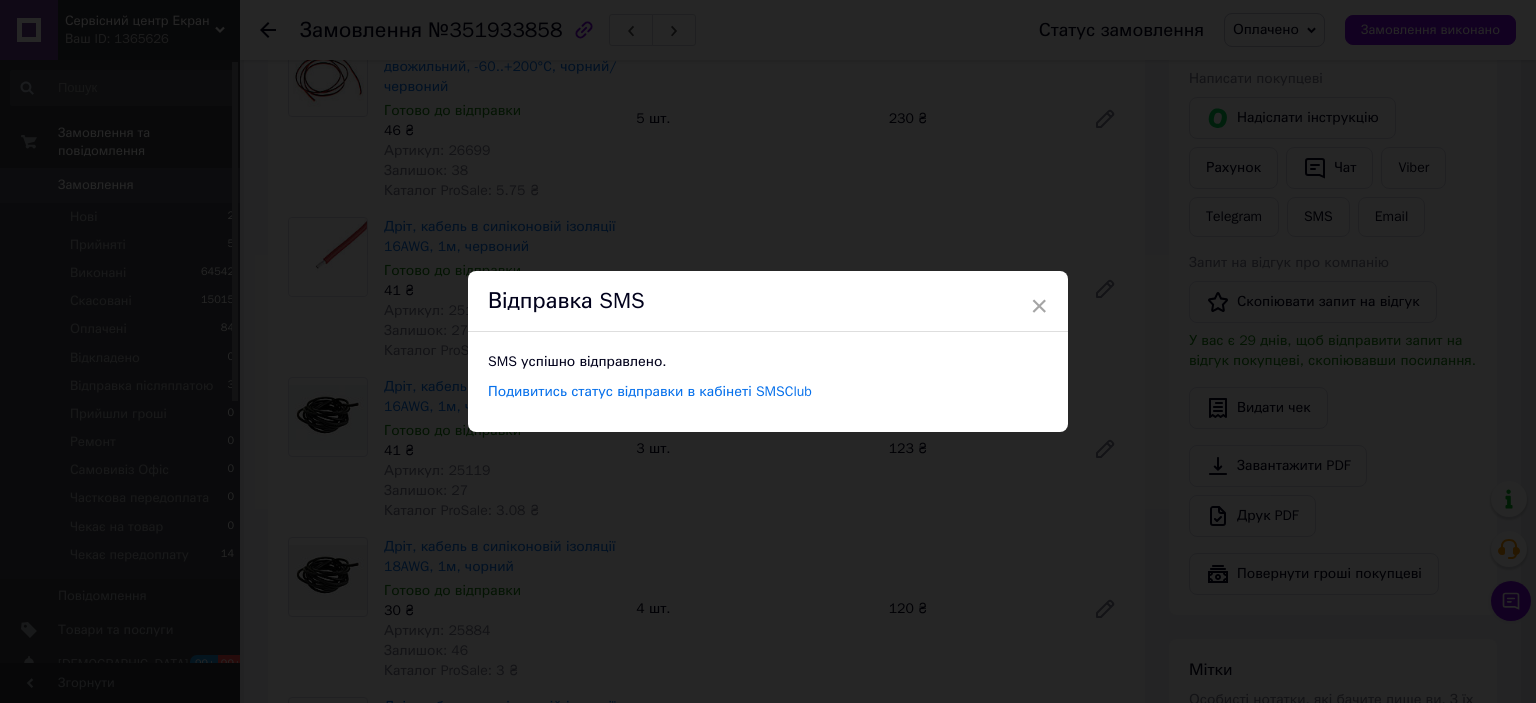 drag, startPoint x: 879, startPoint y: 115, endPoint x: 376, endPoint y: 110, distance: 503.02484 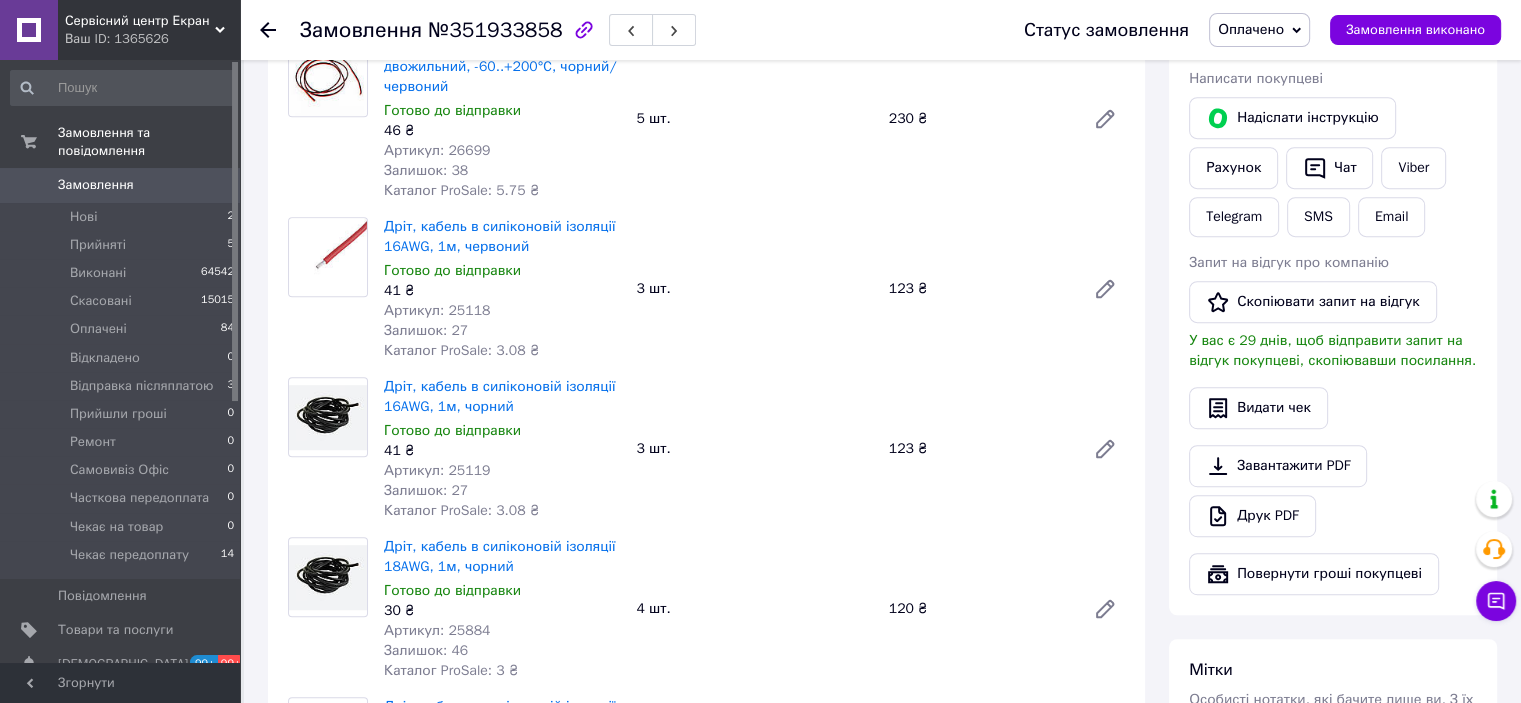 click 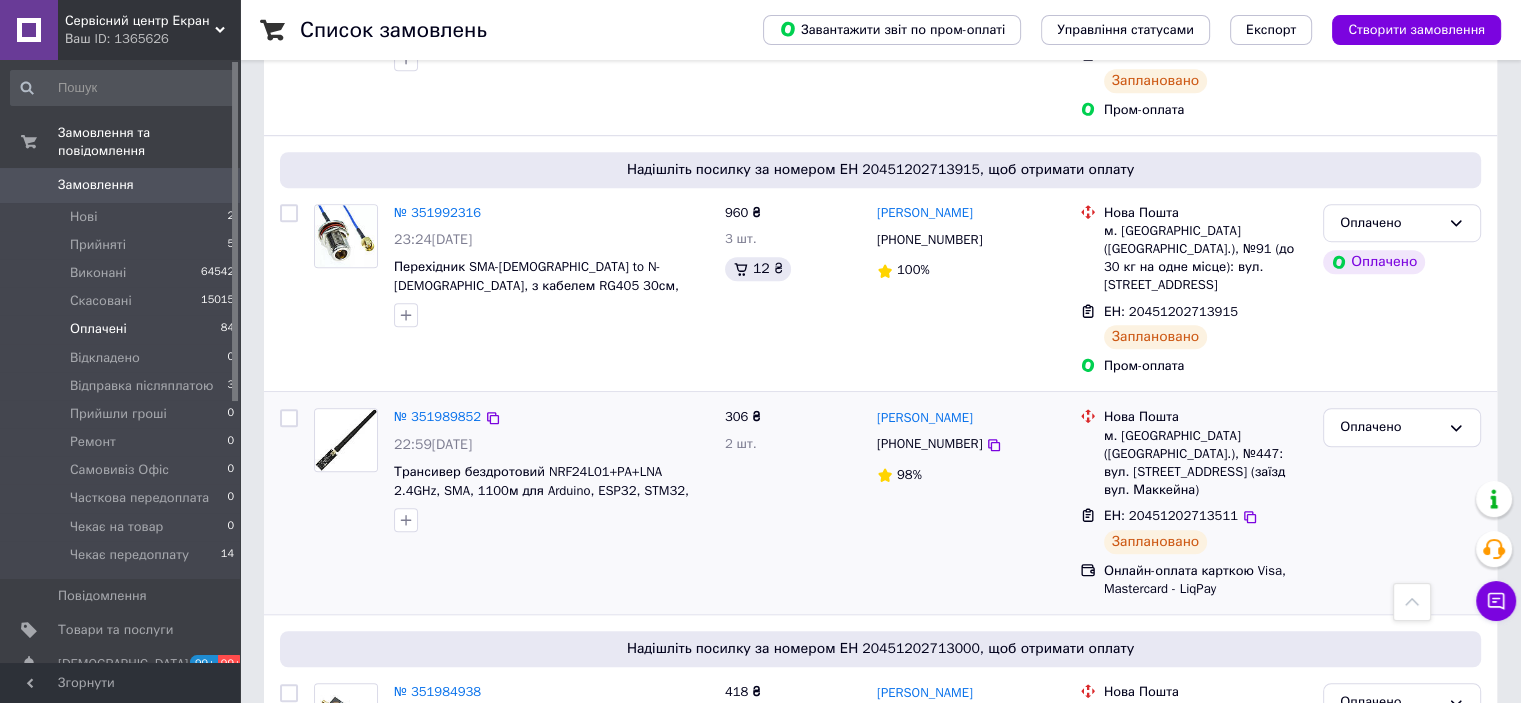 scroll, scrollTop: 1400, scrollLeft: 0, axis: vertical 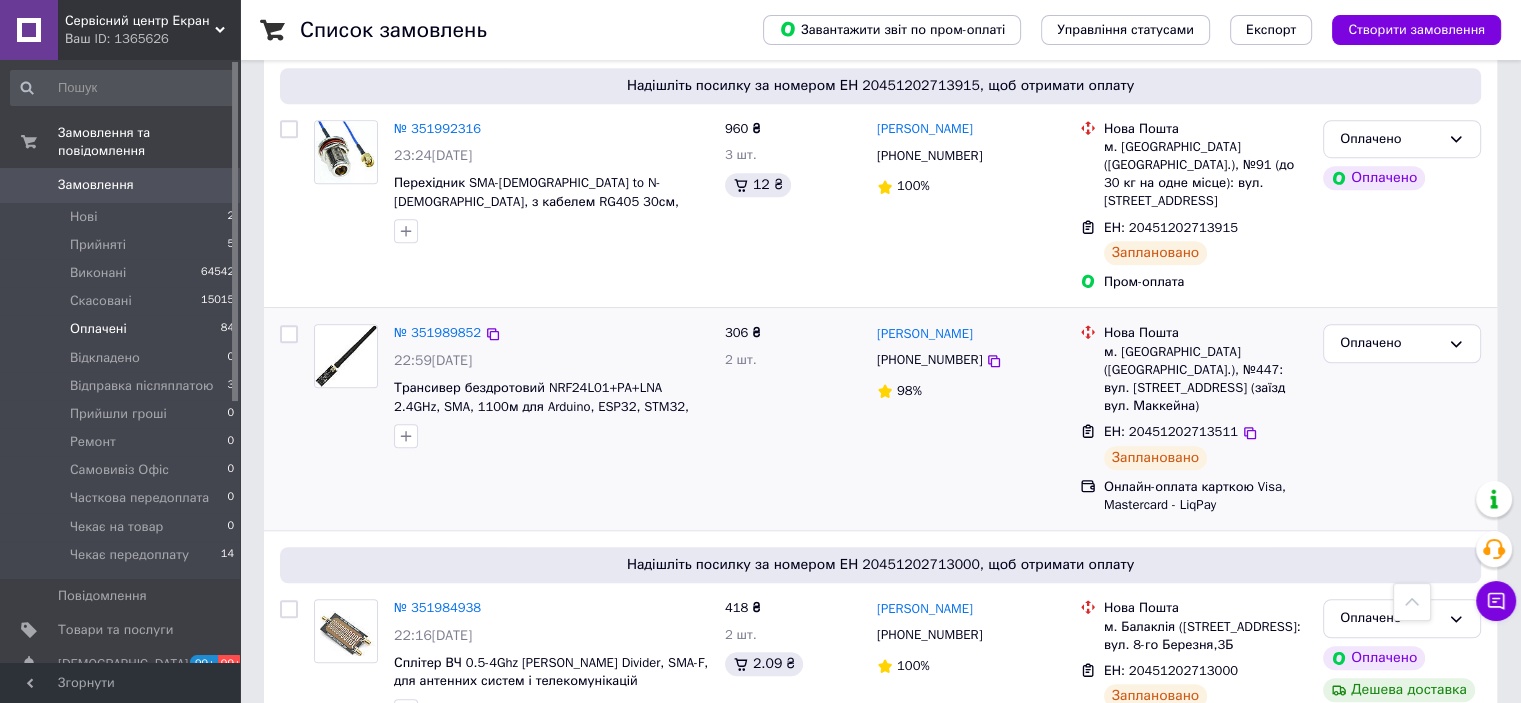 drag, startPoint x: 1396, startPoint y: 284, endPoint x: 1385, endPoint y: 304, distance: 22.825424 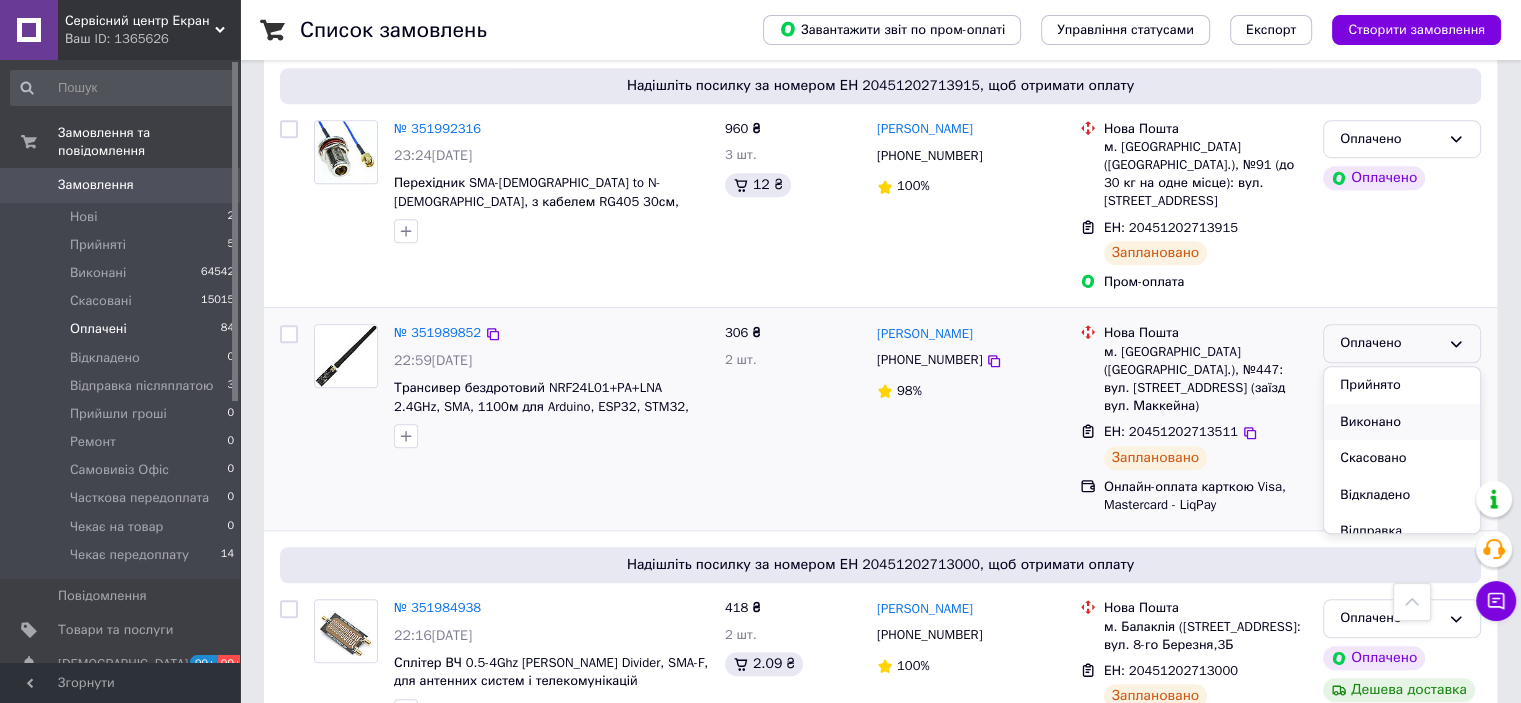 click on "Виконано" at bounding box center (1402, 422) 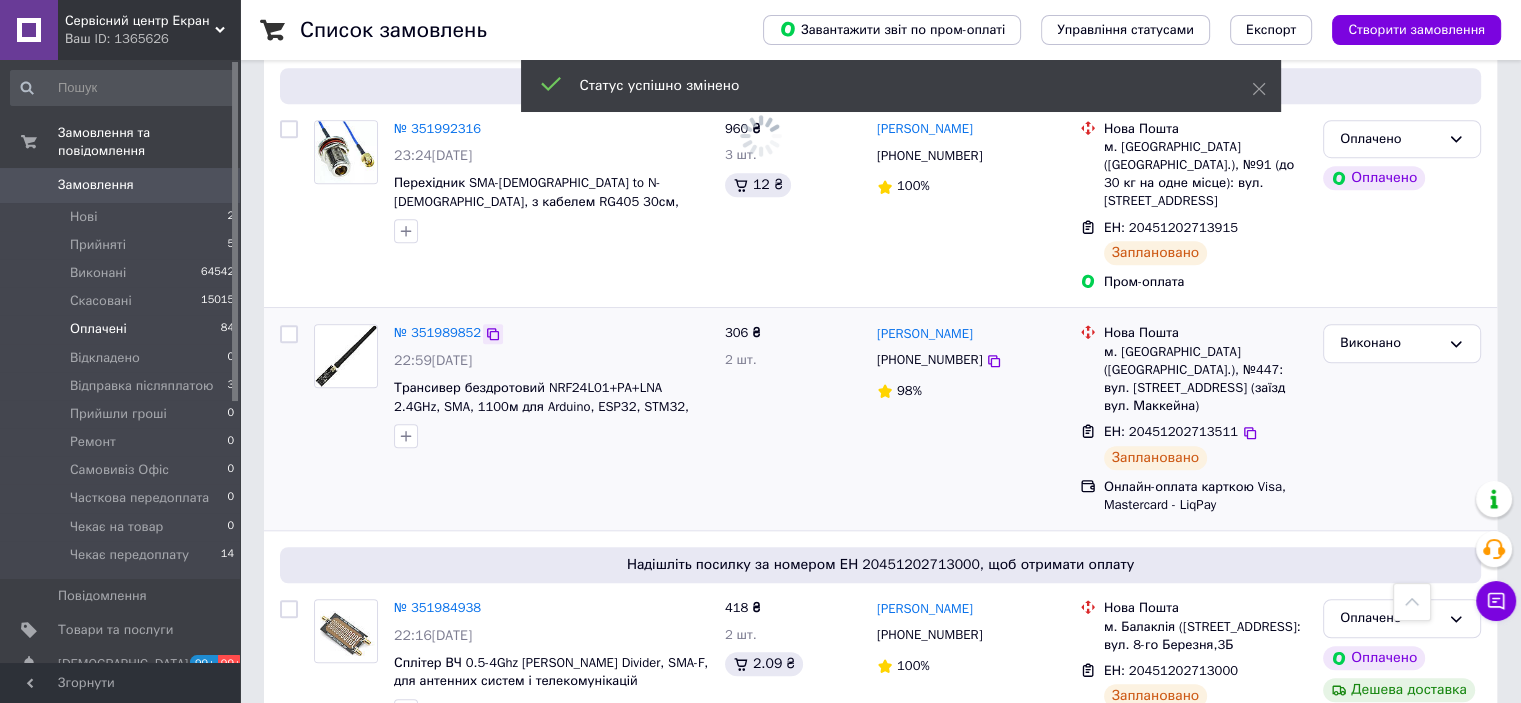 click 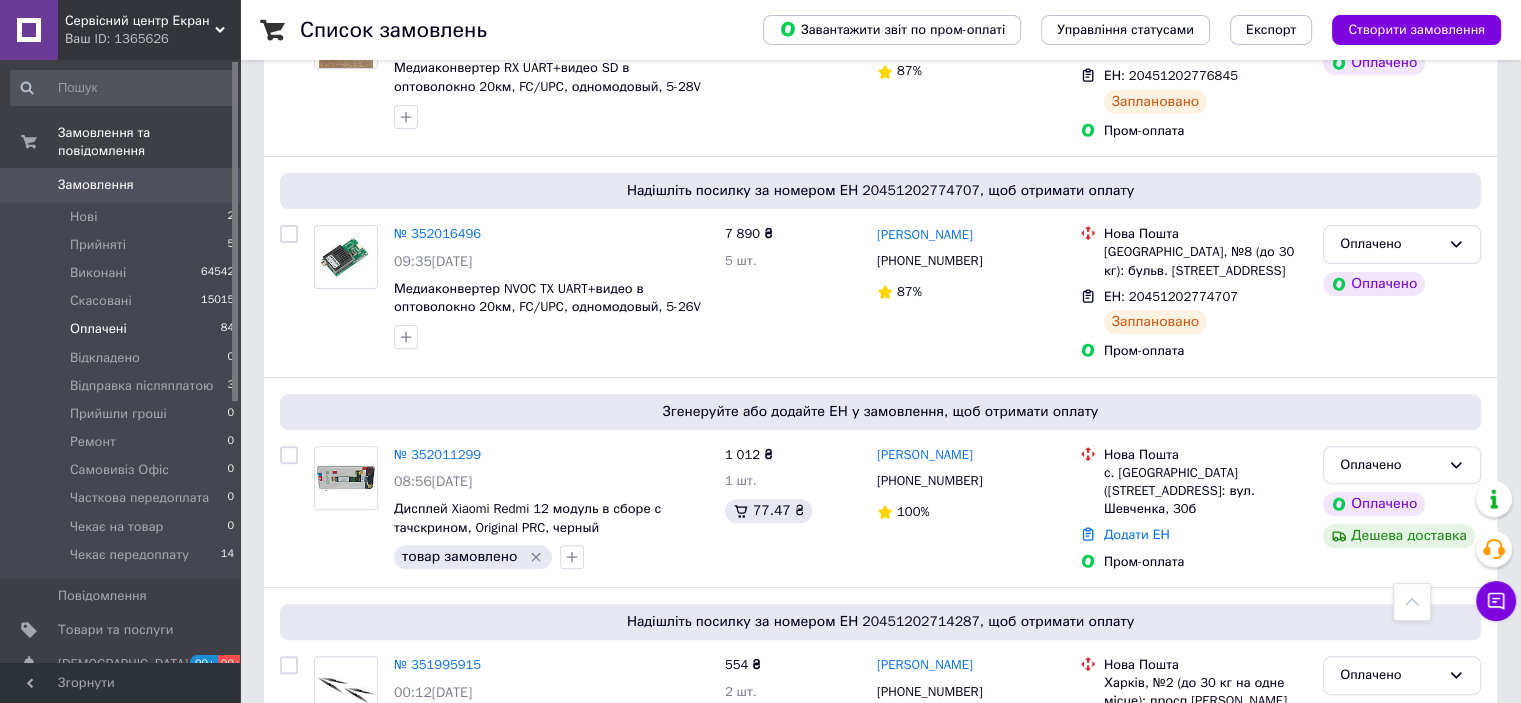 scroll, scrollTop: 600, scrollLeft: 0, axis: vertical 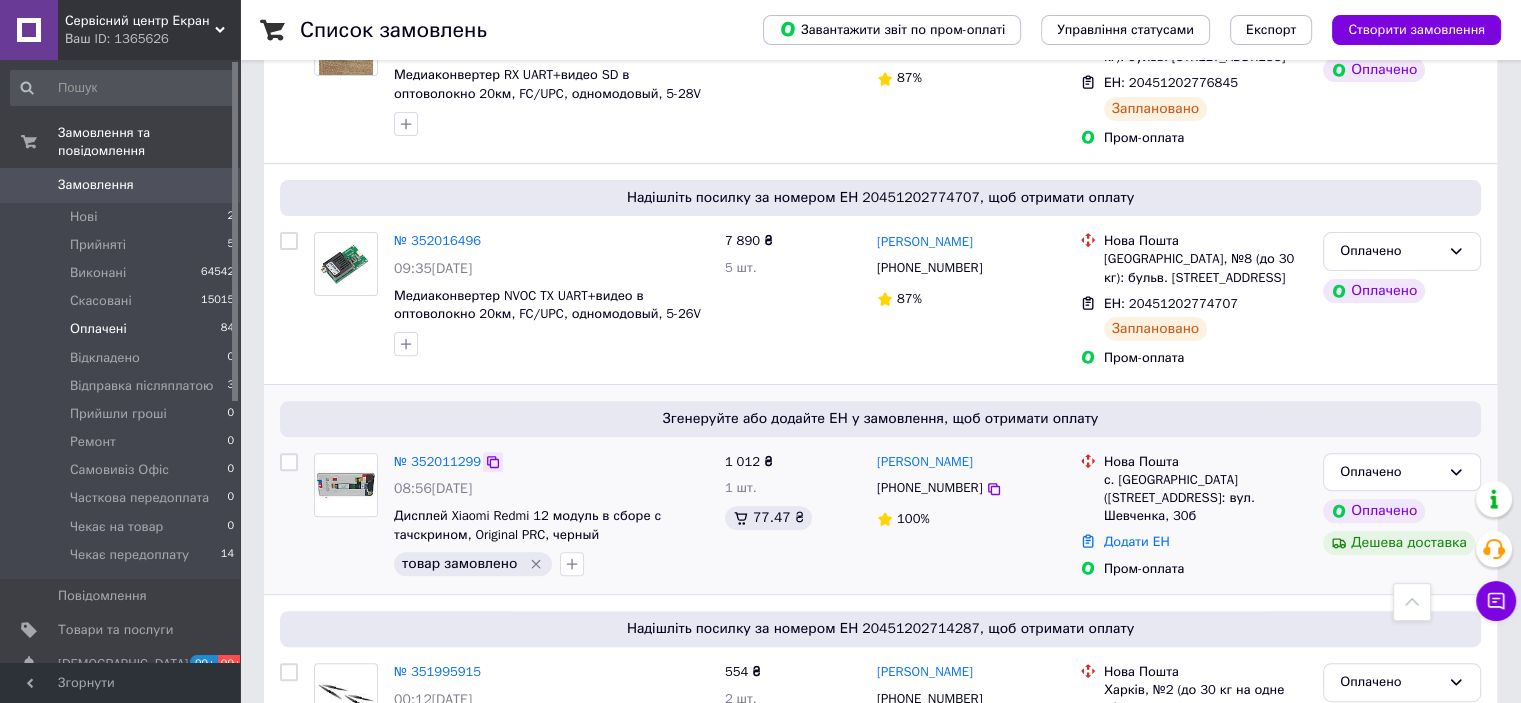 click 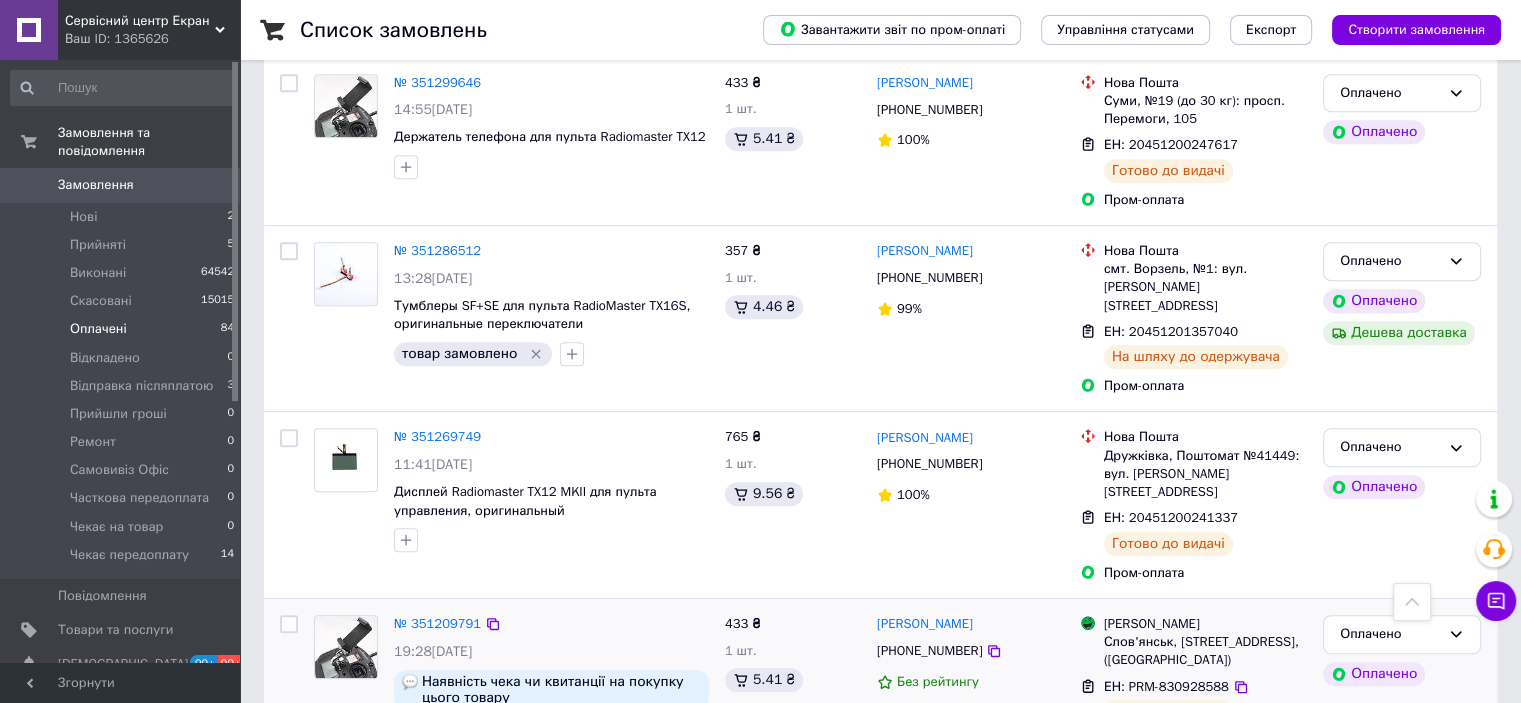 scroll, scrollTop: 16146, scrollLeft: 0, axis: vertical 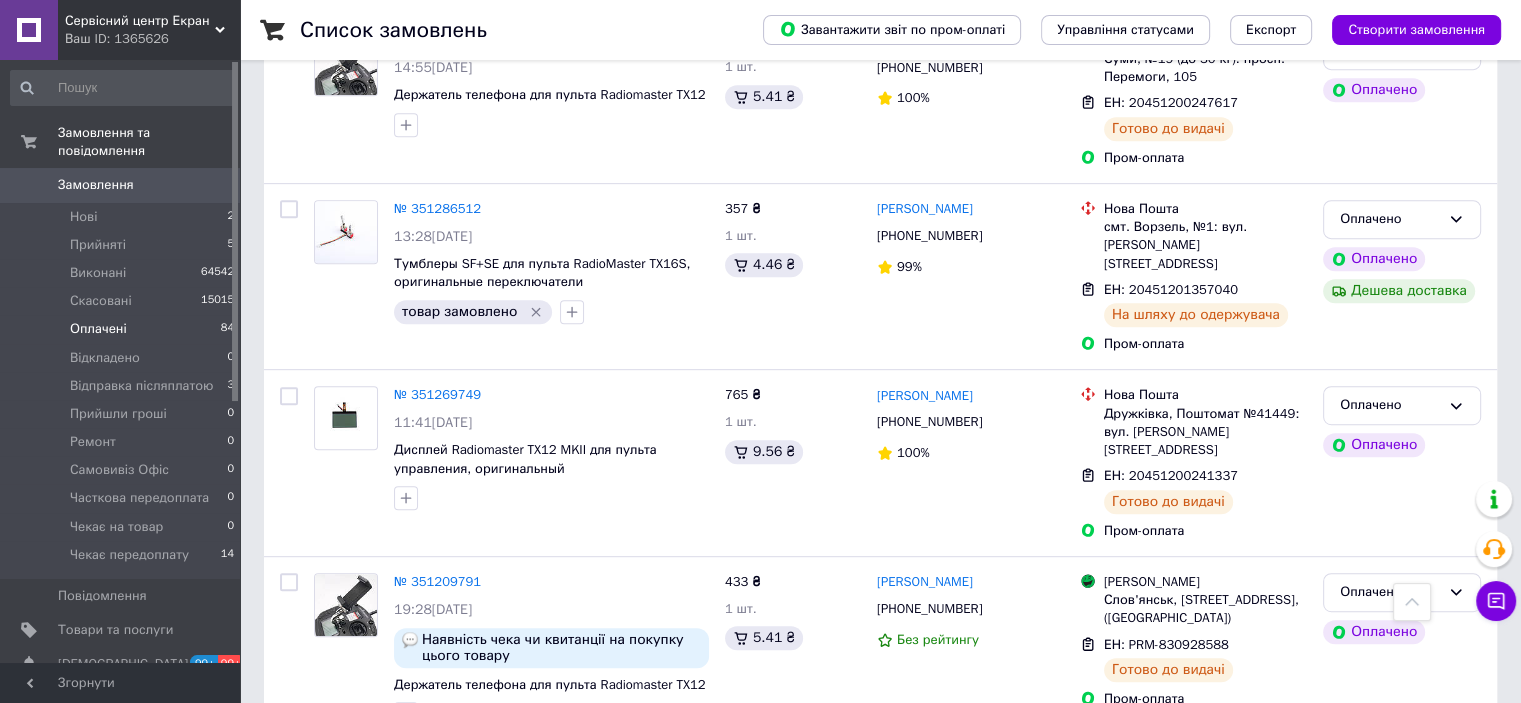 drag, startPoint x: 120, startPoint y: 379, endPoint x: 271, endPoint y: 12, distance: 396.8501 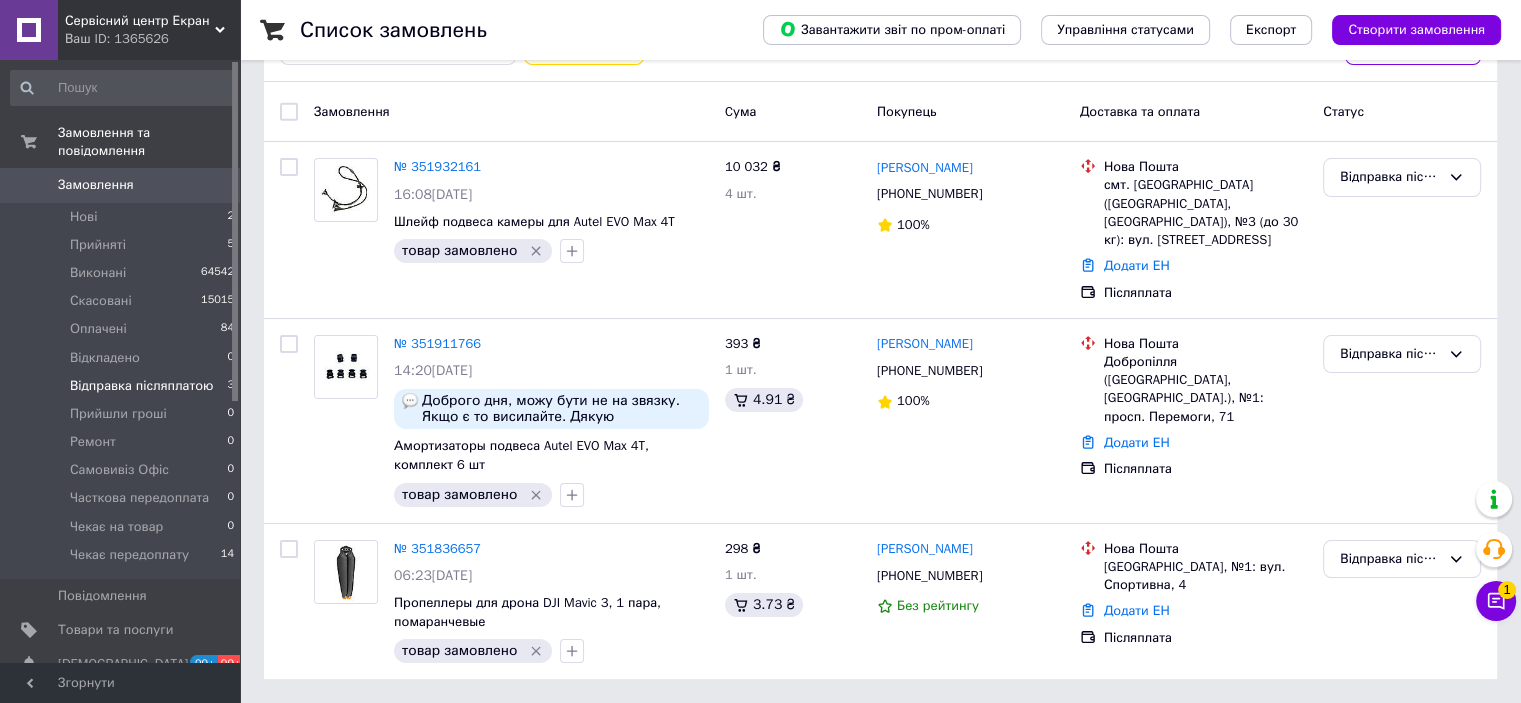 scroll, scrollTop: 0, scrollLeft: 0, axis: both 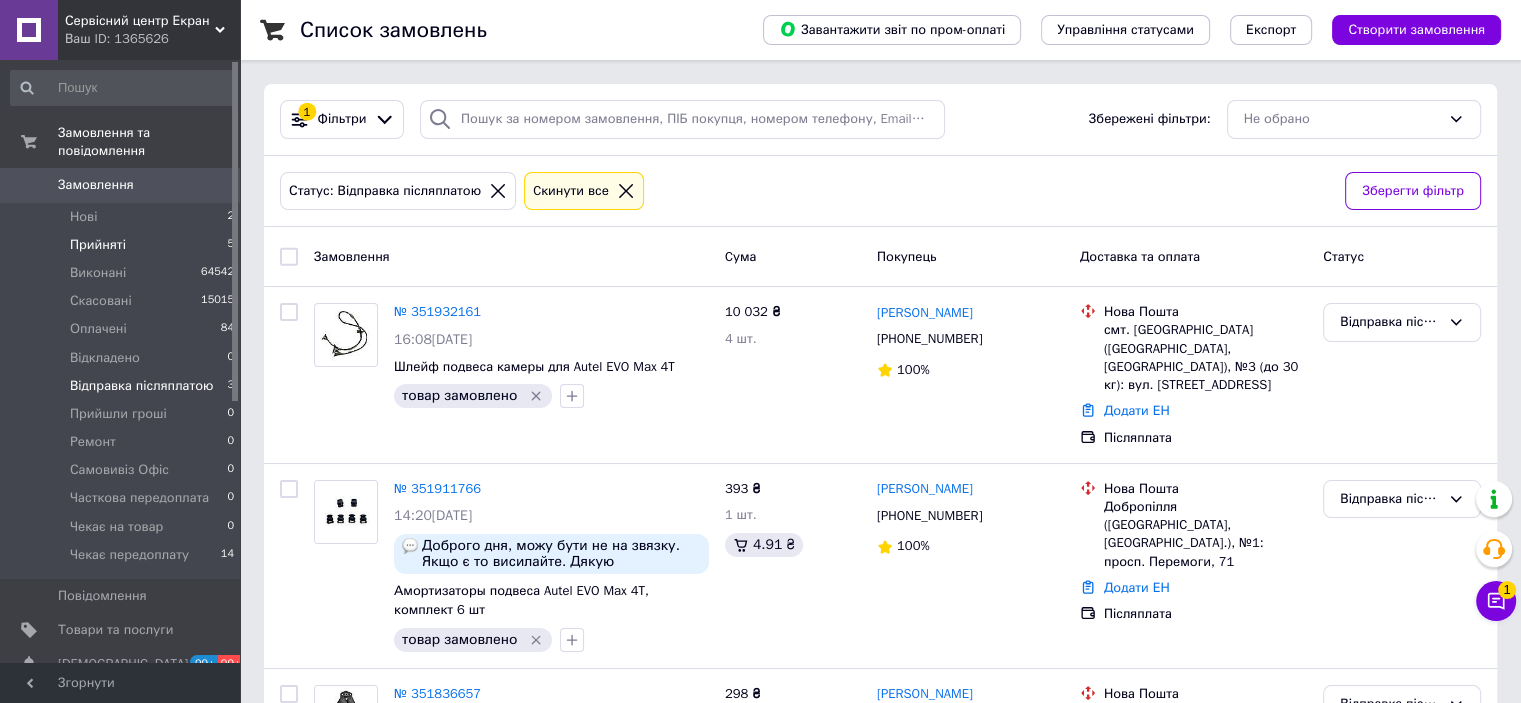 click on "Прийняті 5" at bounding box center (123, 245) 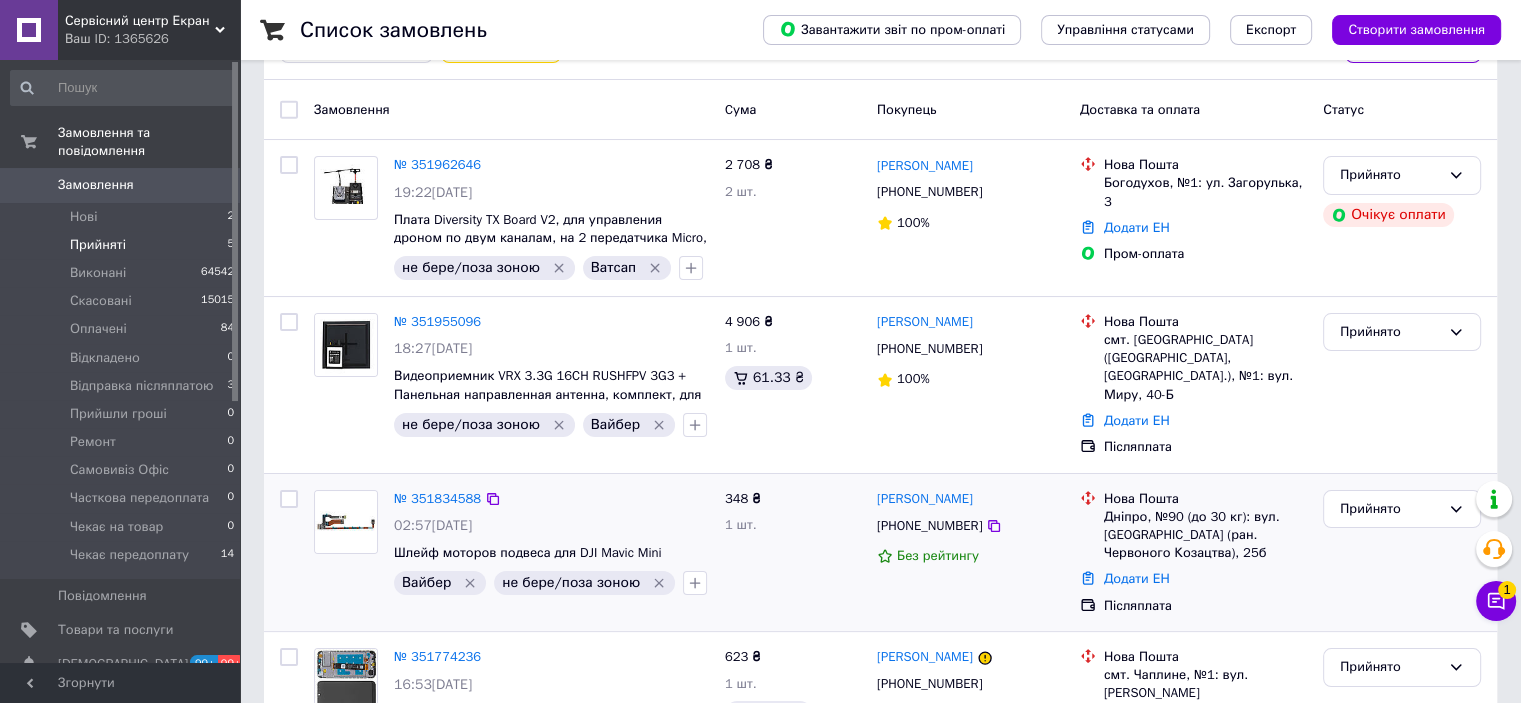 scroll, scrollTop: 253, scrollLeft: 0, axis: vertical 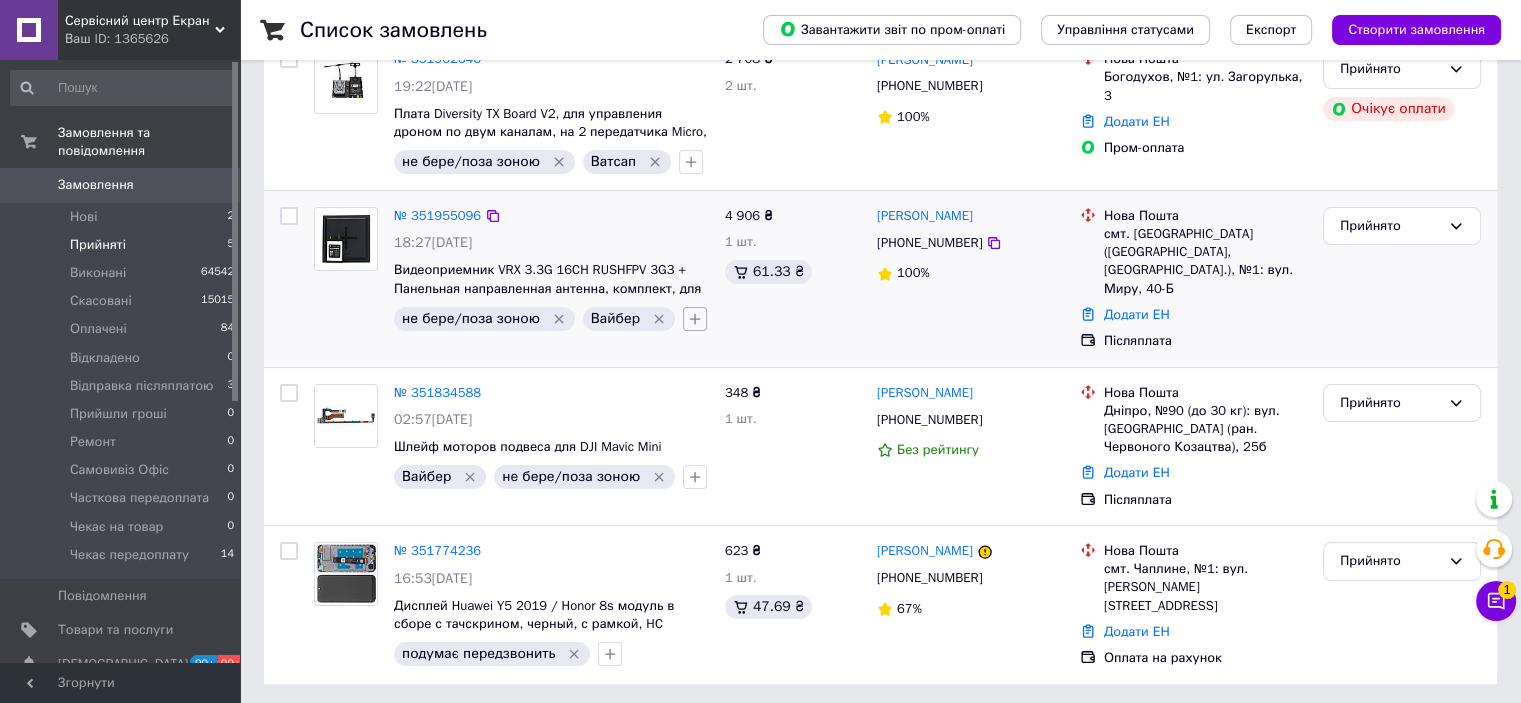 click at bounding box center (695, 319) 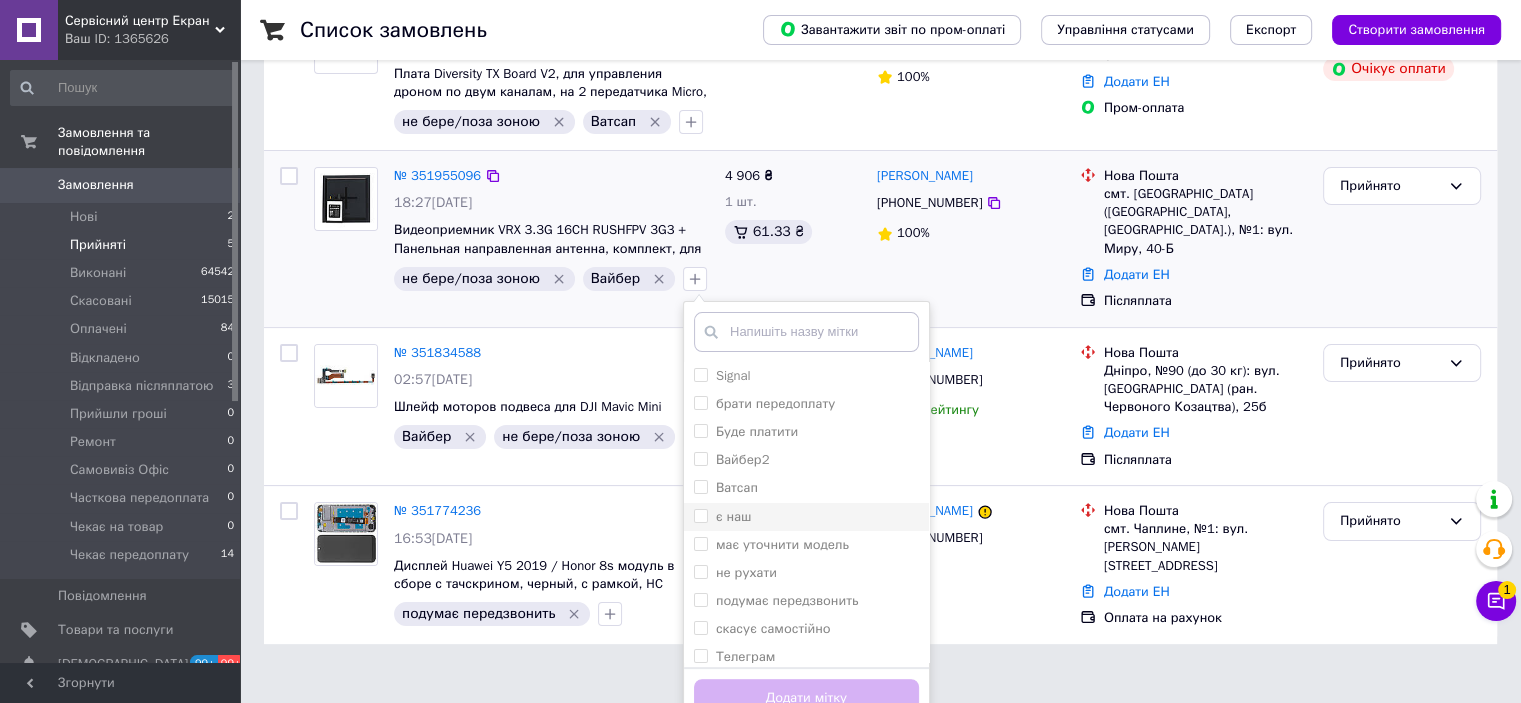 scroll, scrollTop: 315, scrollLeft: 0, axis: vertical 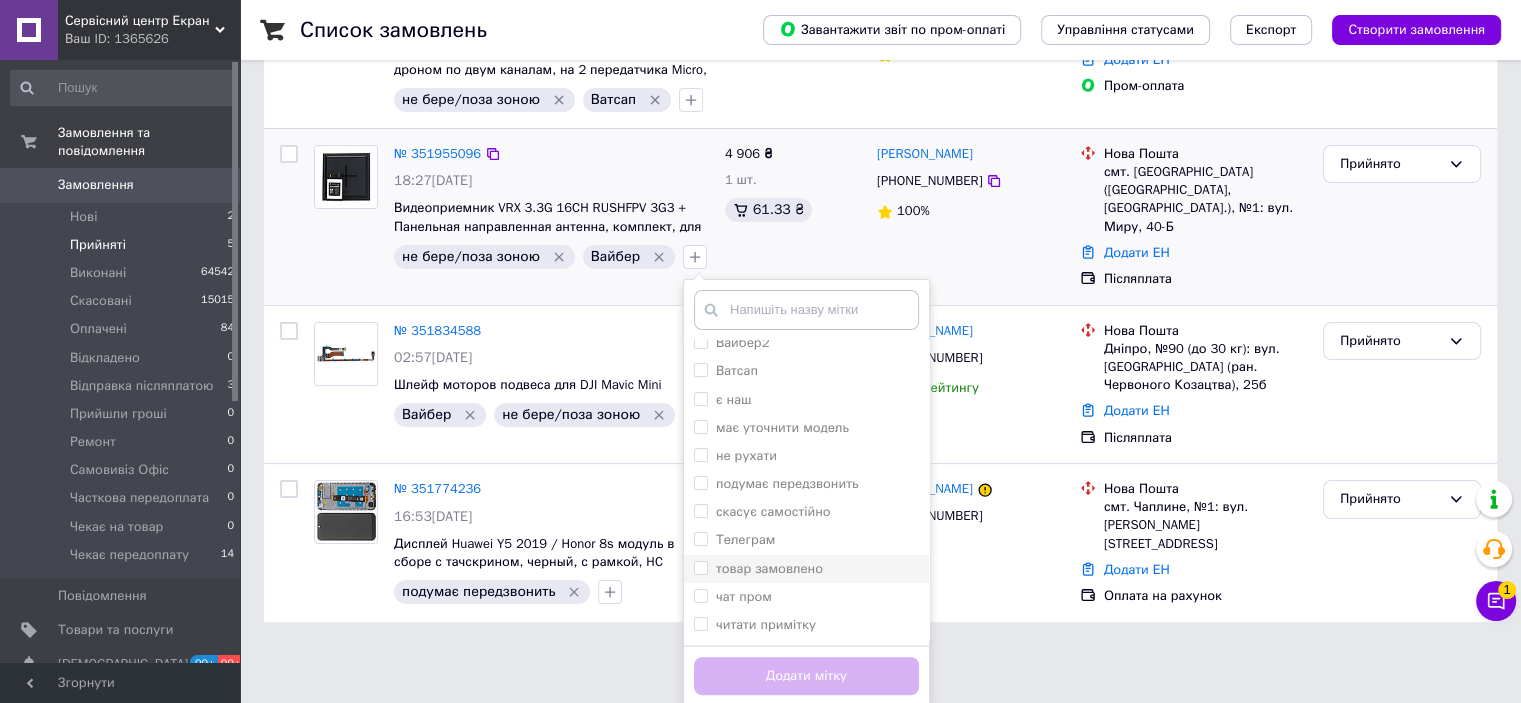 click on "товар замовлено" at bounding box center (769, 568) 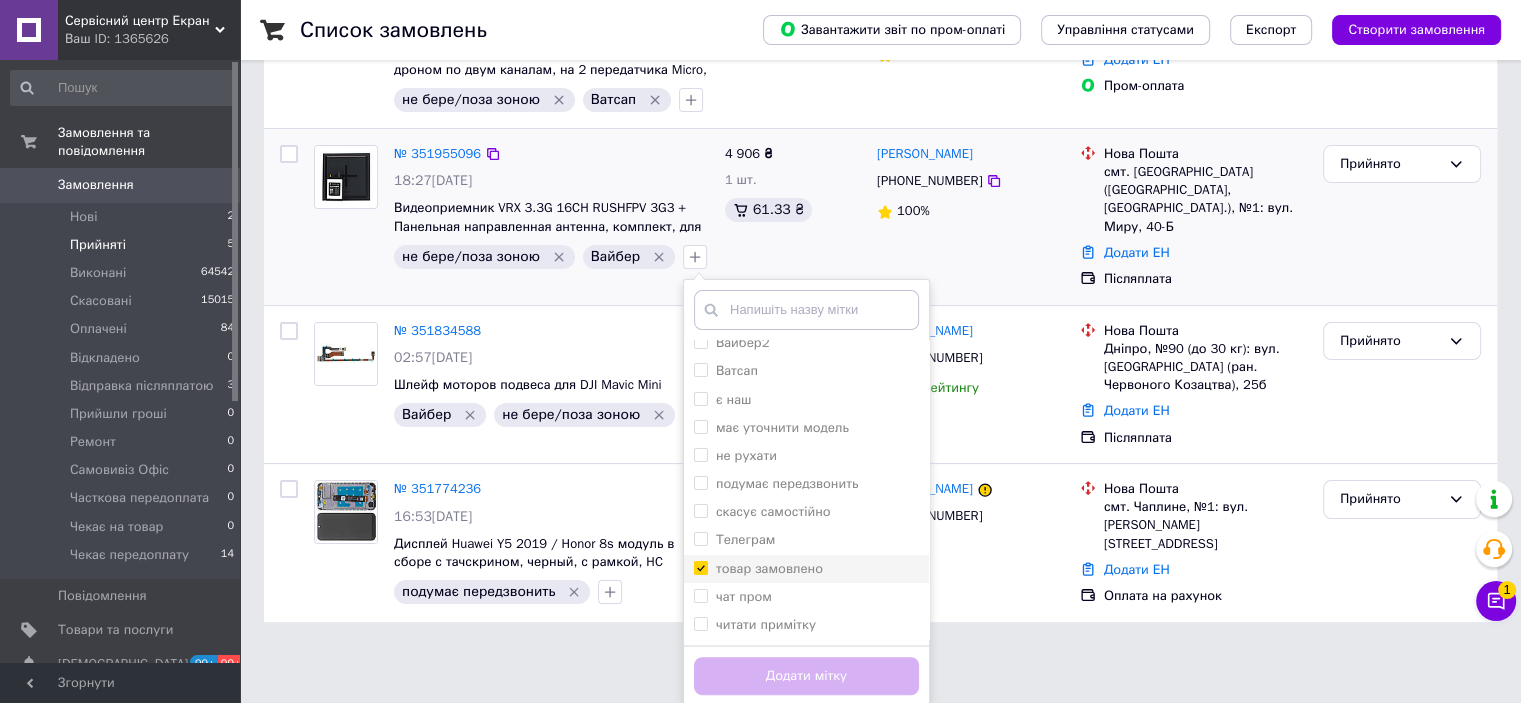 checkbox on "true" 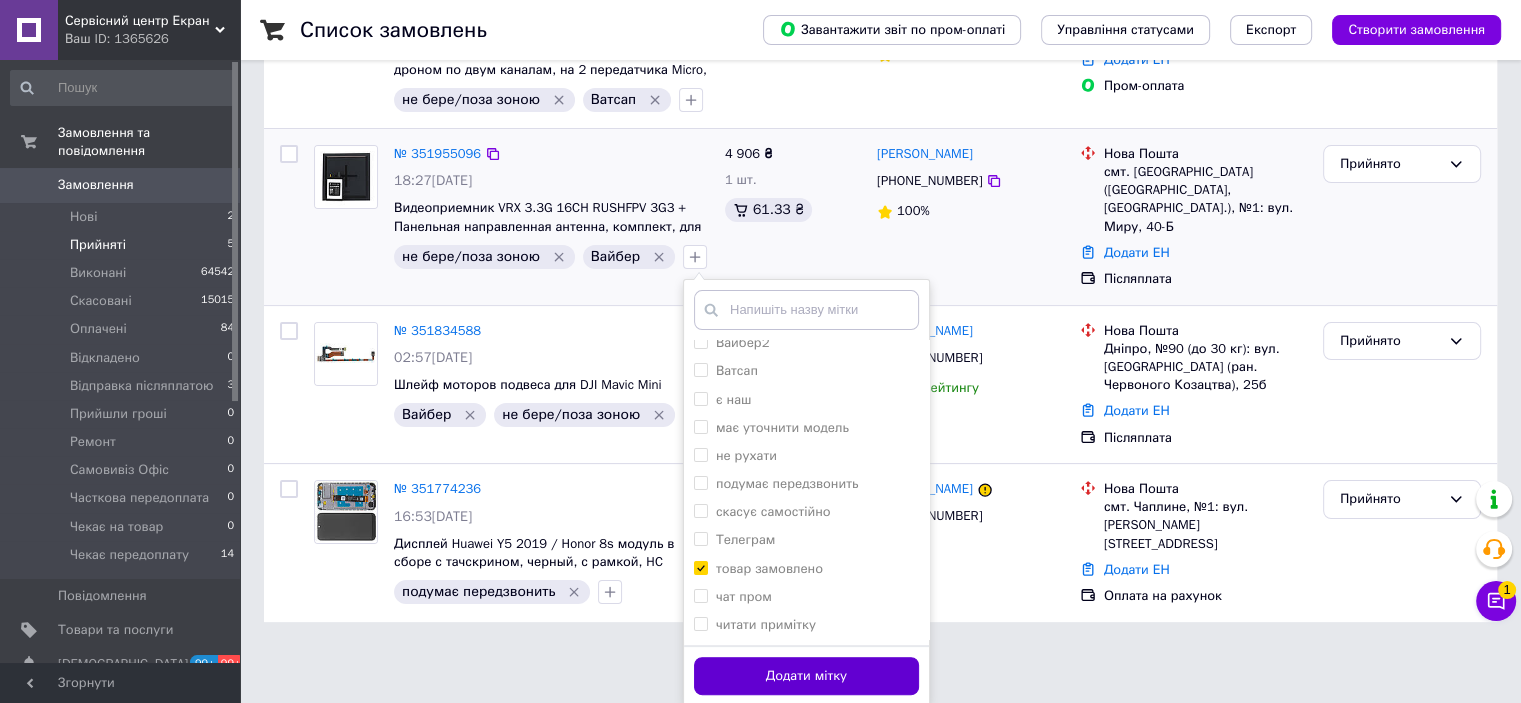 click on "Додати мітку" at bounding box center (806, 676) 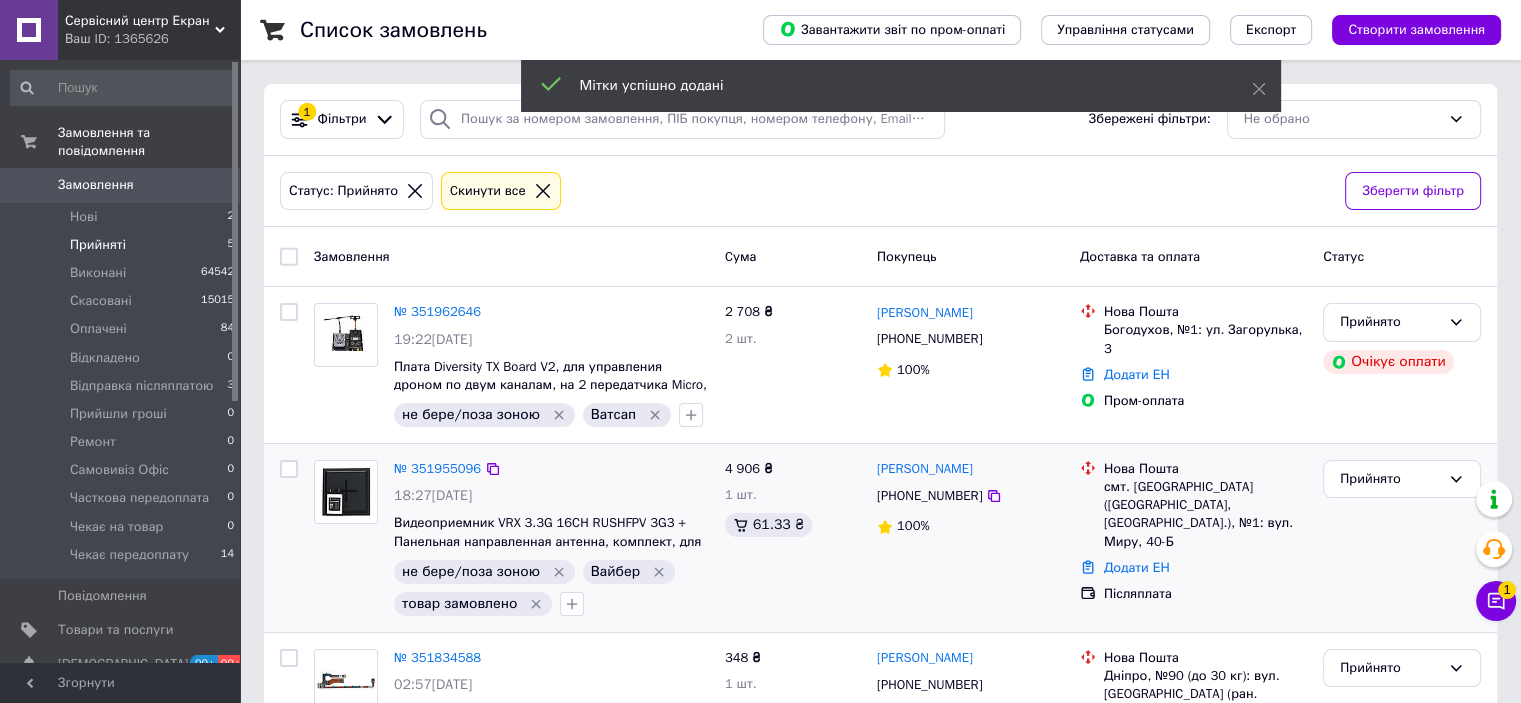 scroll, scrollTop: 265, scrollLeft: 0, axis: vertical 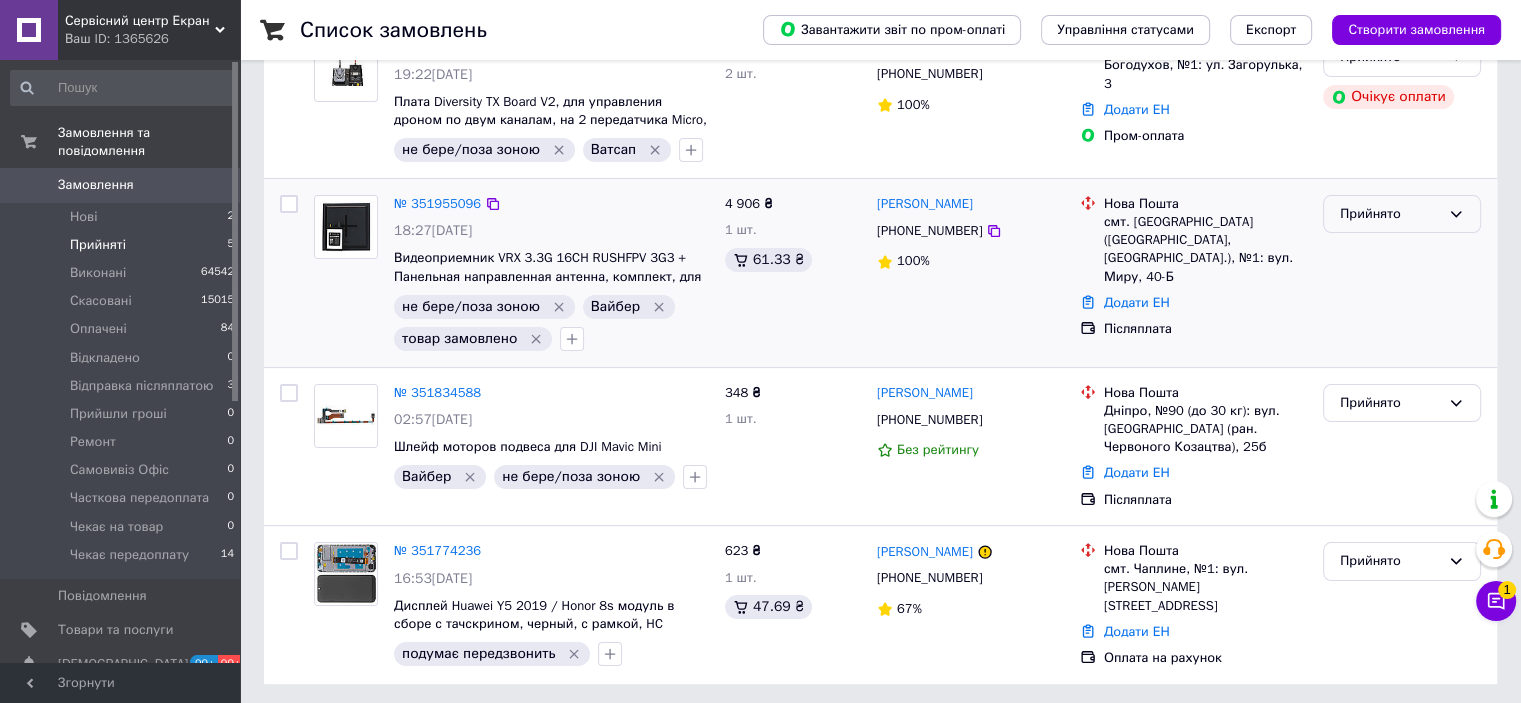 click on "Прийнято" at bounding box center (1402, 214) 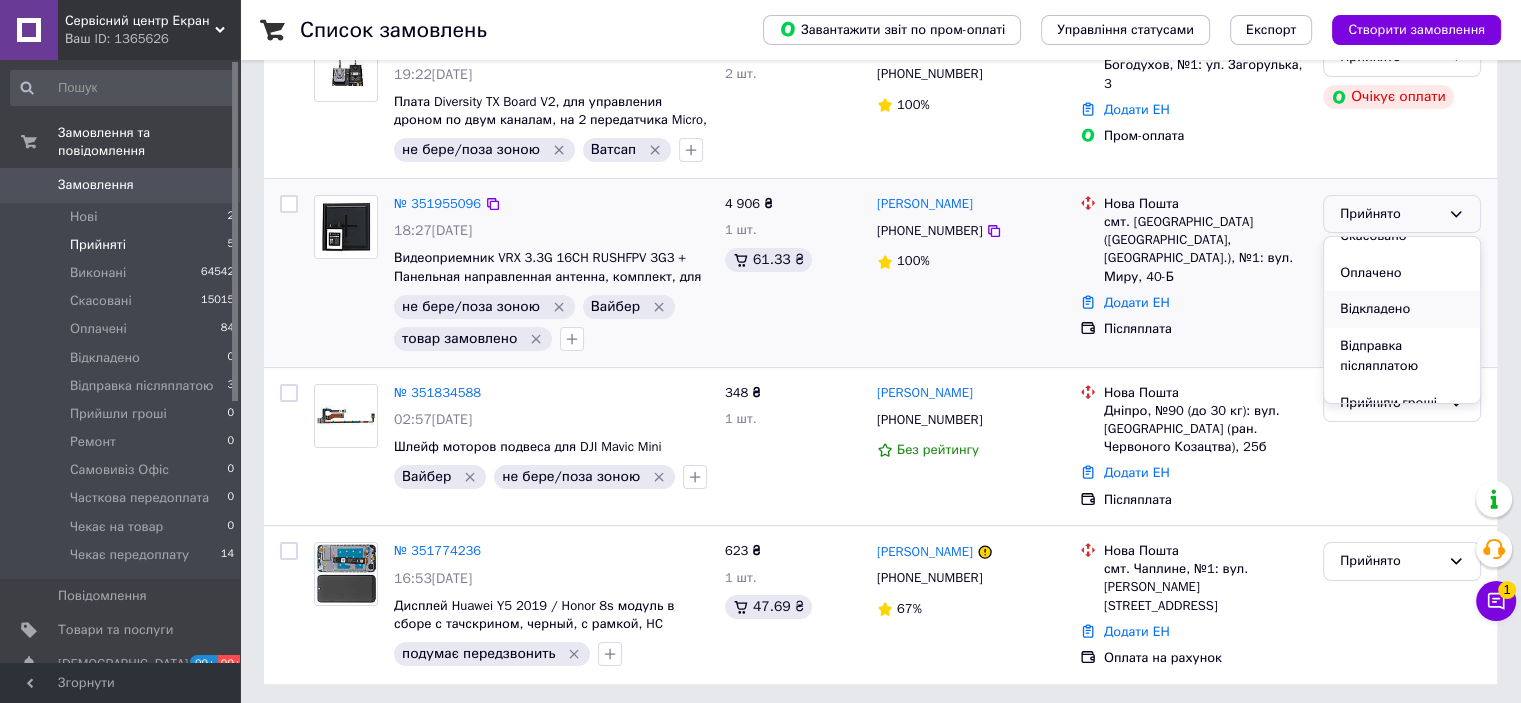 scroll, scrollTop: 100, scrollLeft: 0, axis: vertical 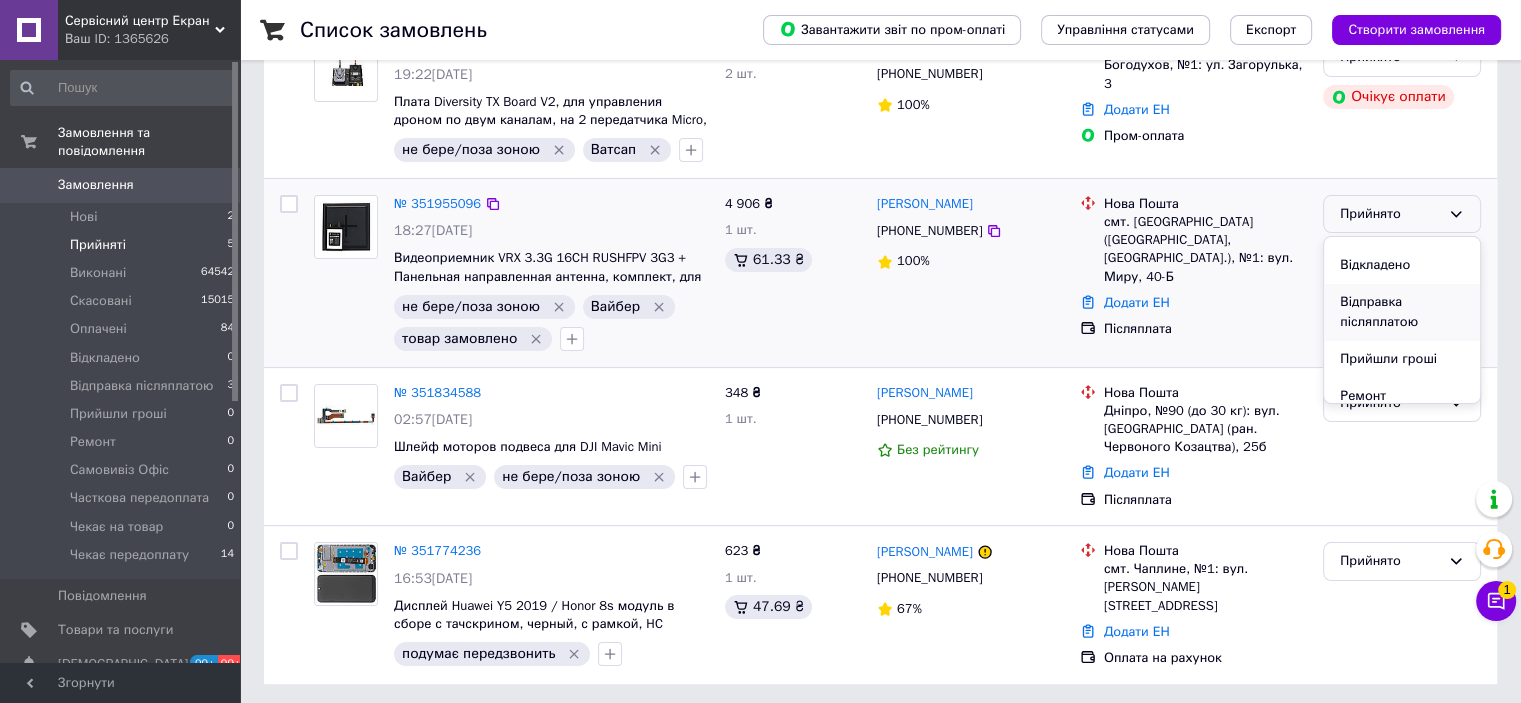 click on "Відправка післяплатою" at bounding box center [1402, 312] 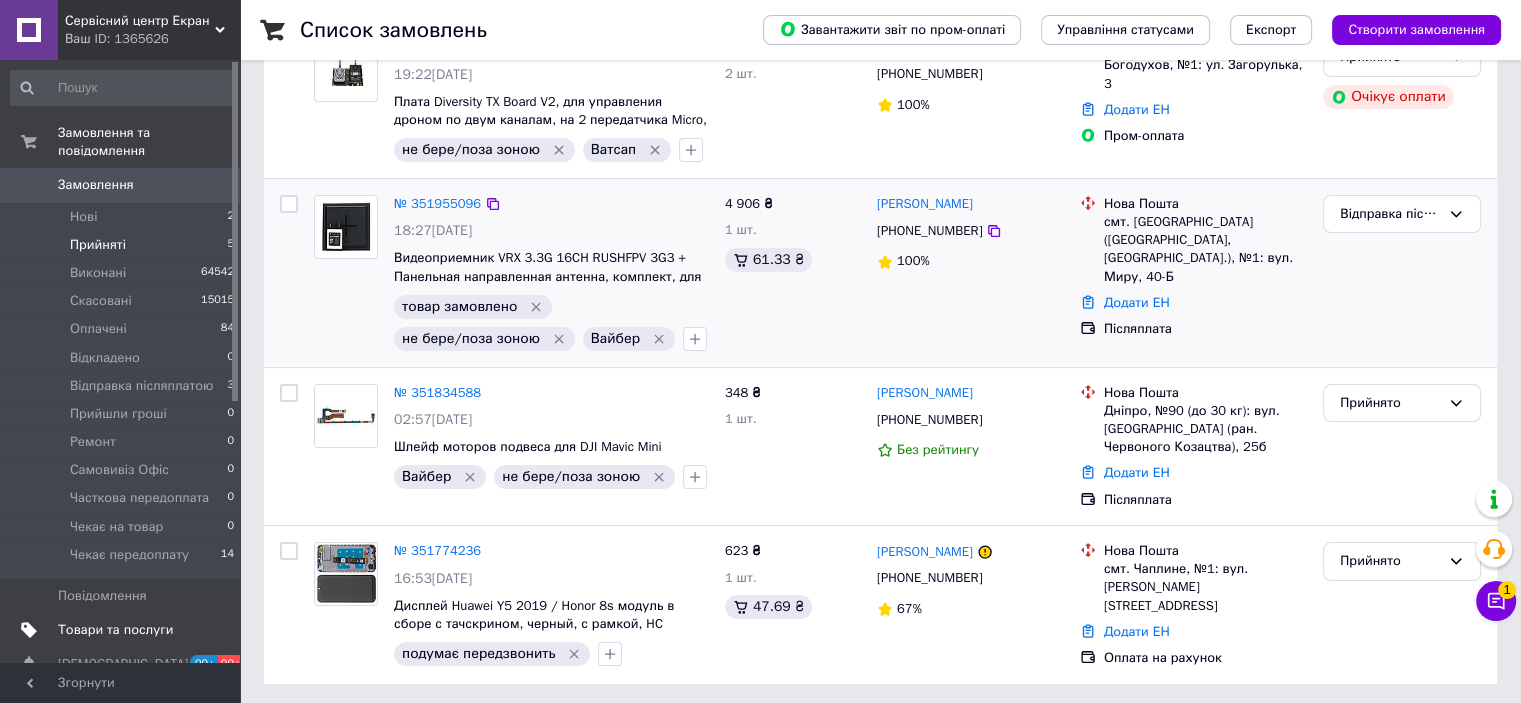 click on "Товари та послуги" at bounding box center (115, 630) 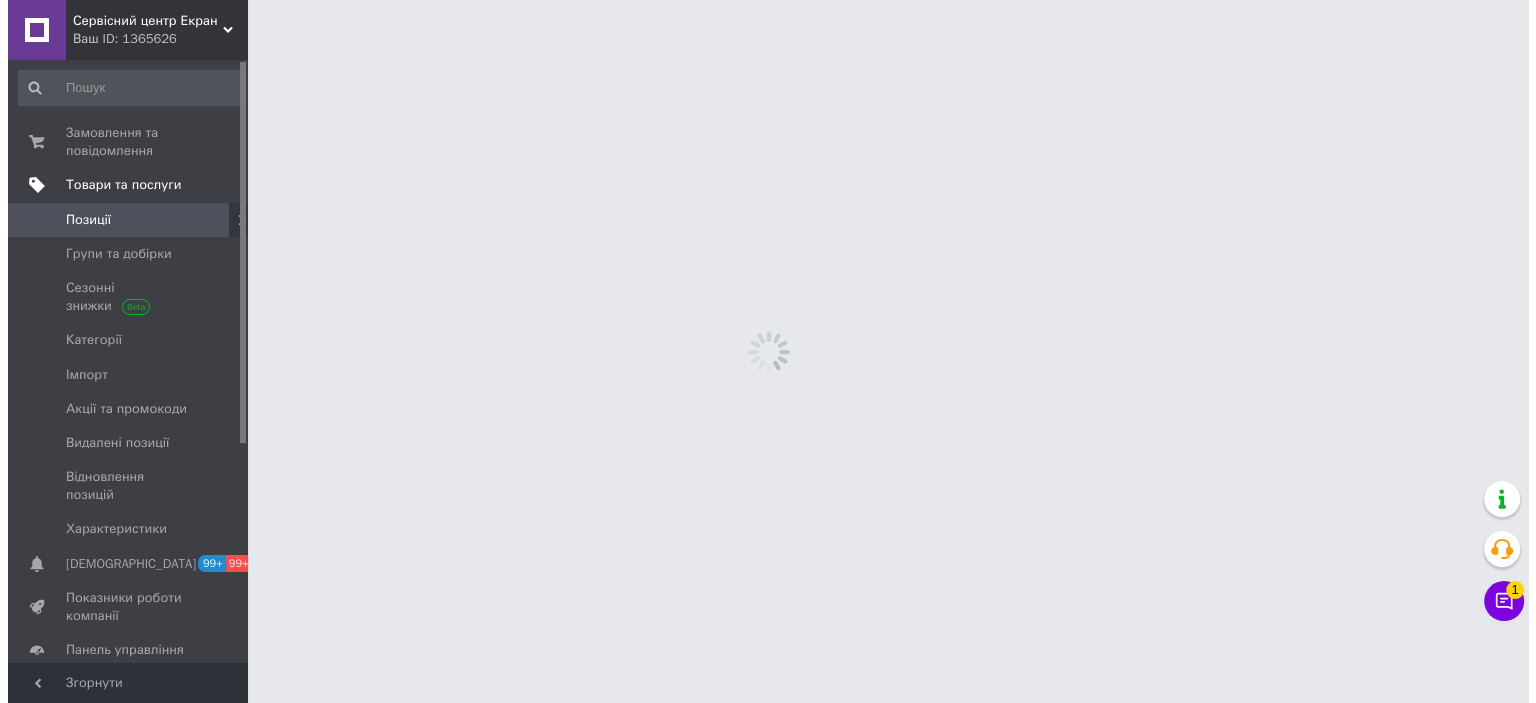 scroll, scrollTop: 0, scrollLeft: 0, axis: both 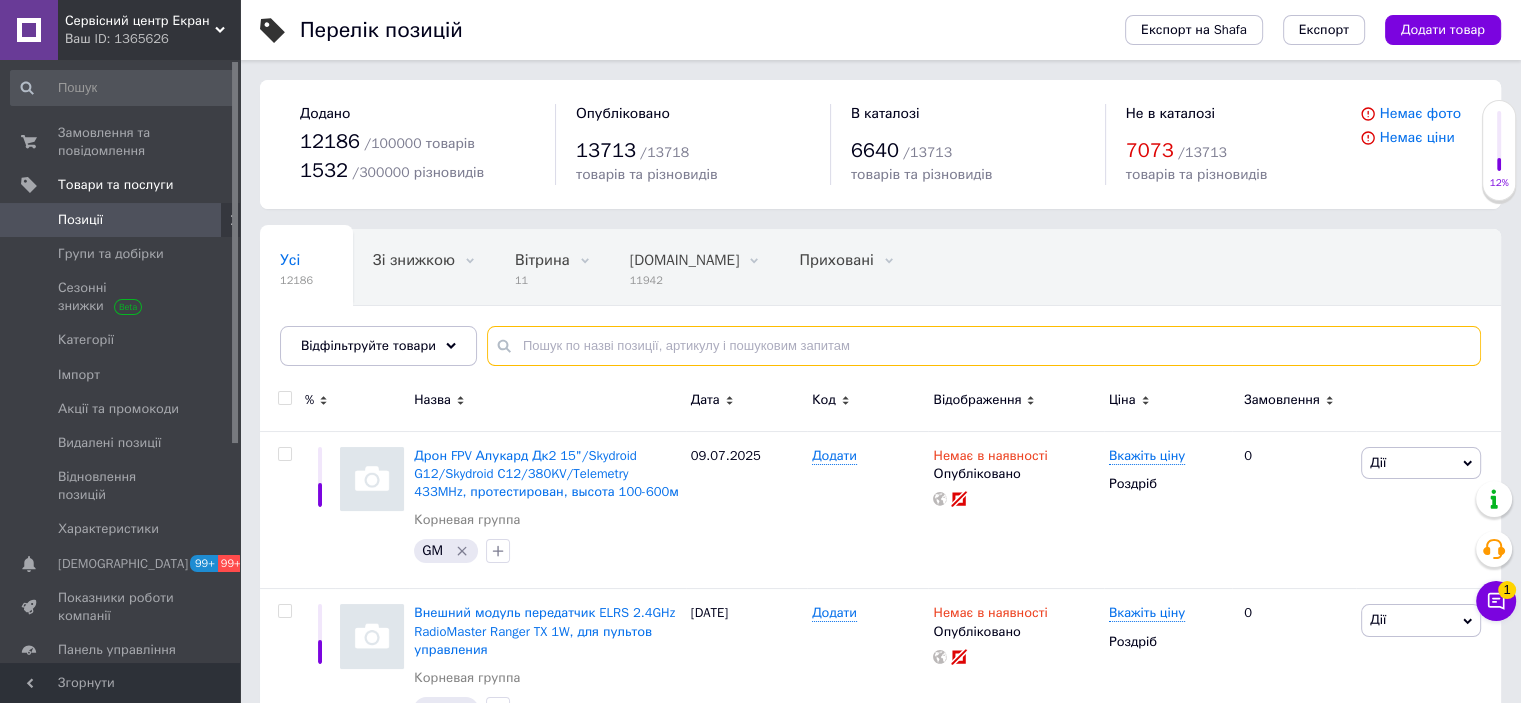 click at bounding box center (984, 346) 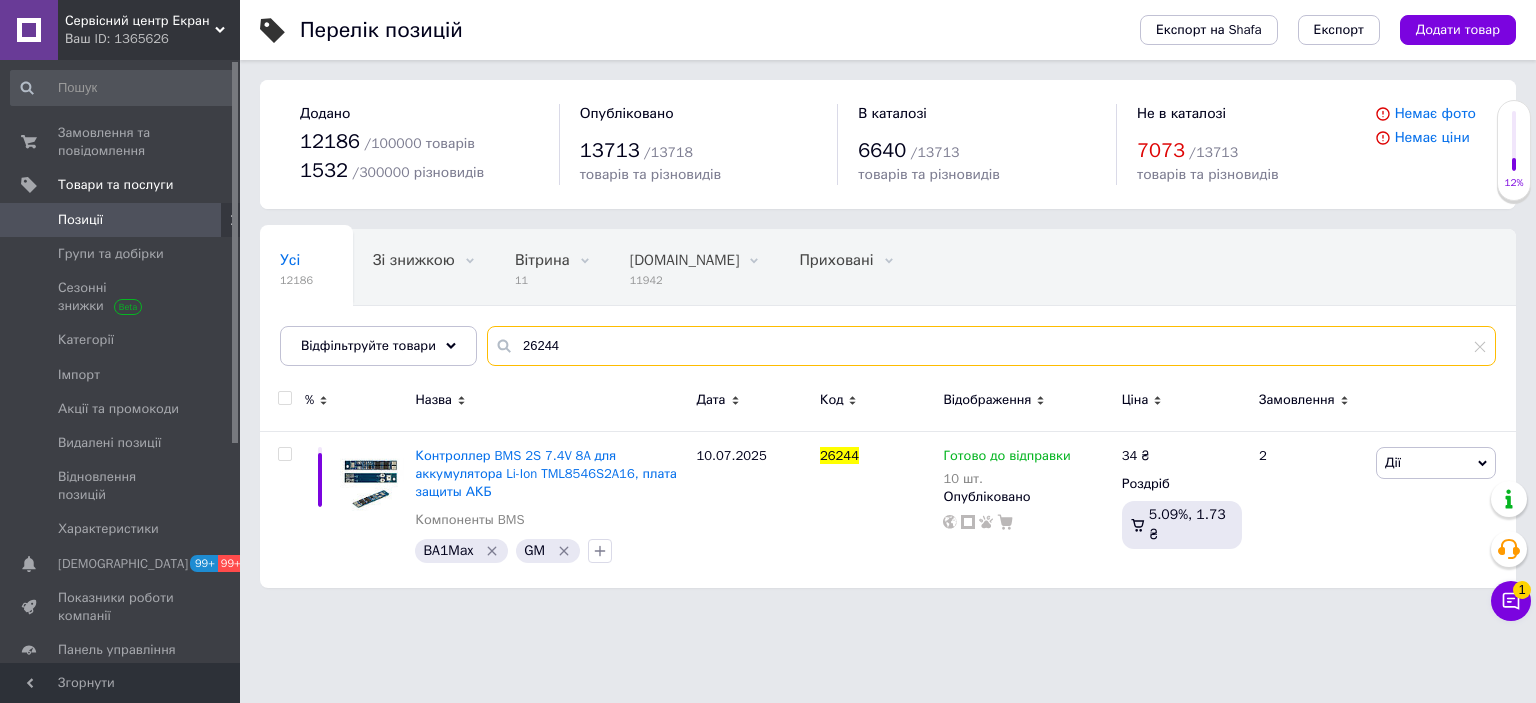 type on "26244" 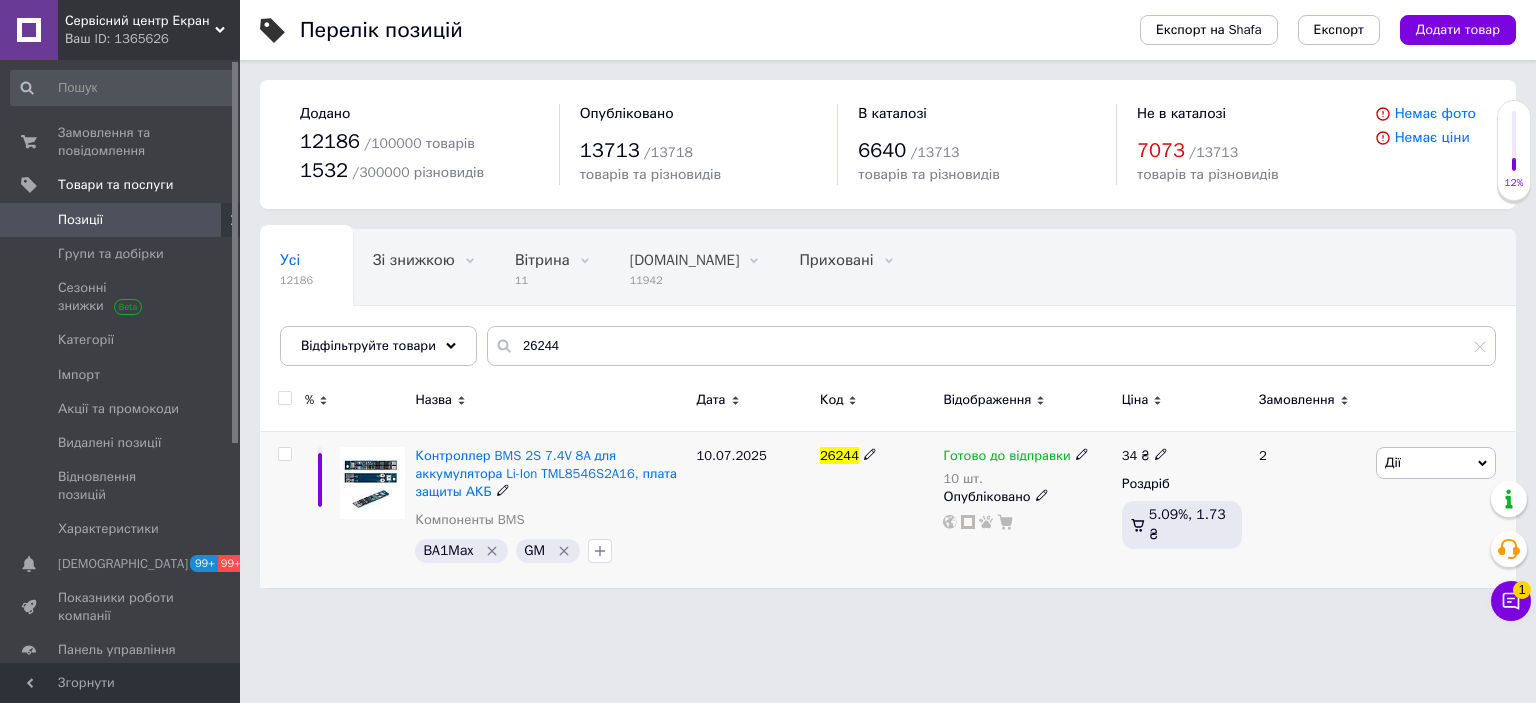 drag, startPoint x: 1080, startPoint y: 455, endPoint x: 1081, endPoint y: 466, distance: 11.045361 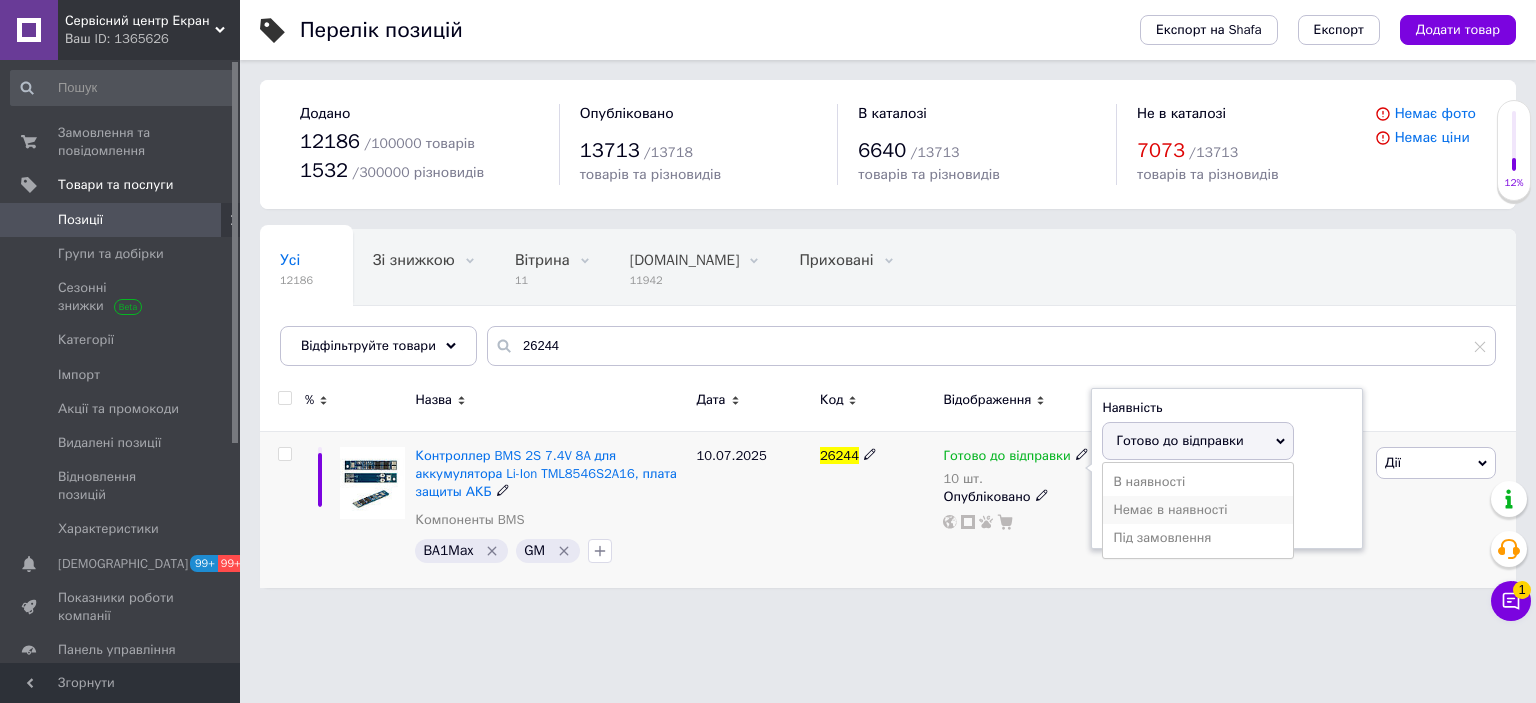 click on "Немає в наявності" at bounding box center (1198, 510) 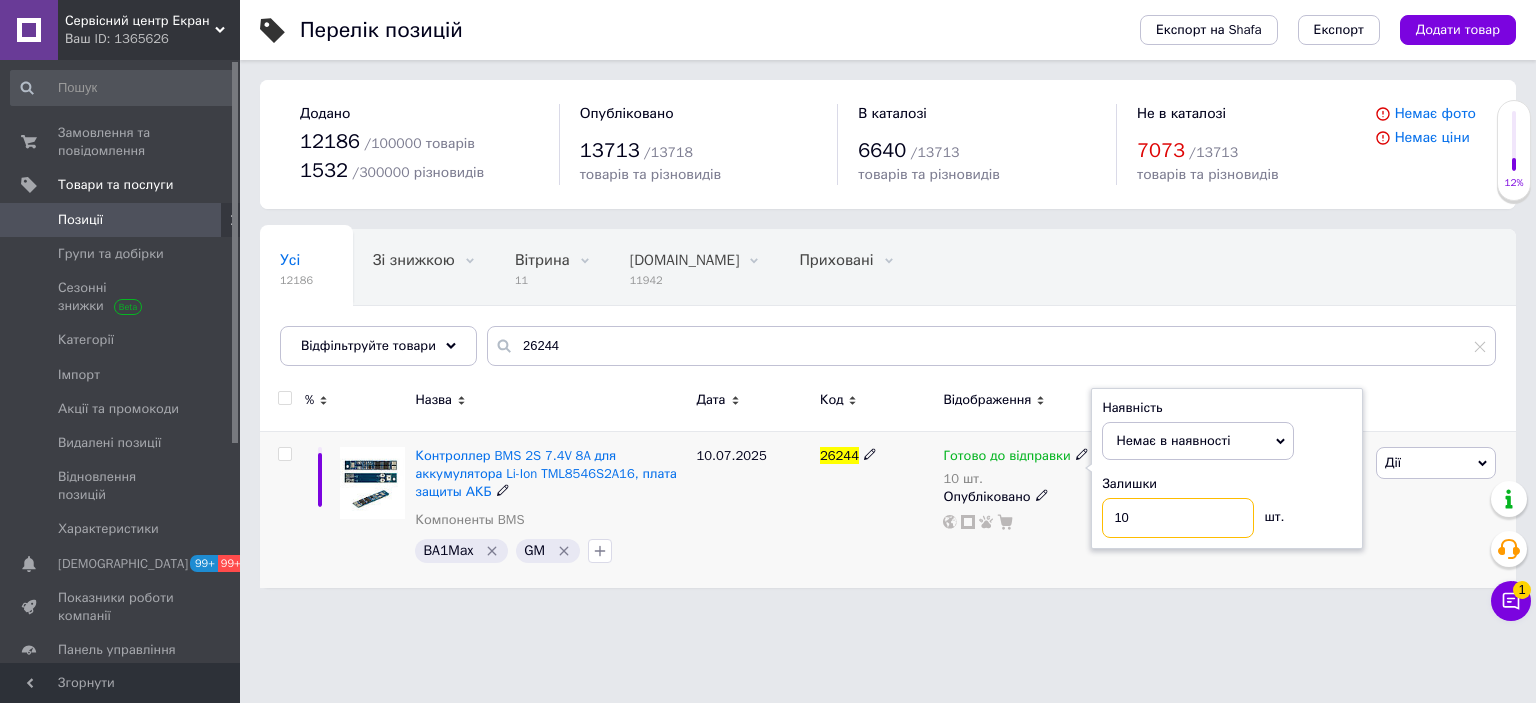 click on "10" at bounding box center (1178, 518) 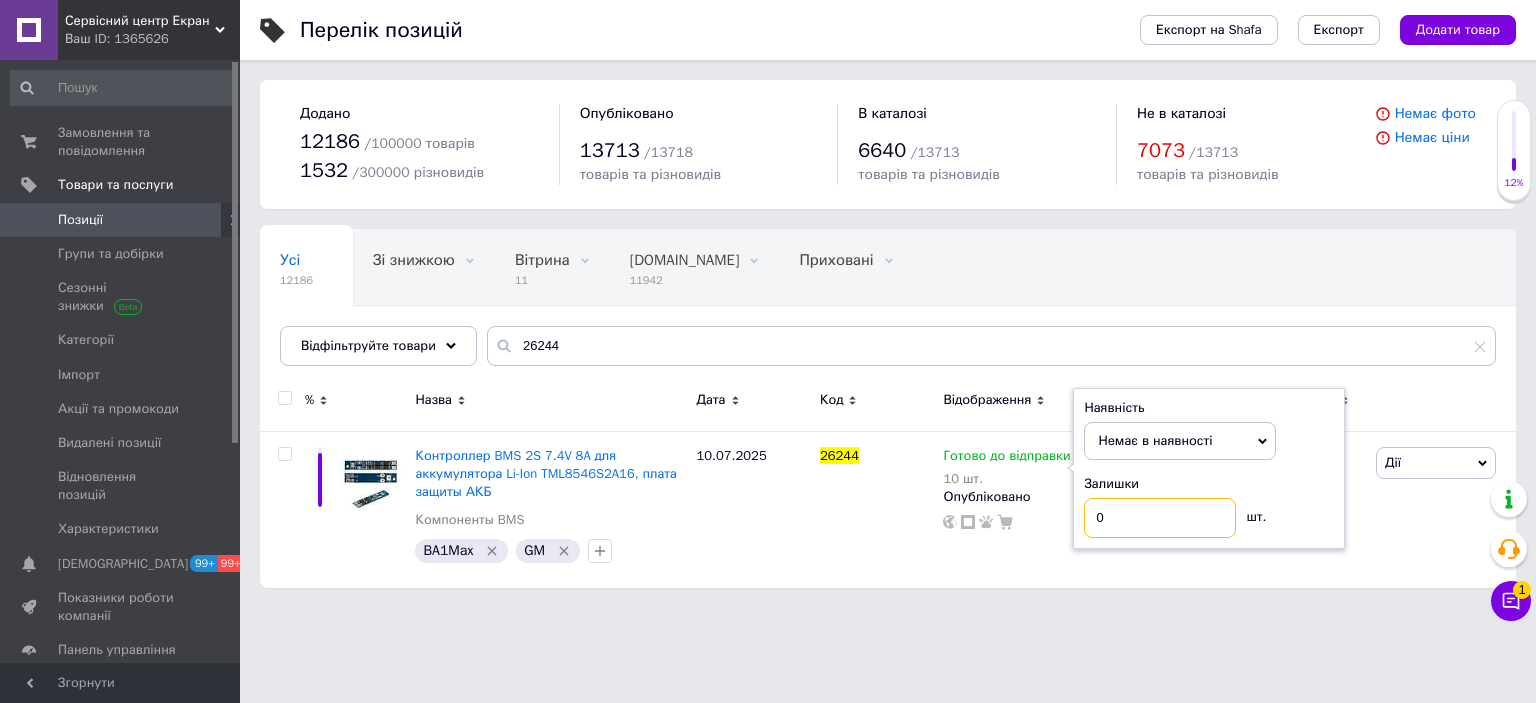 type on "0" 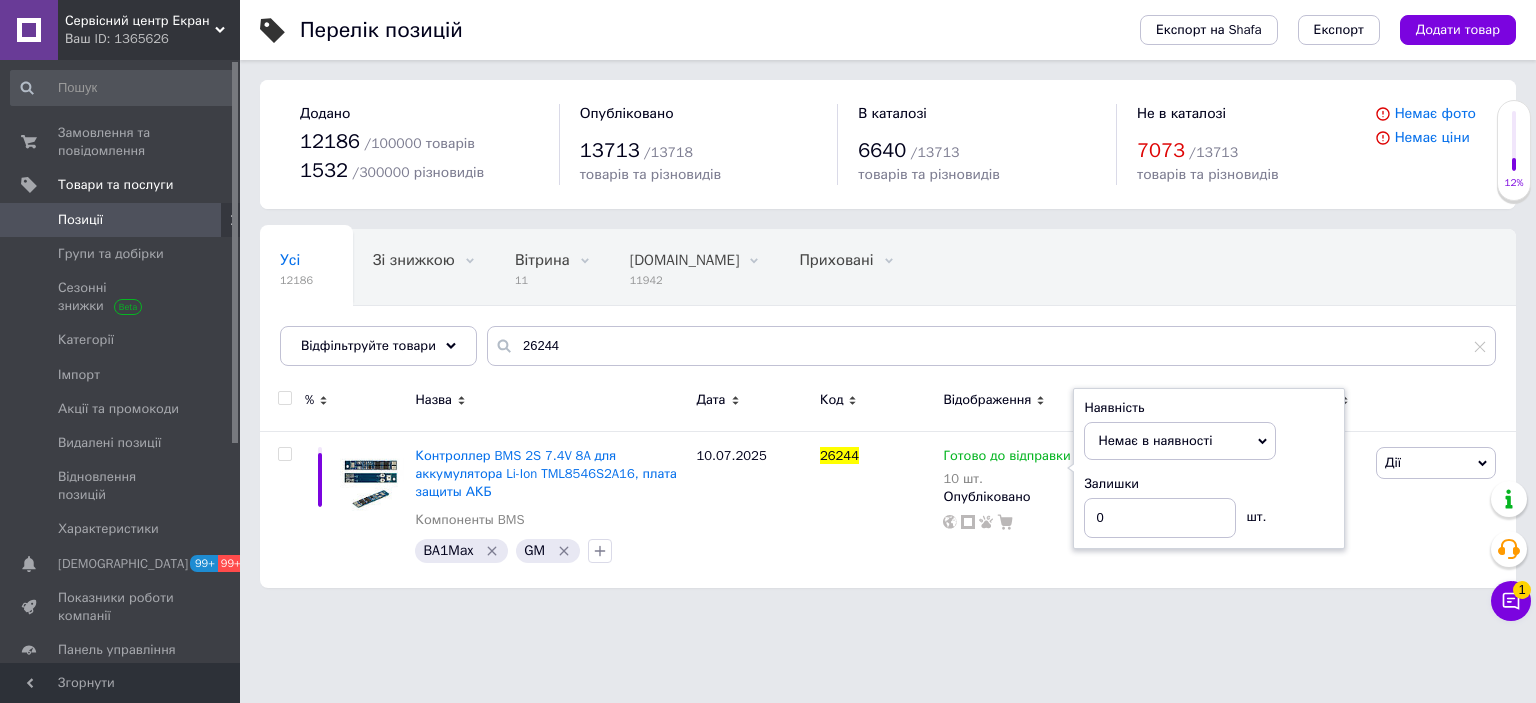click on "Сервісний центр Екран Ваш ID: 1365626 Сайт Сервісний центр Екран Кабінет покупця Перевірити стан системи Сторінка на порталі Довідка Вийти Замовлення та повідомлення 0 0 Товари та послуги Позиції Групи та добірки Сезонні знижки Категорії Імпорт Акції та промокоди Видалені позиції Відновлення позицій Характеристики Сповіщення 99+ 99+ Показники роботи компанії Панель управління Відгуки Клієнти Каталог ProSale Аналітика Інструменти веб-майстра та SEO Управління сайтом Гаманець компанії [PERSON_NAME] 12186   /" at bounding box center (768, 304) 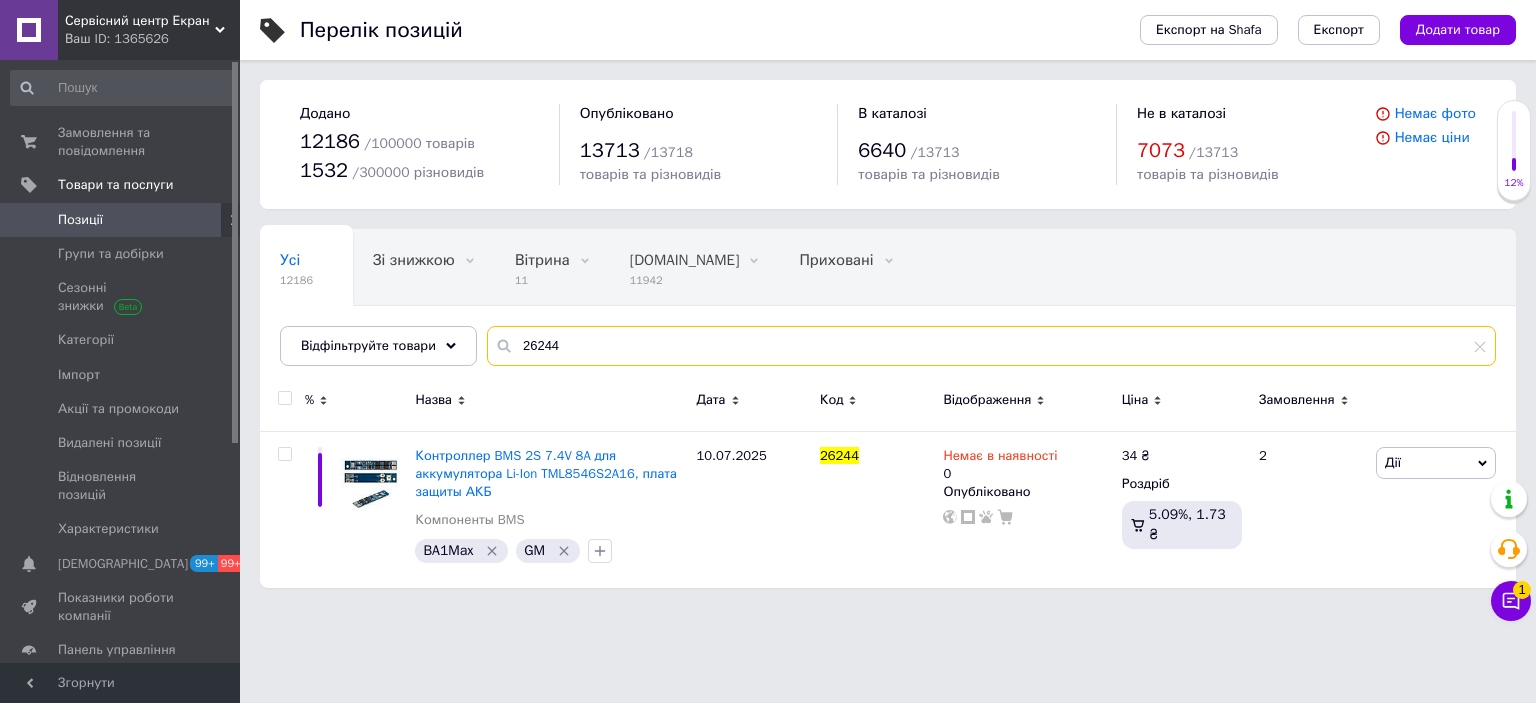 click on "26244" at bounding box center (991, 346) 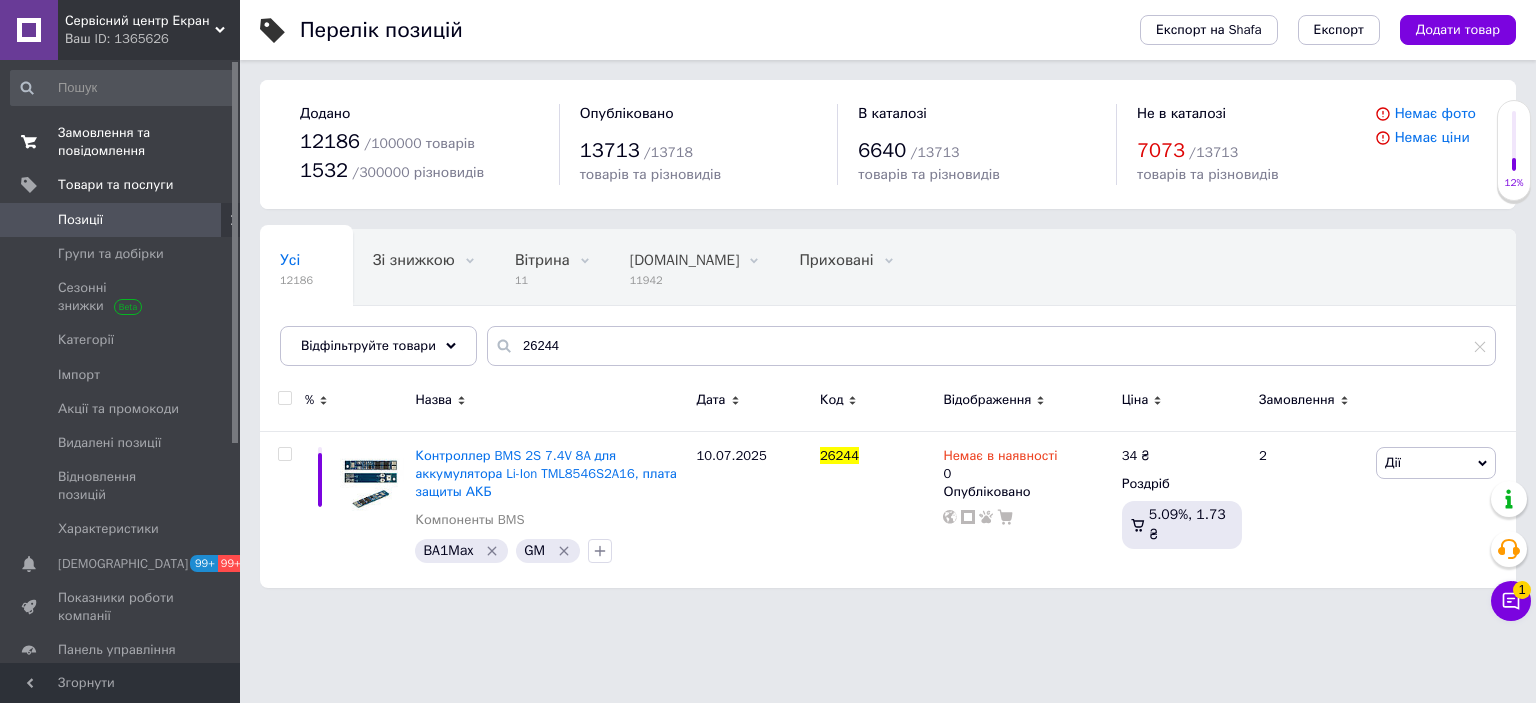 click on "0 0" at bounding box center [212, 142] 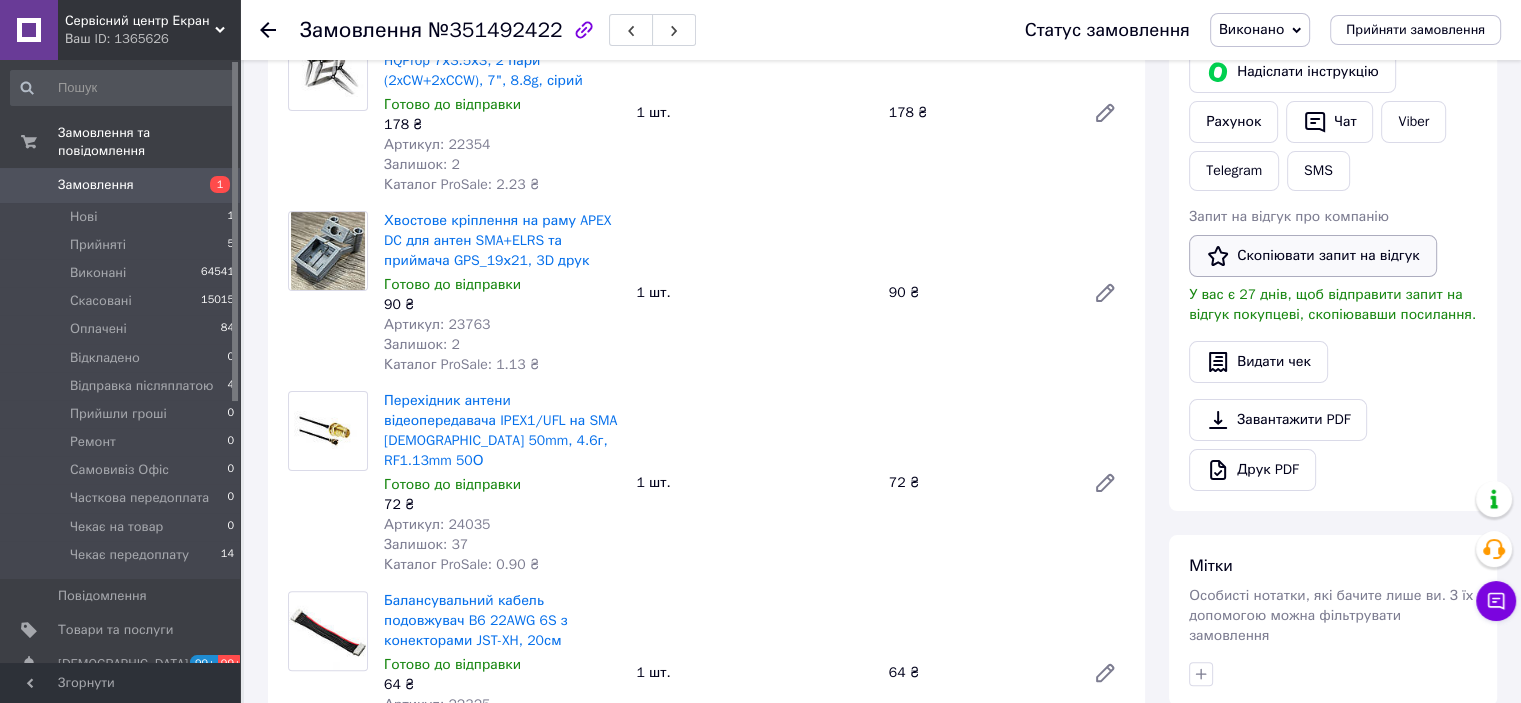 scroll, scrollTop: 300, scrollLeft: 0, axis: vertical 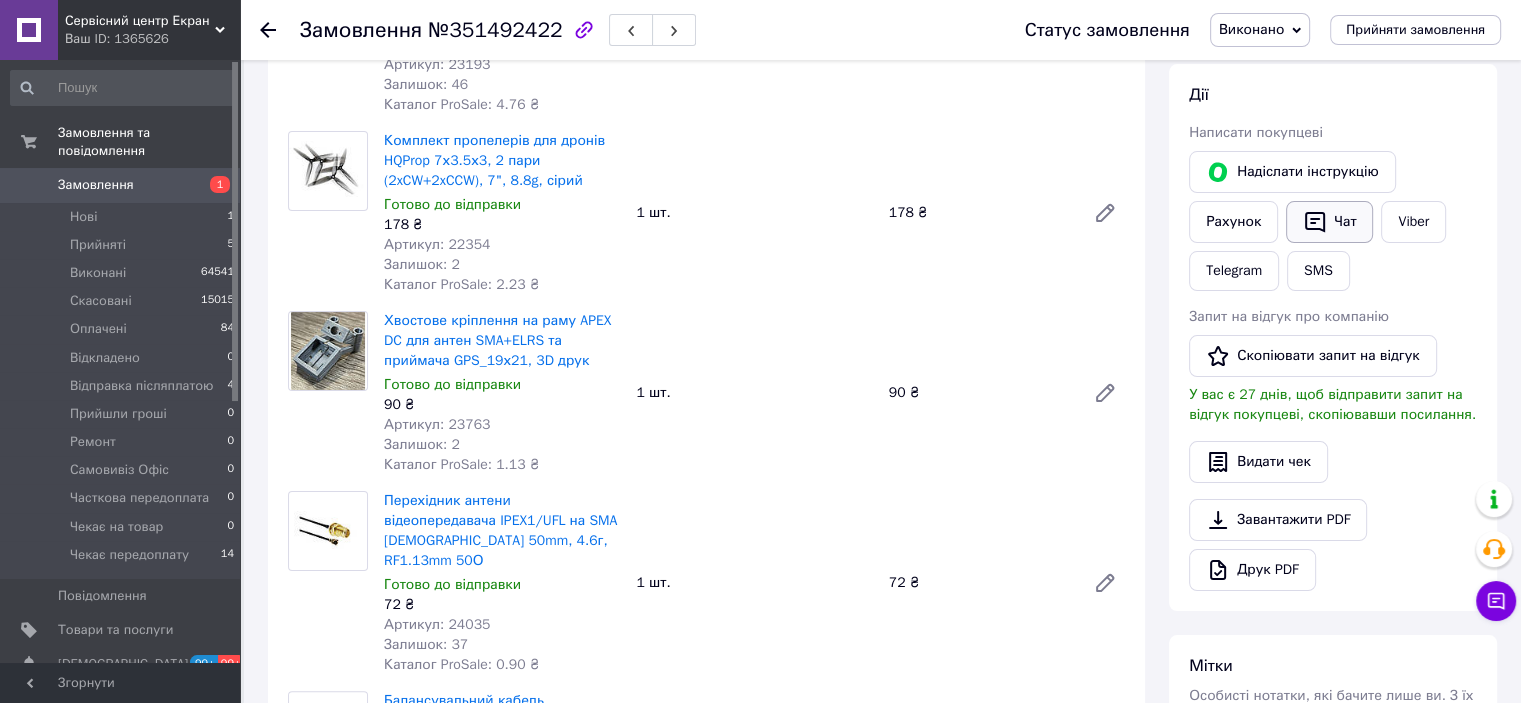 click 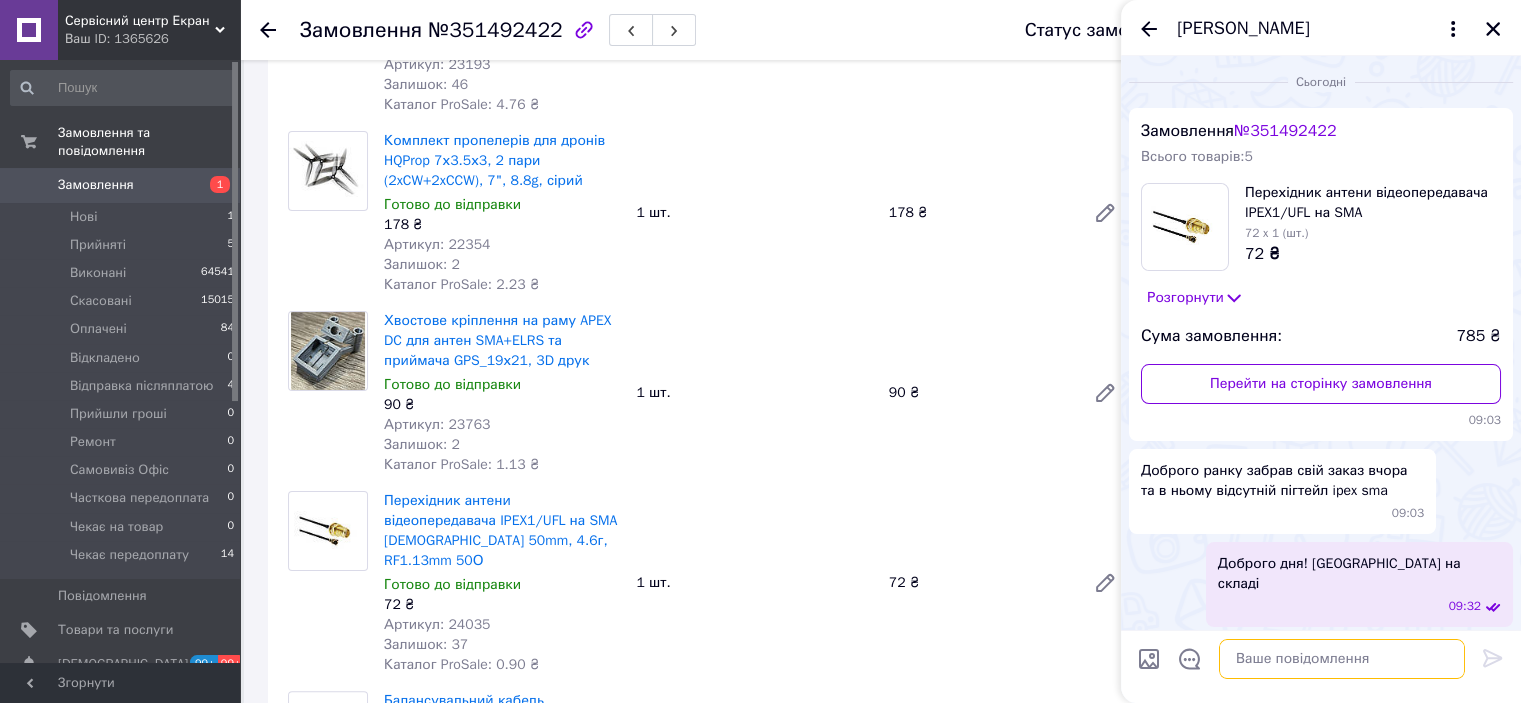click at bounding box center [1342, 659] 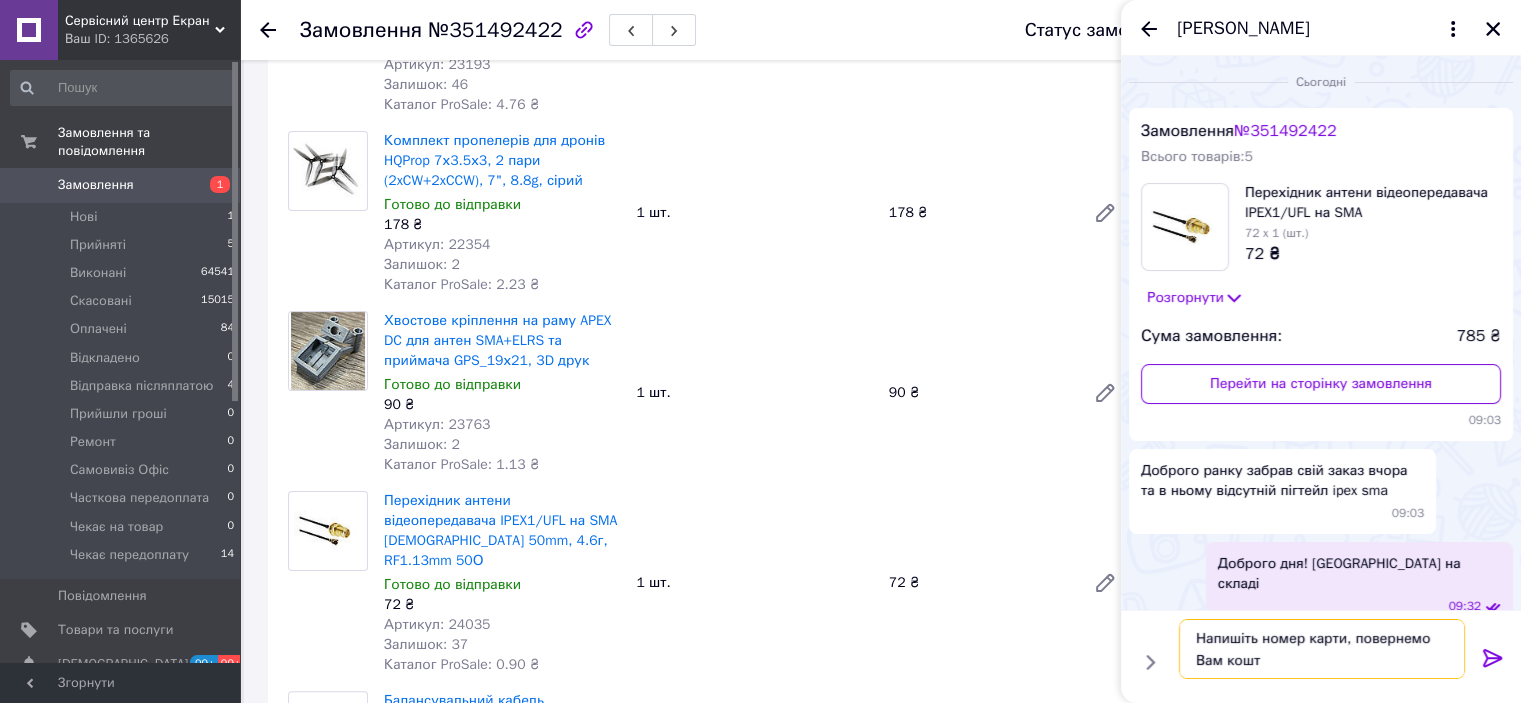 type on "Напишіть номер карти, повернемо Вам кошти" 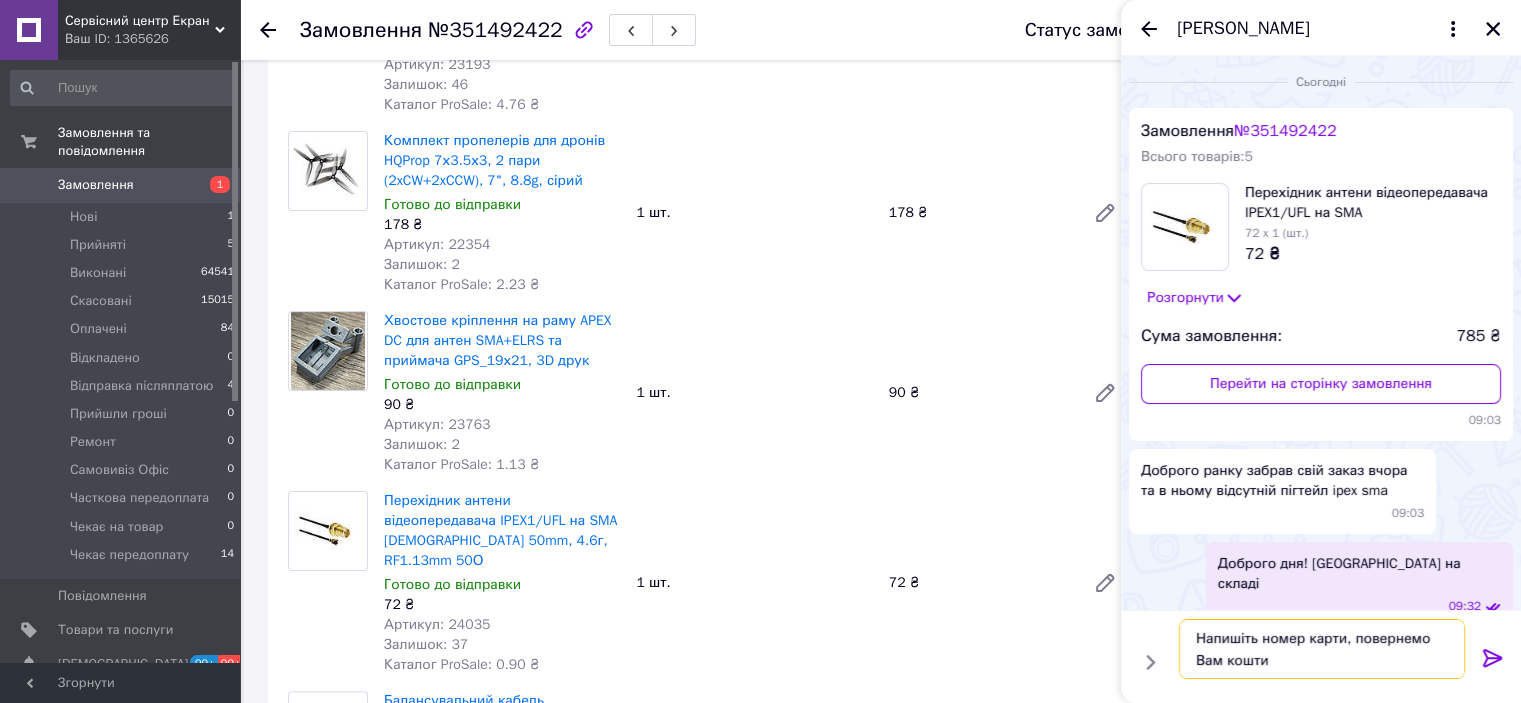 type 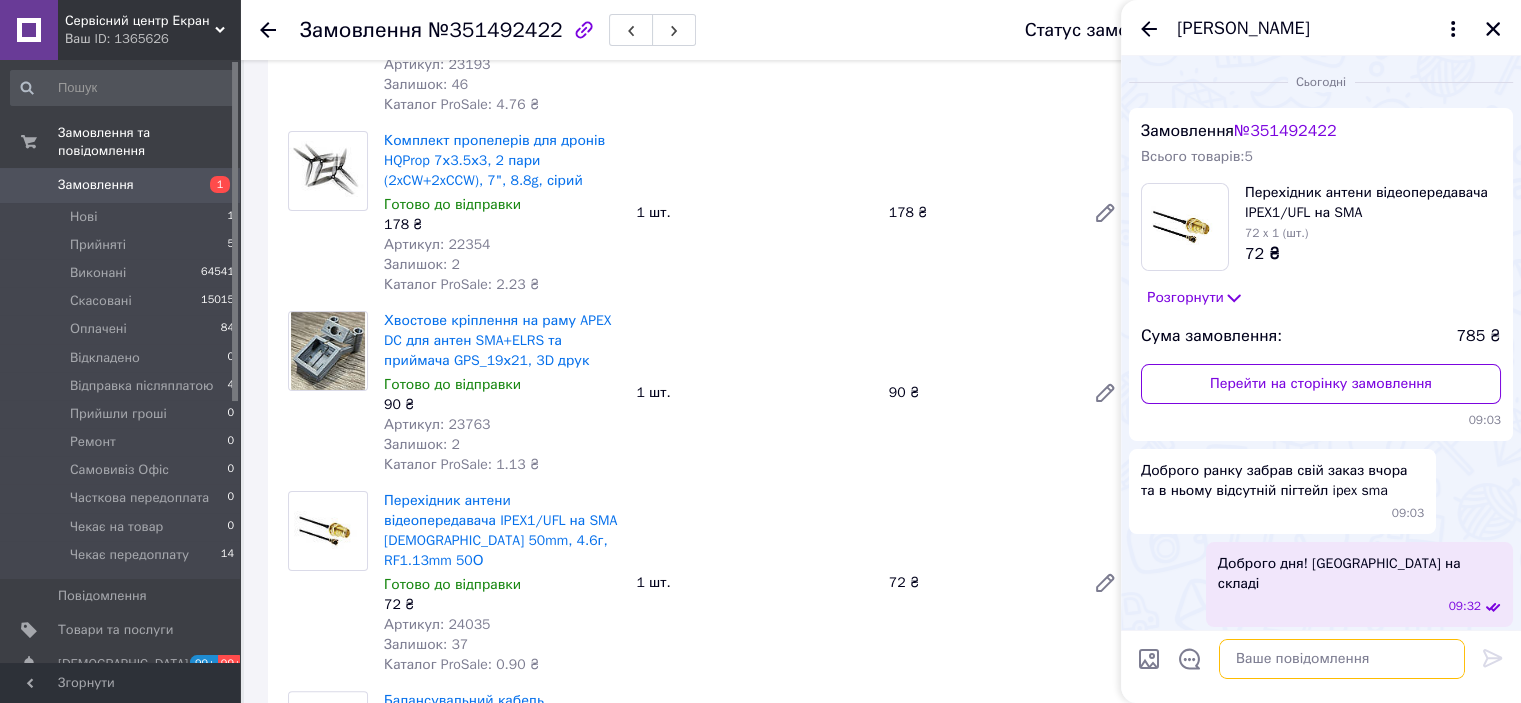 scroll, scrollTop: 57, scrollLeft: 0, axis: vertical 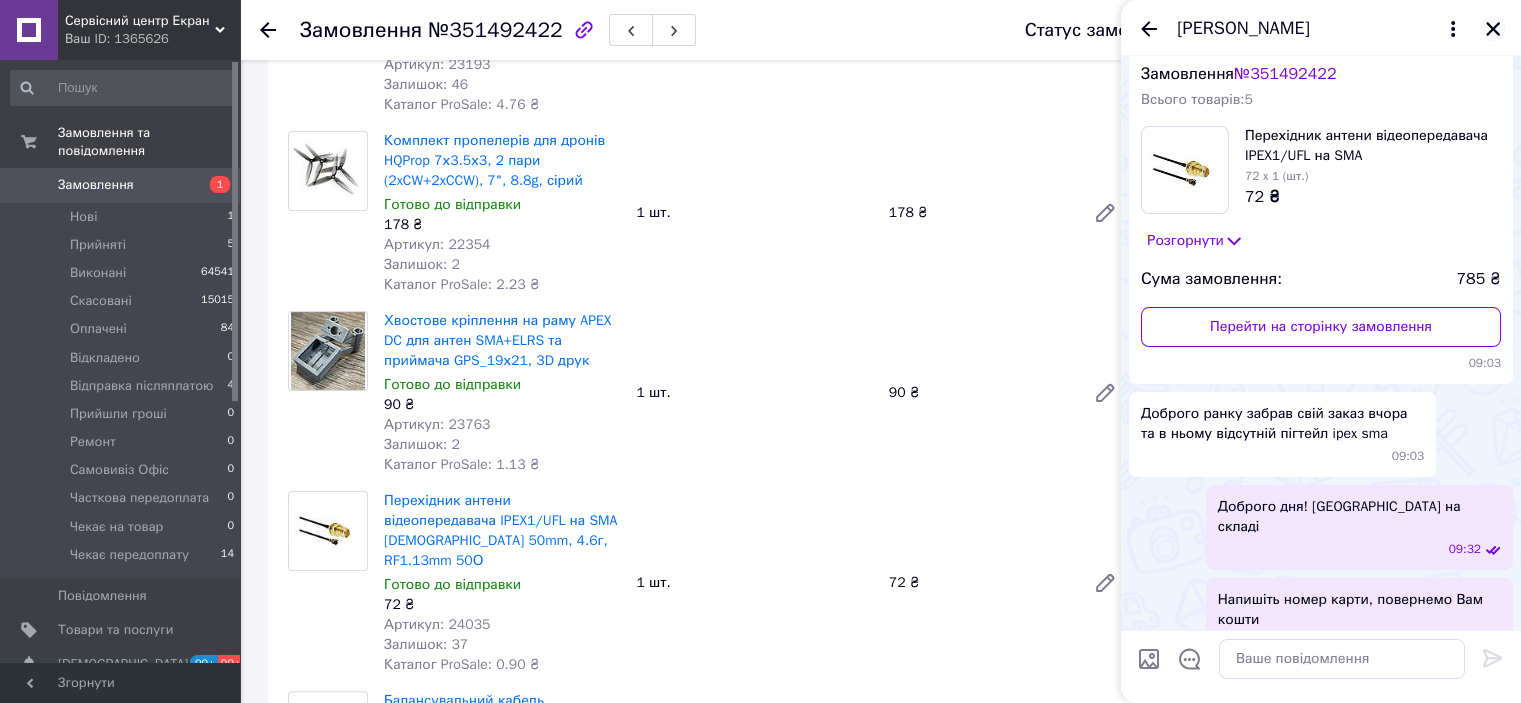 click 